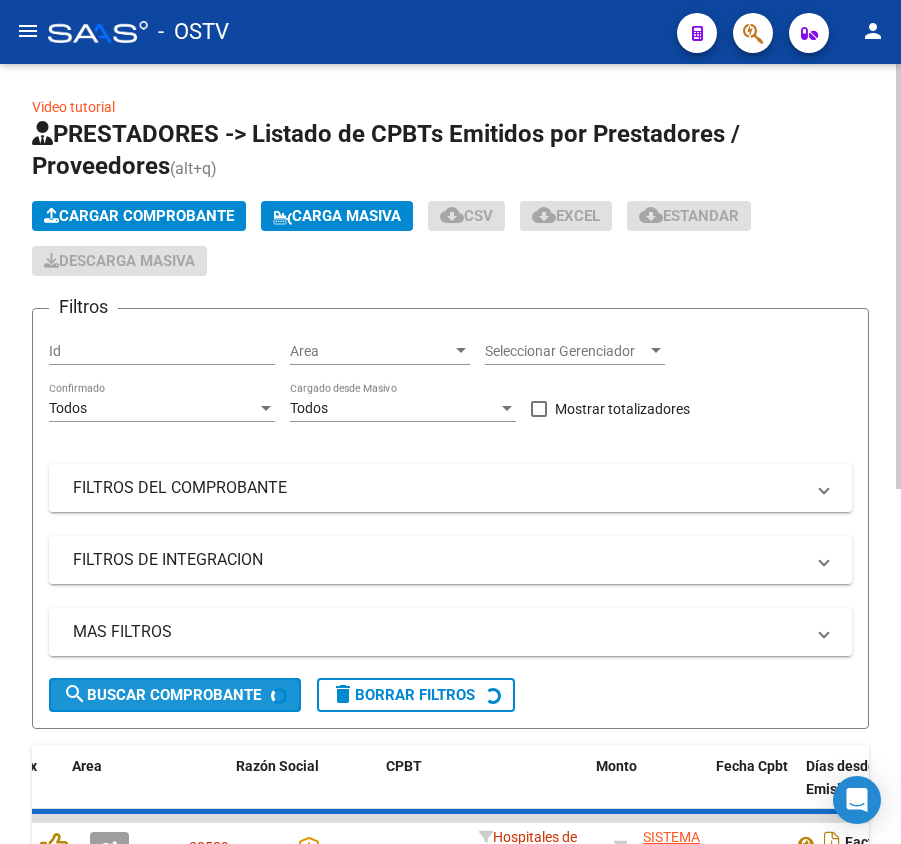 scroll, scrollTop: 0, scrollLeft: 0, axis: both 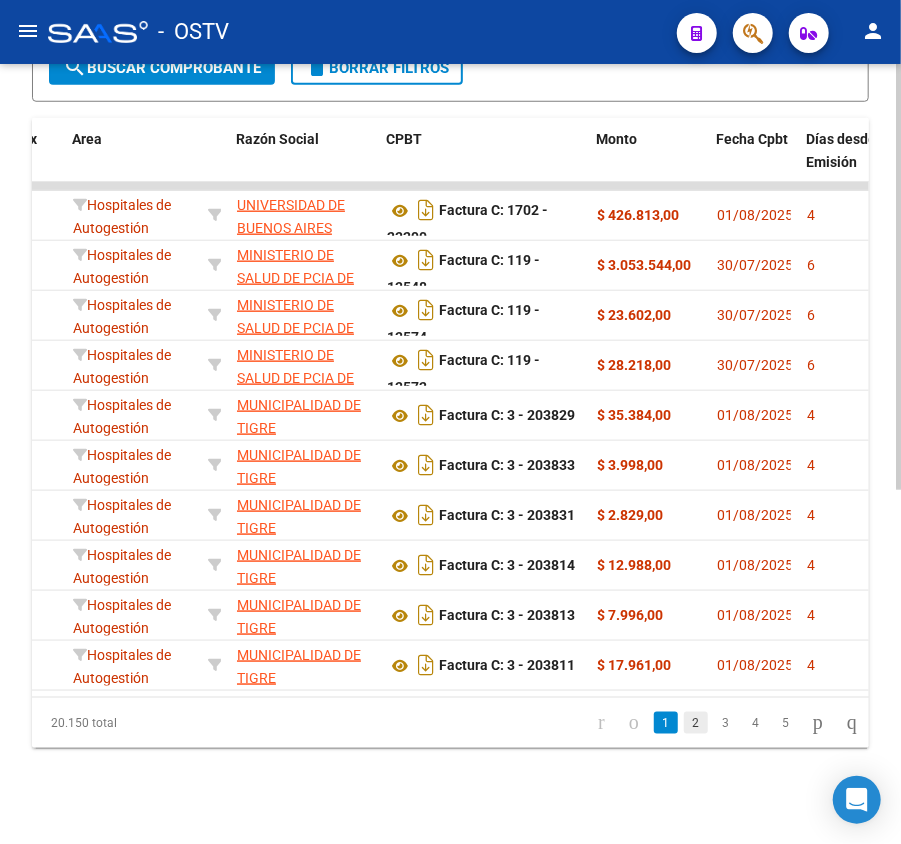 click on "2" 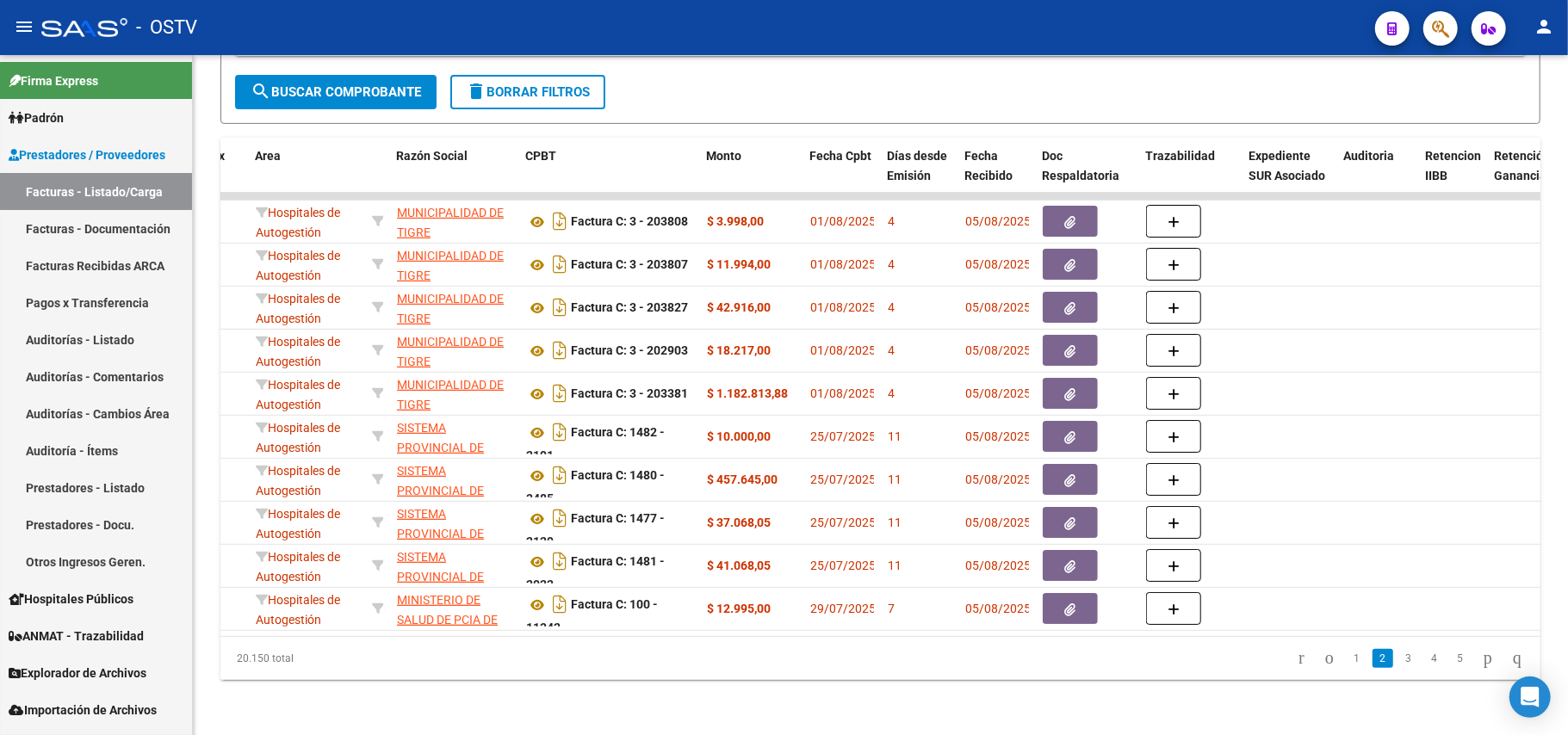 scroll, scrollTop: 418, scrollLeft: 0, axis: vertical 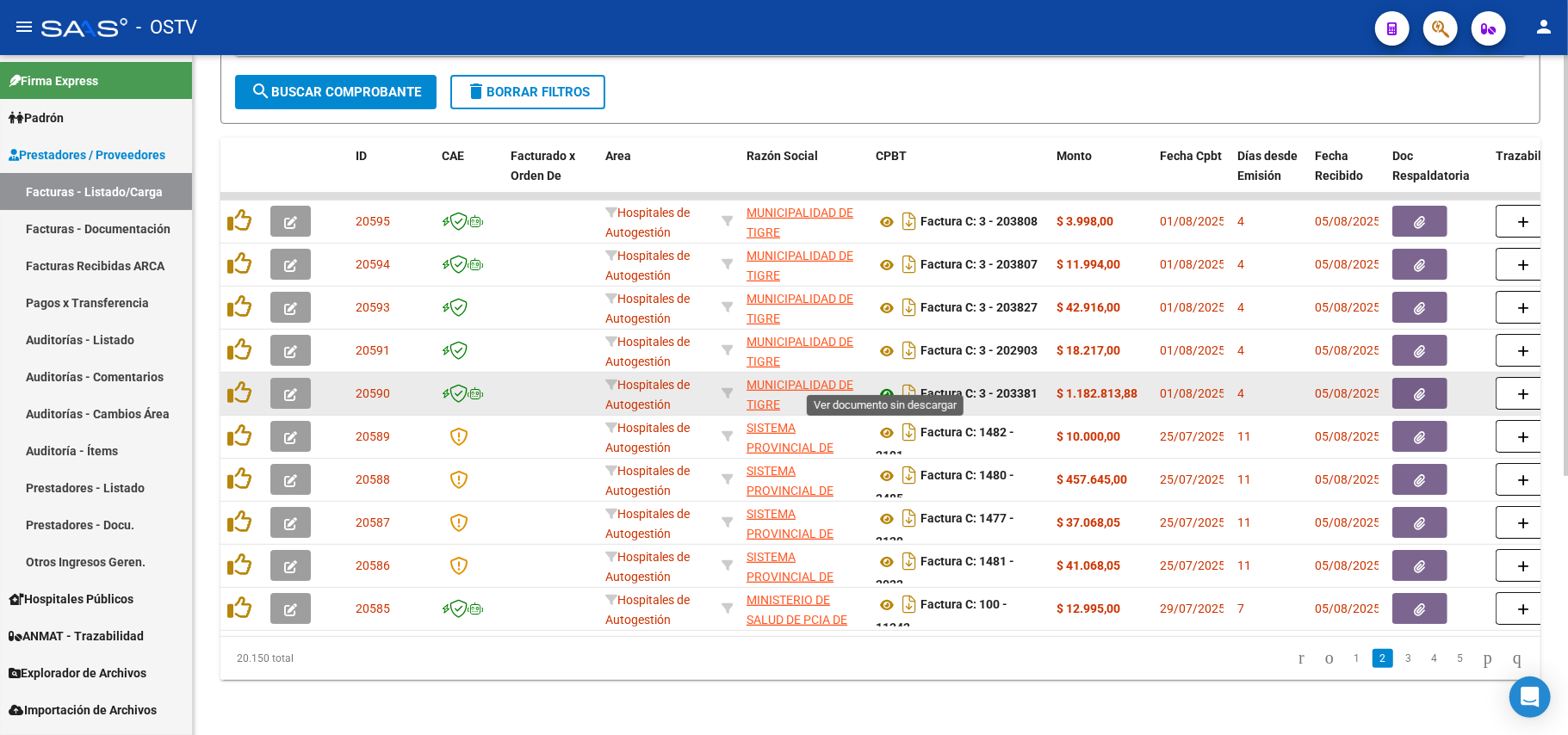 click 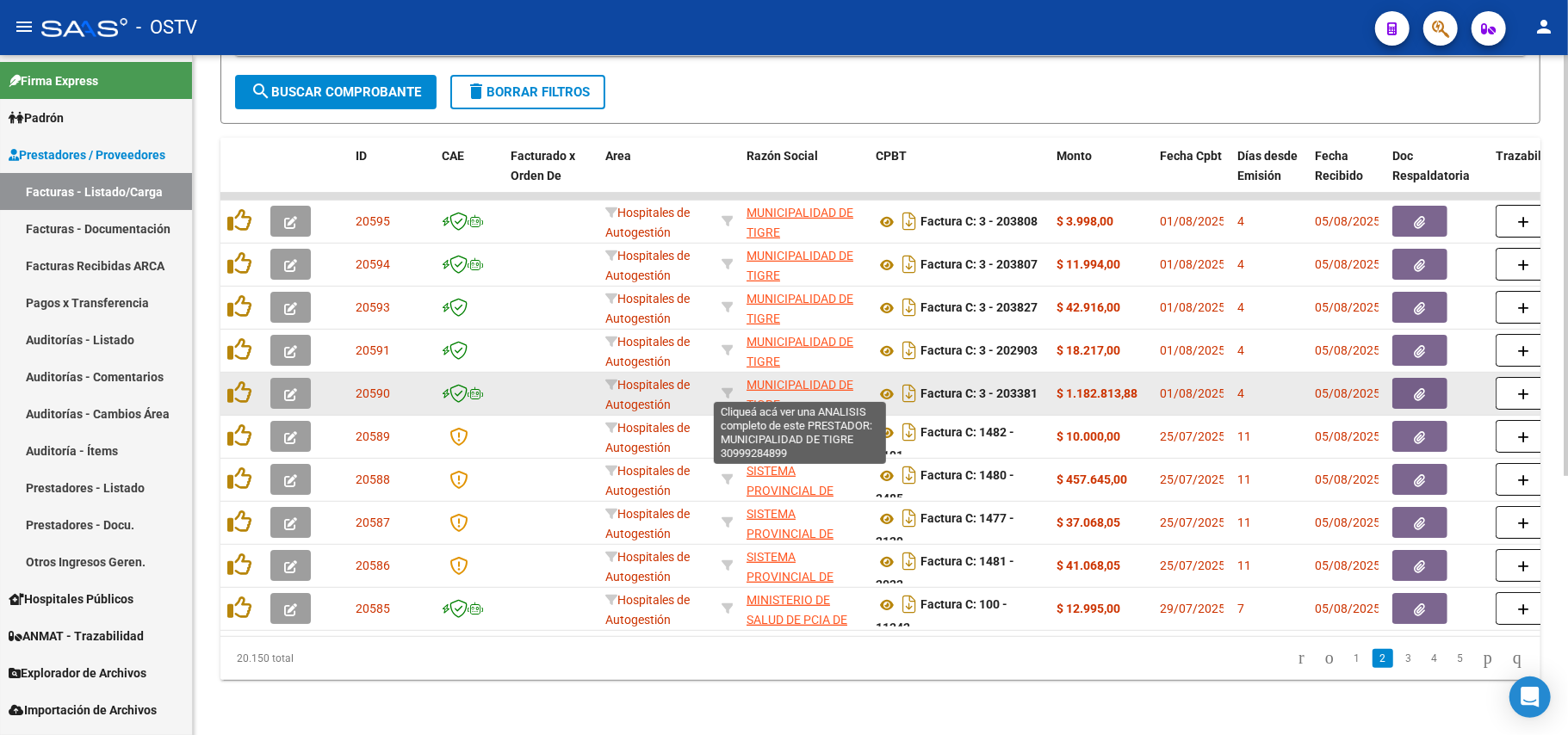 click on "MUNICIPALIDAD DE TIGRE" 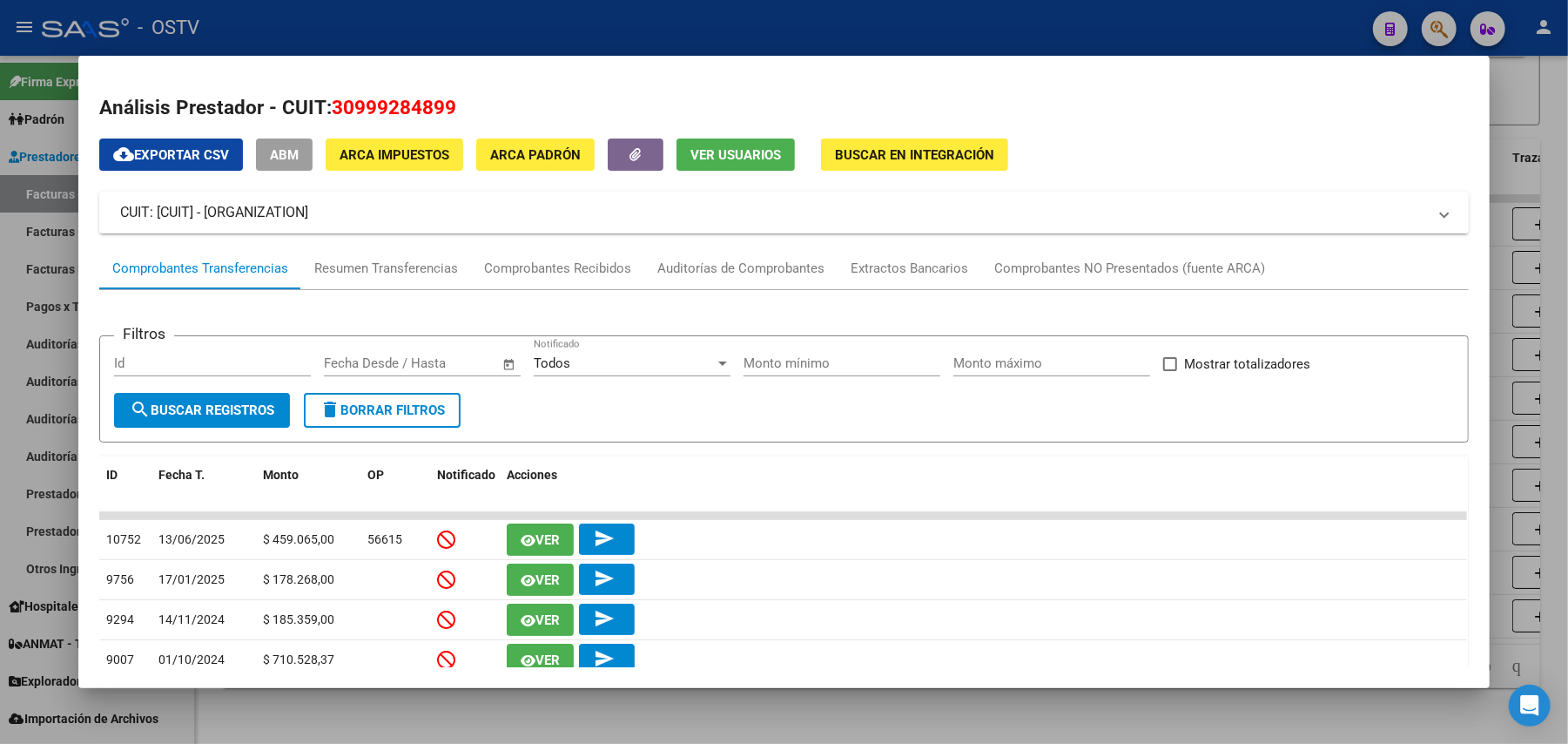 drag, startPoint x: 426, startPoint y: 216, endPoint x: 246, endPoint y: 204, distance: 180.39956 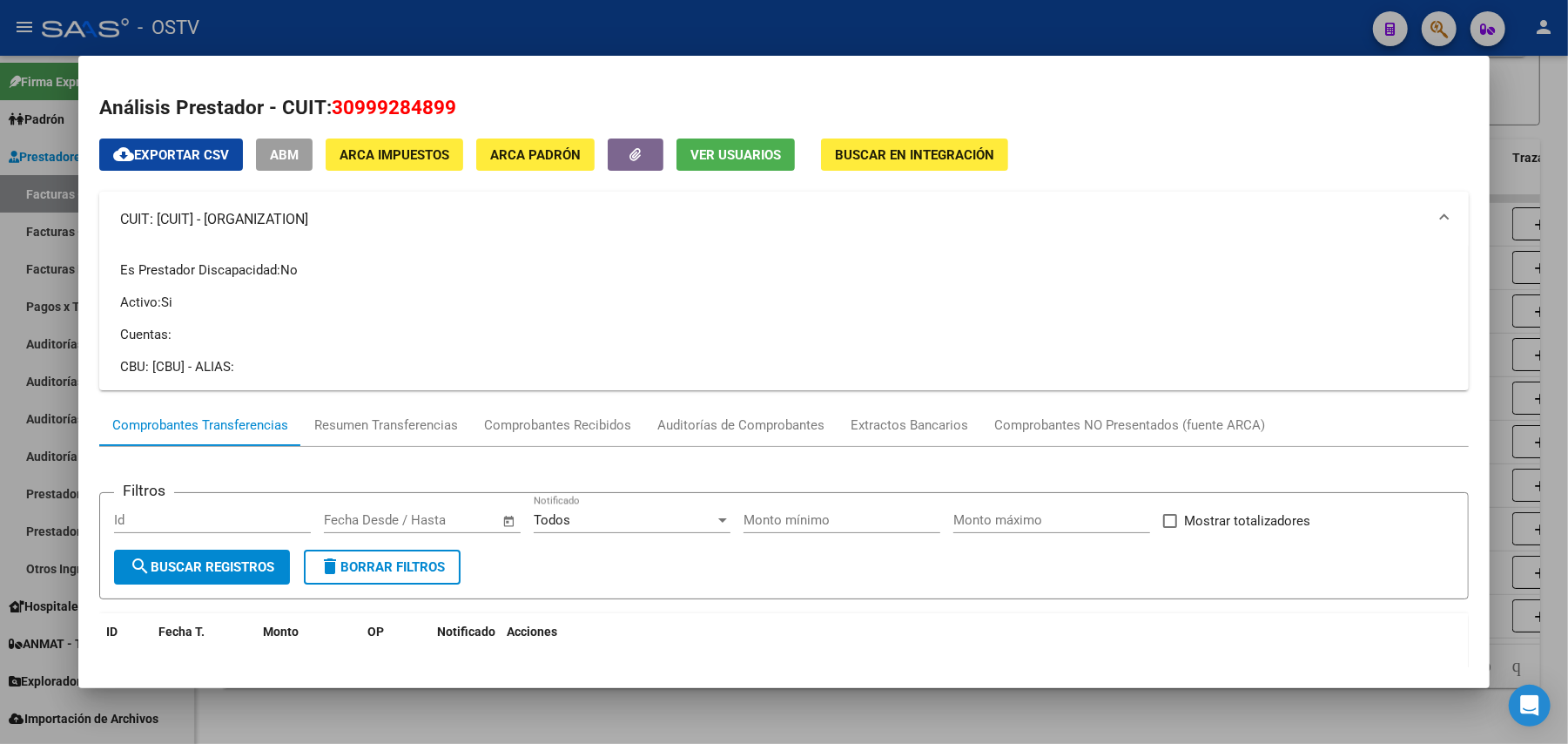 copy on "MUNICIPALIDAD DE TIGRE" 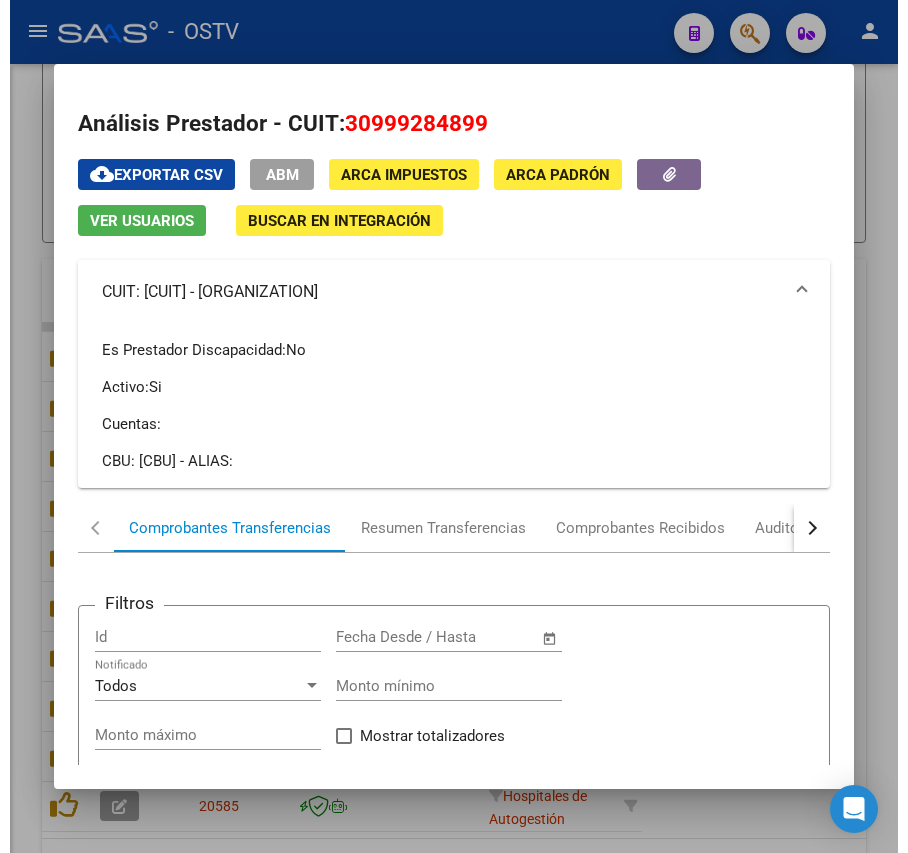 scroll, scrollTop: 610, scrollLeft: 0, axis: vertical 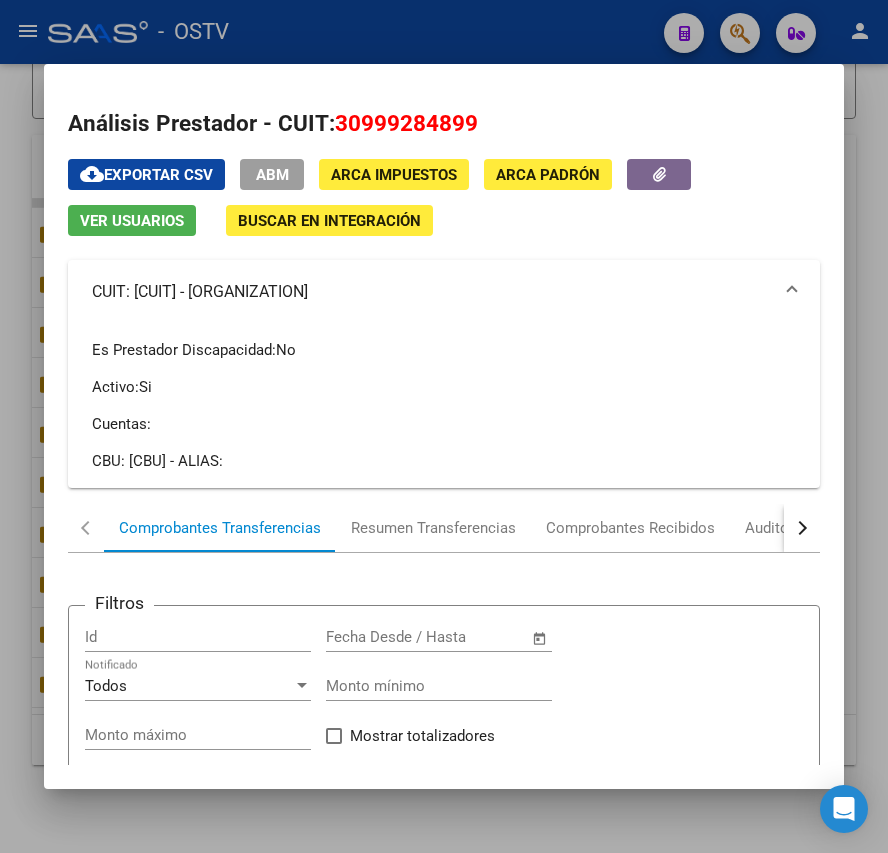 click at bounding box center (444, 426) 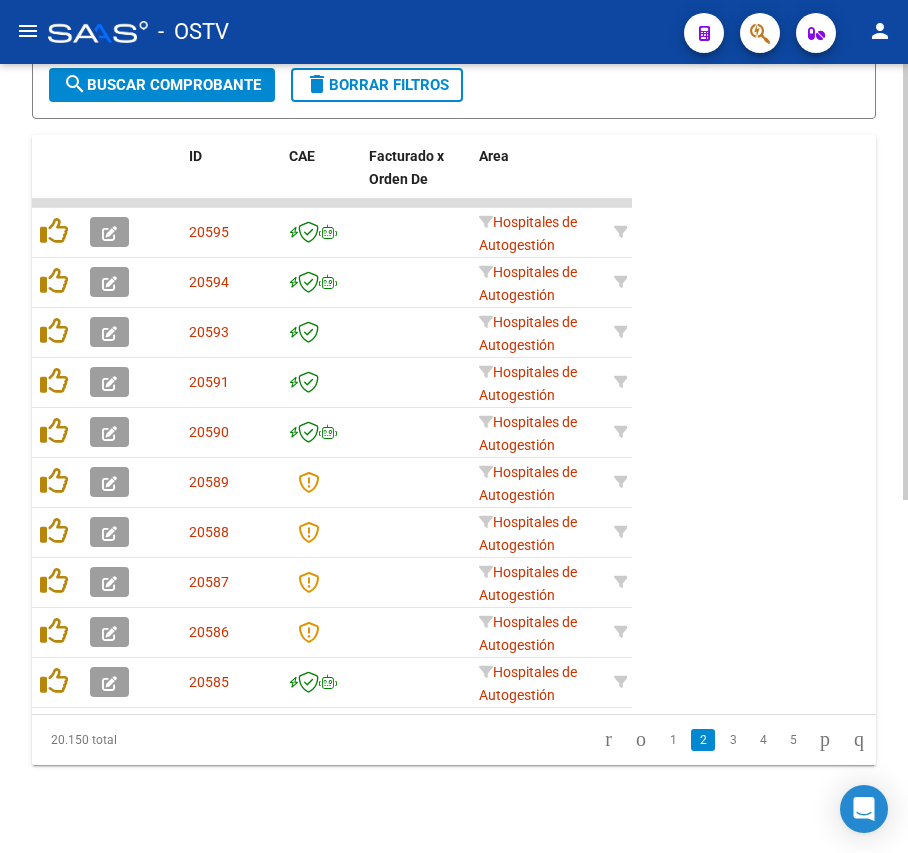 click on "search  Buscar Comprobante" 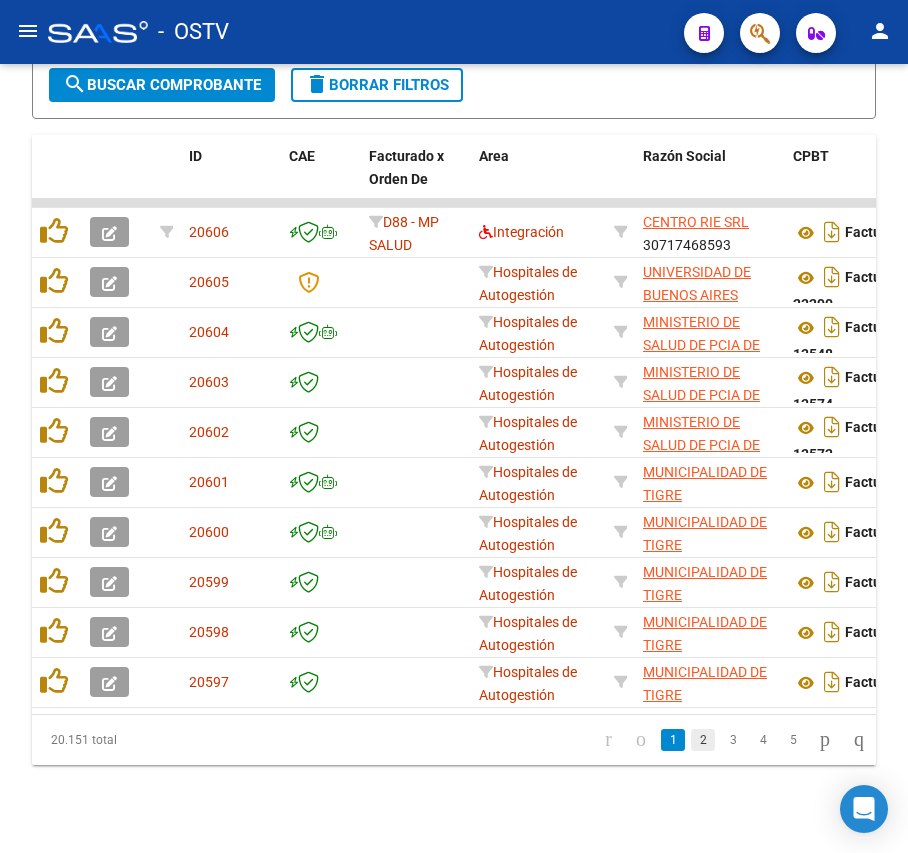 click on "2" 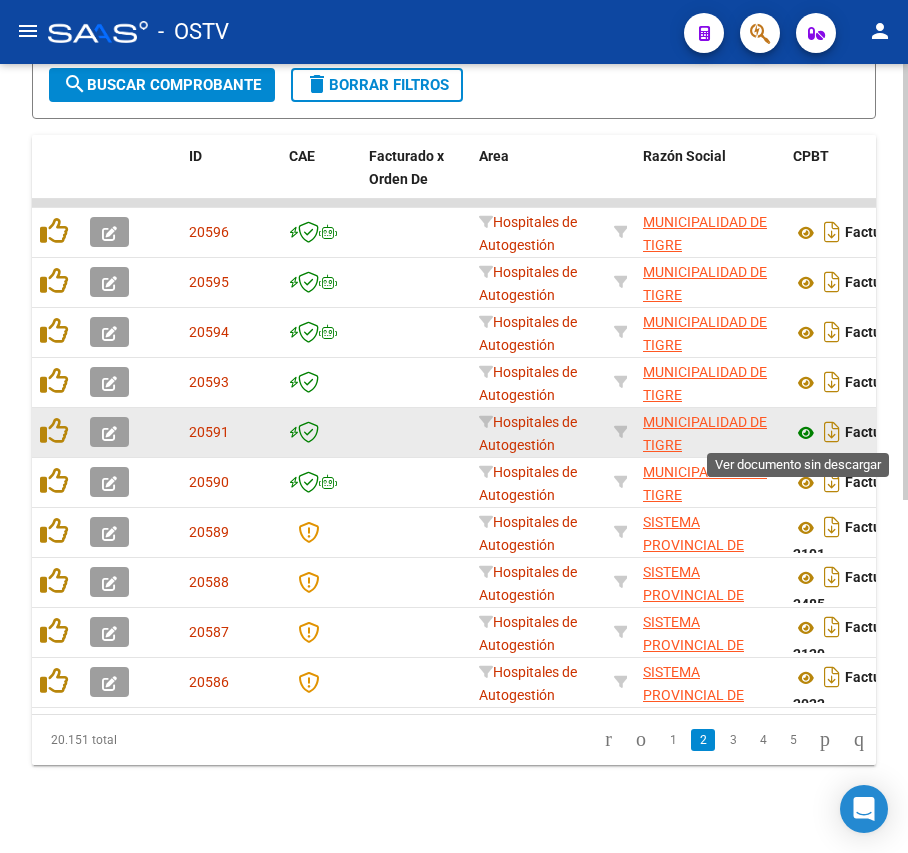 click 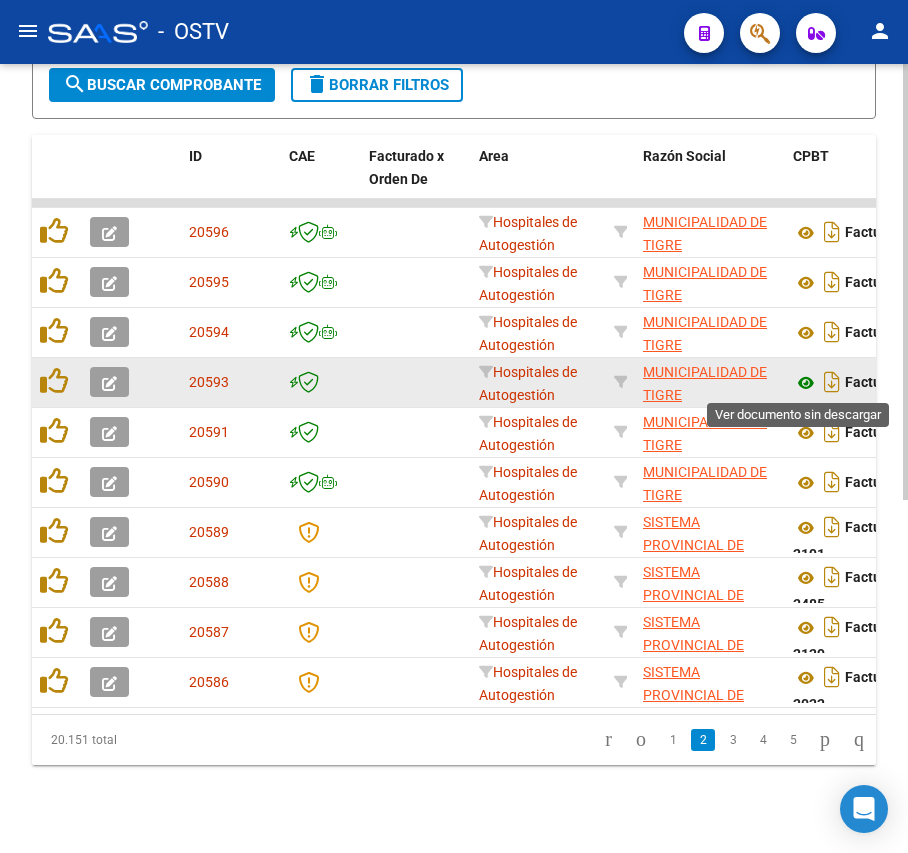 click 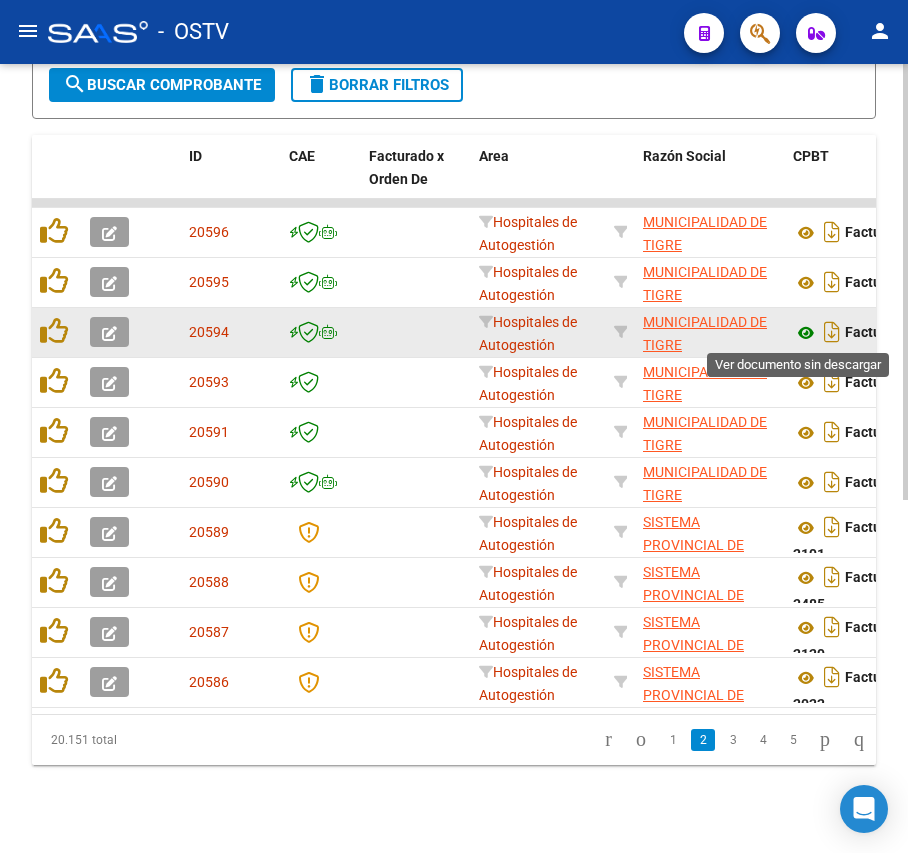 click 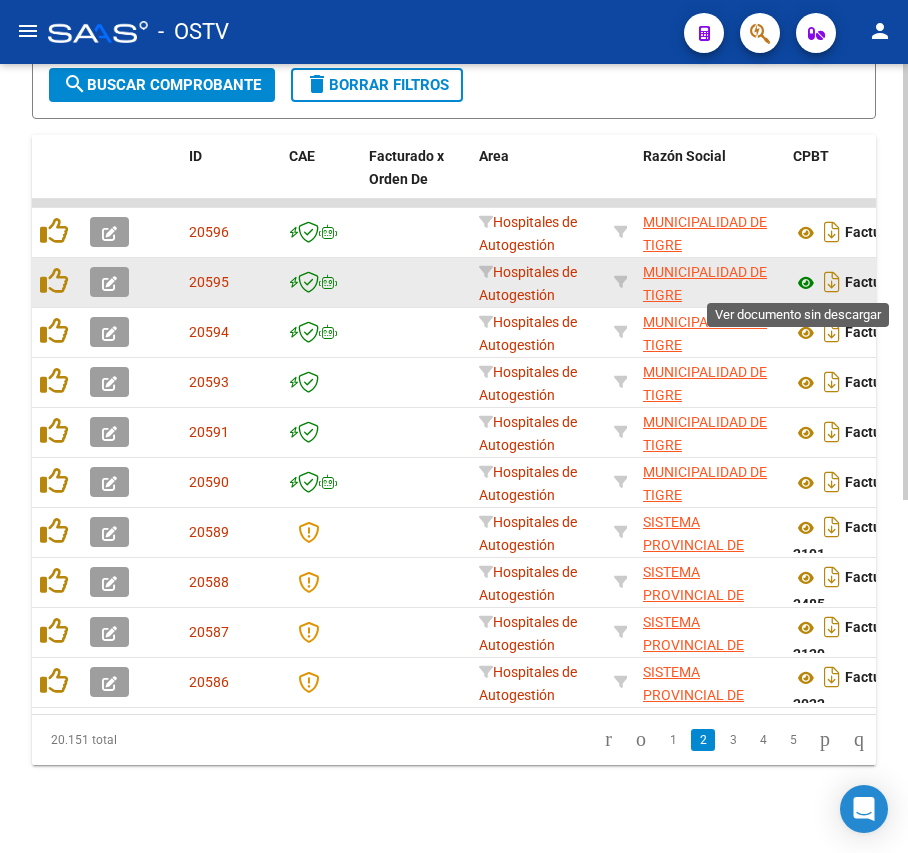 click 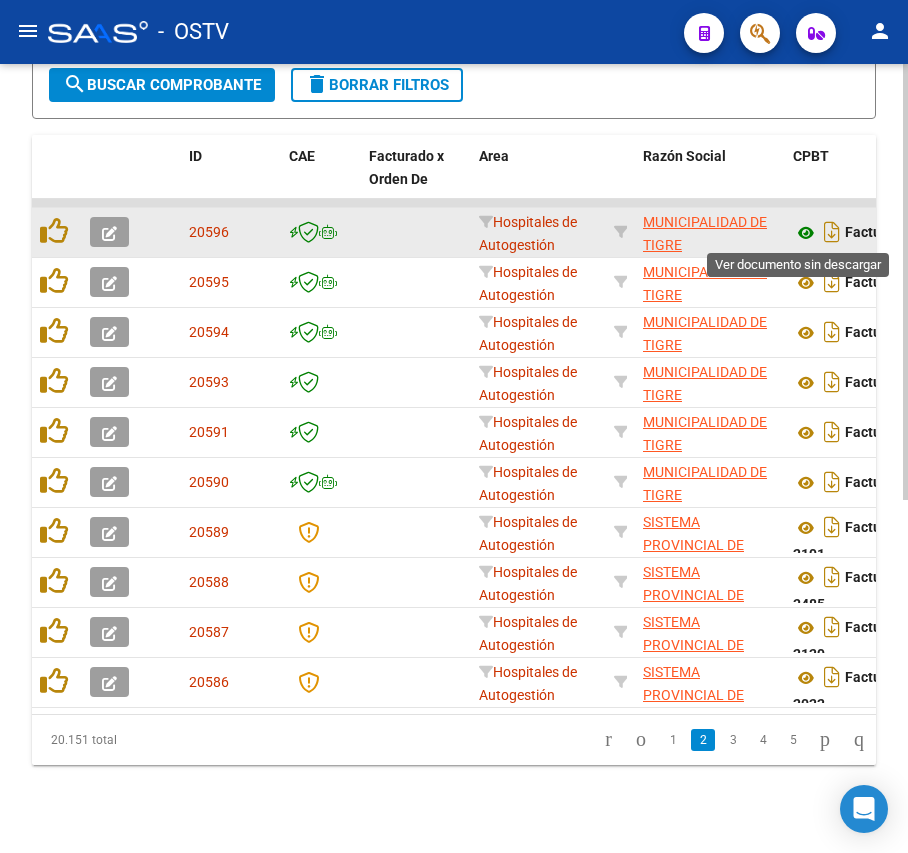click 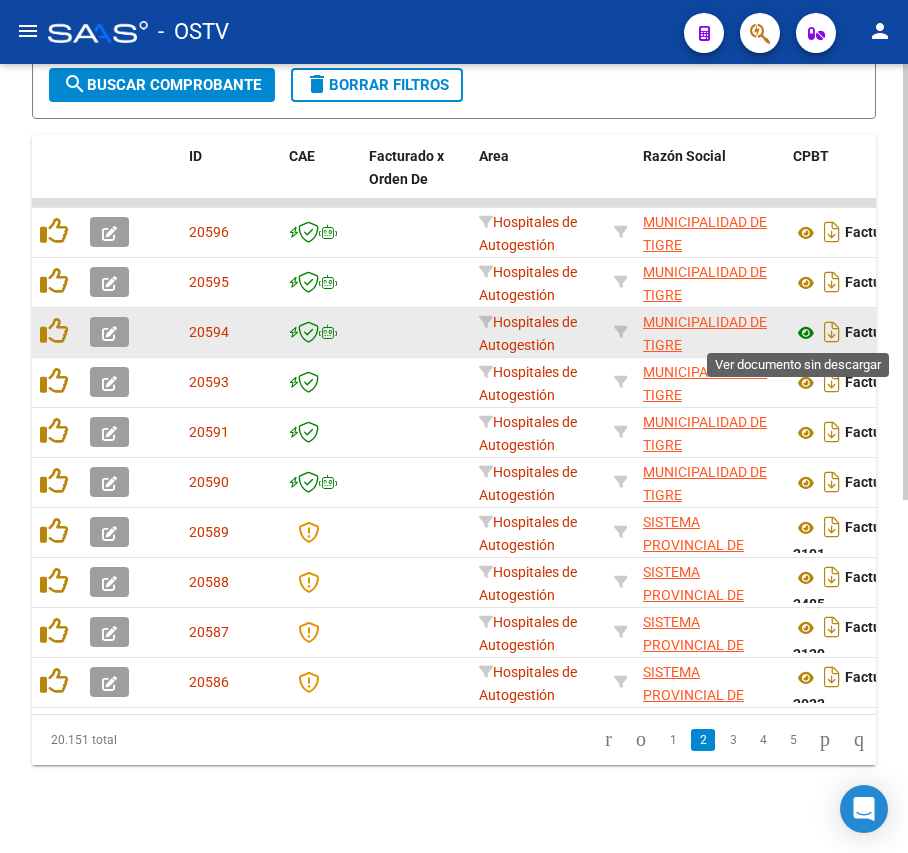 click 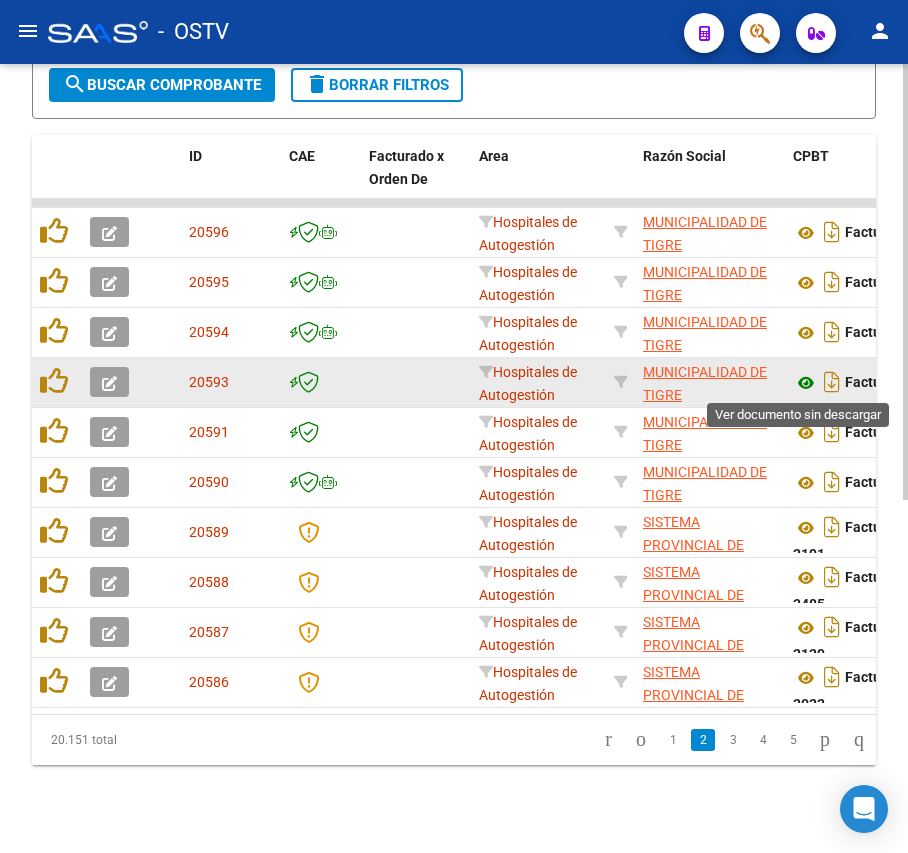 click 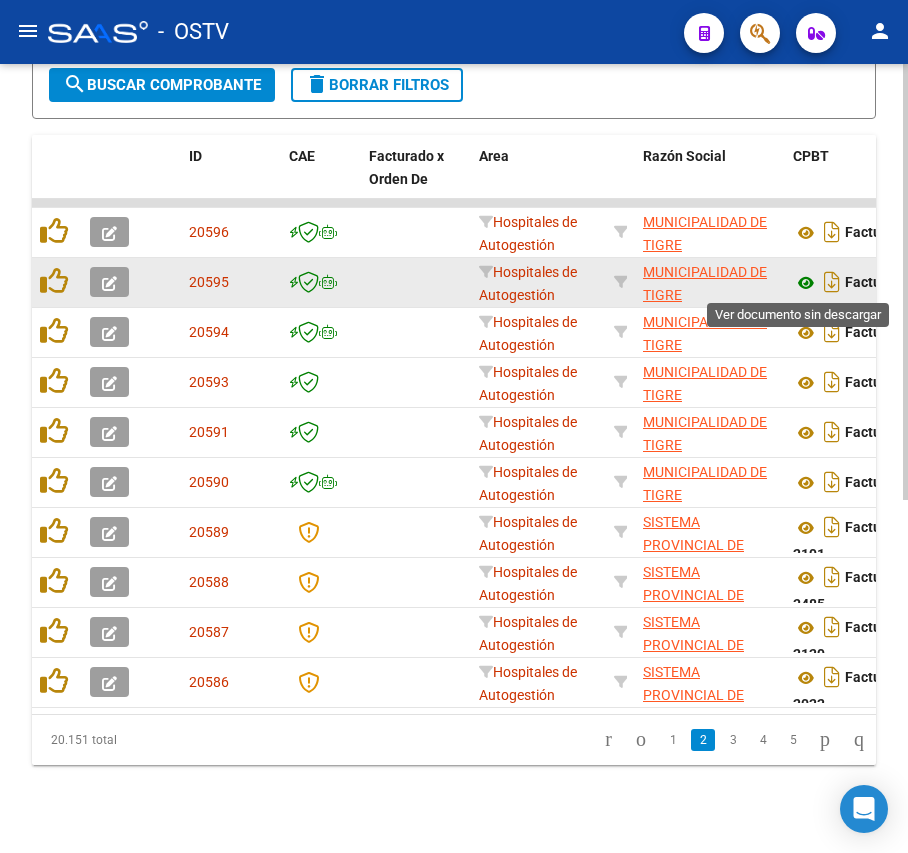 click 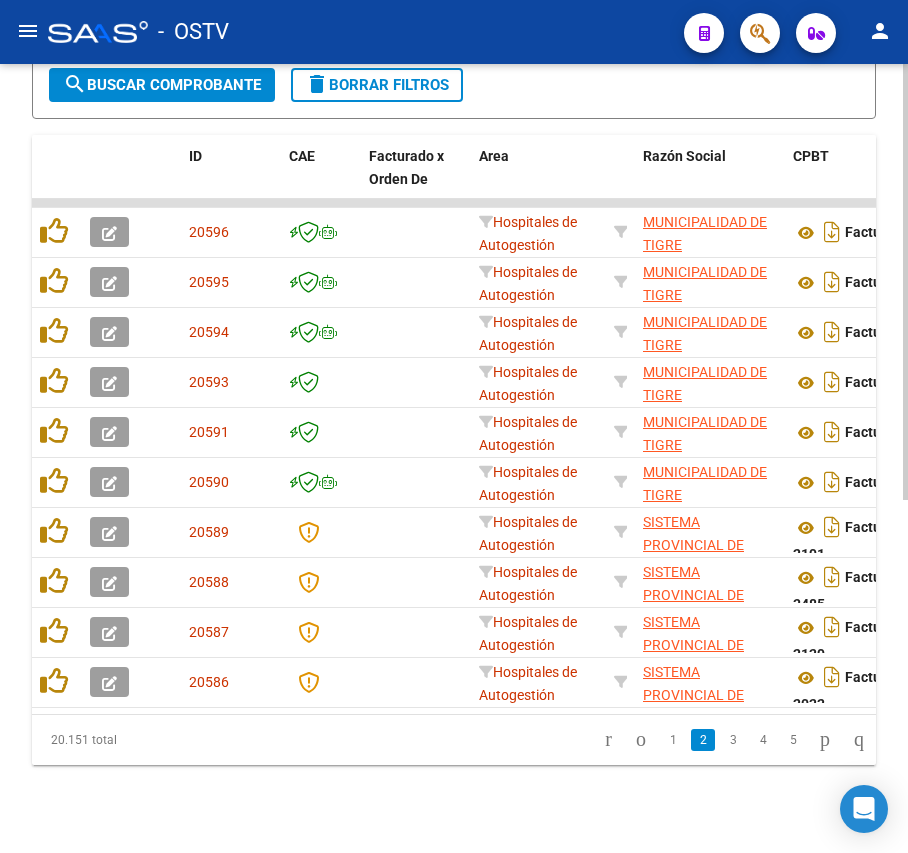 click on "search  Buscar Comprobante" 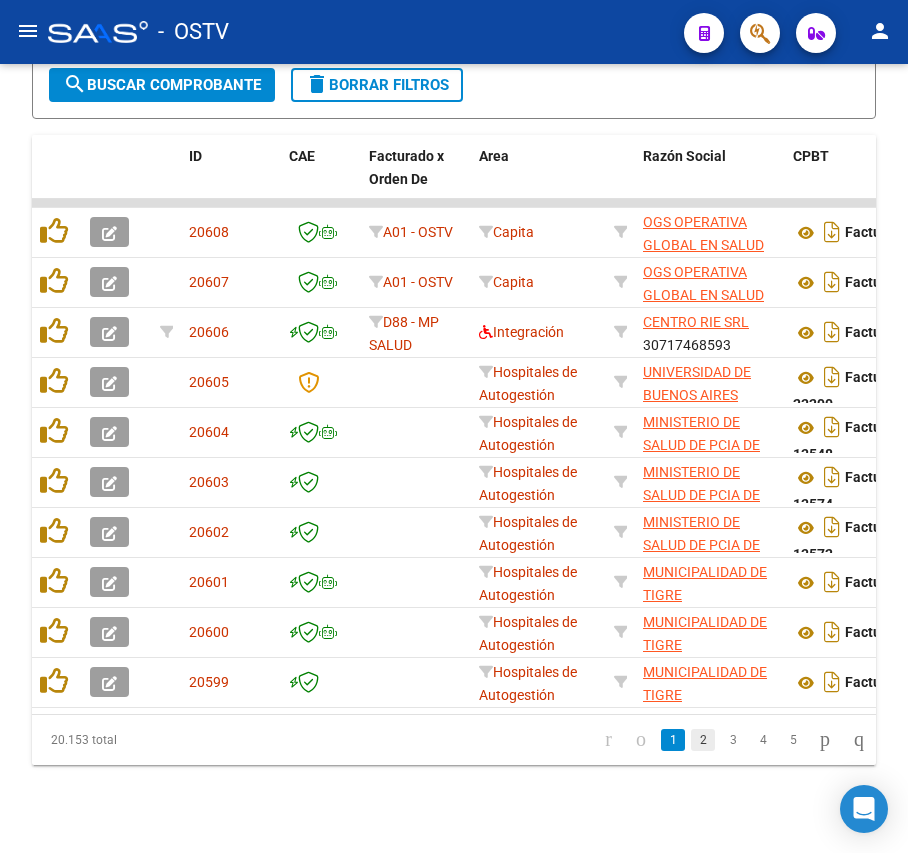 click on "2" 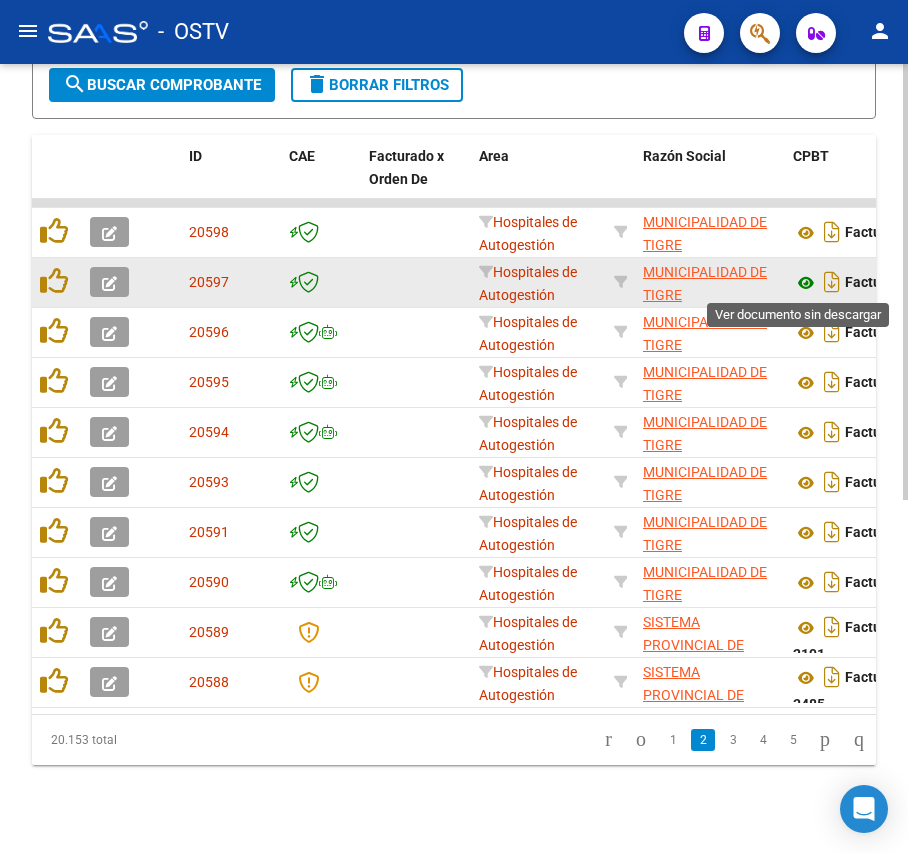 click 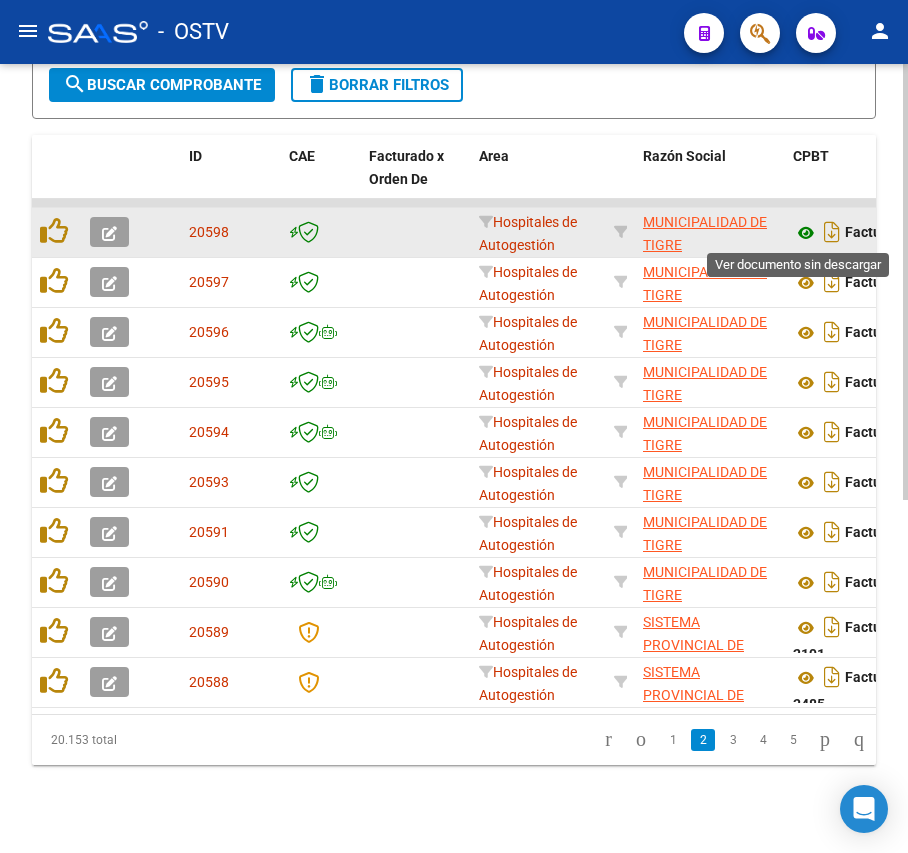 click 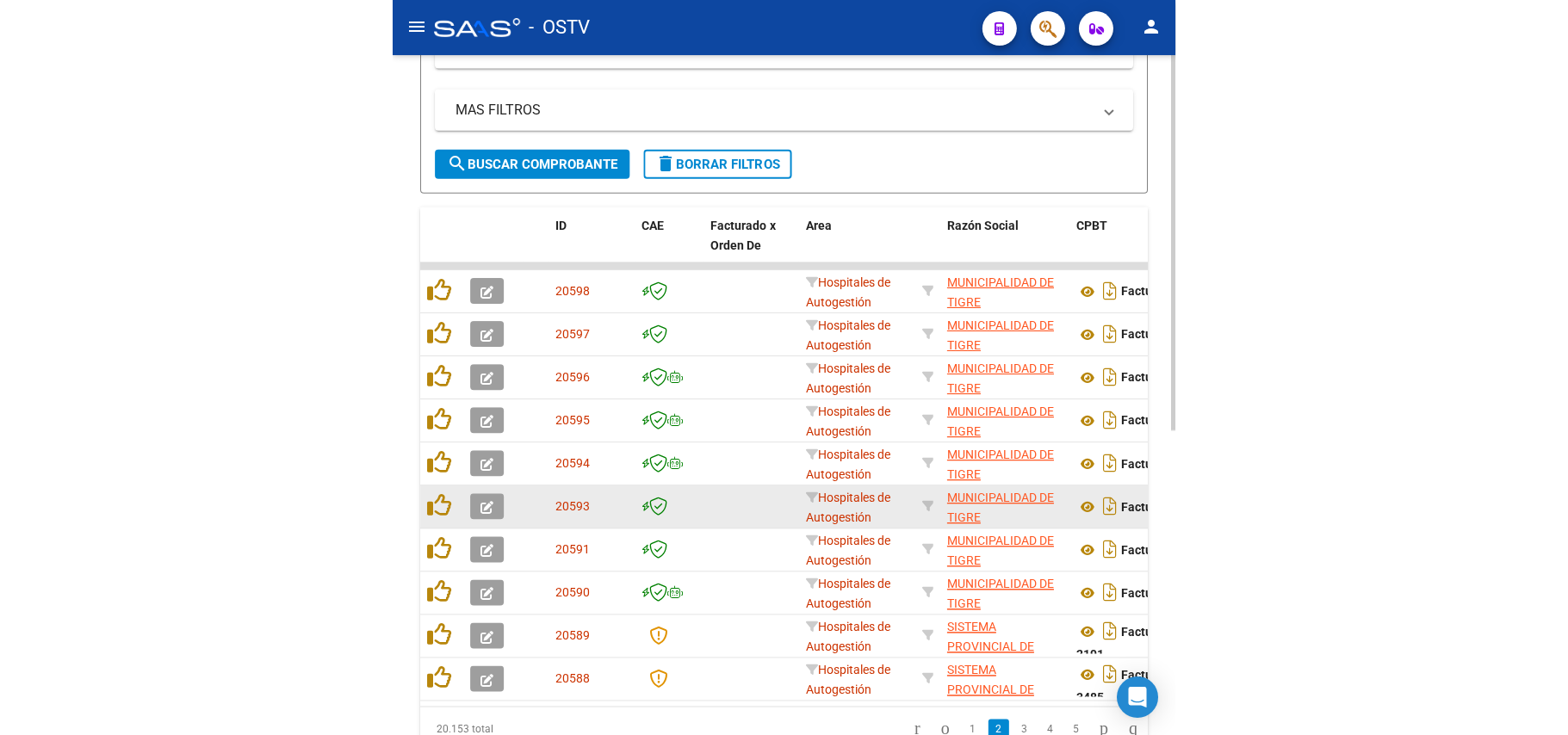 scroll, scrollTop: 459, scrollLeft: 0, axis: vertical 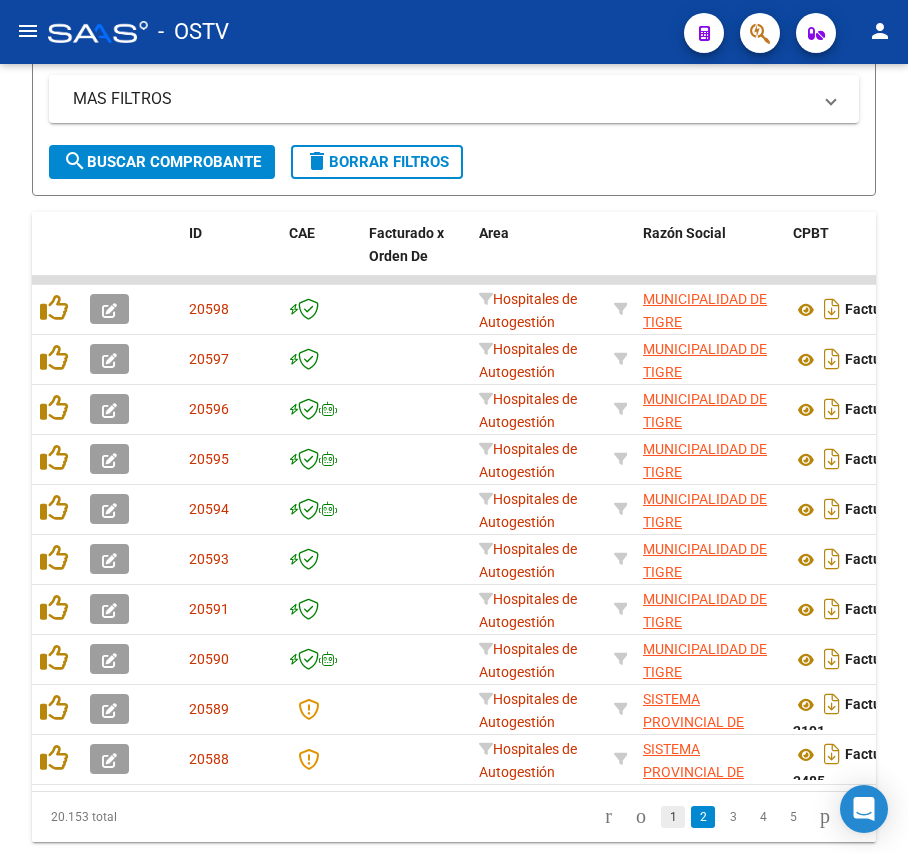 click on "1" 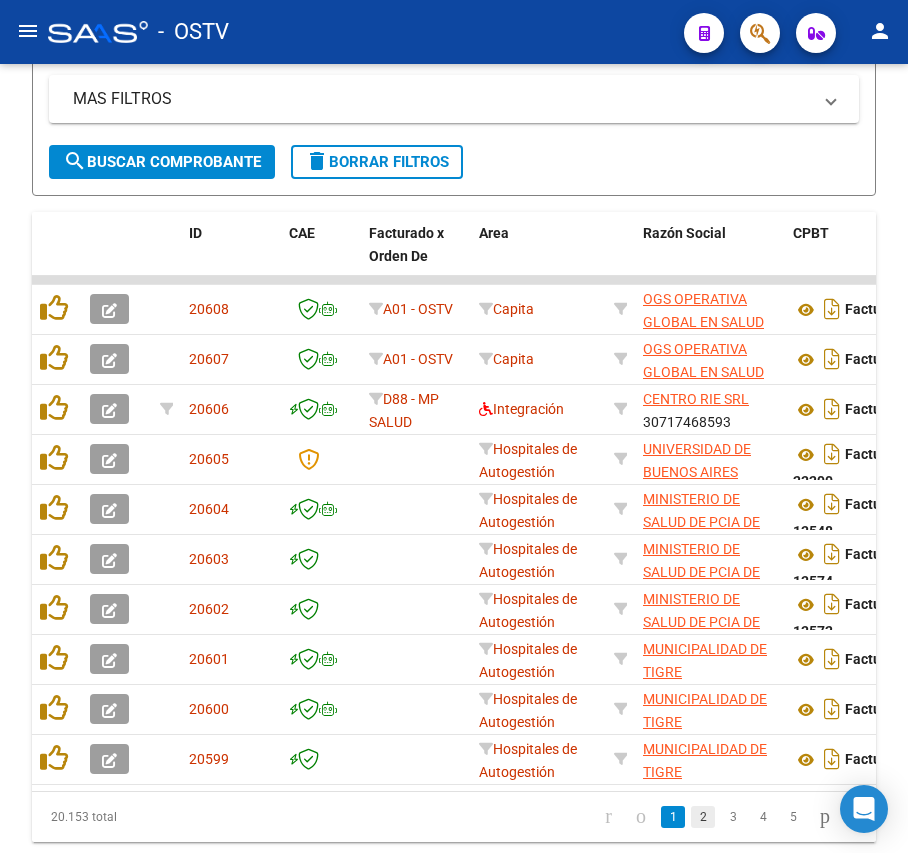 click on "2" 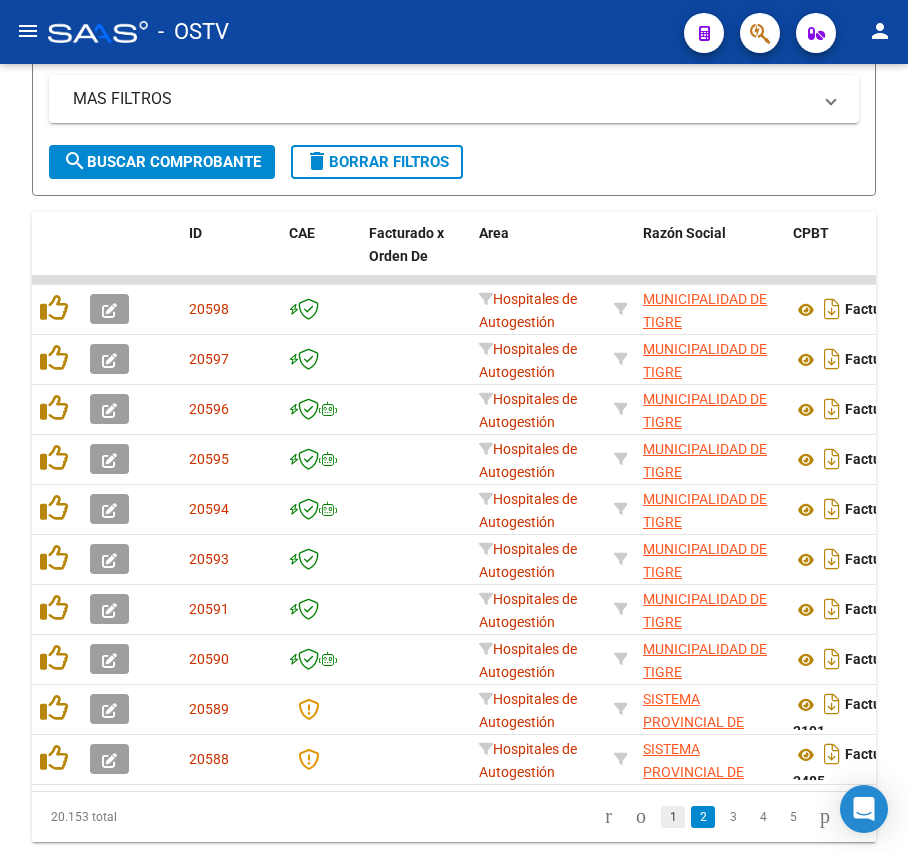 click on "1" 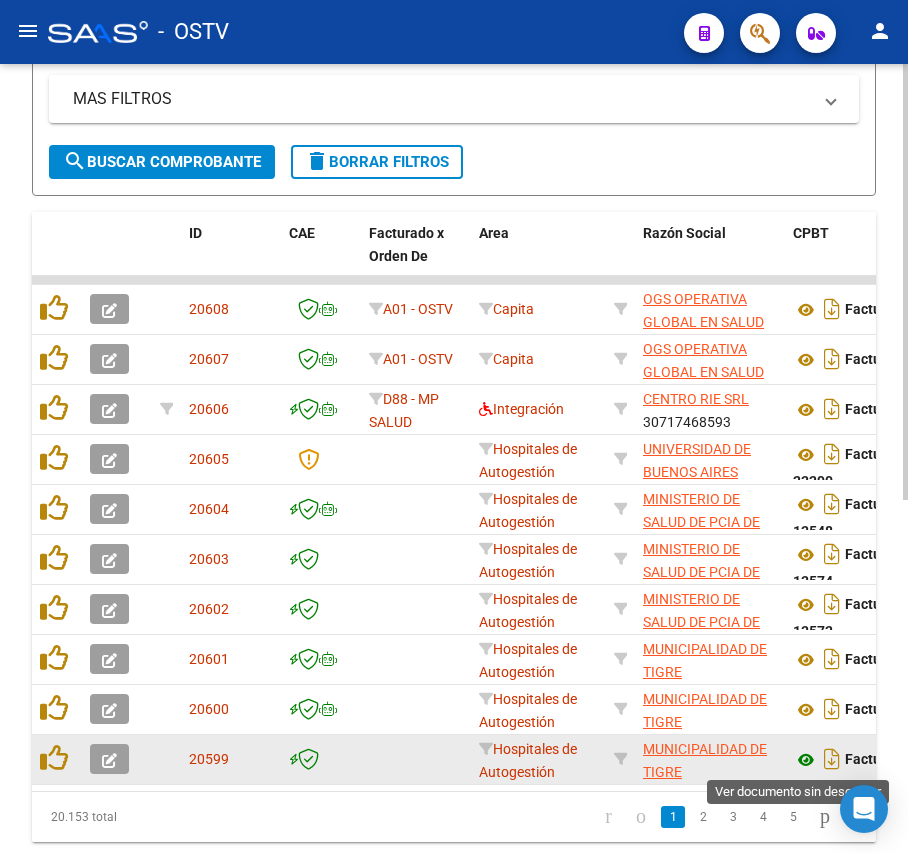 click 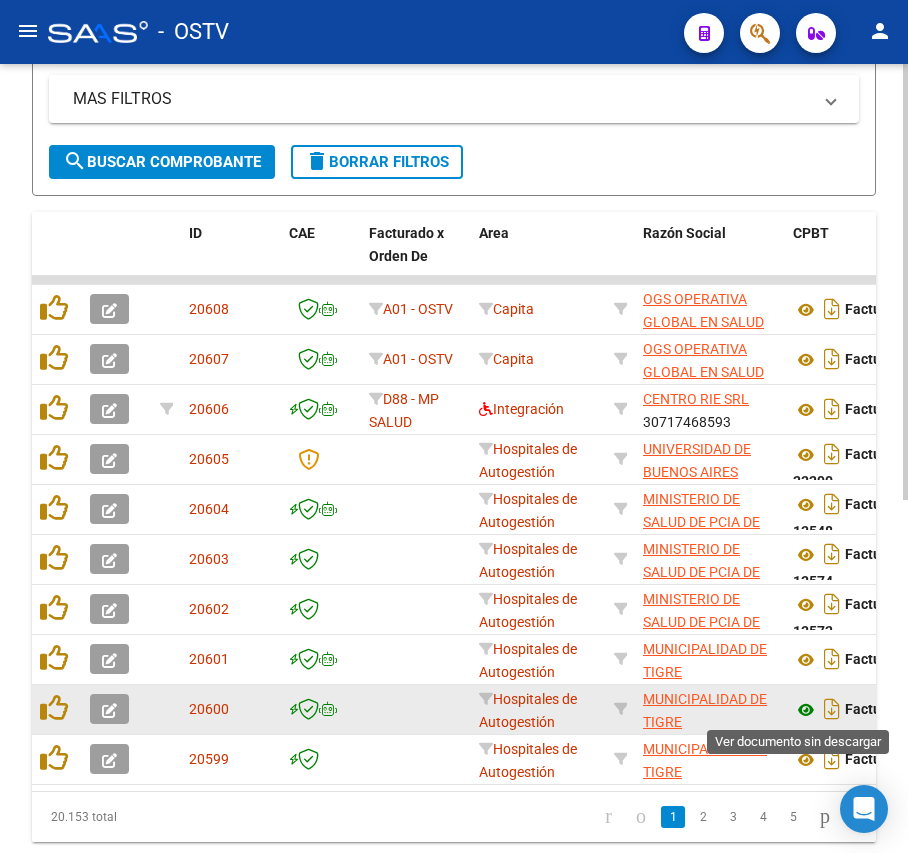 click 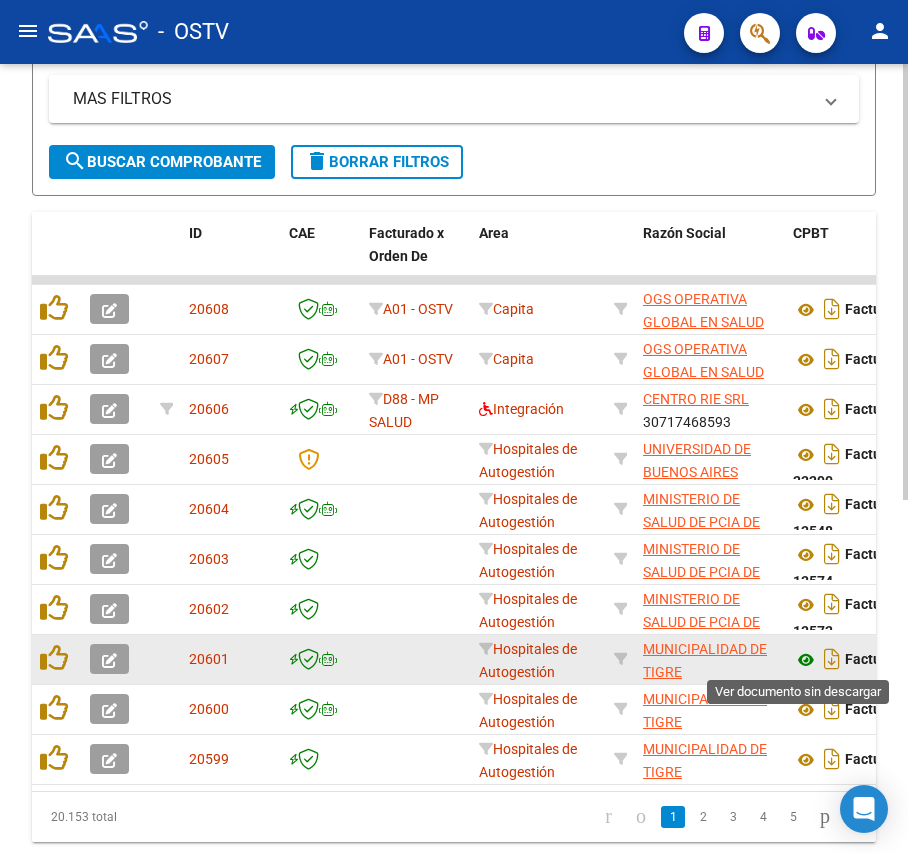 click 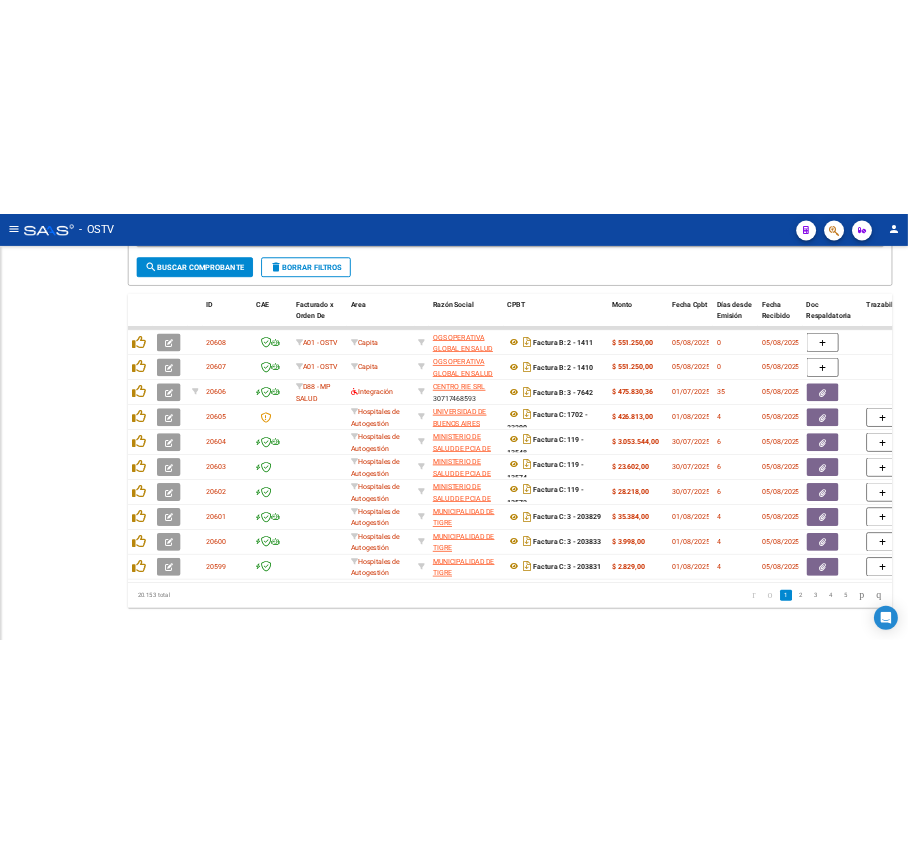 scroll, scrollTop: 409, scrollLeft: 0, axis: vertical 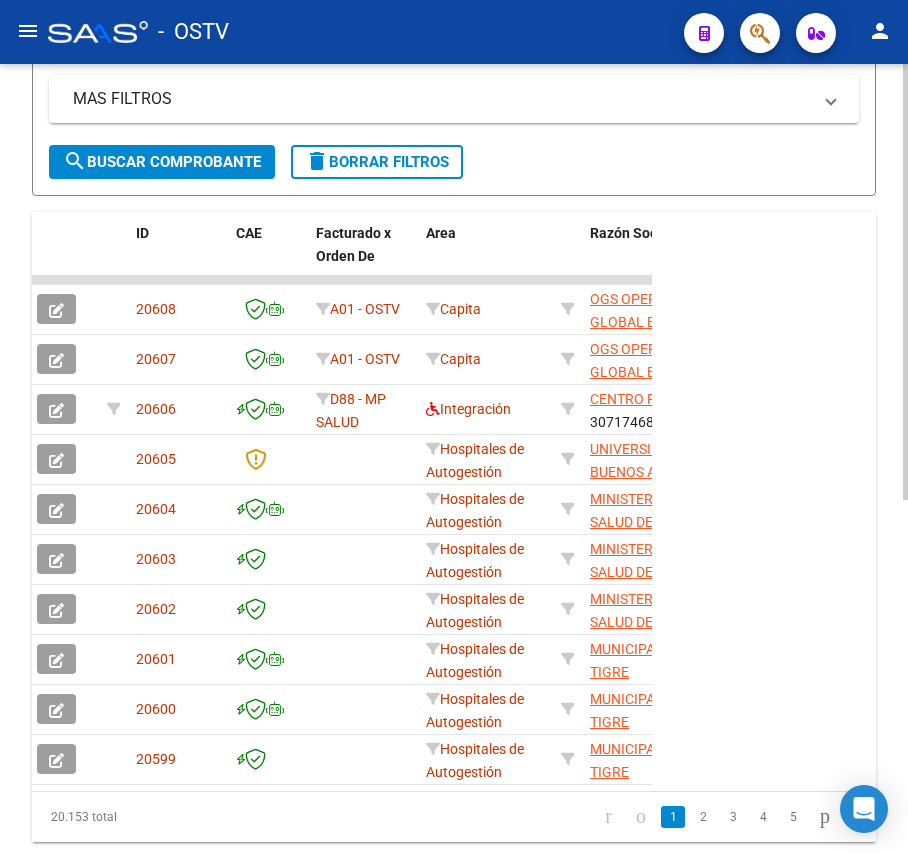 click on "search  Buscar Comprobante" 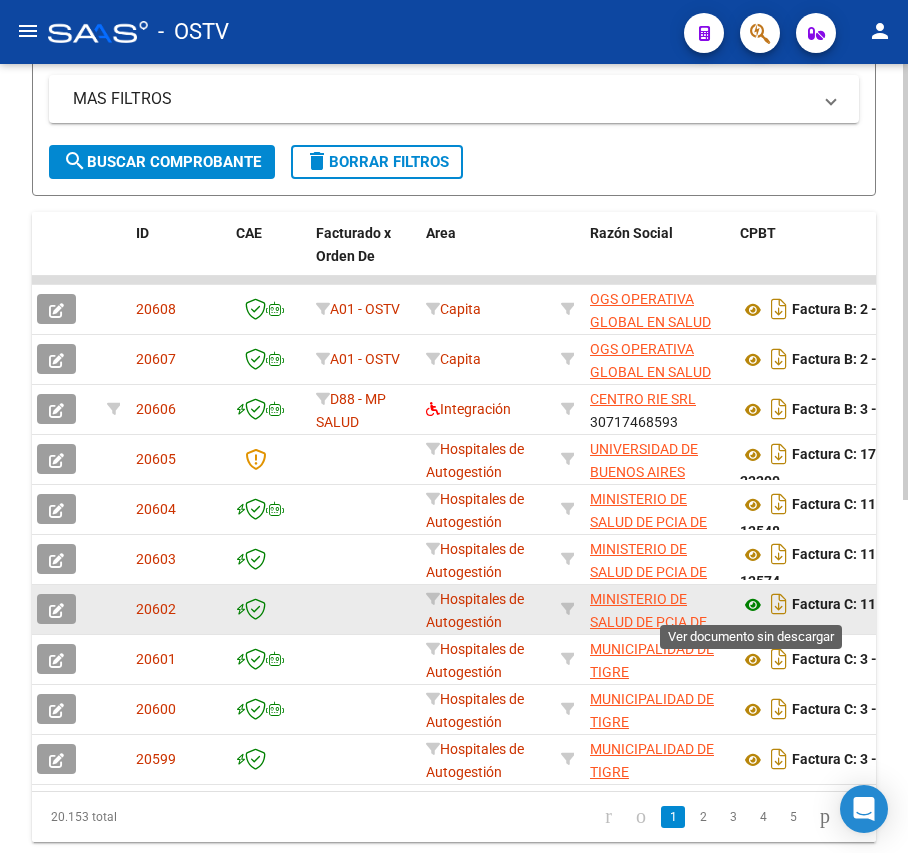 click 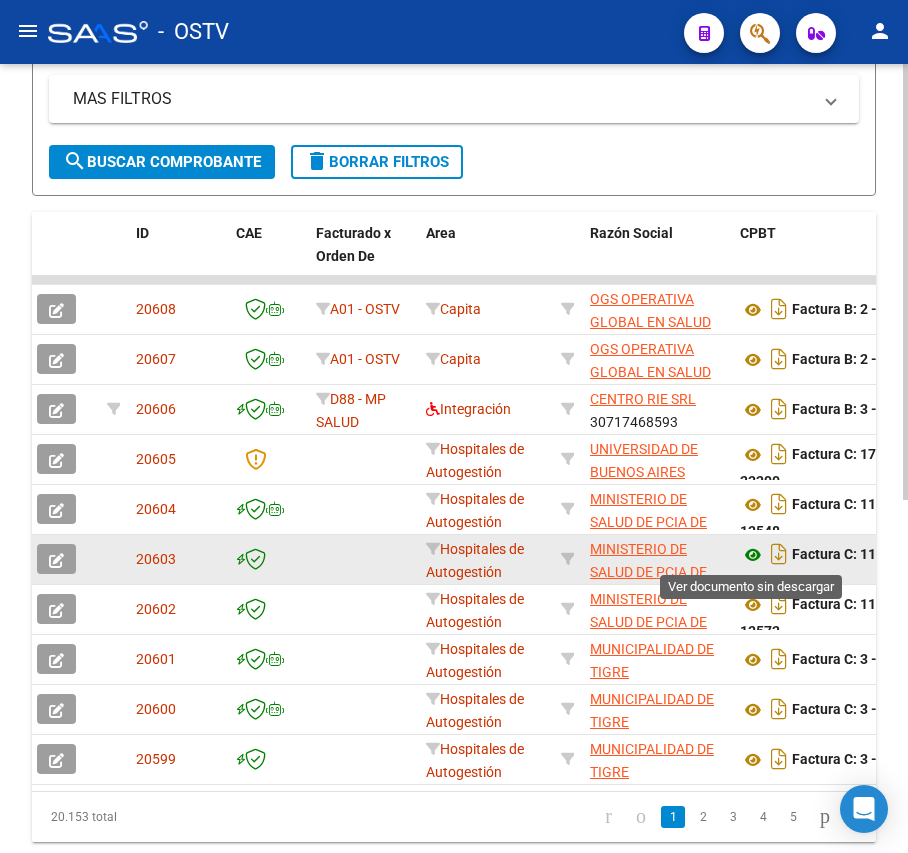 click 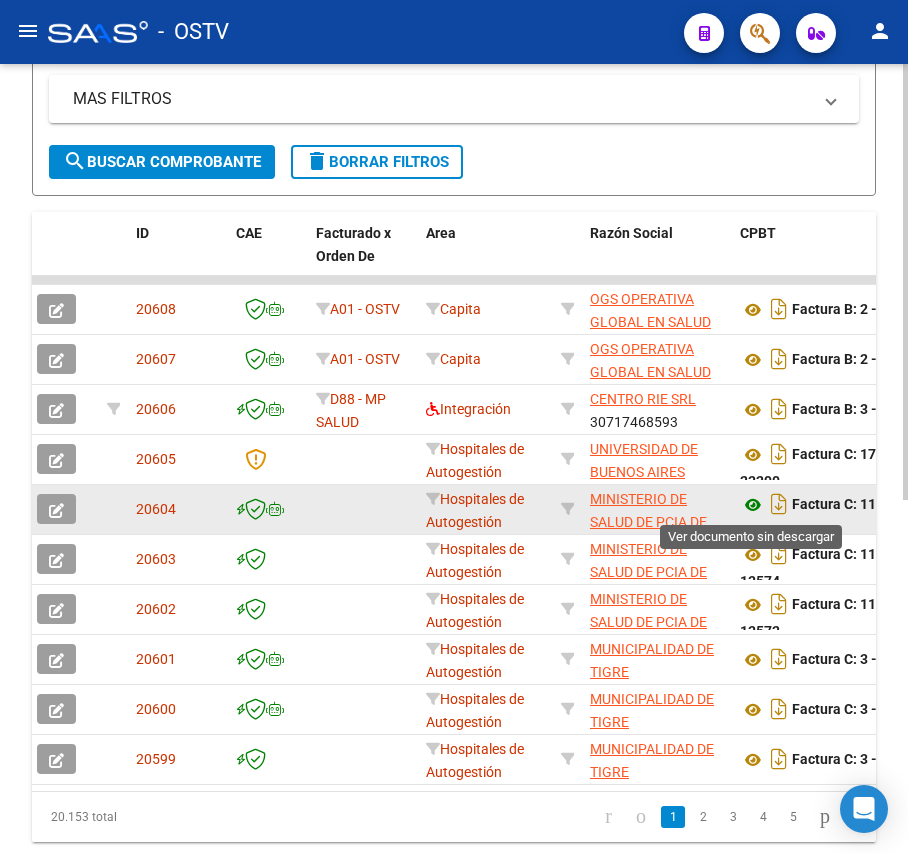 click 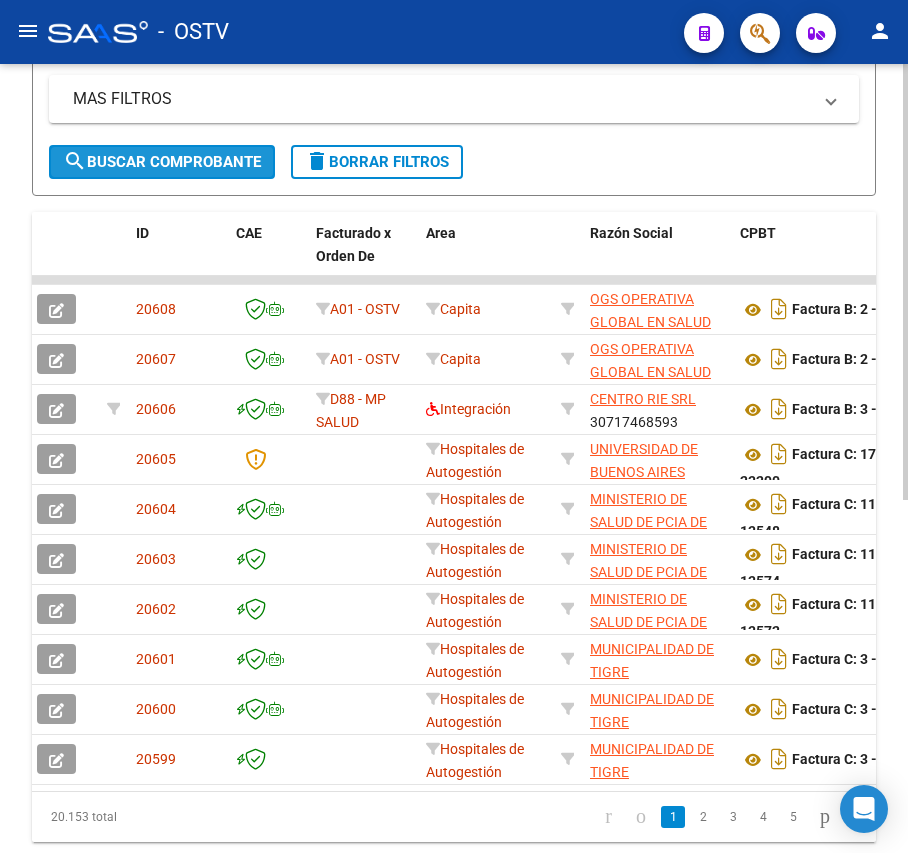 click on "search  Buscar Comprobante" 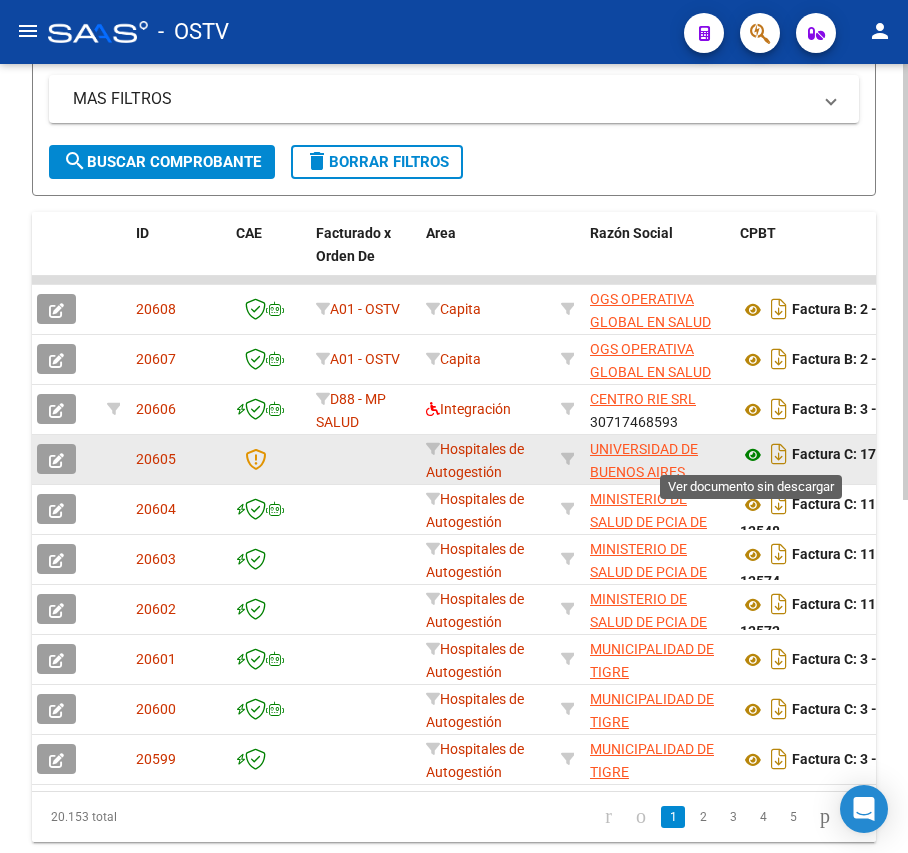 click 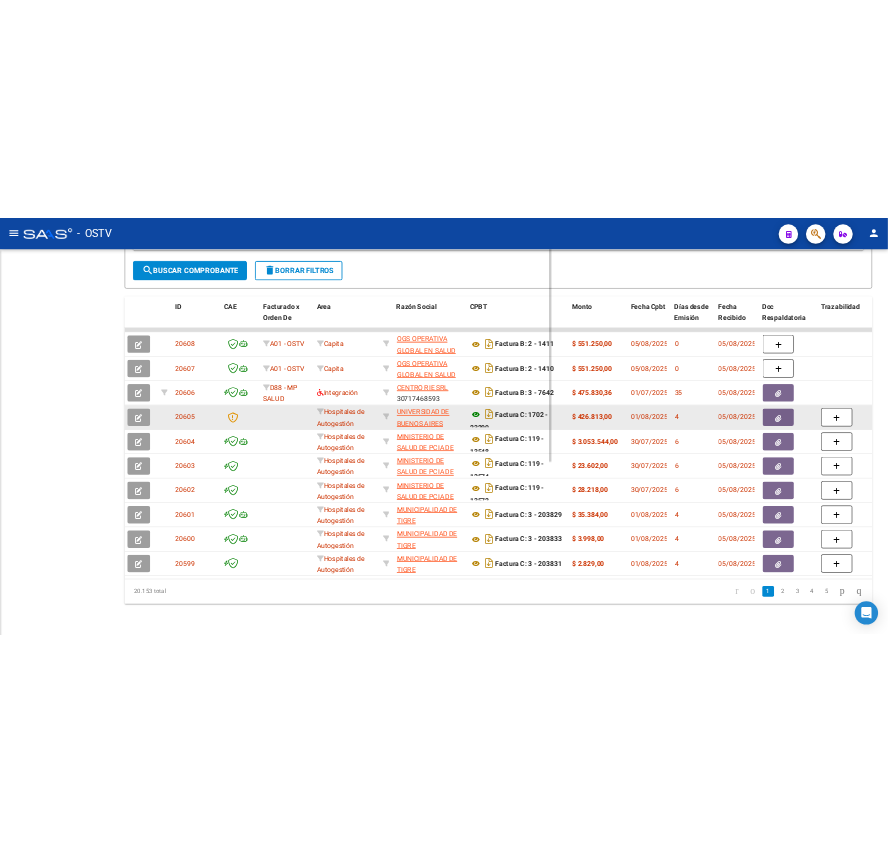 scroll, scrollTop: 409, scrollLeft: 0, axis: vertical 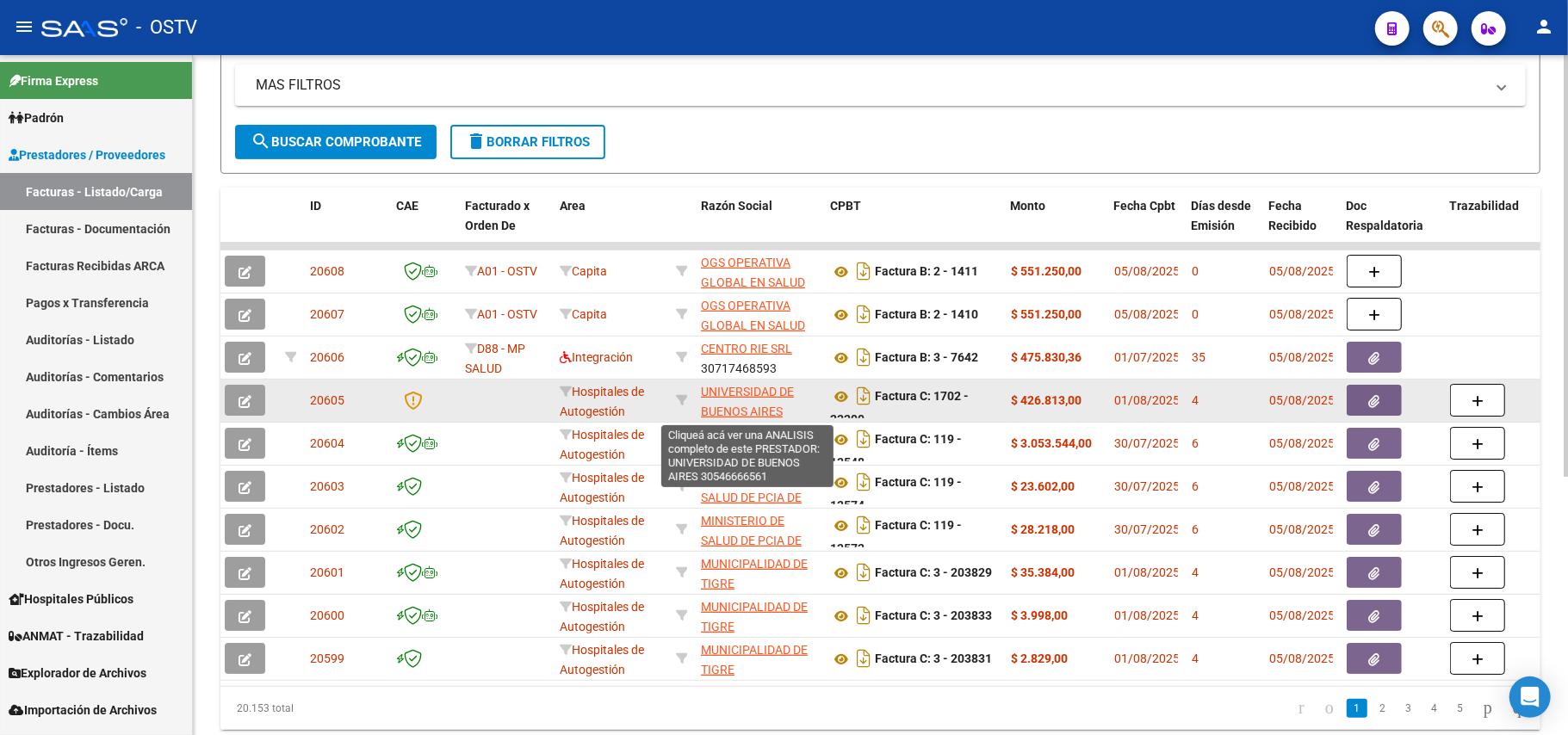 click on "UNIVERSIDAD DE BUENOS AIRES" 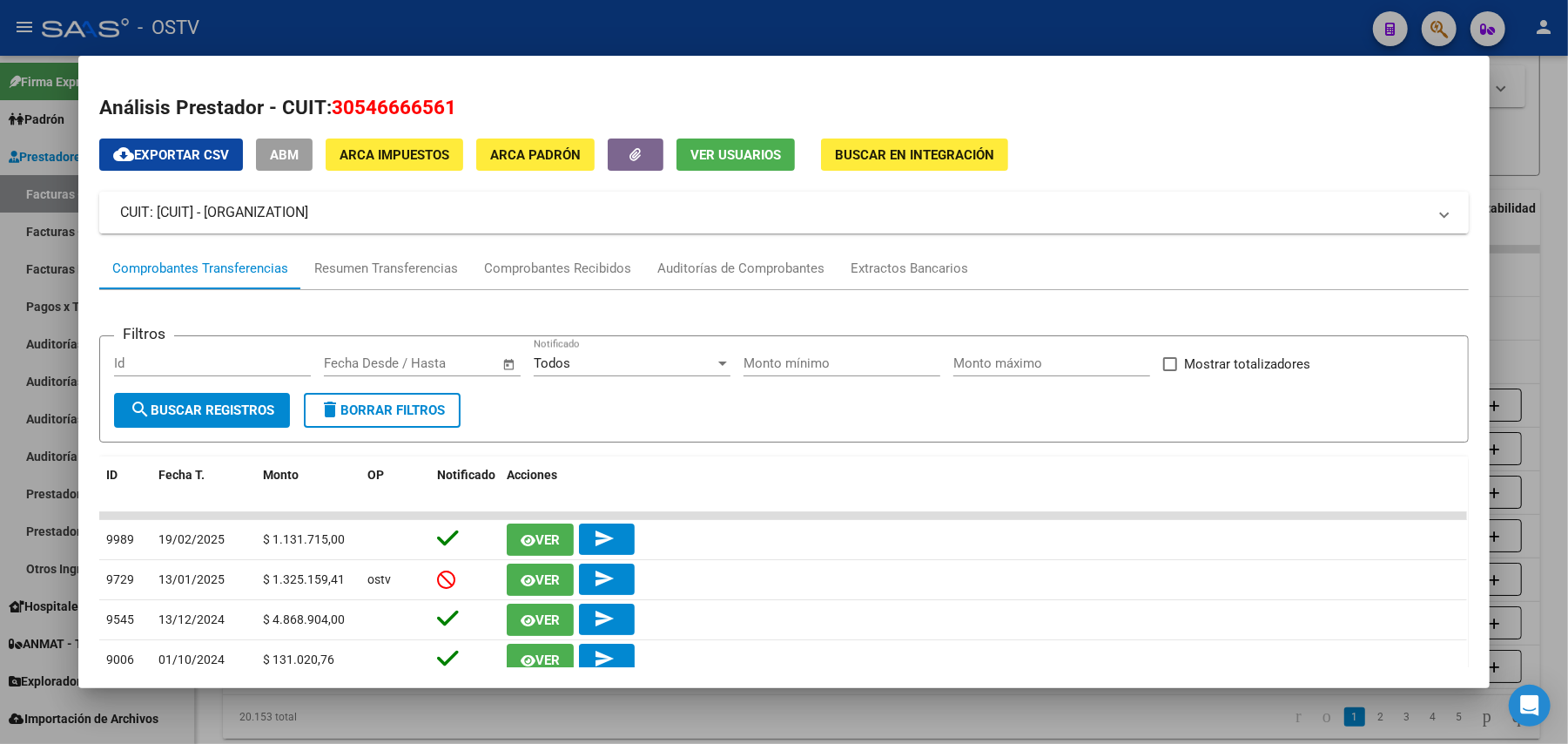 drag, startPoint x: 475, startPoint y: 203, endPoint x: 245, endPoint y: 218, distance: 230.4886 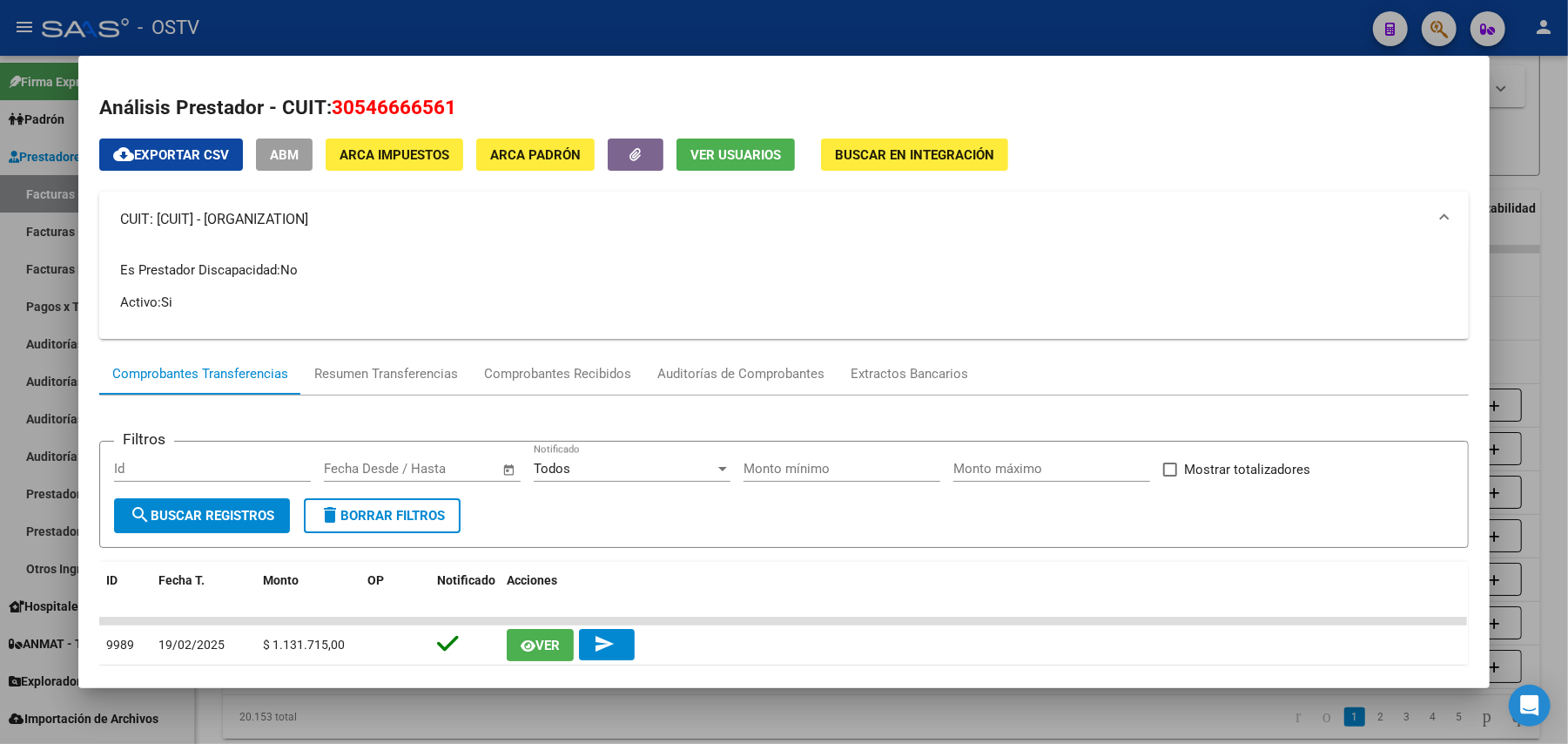 copy on "UNIVERSIDAD DE BUENOS AIRES" 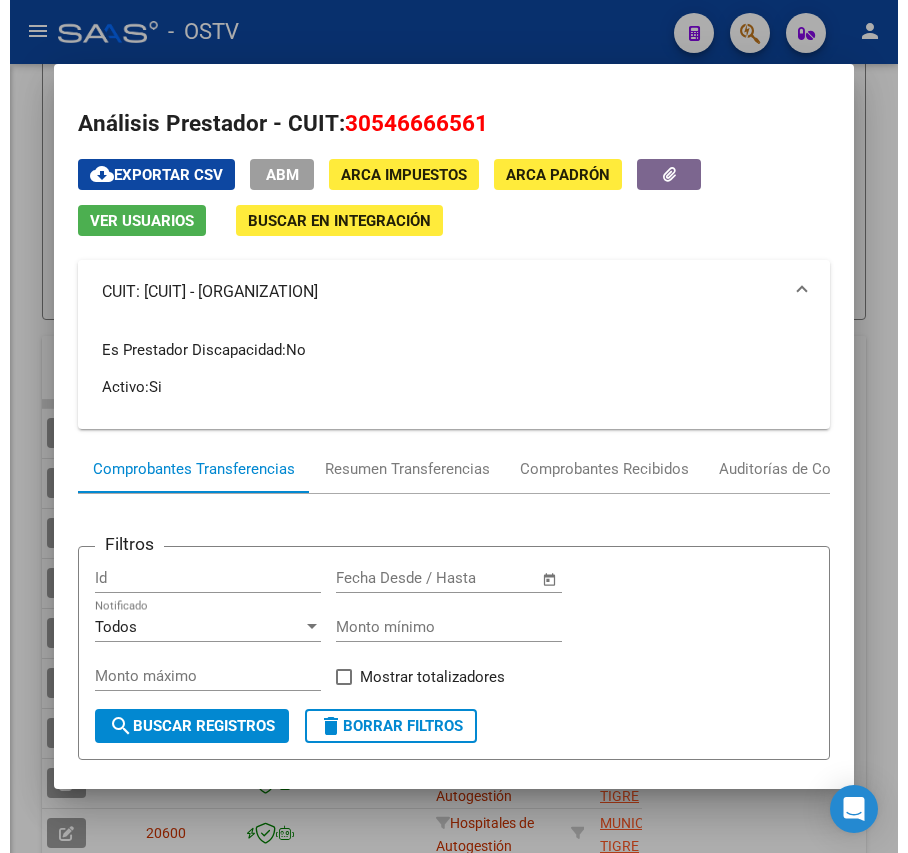 scroll, scrollTop: 533, scrollLeft: 0, axis: vertical 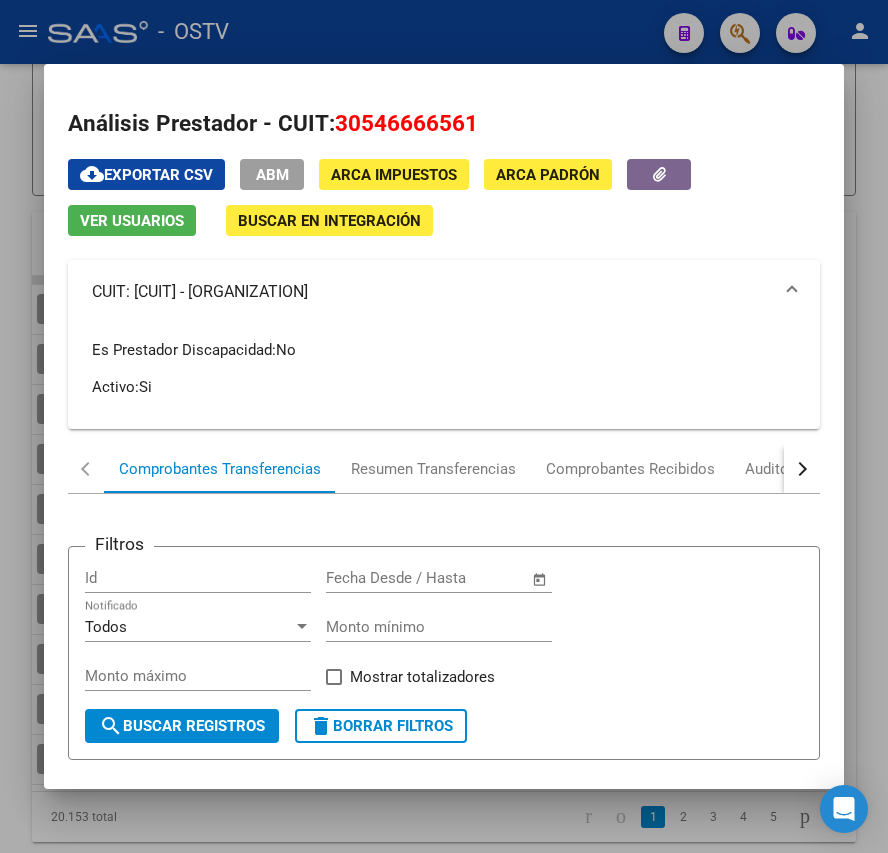 click at bounding box center (444, 426) 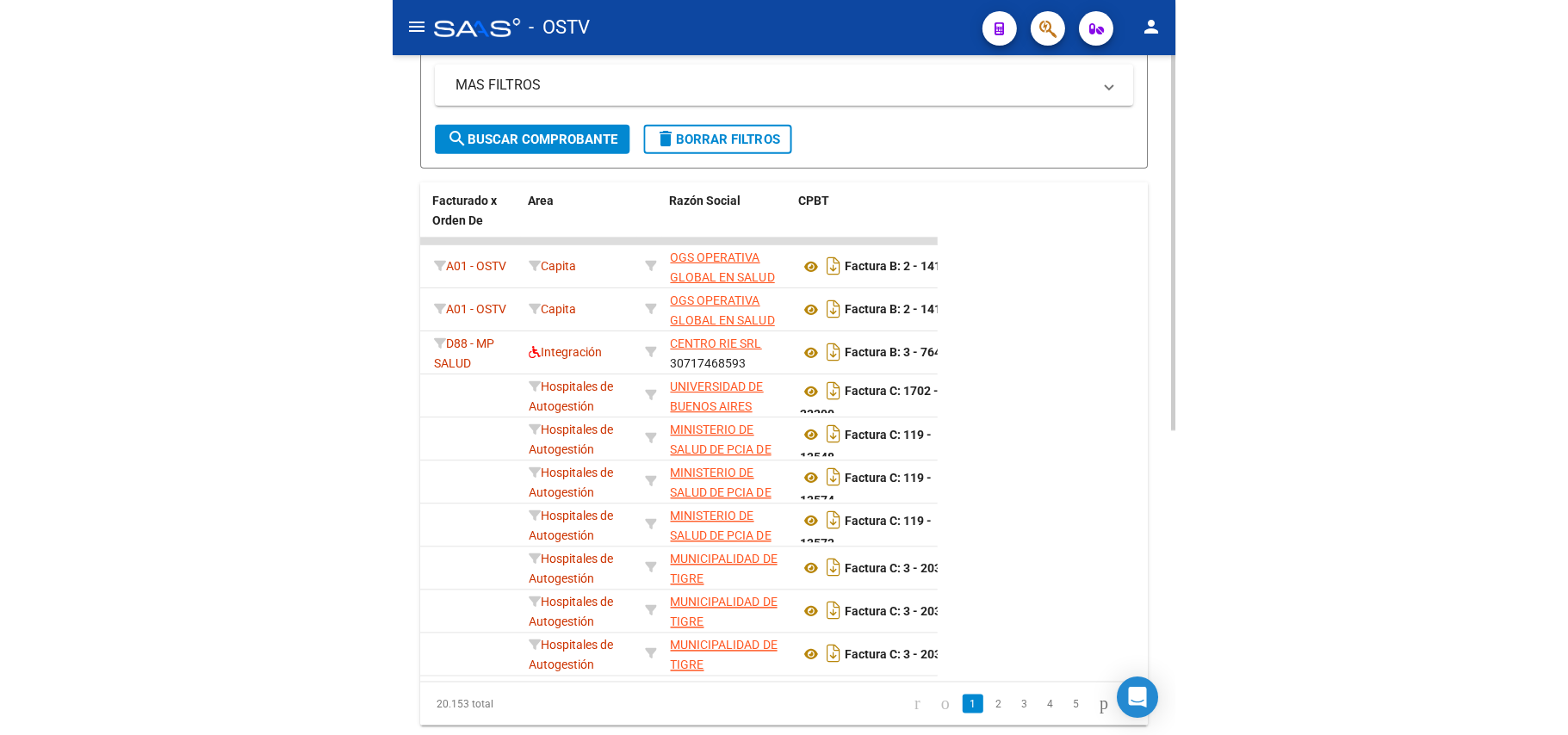 scroll, scrollTop: 0, scrollLeft: 321, axis: horizontal 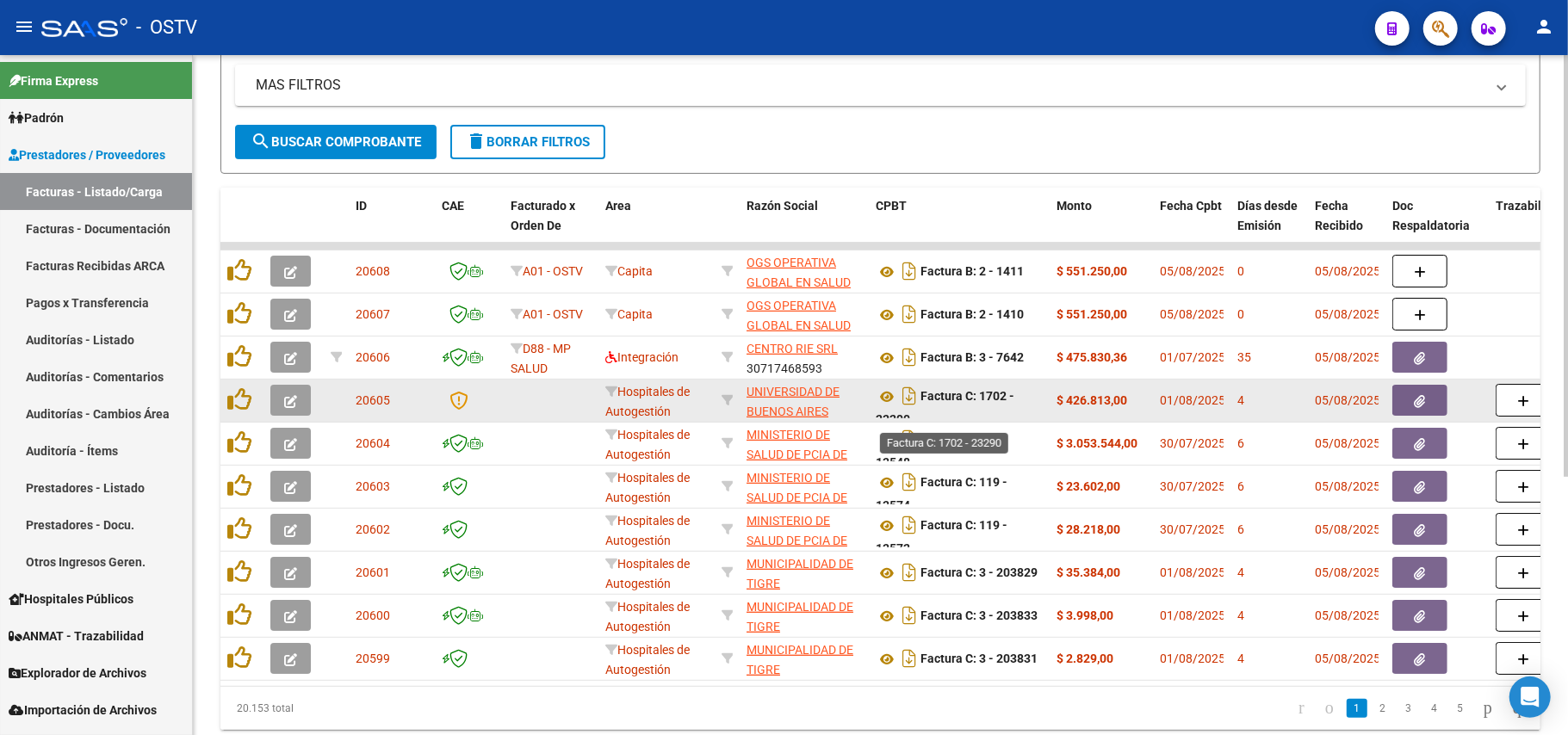 drag, startPoint x: 983, startPoint y: 392, endPoint x: 1007, endPoint y: 396, distance: 24.33105 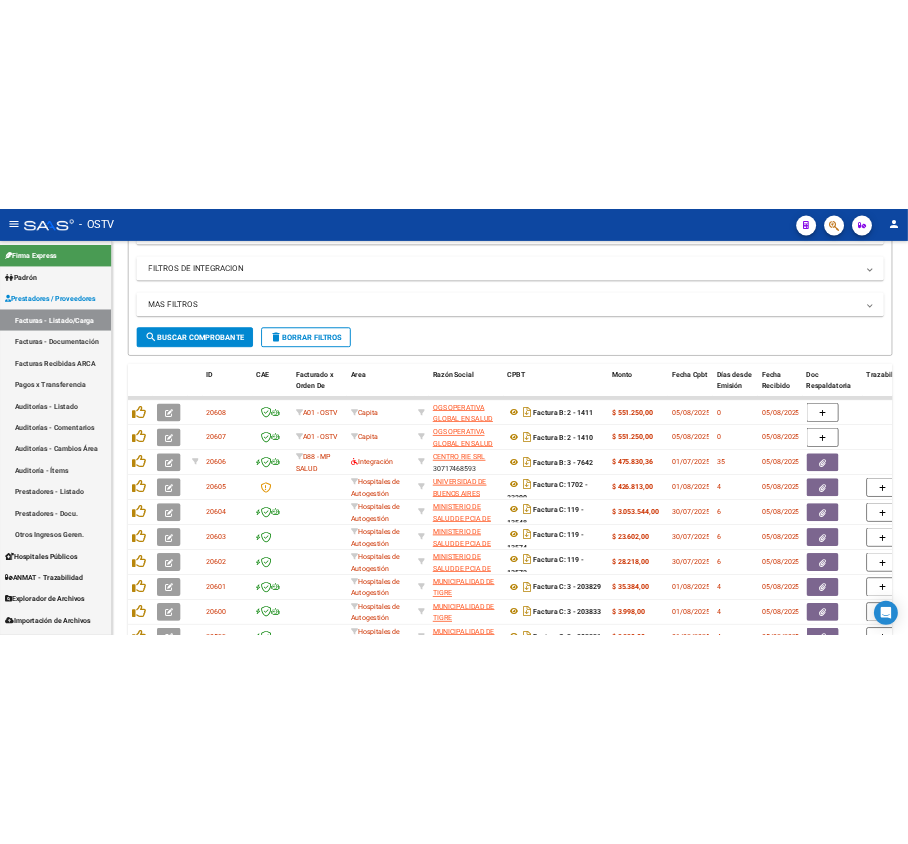 scroll, scrollTop: 276, scrollLeft: 0, axis: vertical 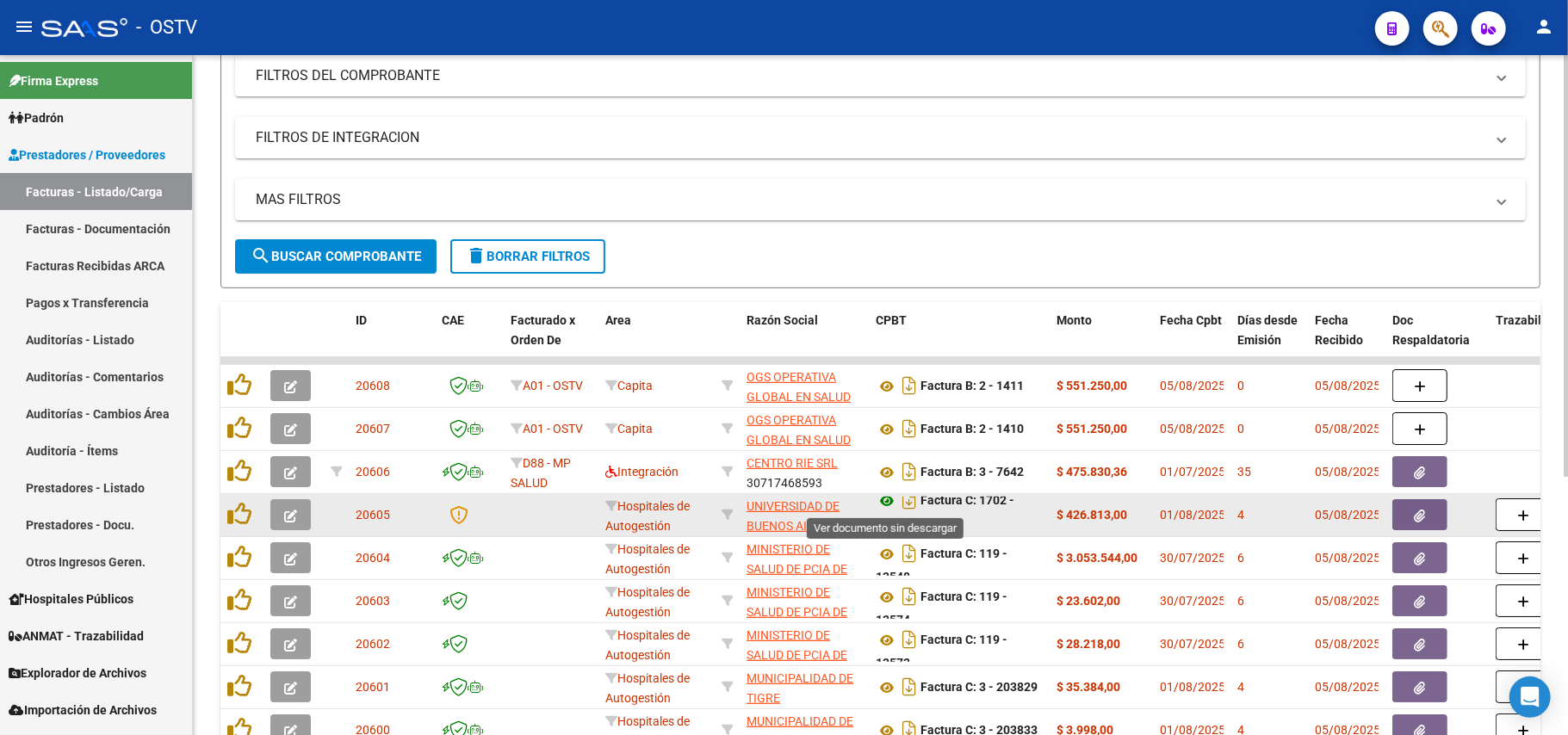 click 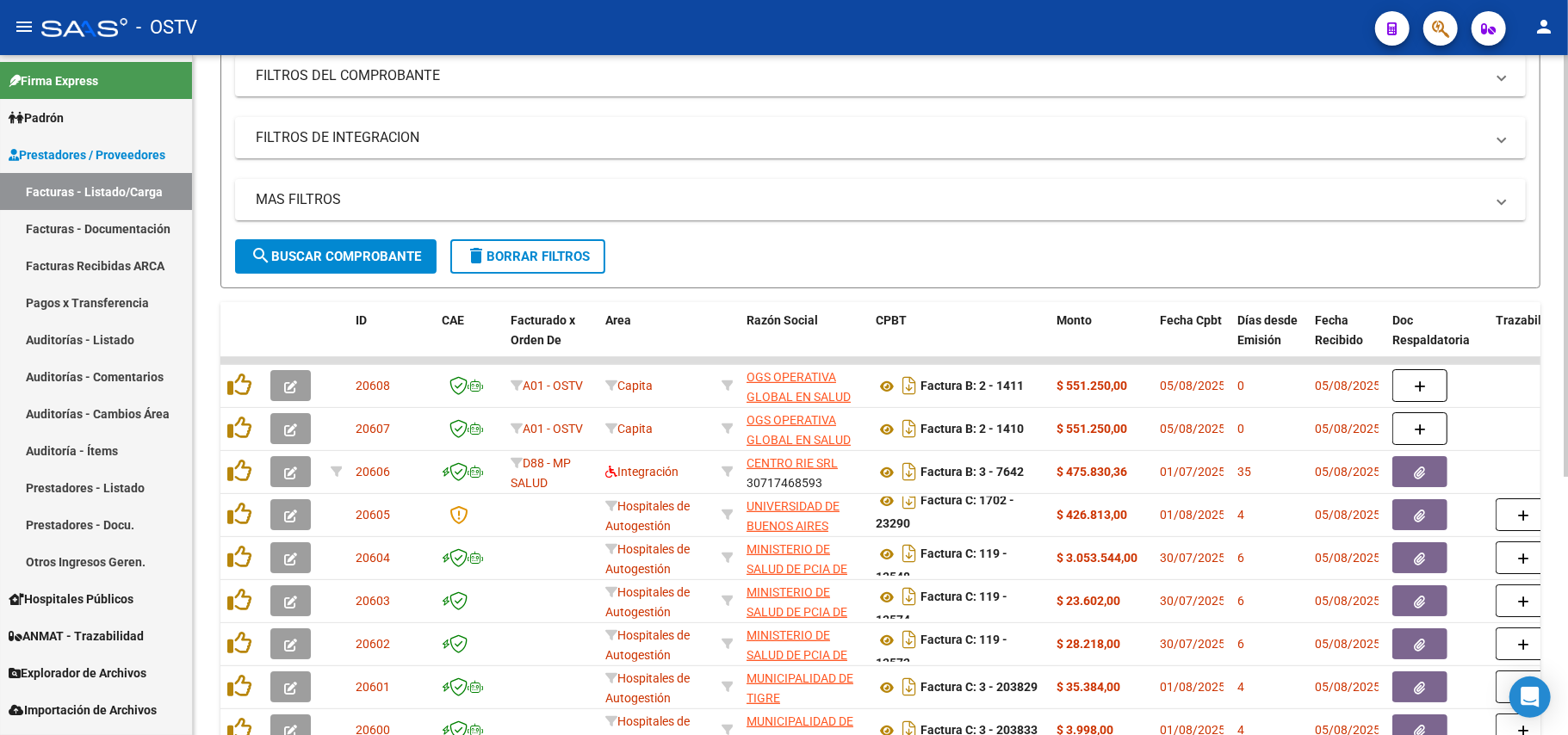 click on "search  Buscar Comprobante" 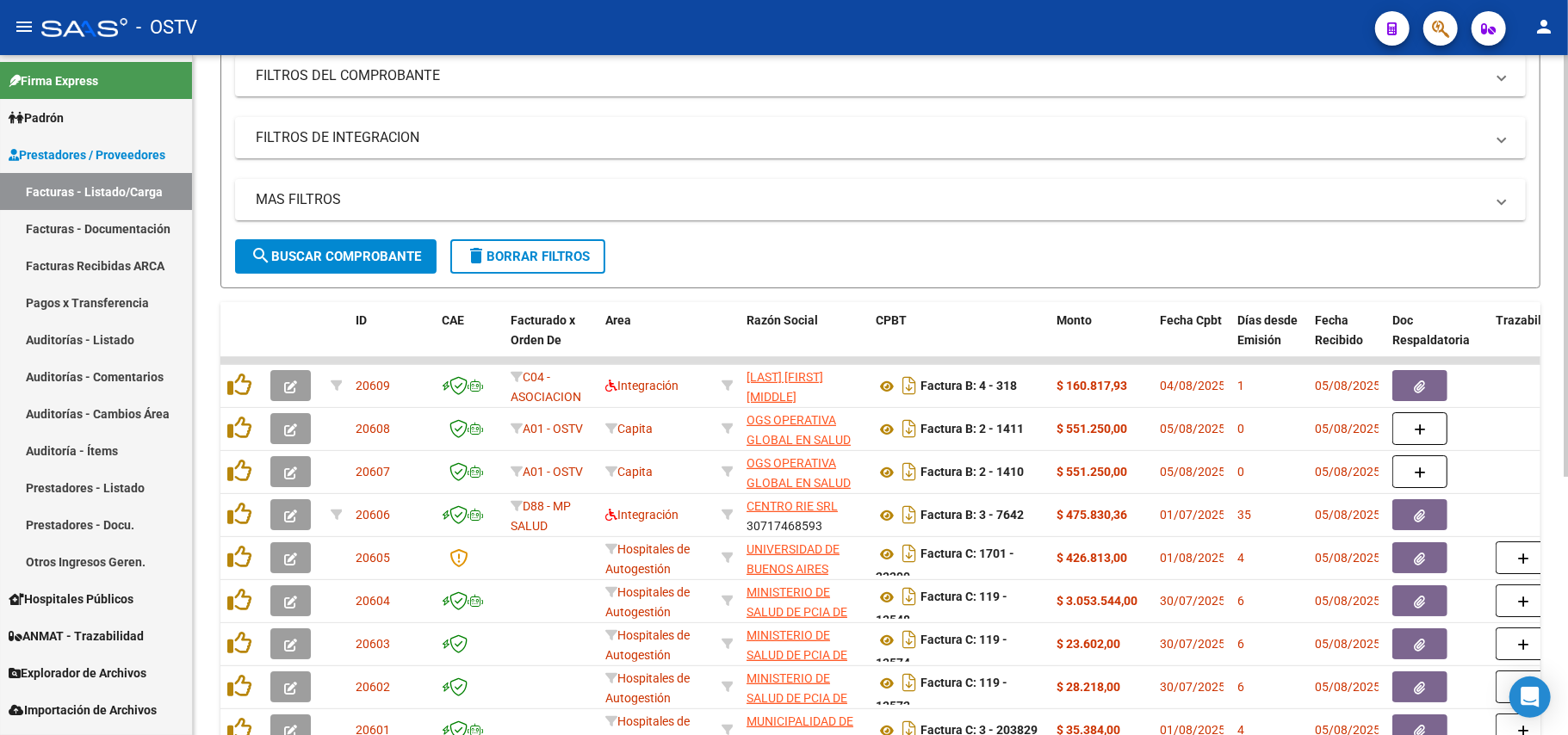 scroll, scrollTop: 0, scrollLeft: 0, axis: both 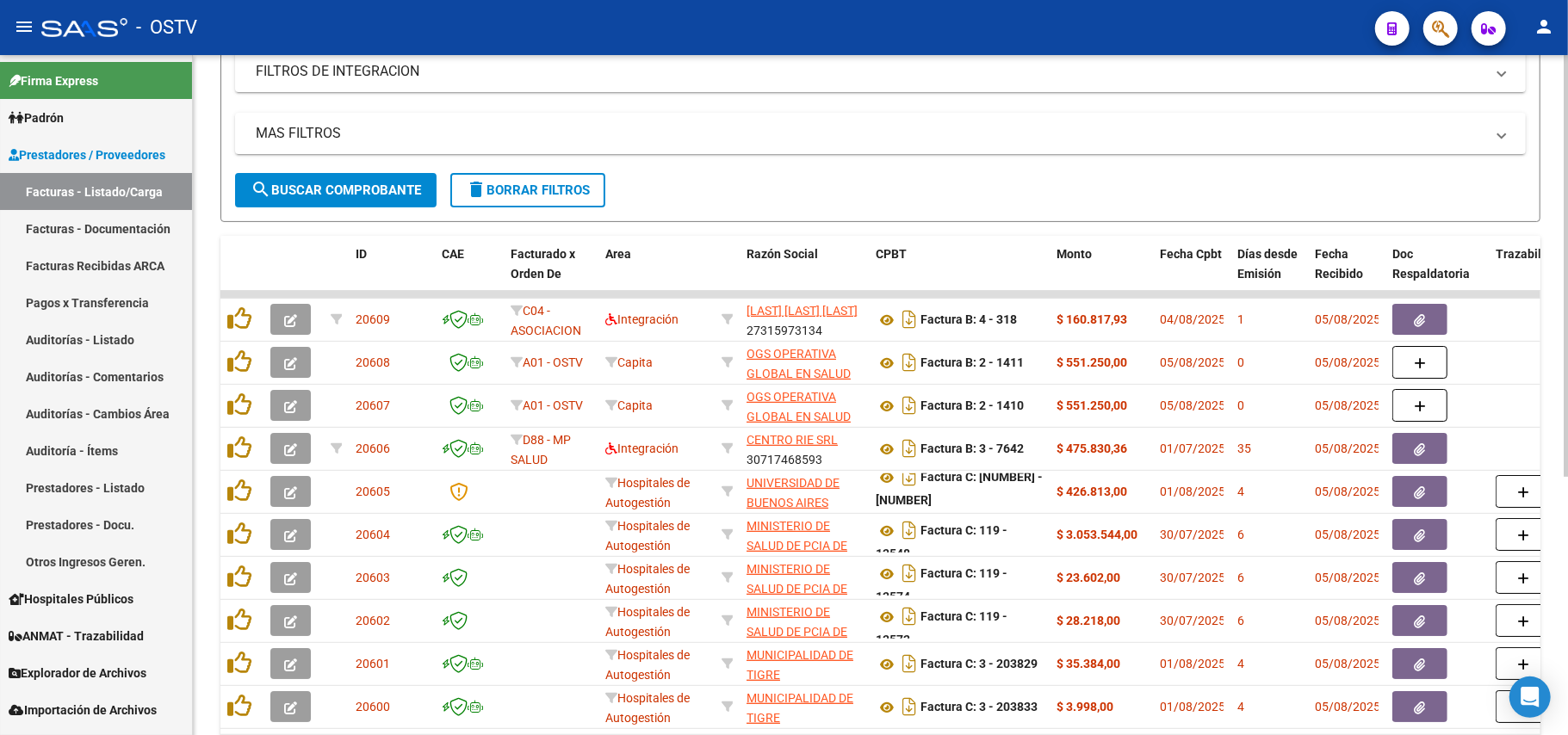 click on "search  Buscar Comprobante" 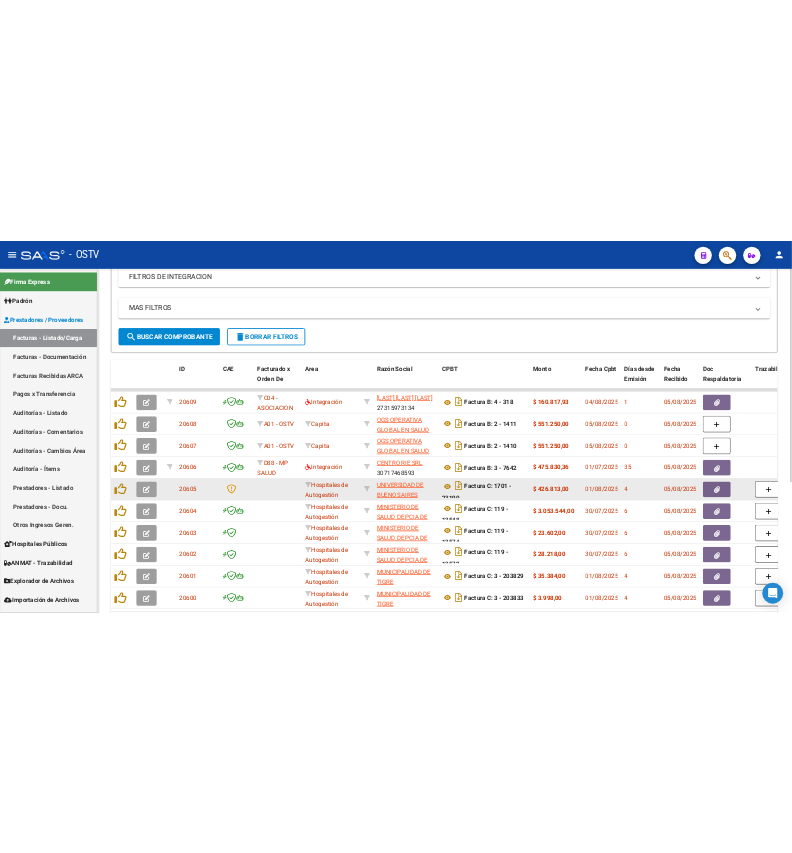 scroll, scrollTop: 0, scrollLeft: 0, axis: both 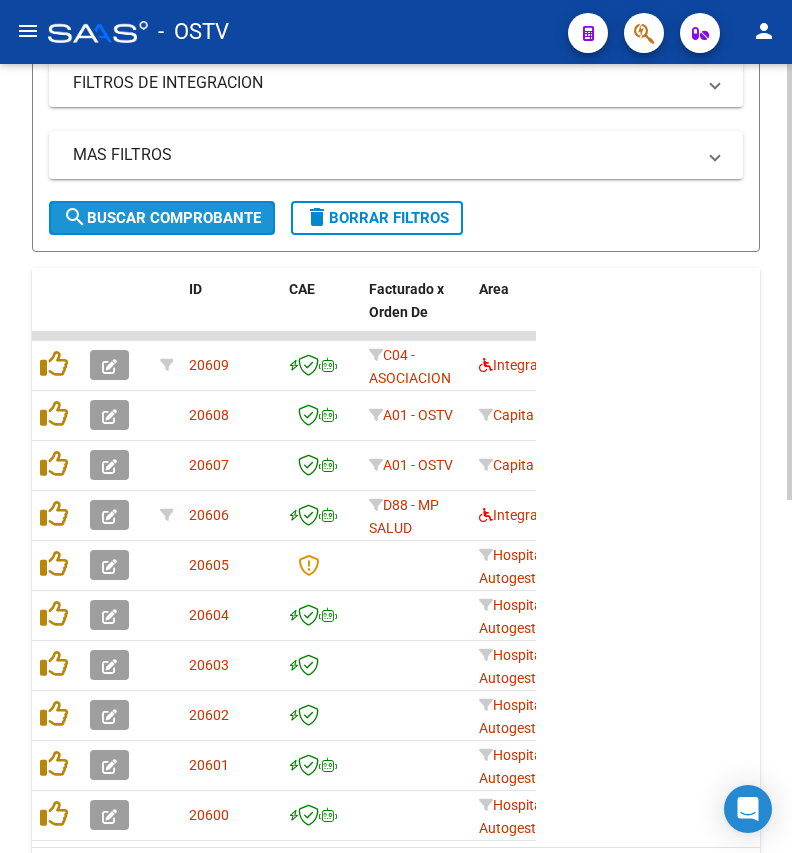 click on "search  Buscar Comprobante" 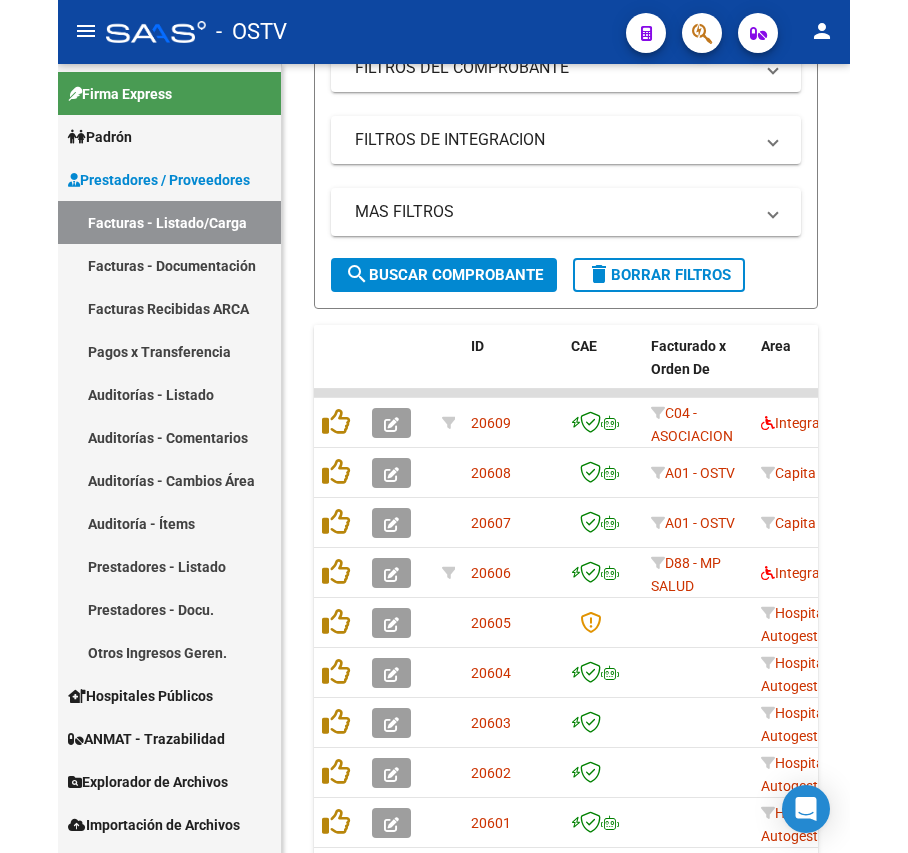 scroll, scrollTop: 353, scrollLeft: 0, axis: vertical 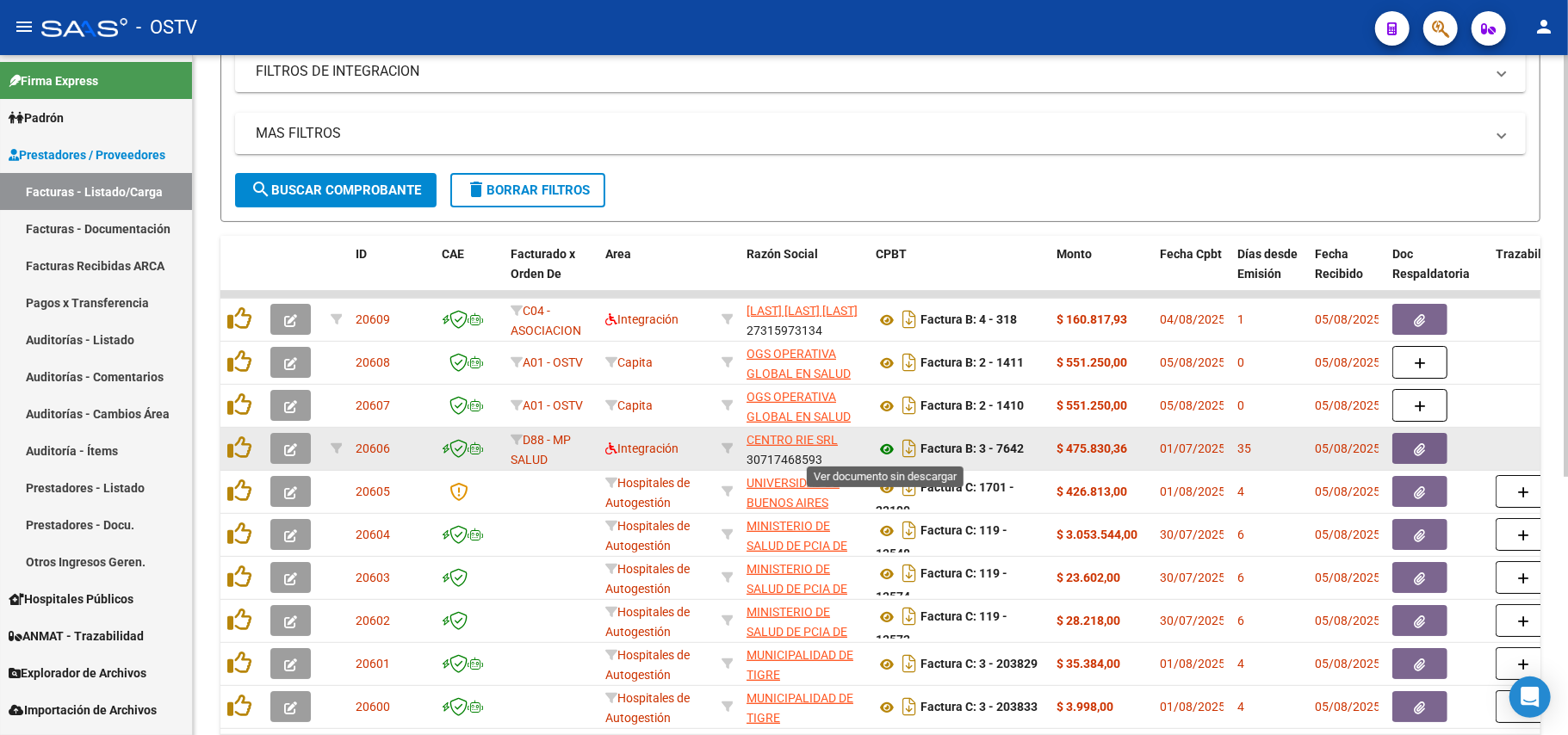 click 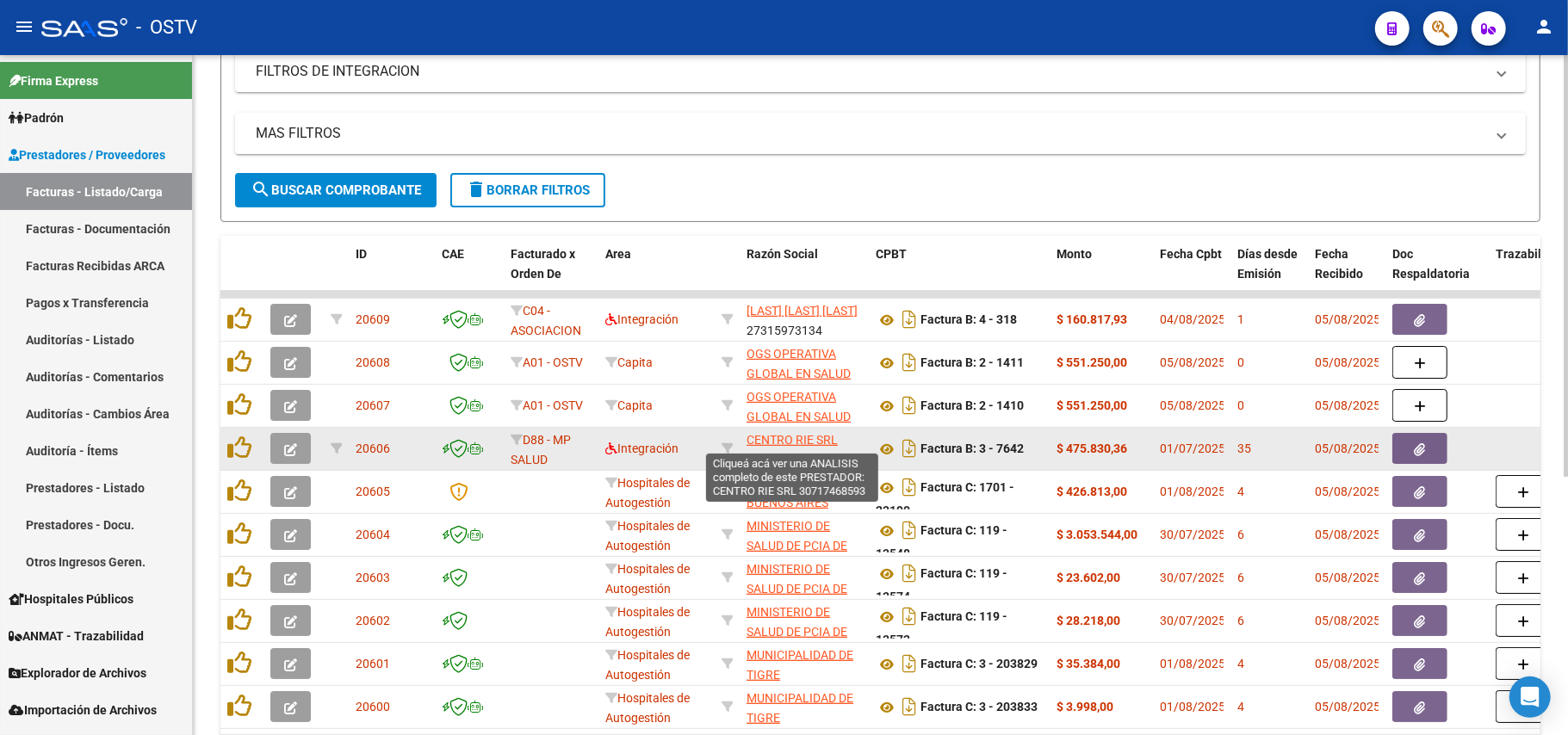 click on "CENTRO RIE SRL" 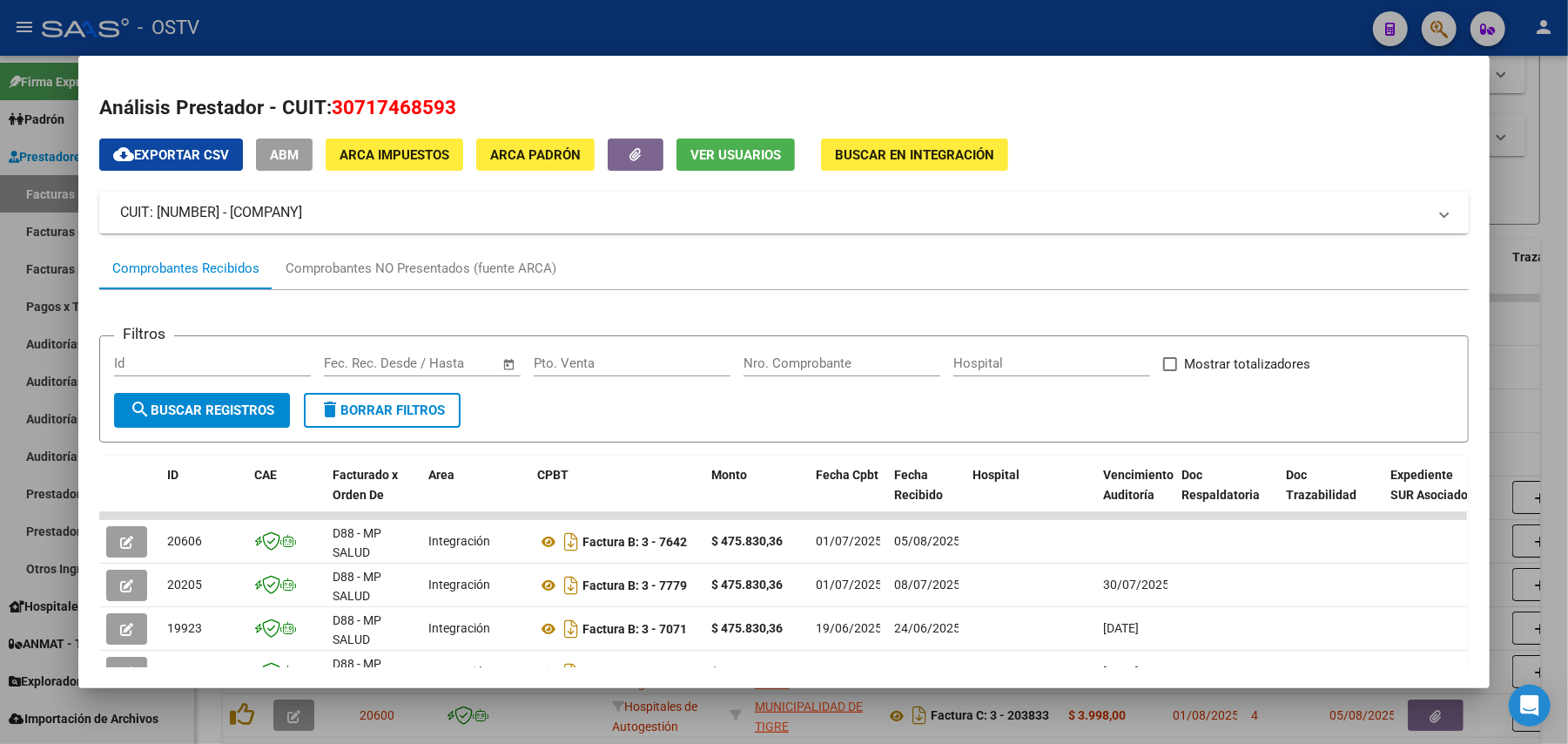drag, startPoint x: 360, startPoint y: 209, endPoint x: 246, endPoint y: 209, distance: 114 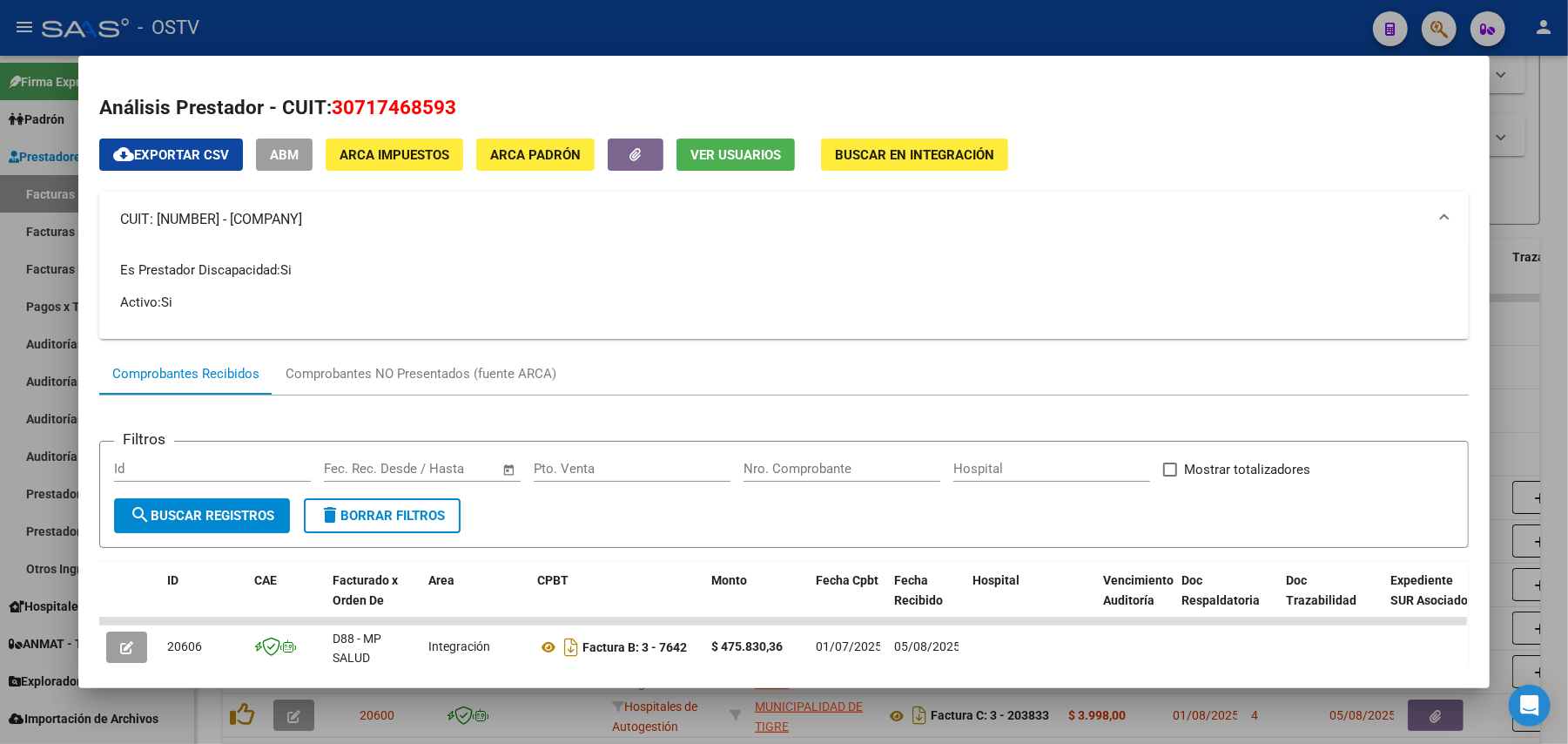 copy on "CENTRO RIE SRL" 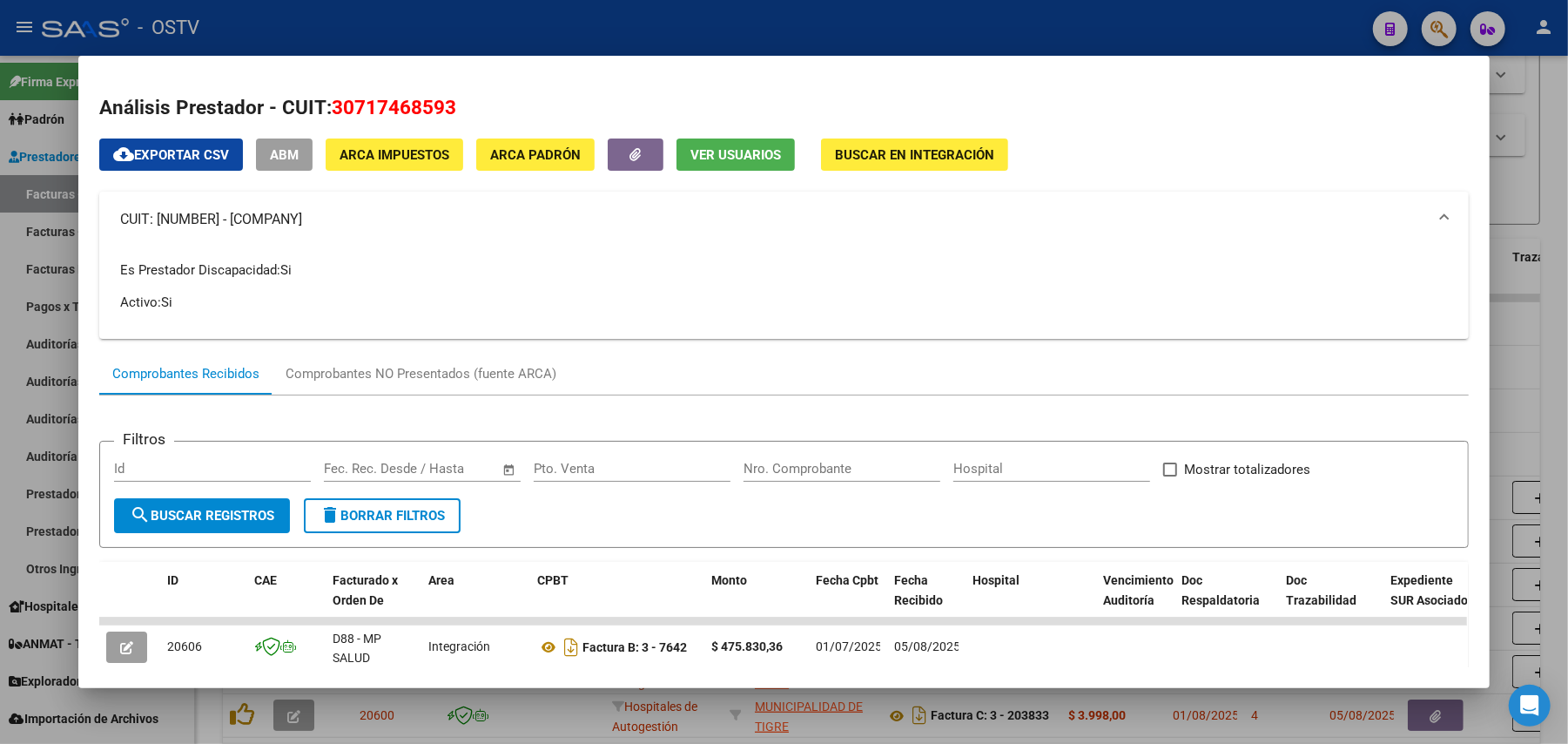 click at bounding box center [784, 372] 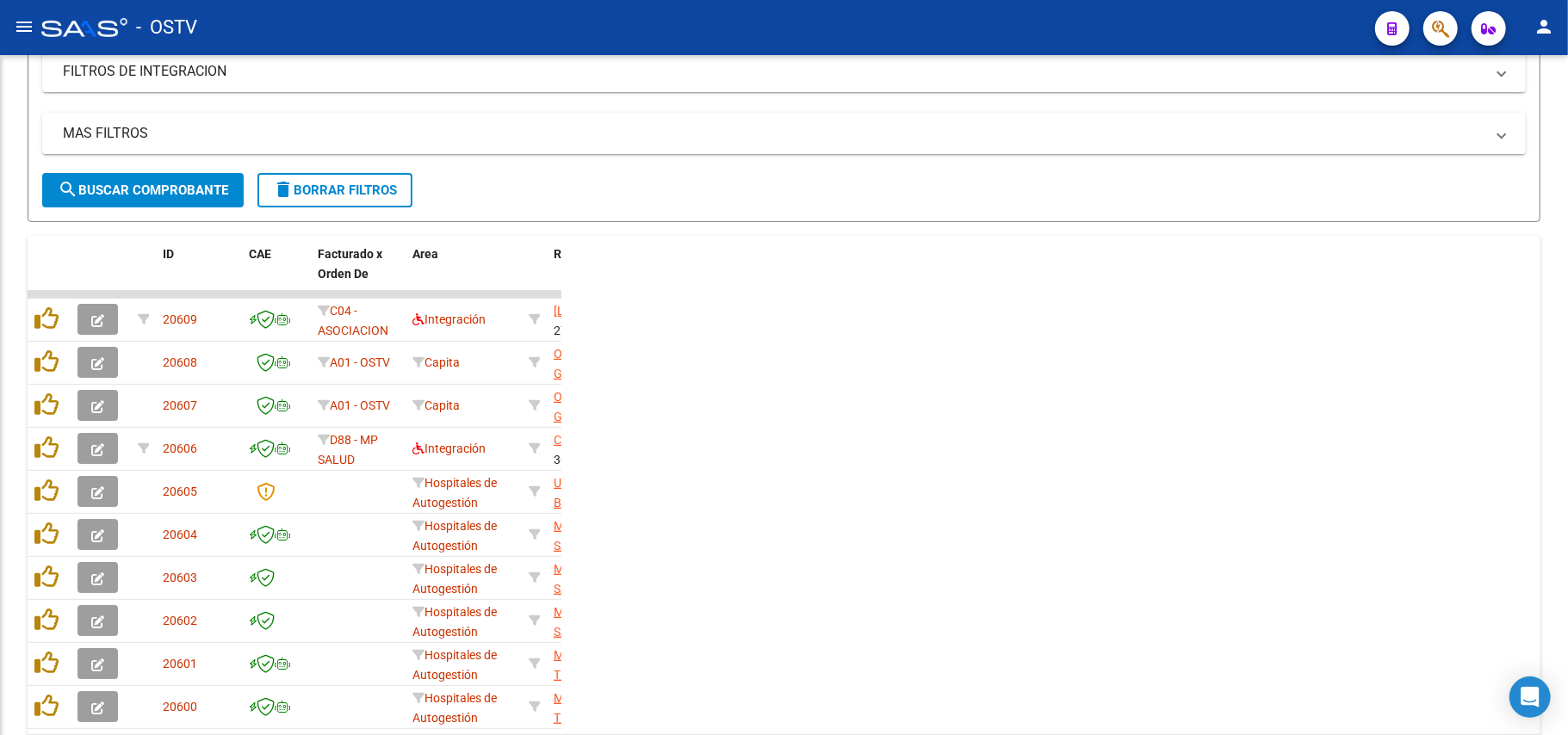 scroll, scrollTop: 411, scrollLeft: 0, axis: vertical 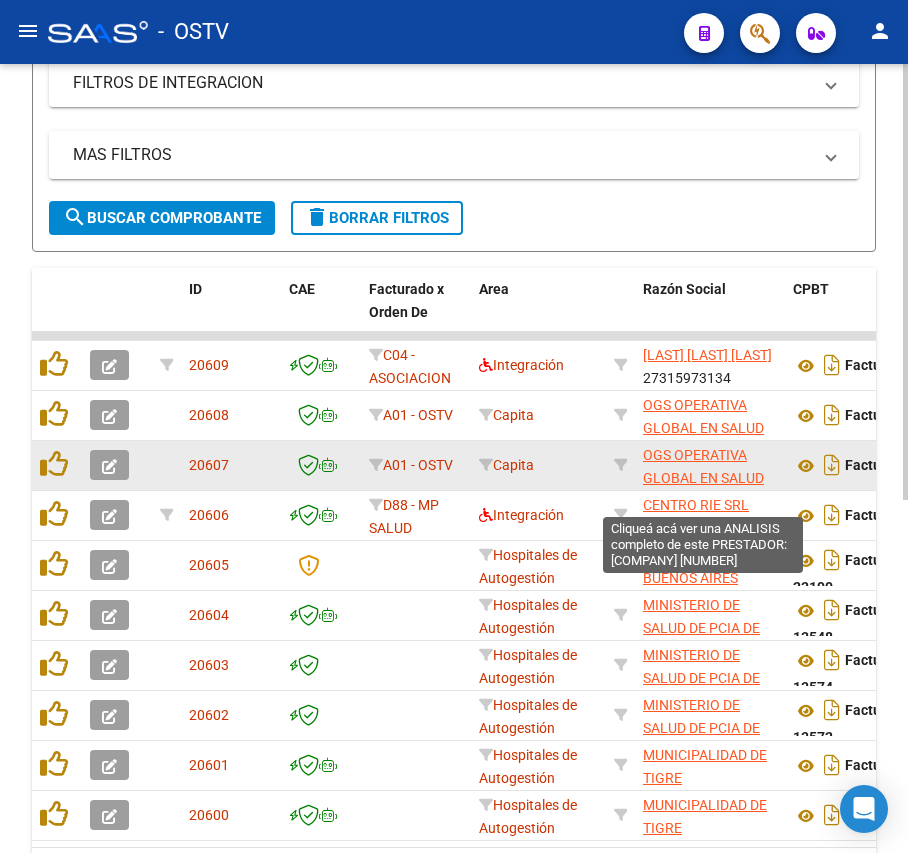 click on "OGS OPERATIVA GLOBAL EN SALUD SA" 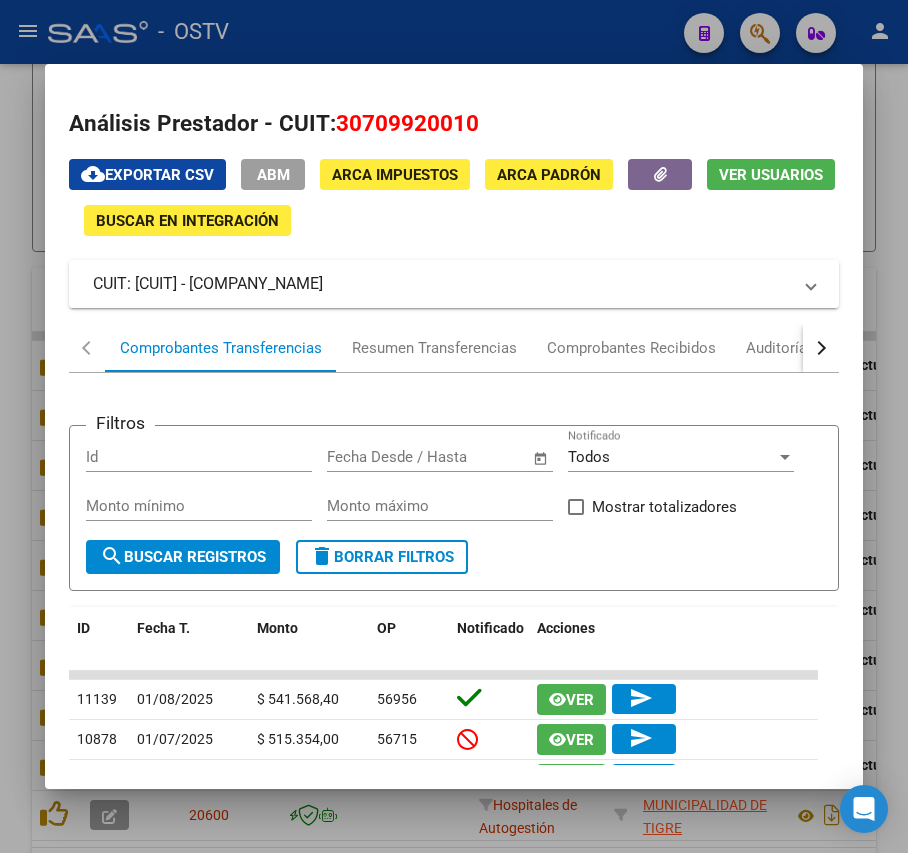 drag, startPoint x: 532, startPoint y: 289, endPoint x: 250, endPoint y: 281, distance: 282.11346 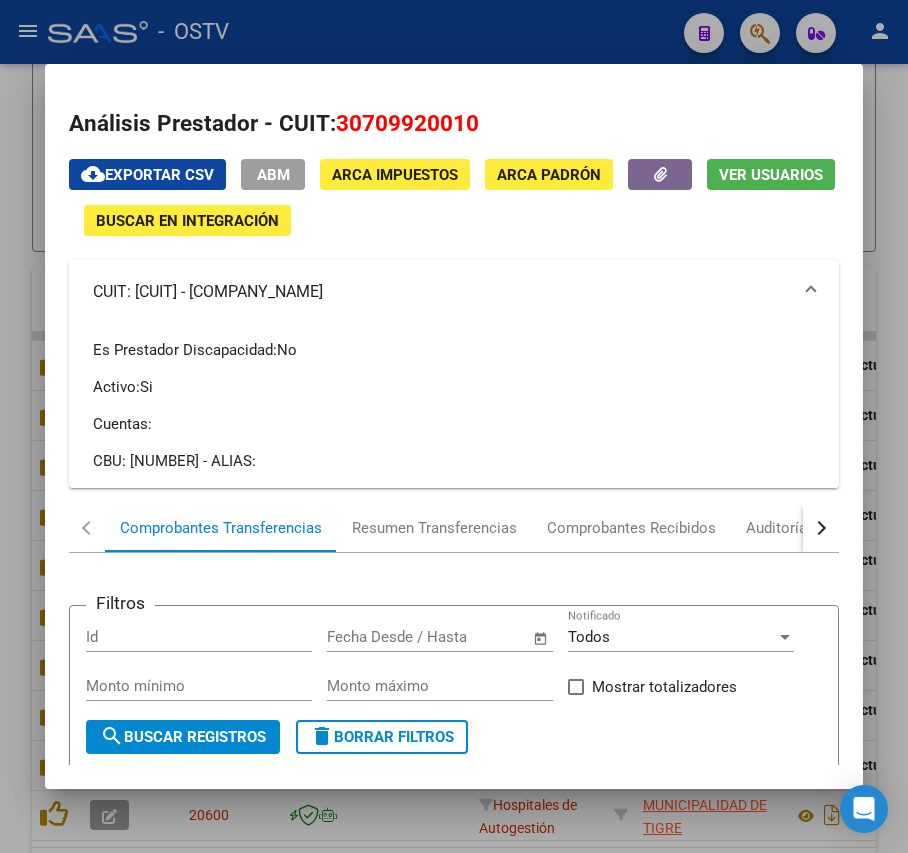 copy on "OGS OPERATIVA GLOBAL EN SALUD SA" 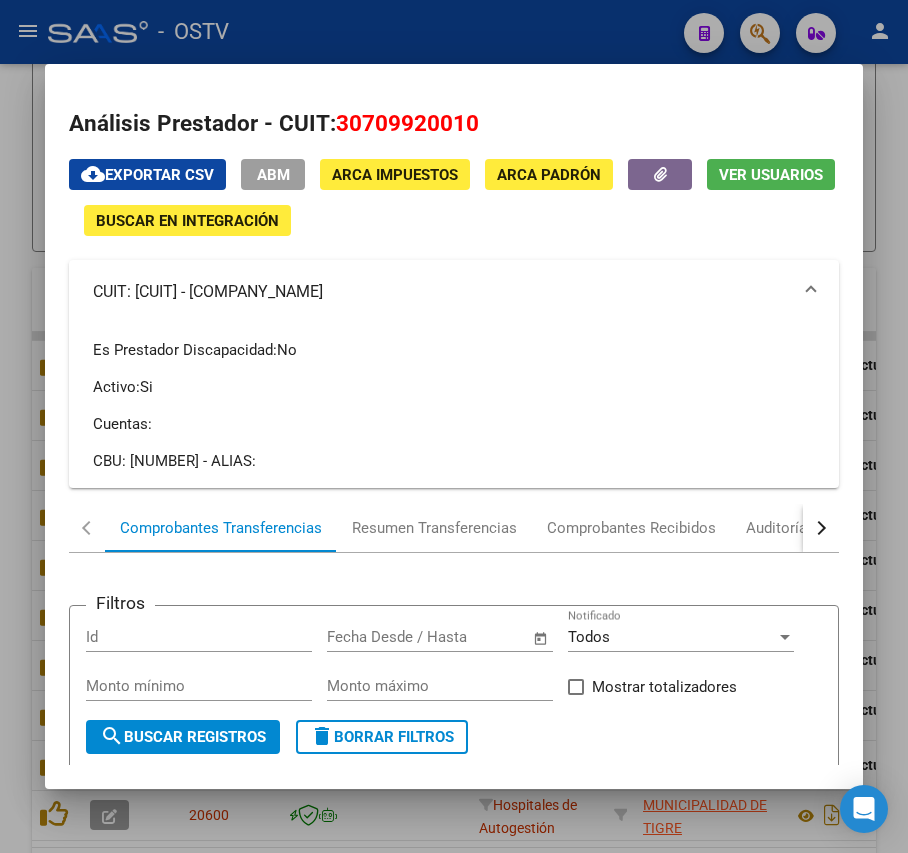 click on "Análisis Prestador - CUIT: [CUIT] cloud_download Exportar CSV ABM ARCA Impuestos ARCA Padrón Ver Usuarios Buscar en Integración CUIT: [CUIT] - [COMPANY_NAME] Es Prestador Discapacidad: No Activo: Si Cuentas: CBU: [NUMBER] - ALIAS: Comprobantes Transferencias Resumen Transferencias Comprobantes Recibidos Auditorías de Comprobantes Extractos Bancarios Comprobantes NO Presentados (fuente ARCA) Filtros Id Start date – End date Fecha Desde / Hasta Todos Notificado Monto mínimo Monto máximo Mostrar totalizadores search Buscar Registros delete Borrar Filtros ID Fecha T. Monto OP Notificado Acciones 11139 01/08/2025 $ 541.568,40 56956 Ver send 10878 01/07/2025 $ 515.354,00 56715 Ver send 10577 26/05/2025 $ 515.354,00 ostv Ver send 10450 30/04/2025 $ 514.500,00 Ostv Ver send 10240 01/04/2025 $ 490.854,00 ostv Ver send 10079 07/03/2025 $ 490.854,00 ostv Ver send 9890 03/02/2025 $ 341.568,80 Ver send 9678 Ver" at bounding box center [453, 426] 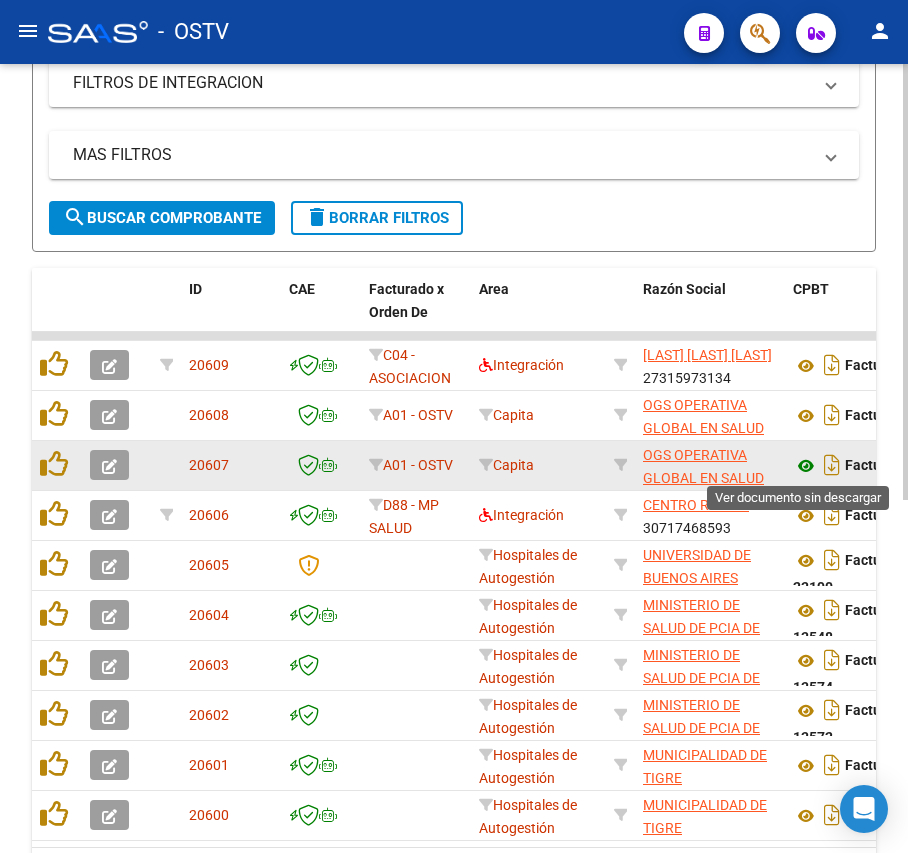 click 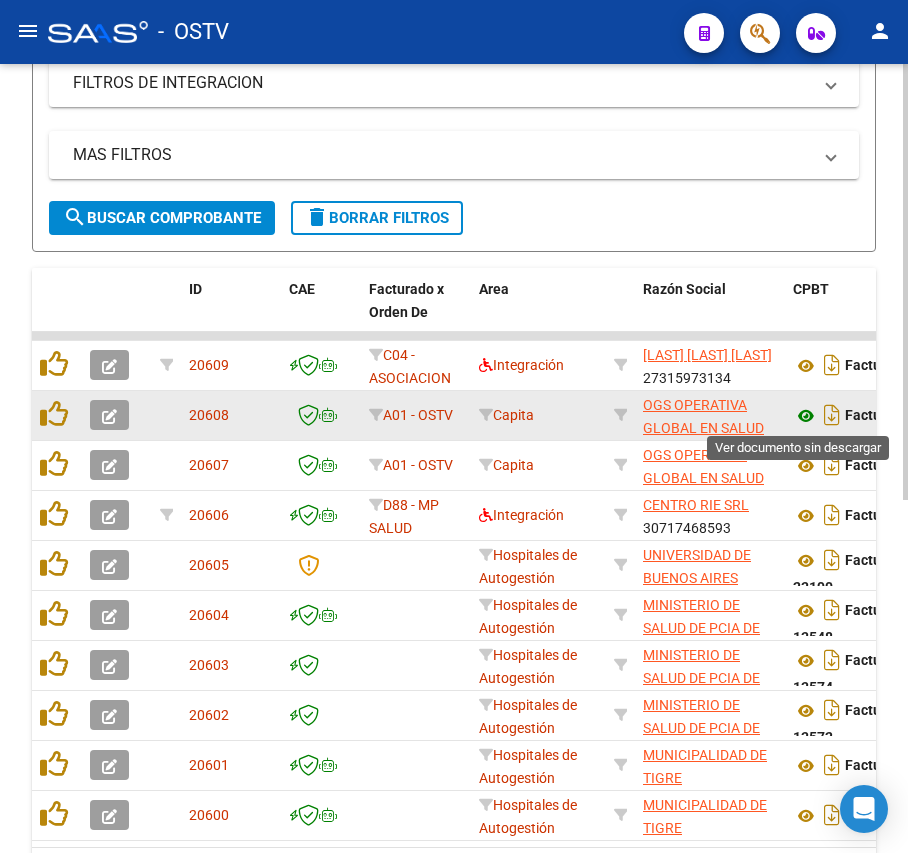 click 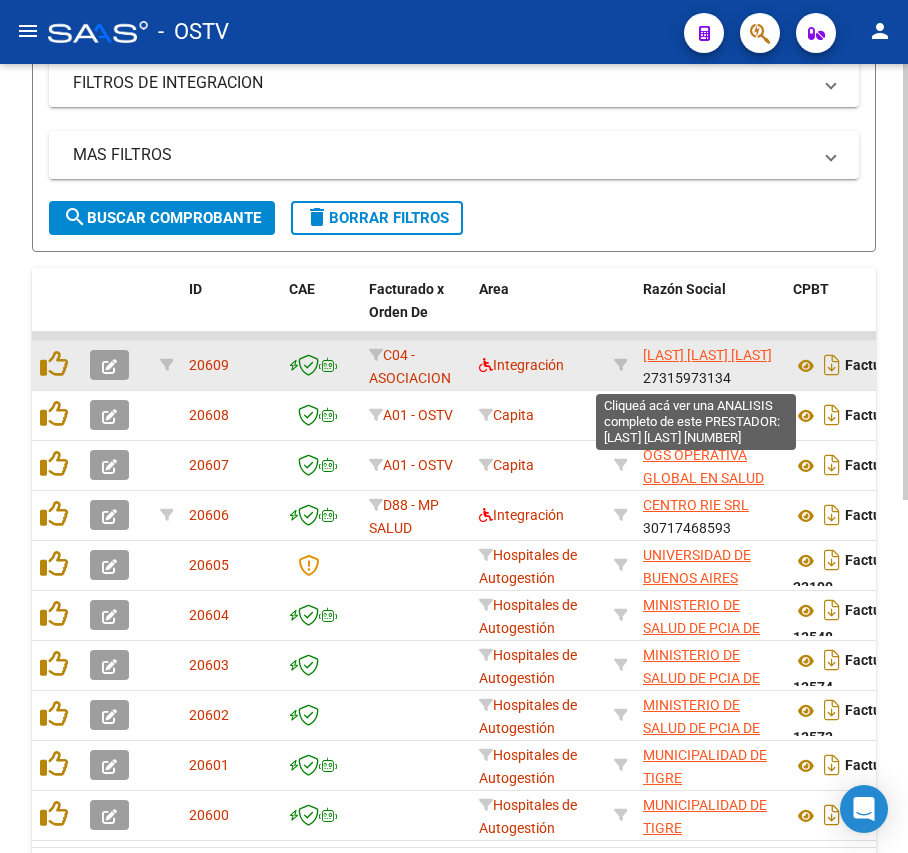 click on "[LAST] [LAST] [LAST]" 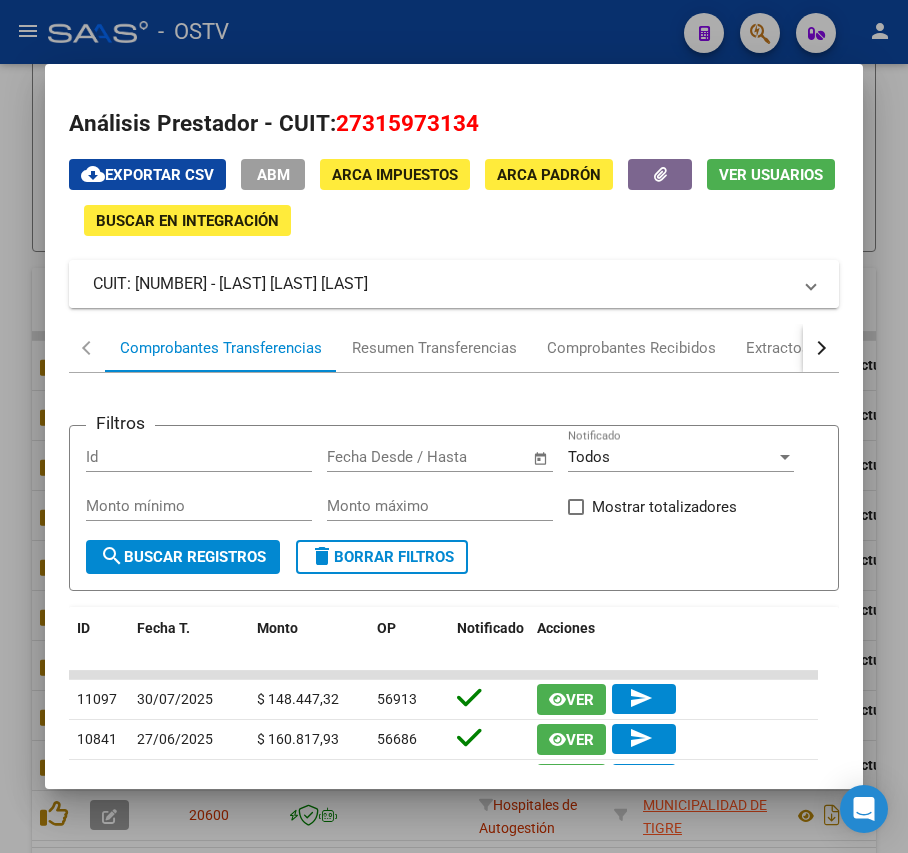 drag, startPoint x: 454, startPoint y: 278, endPoint x: 246, endPoint y: 298, distance: 208.95932 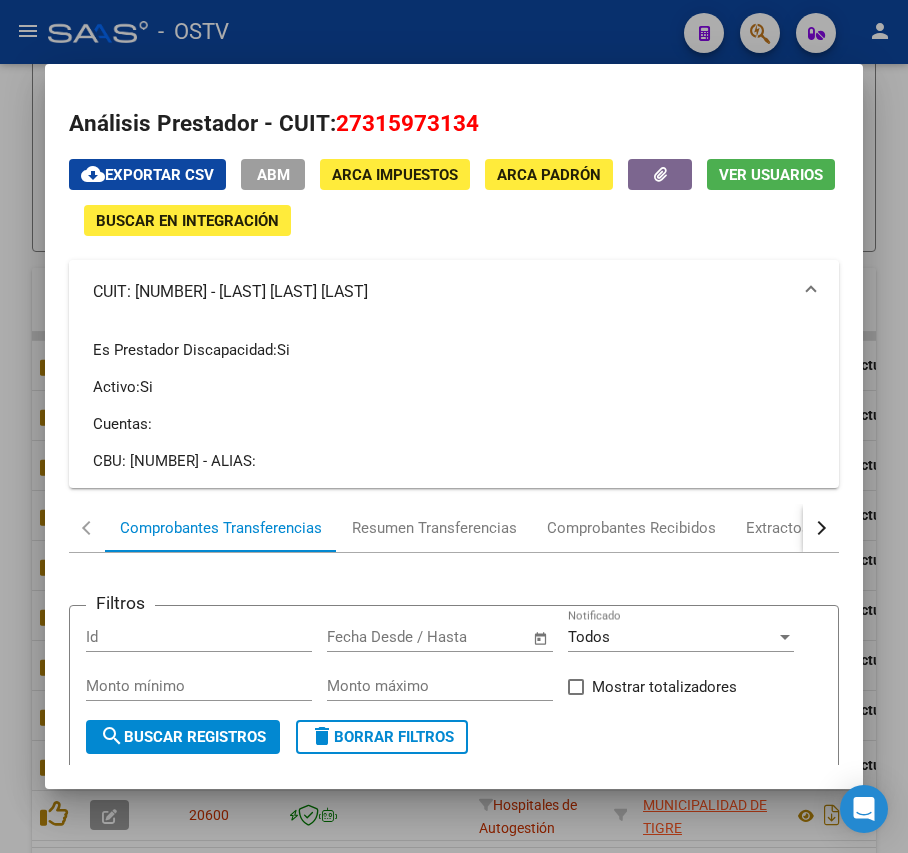 copy on "[LAST] [LAST] [LAST]" 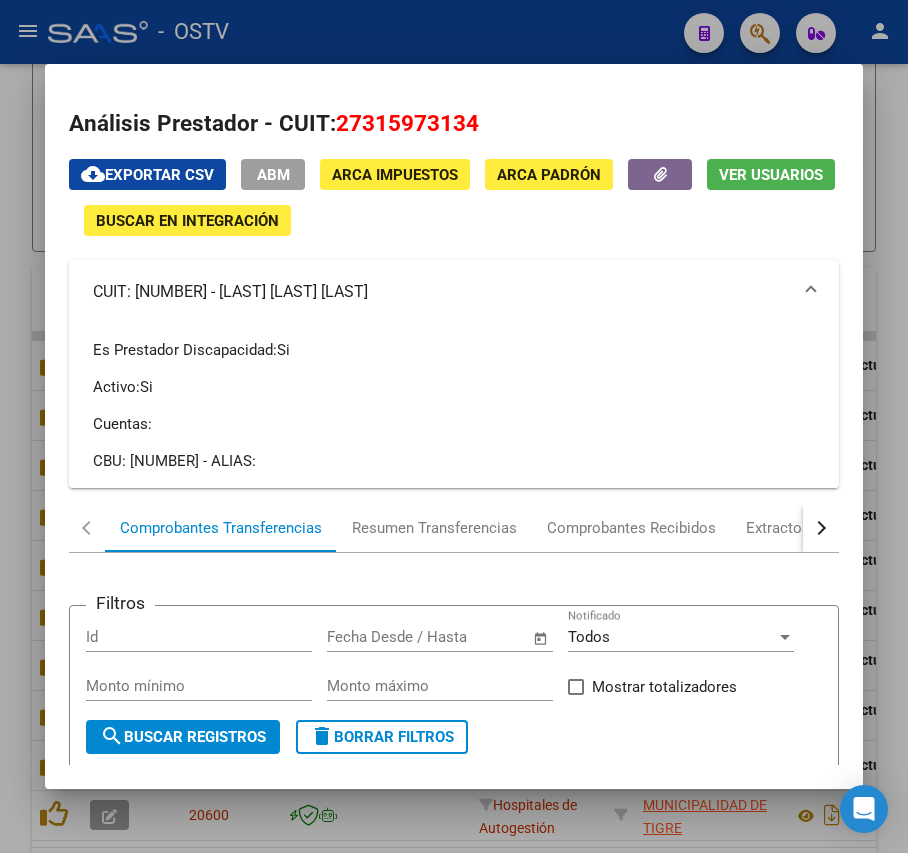 click at bounding box center (454, 426) 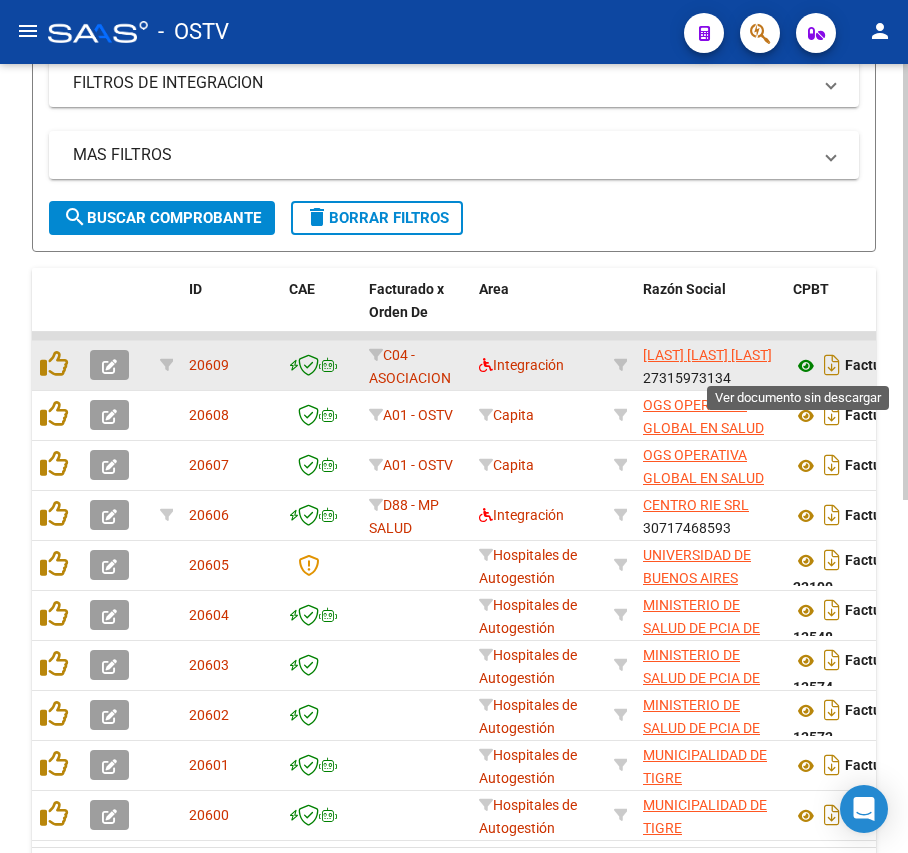 click 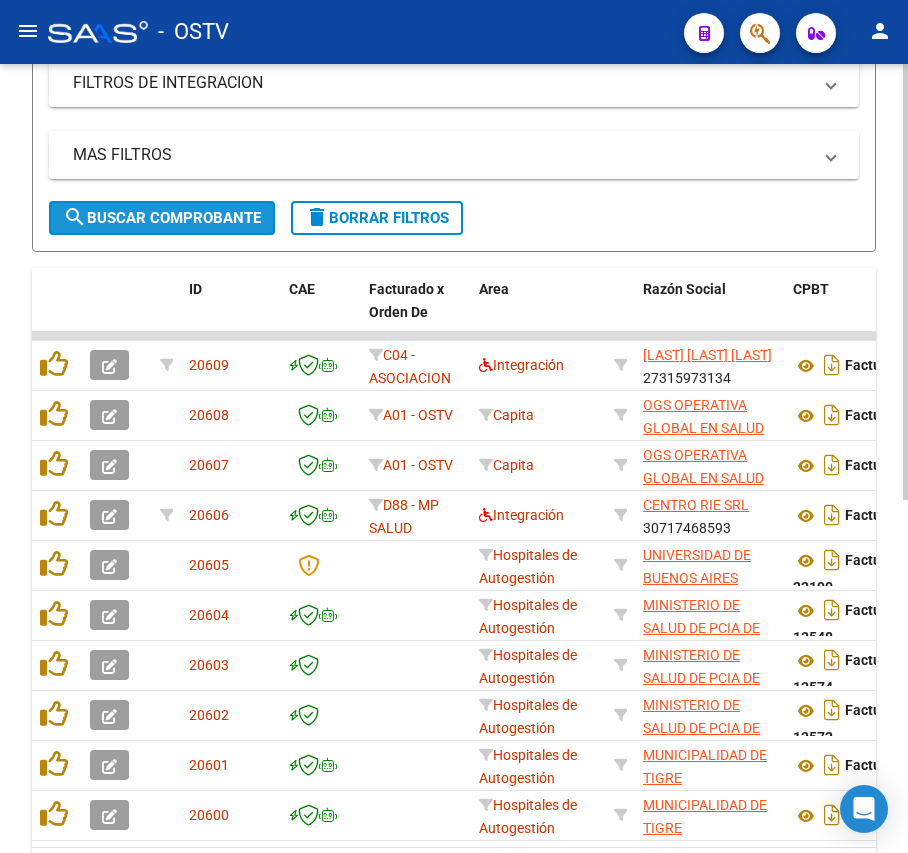 click on "search  Buscar Comprobante" 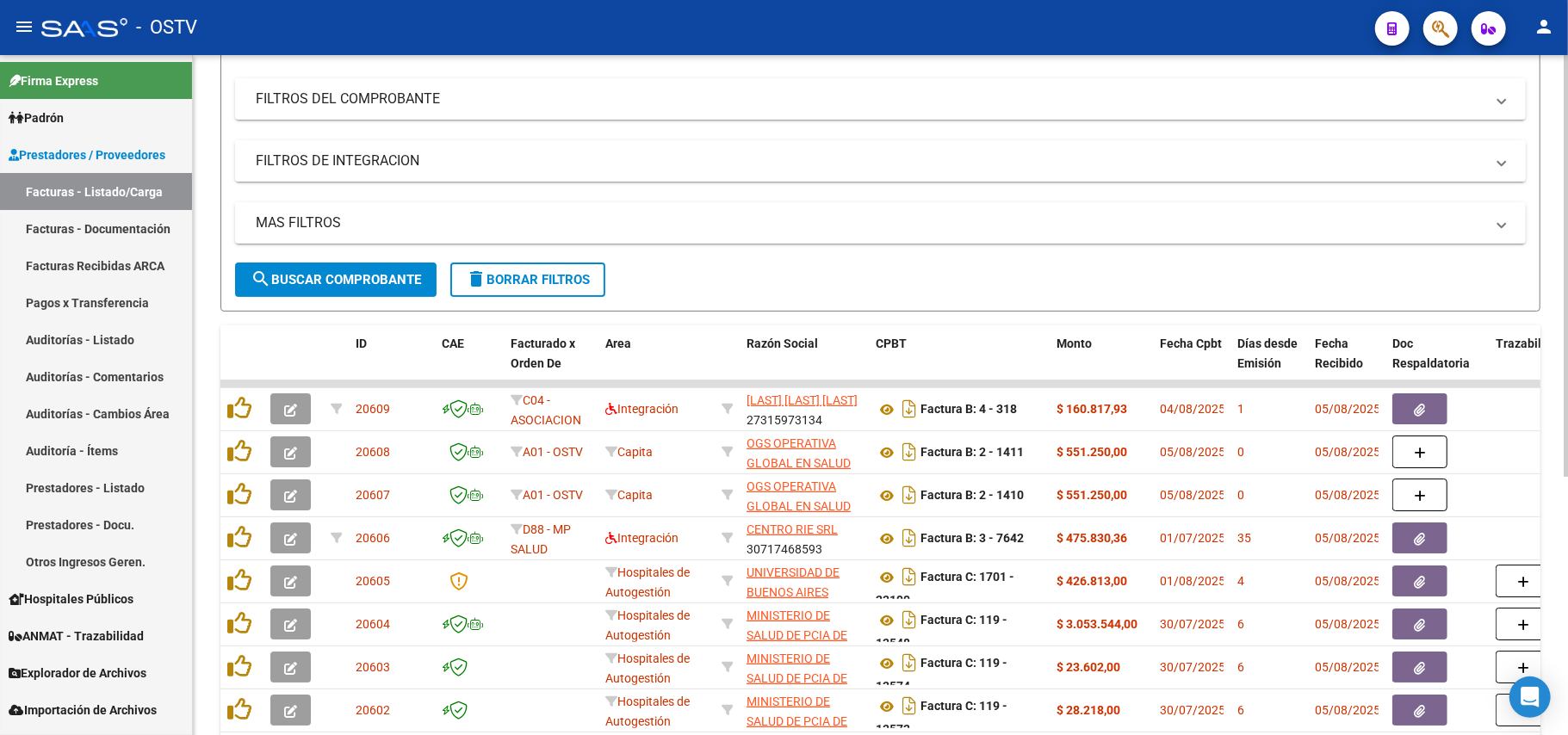 scroll, scrollTop: 74, scrollLeft: 0, axis: vertical 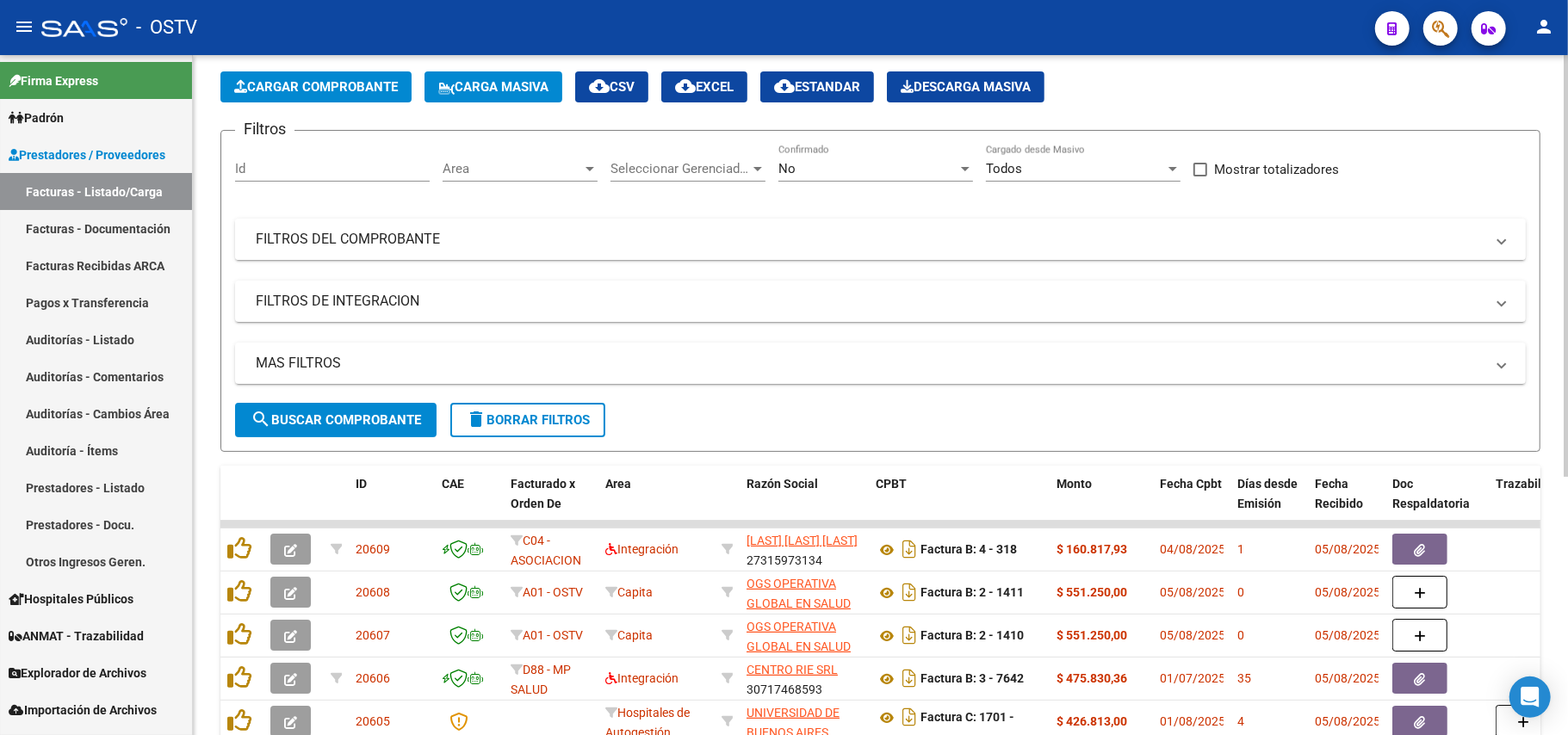 click on "FILTROS DEL COMPROBANTE" at bounding box center [870, 239] 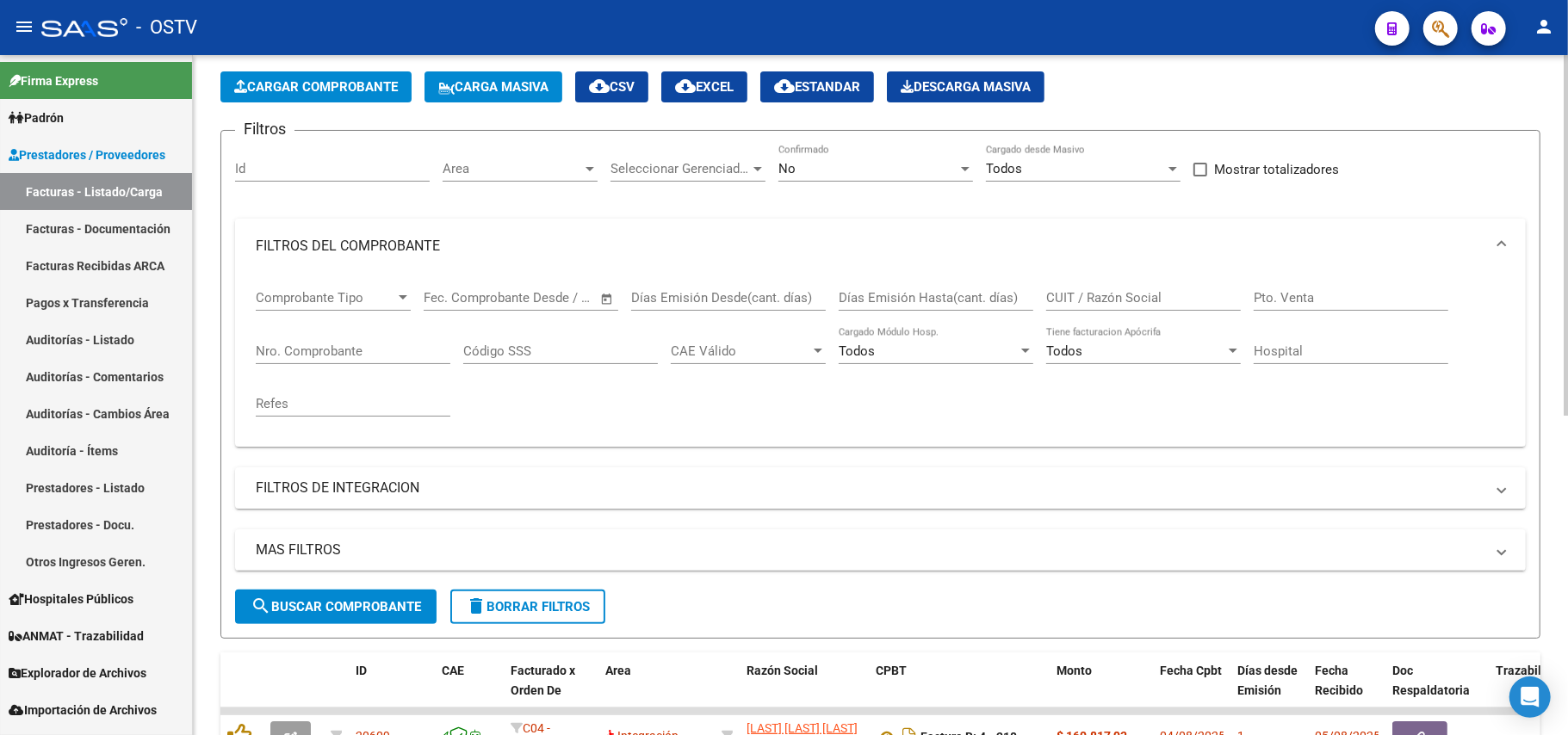 click on "No Confirmado" 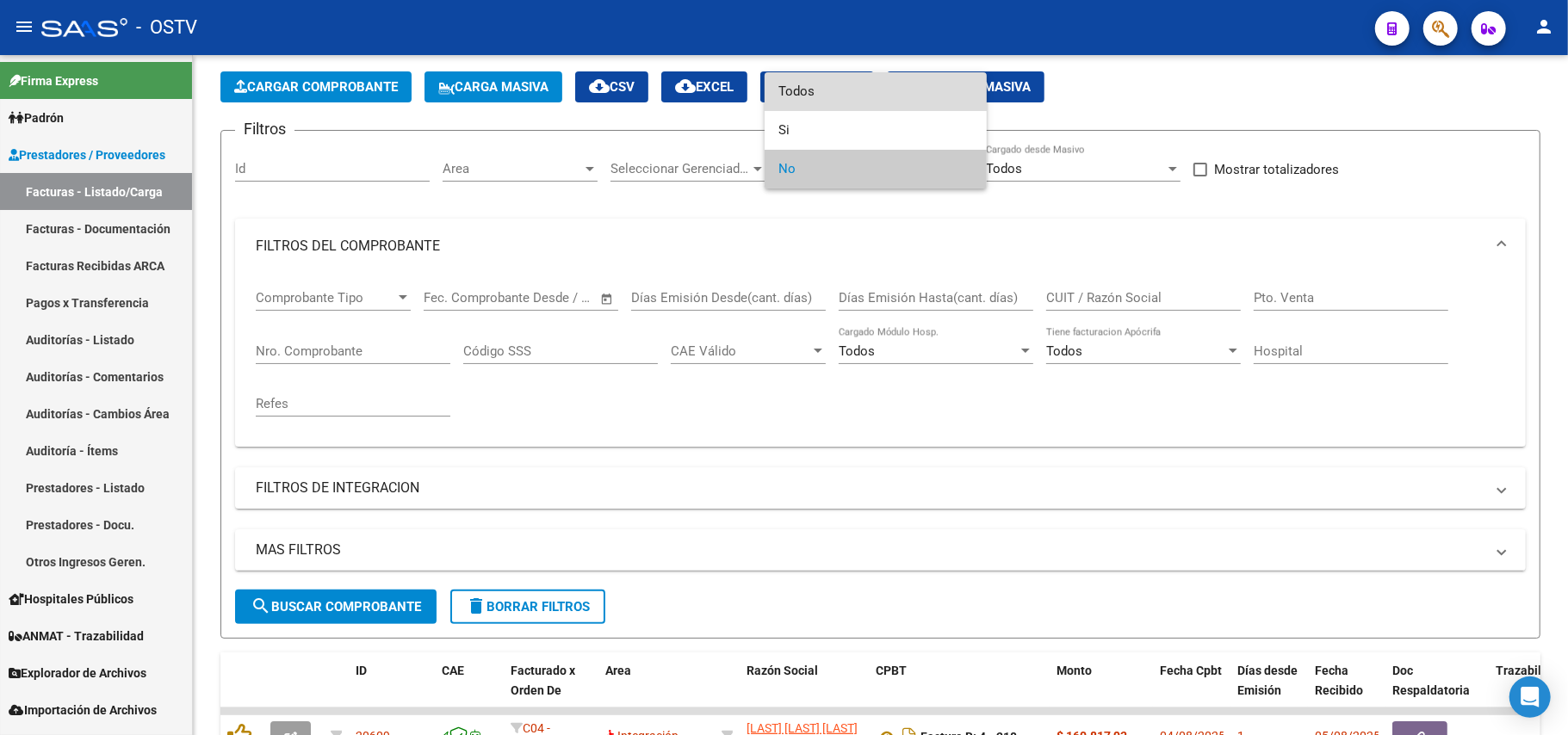 click on "Todos" at bounding box center [876, 91] 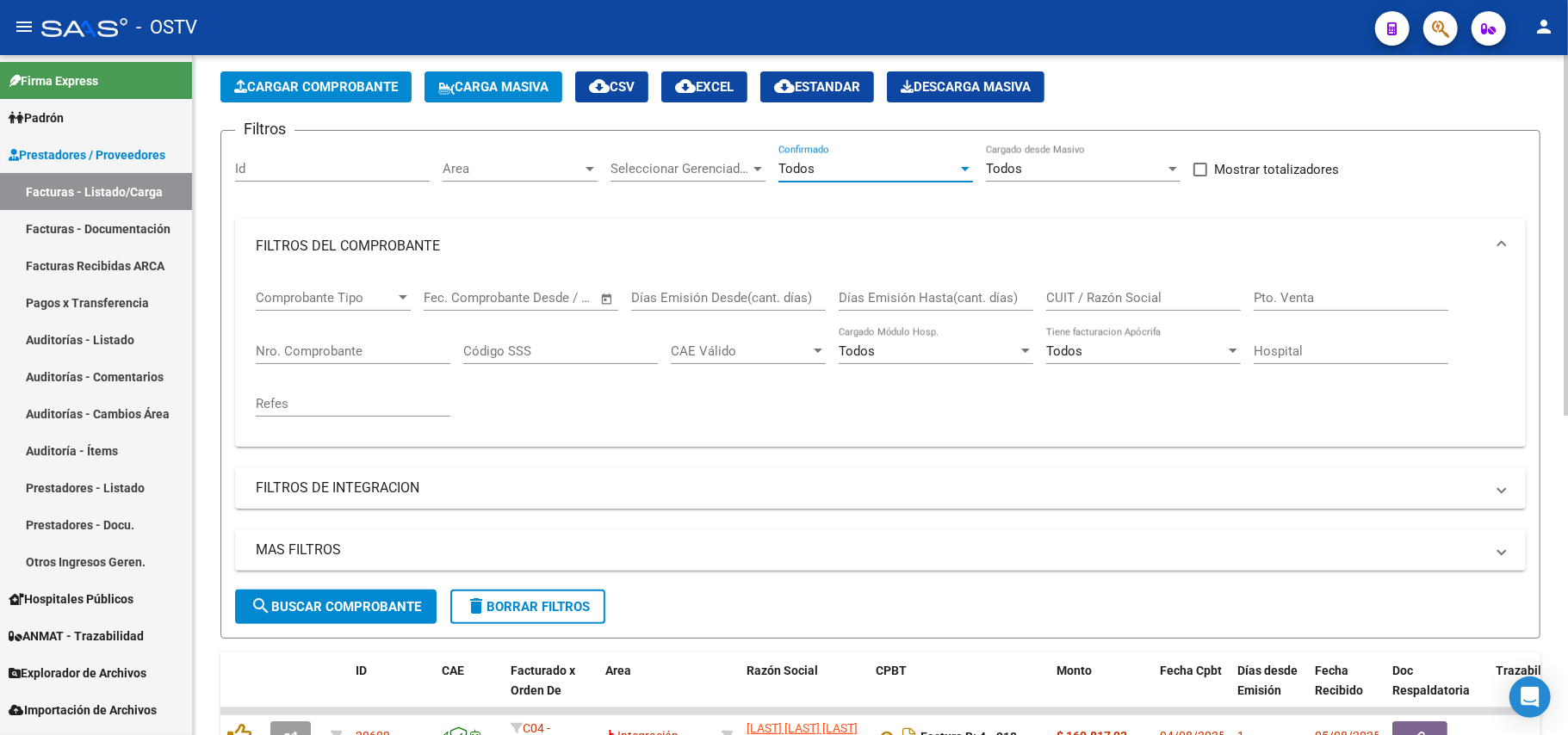 click on "Nro. Comprobante" 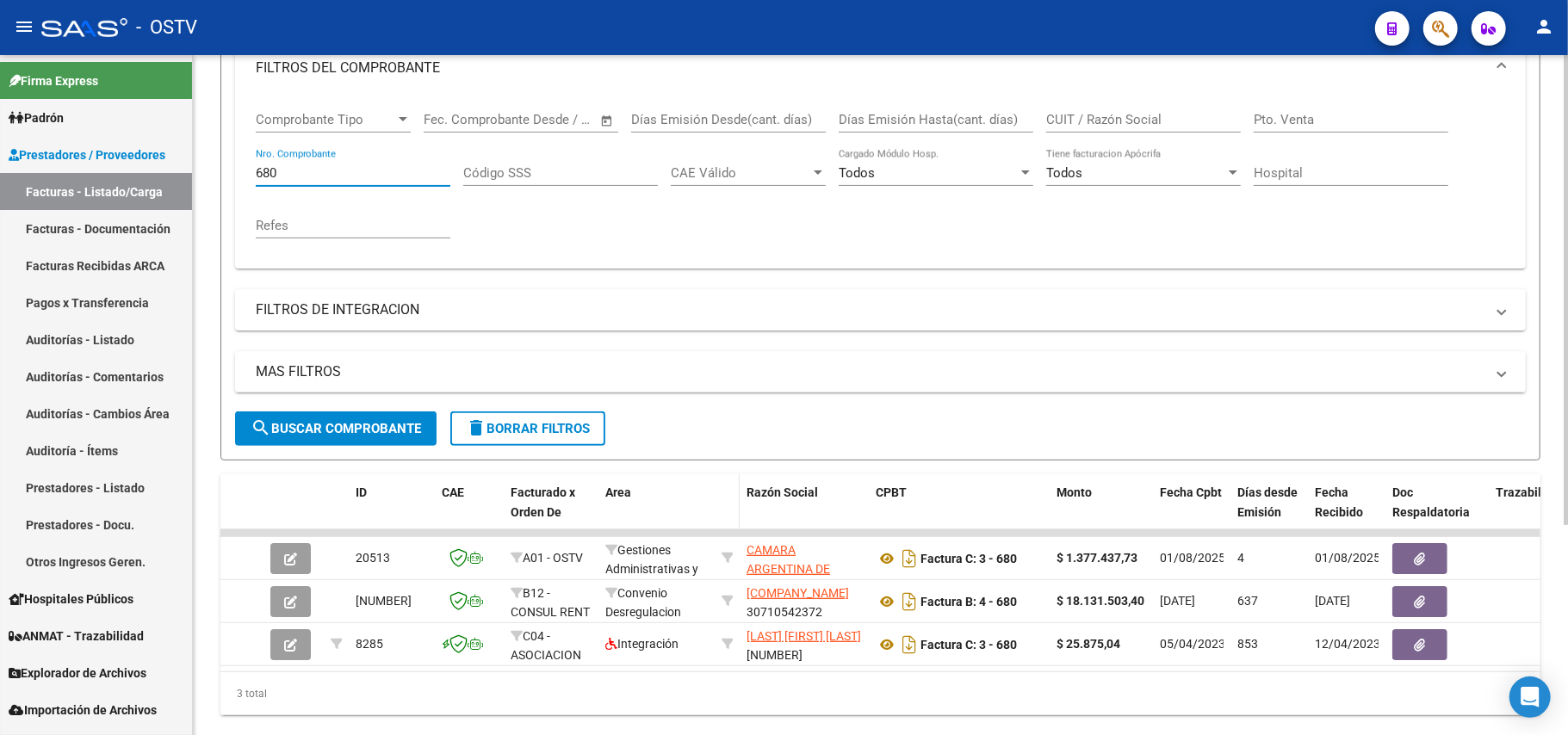scroll, scrollTop: 305, scrollLeft: 0, axis: vertical 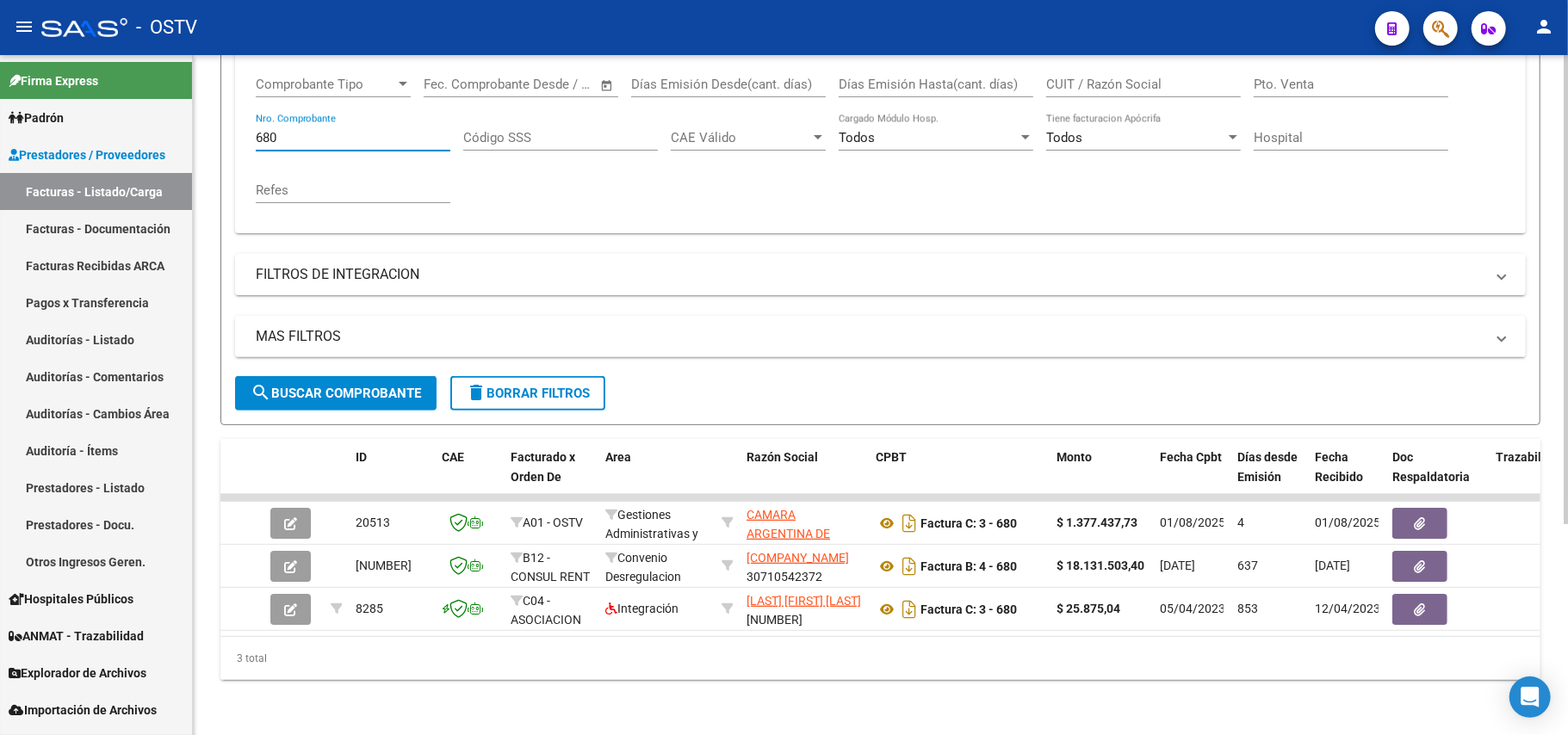 type on "680" 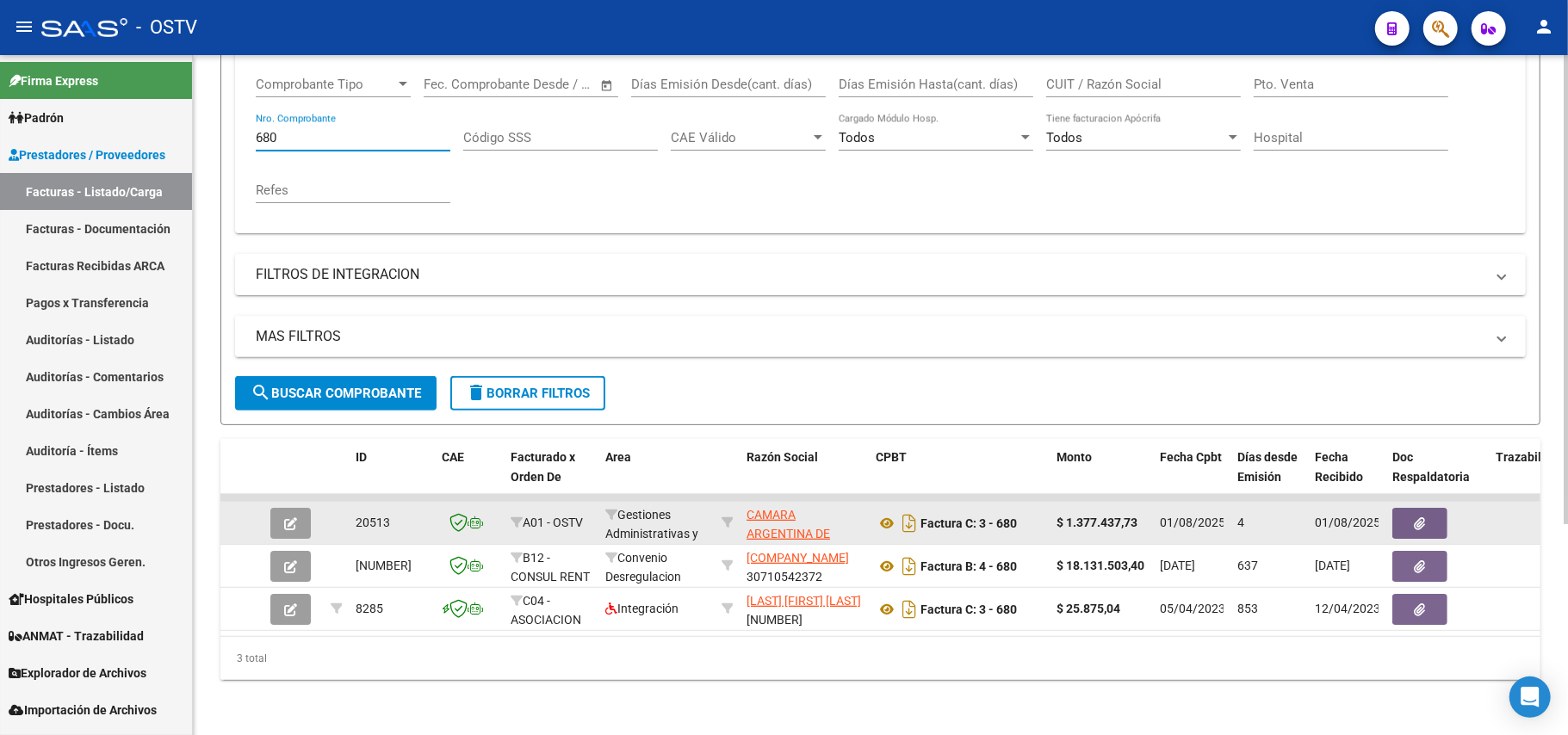 click 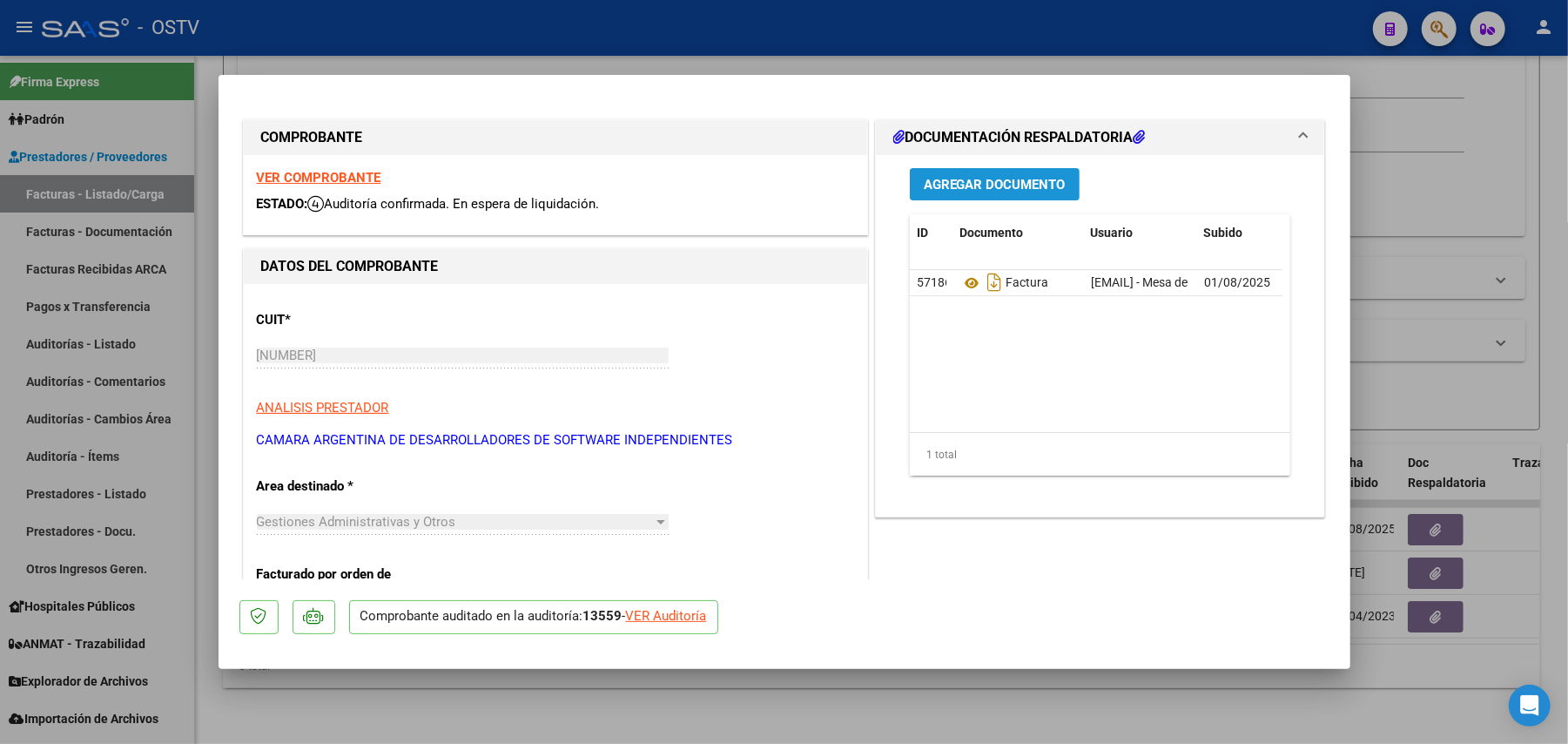 click on "Agregar Documento" at bounding box center (994, 185) 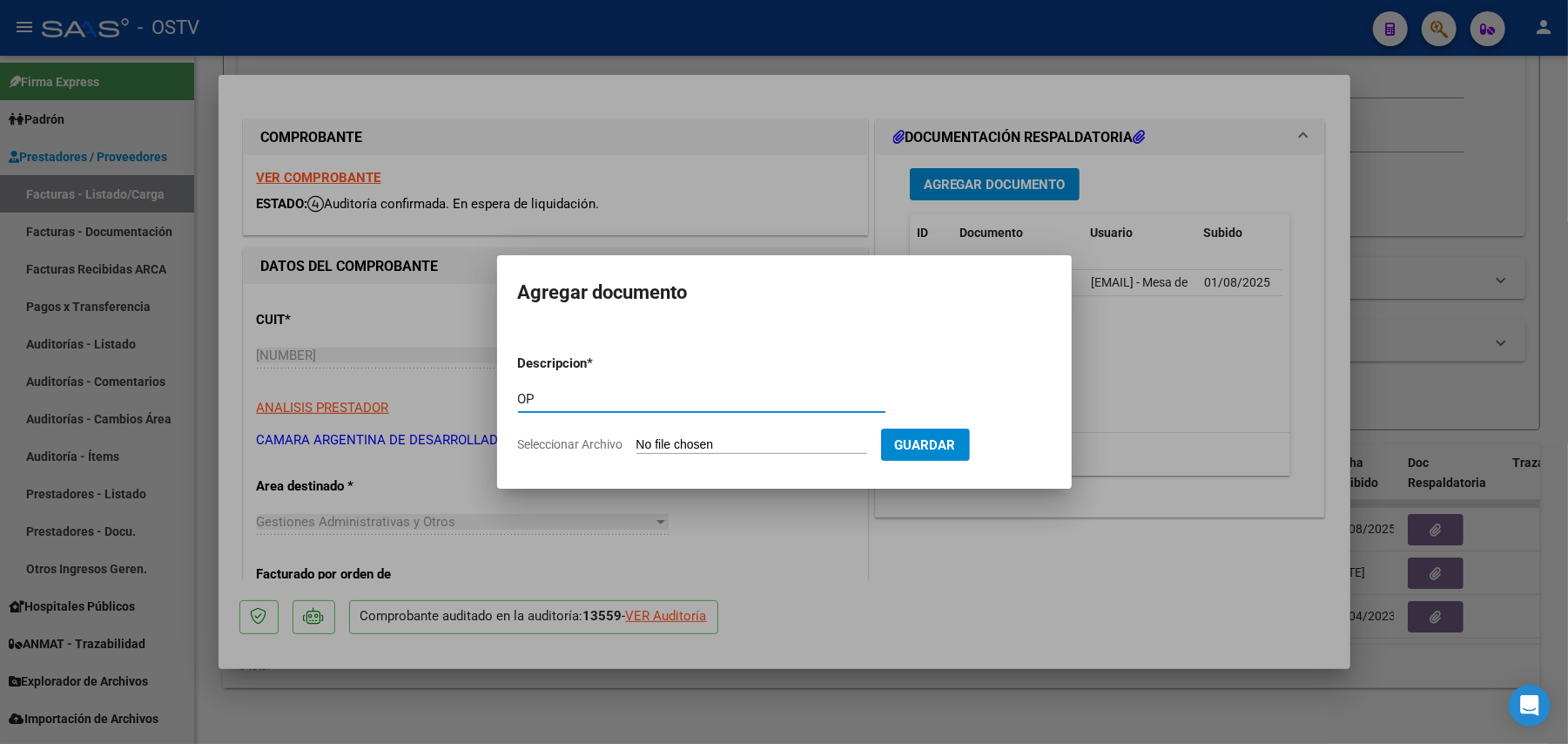 type on "OP" 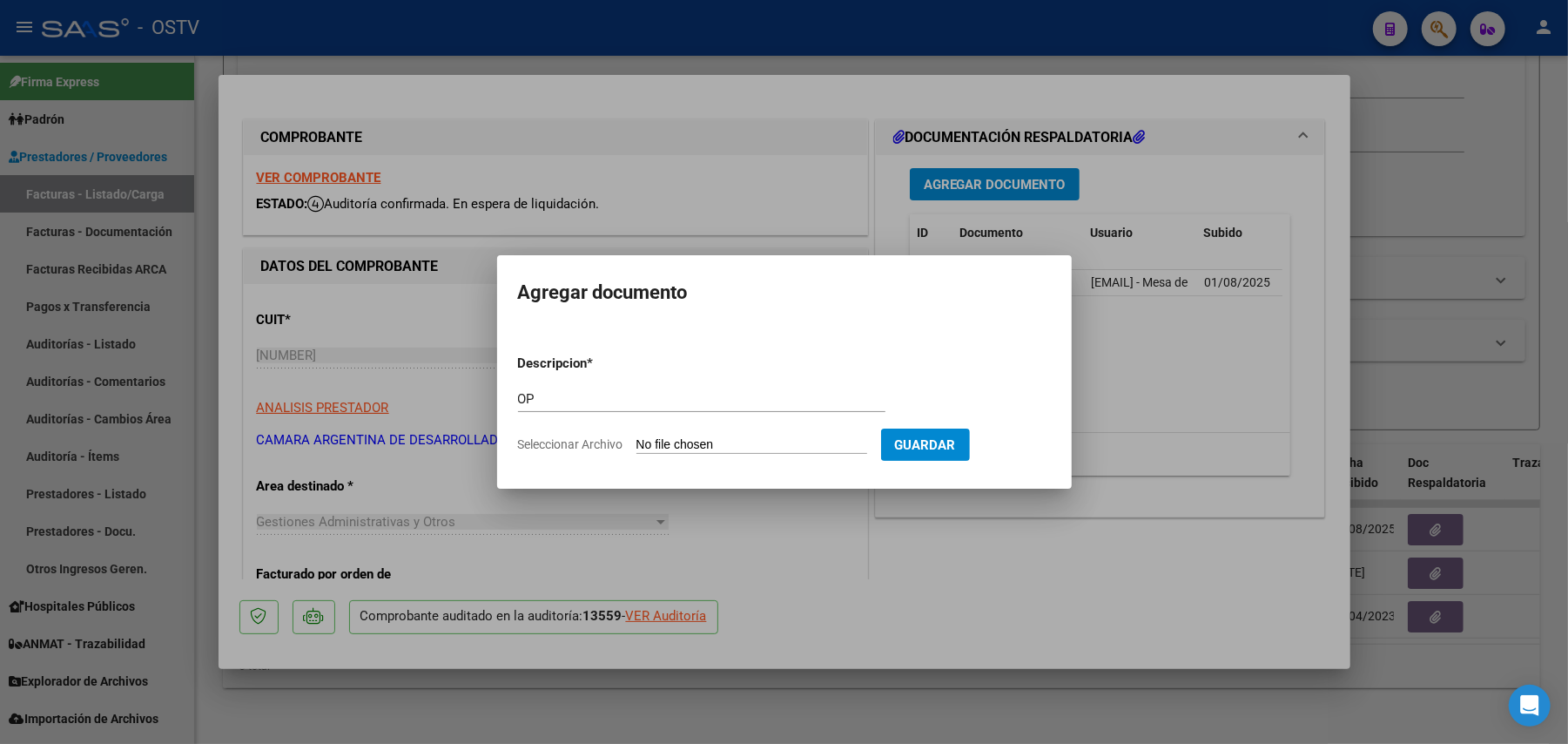 type on "C:\fakepath\OP [NUMBER] [COMPANY].pdf" 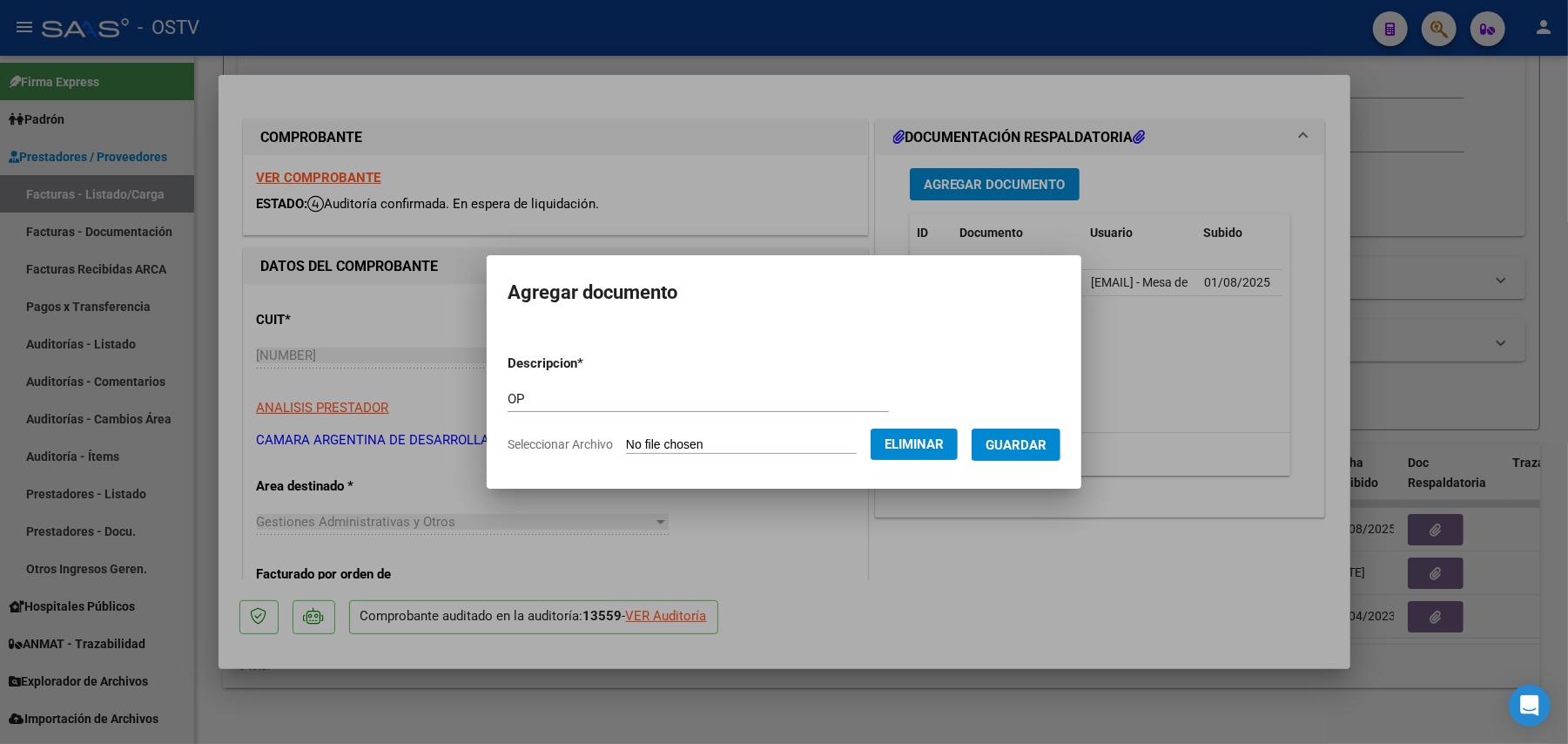 click on "Guardar" at bounding box center (1016, 445) 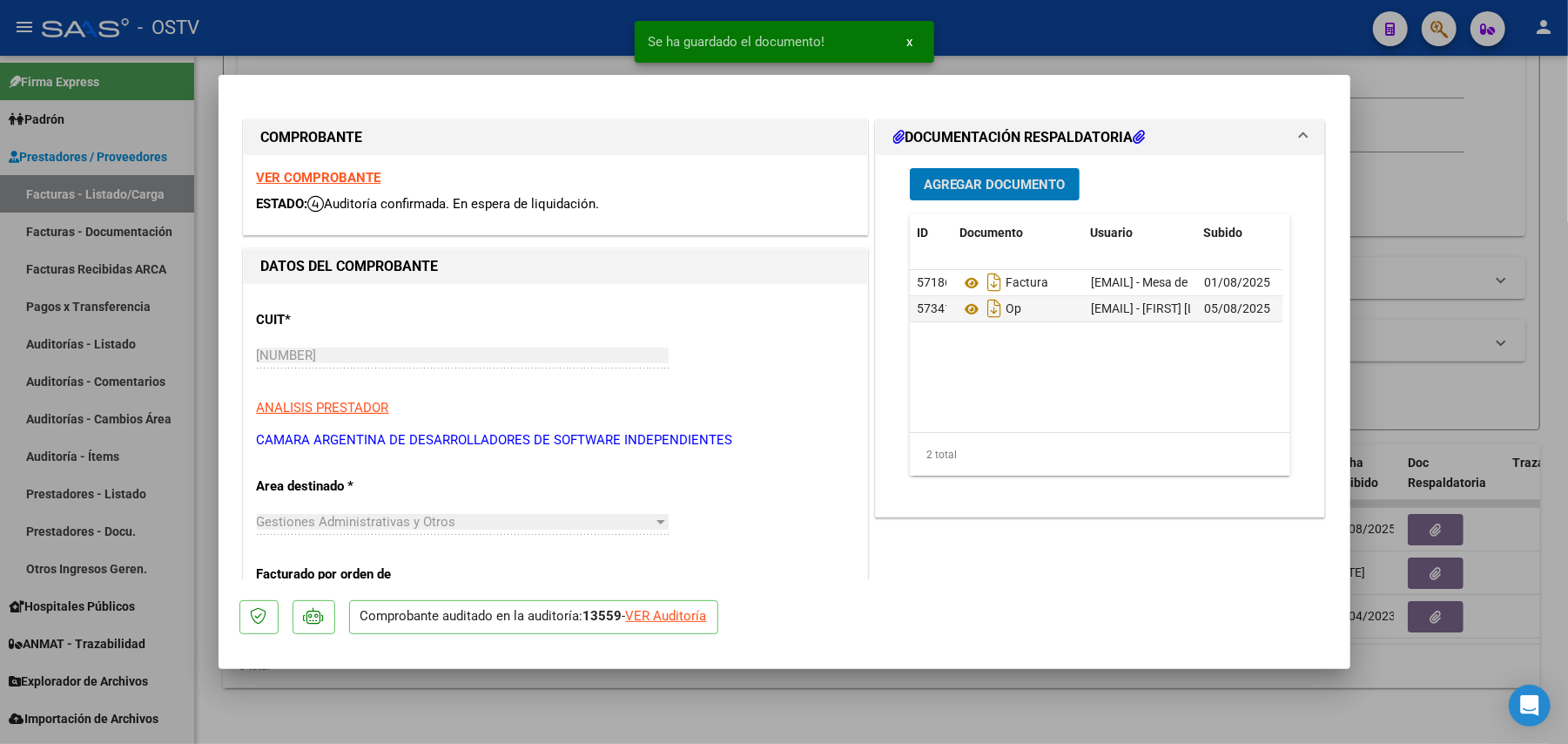 click on "Agregar Documento" at bounding box center (994, 185) 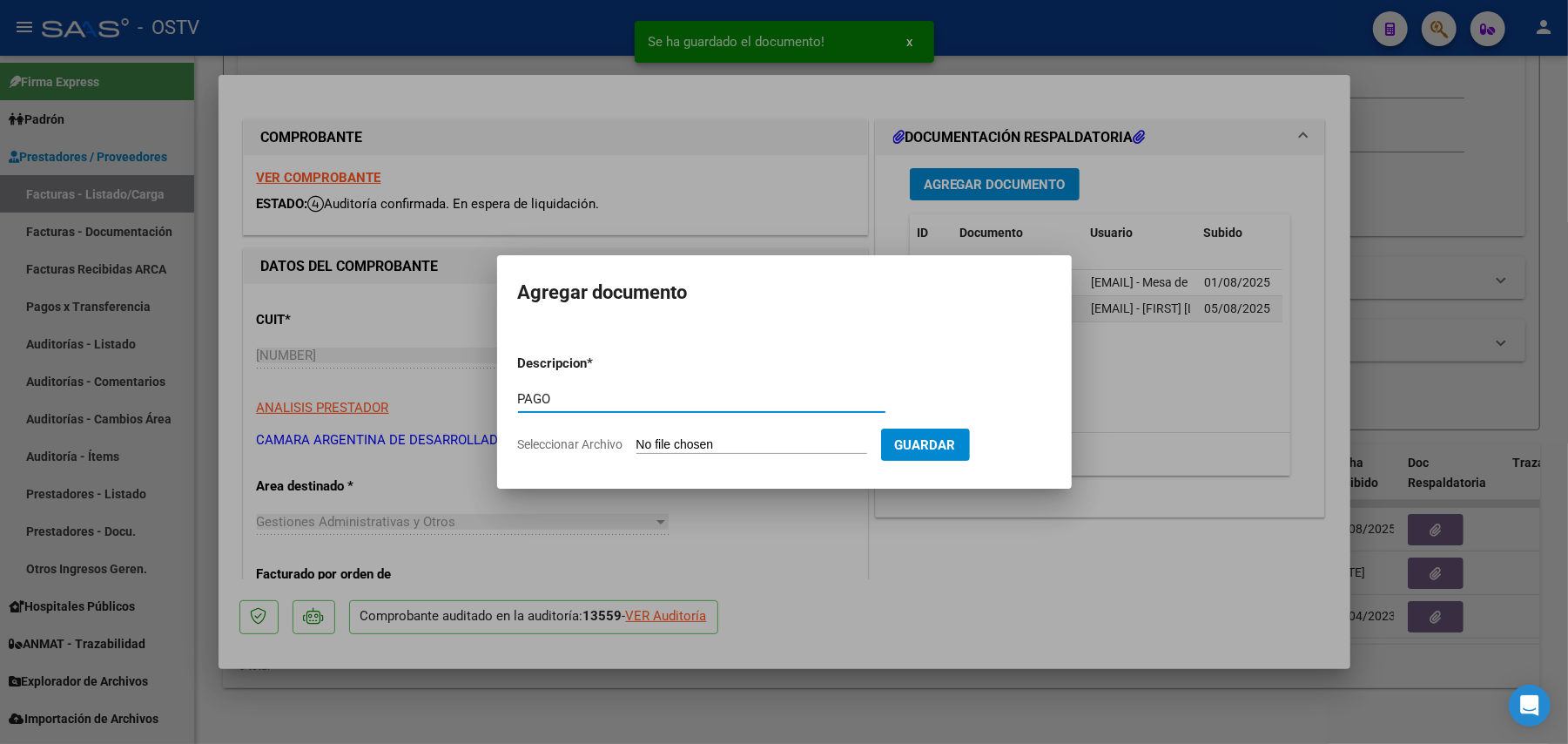 type on "PAGO" 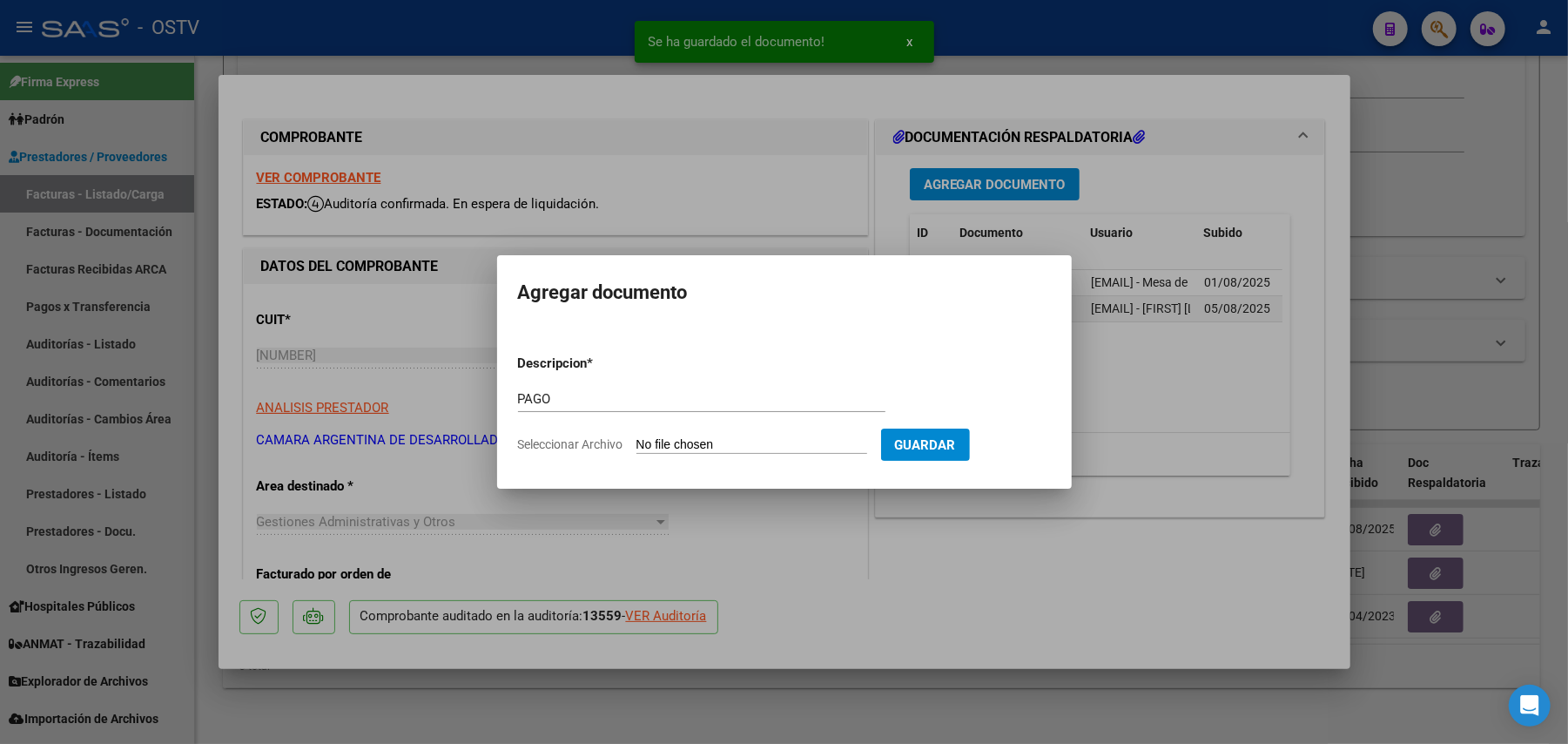 click on "Seleccionar Archivo" at bounding box center (751, 445) 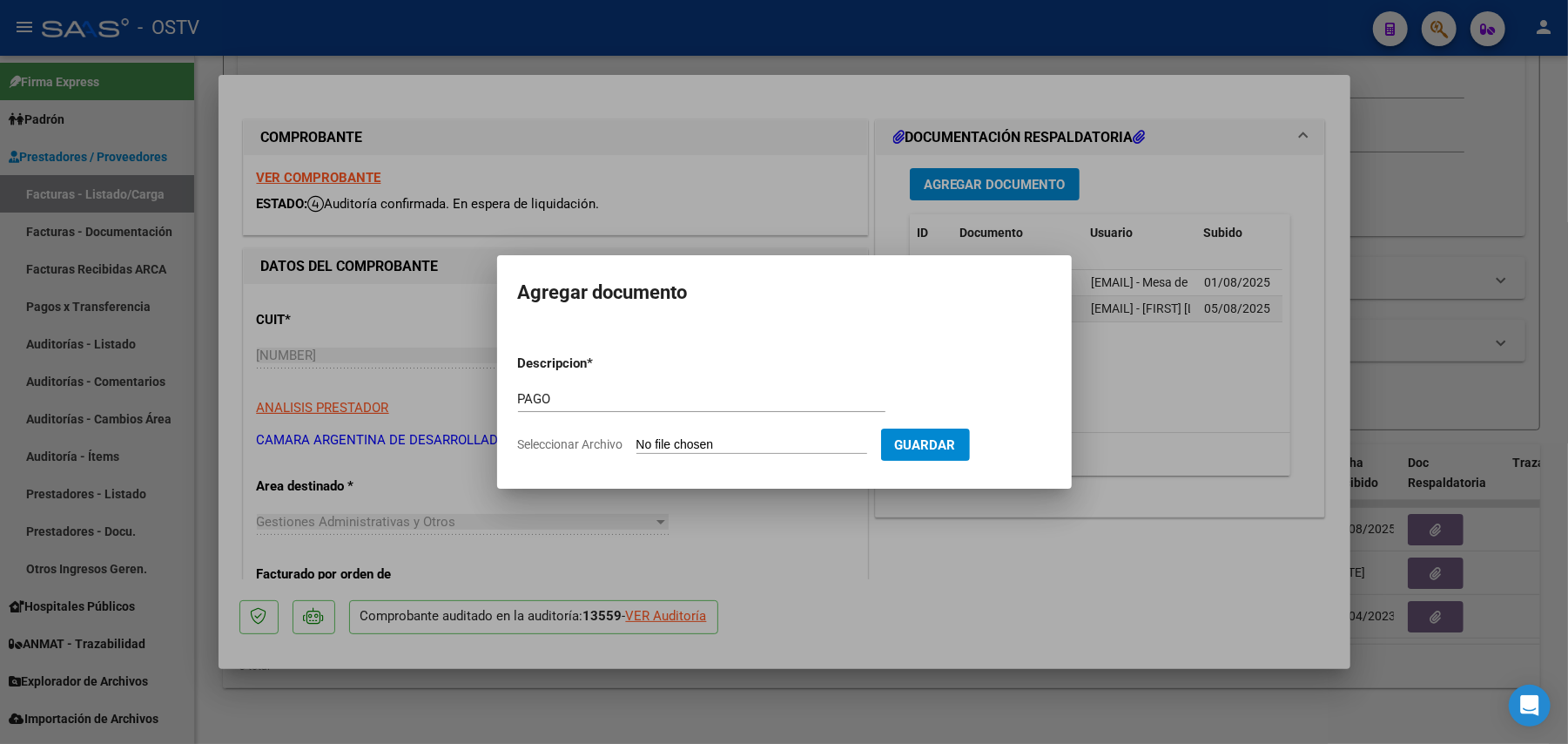 type on "C:\fakepath\Pago OP 56958 [COMPANY_NAME].pdf" 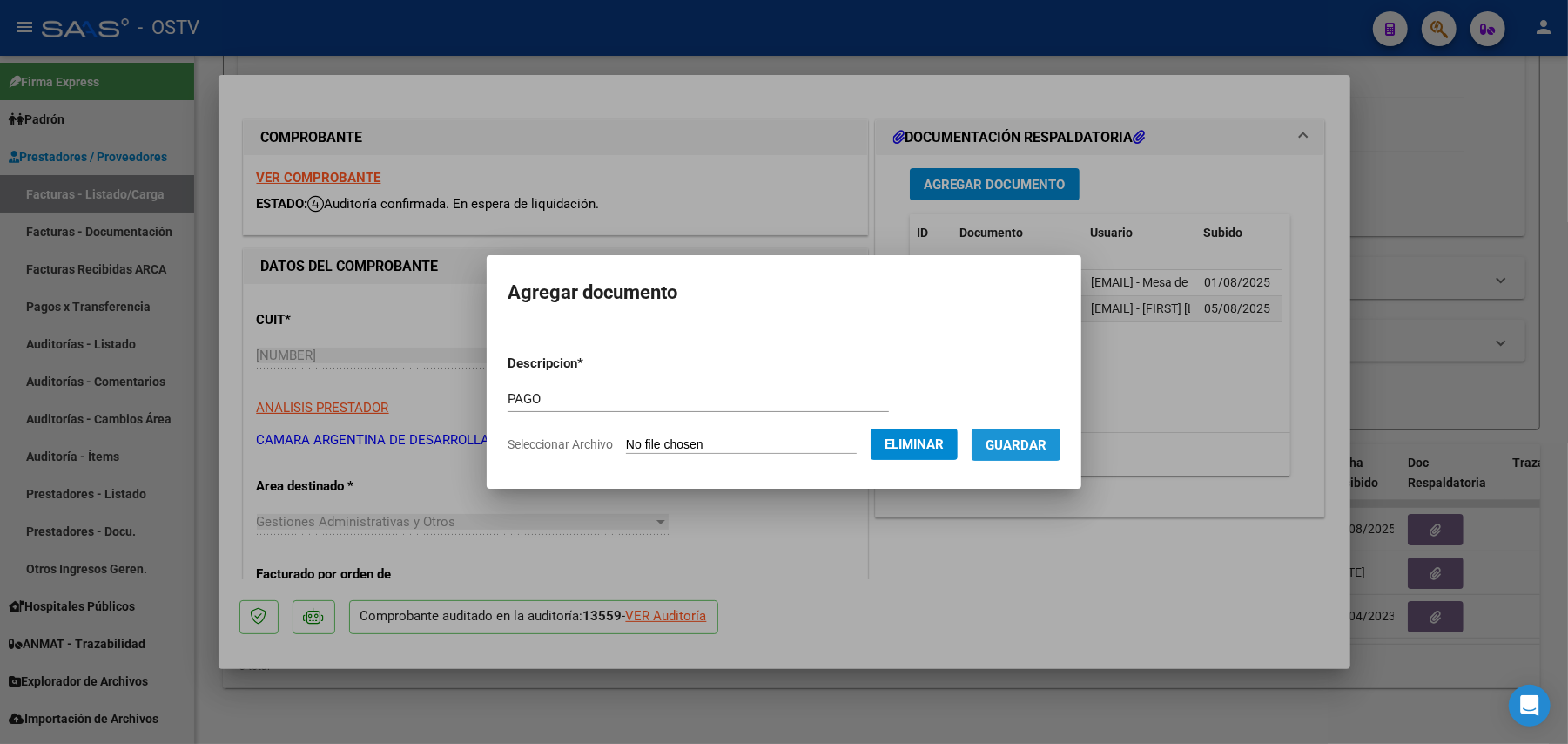 click on "Guardar" at bounding box center (1016, 445) 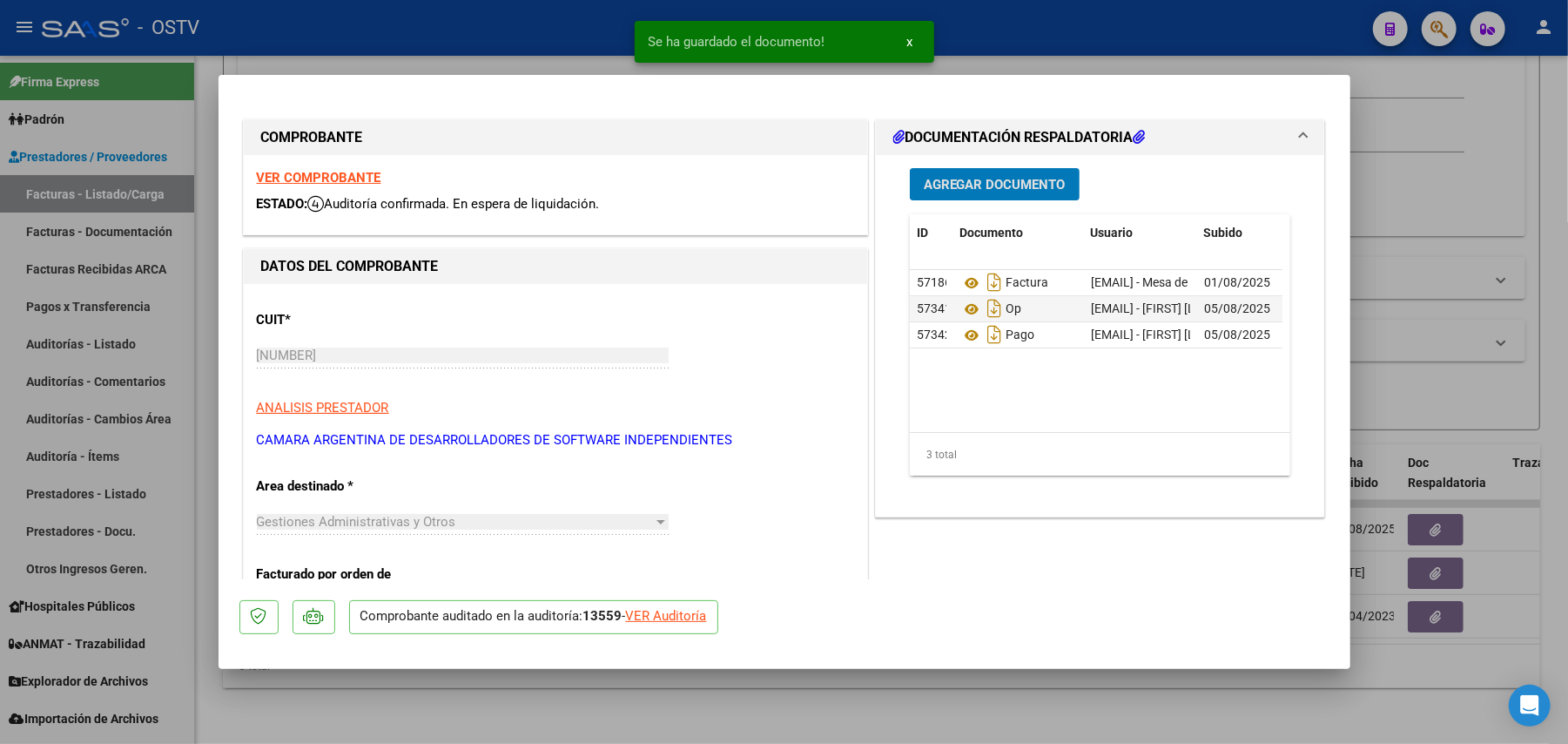 click at bounding box center (784, 372) 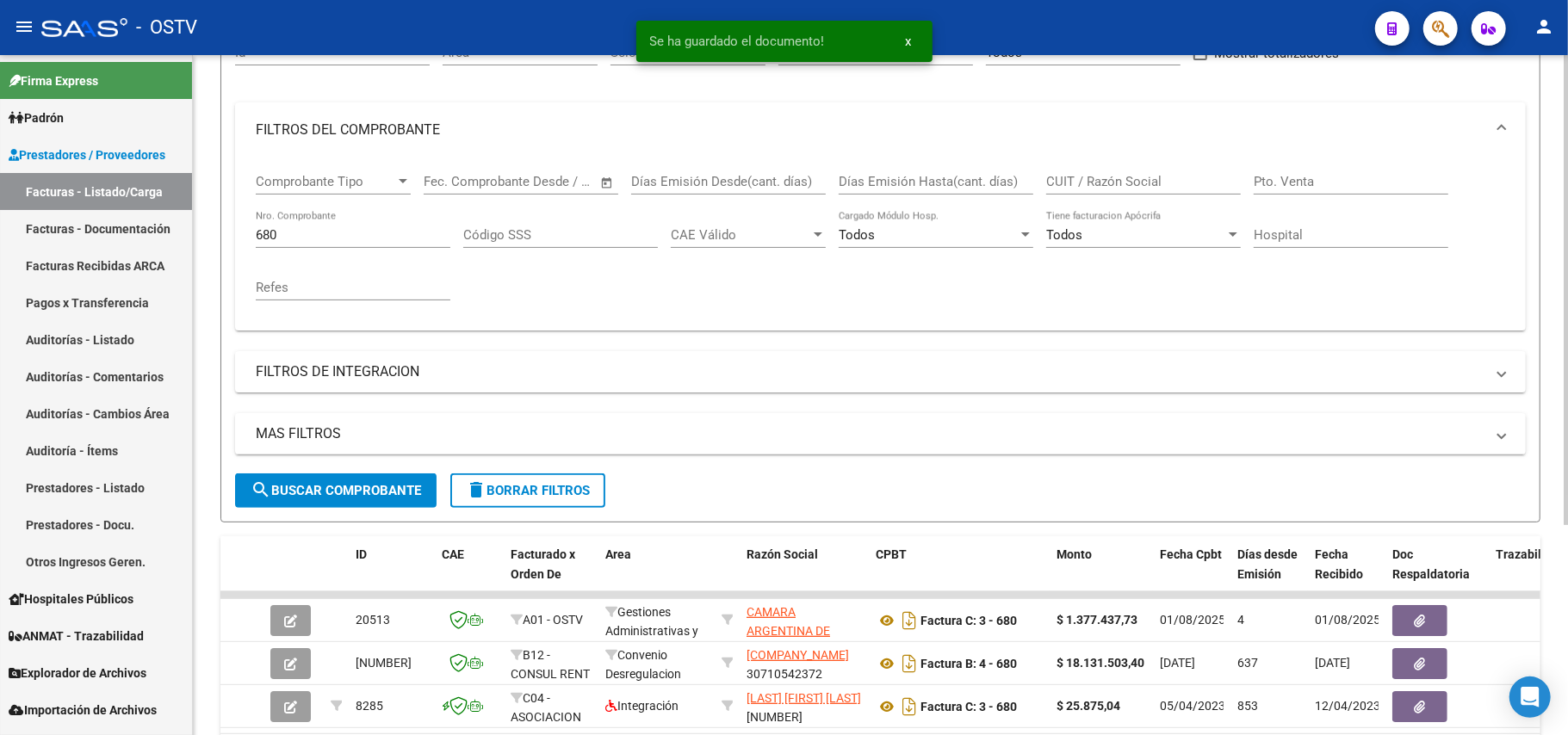 scroll, scrollTop: 0, scrollLeft: 0, axis: both 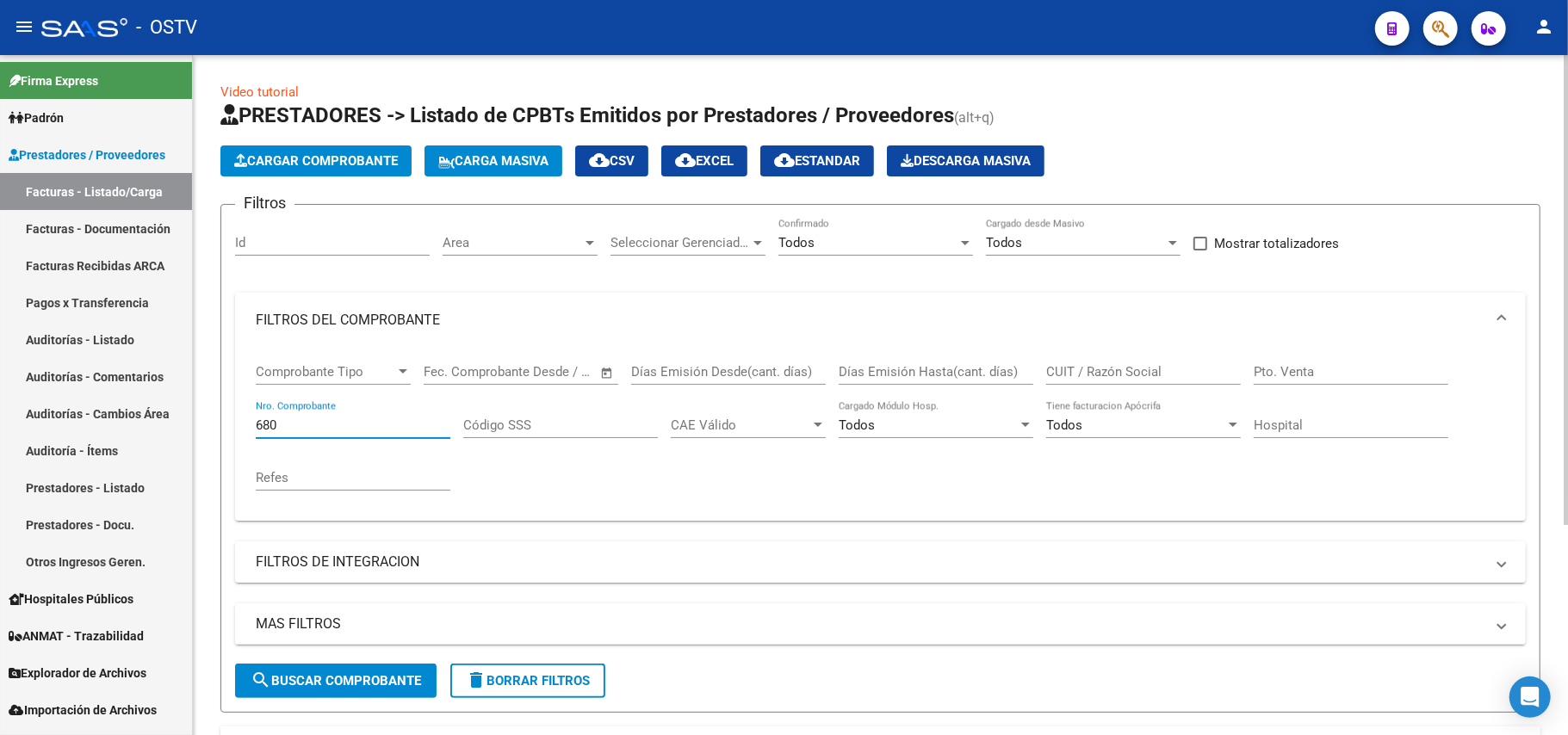 click on "680" at bounding box center [353, 425] 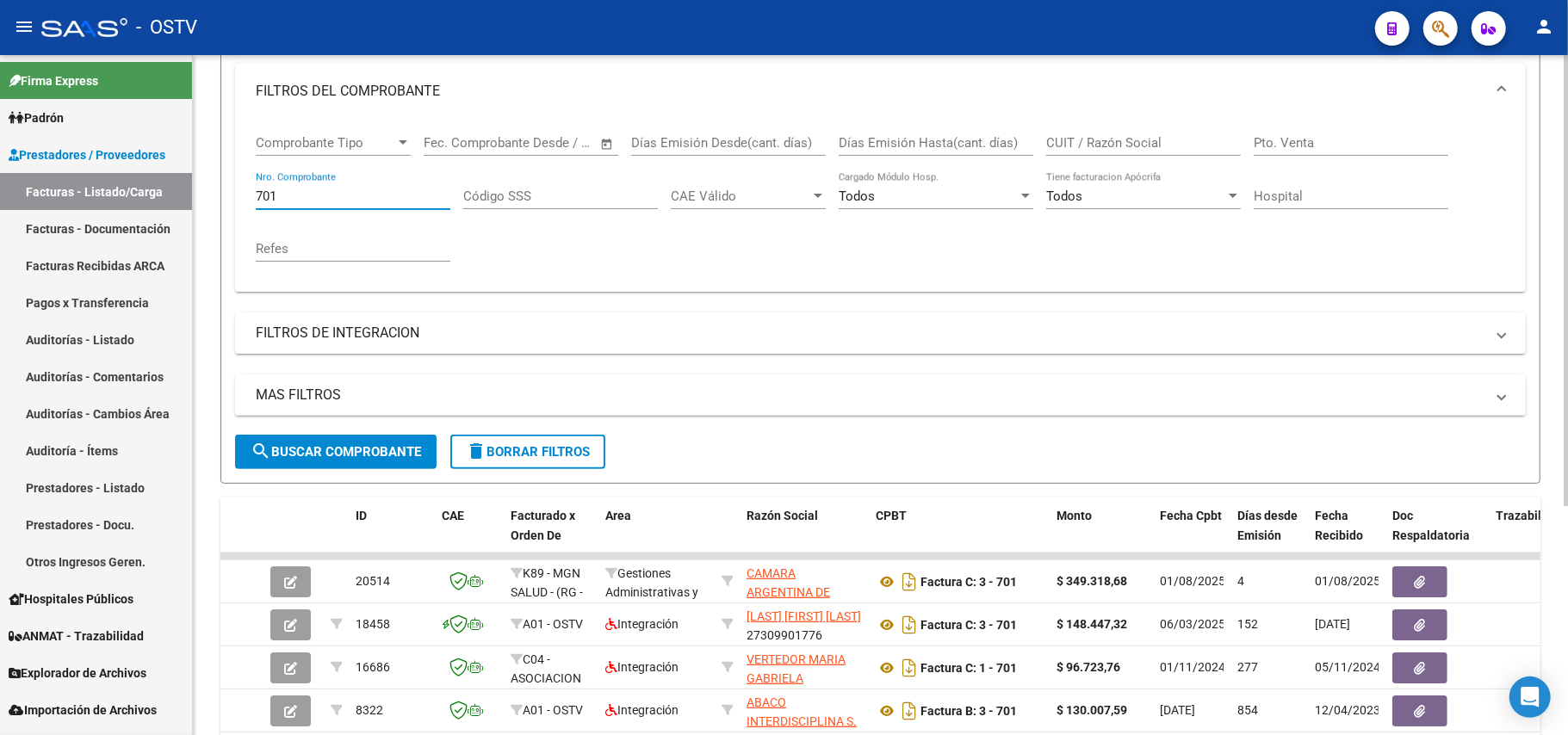 scroll, scrollTop: 344, scrollLeft: 0, axis: vertical 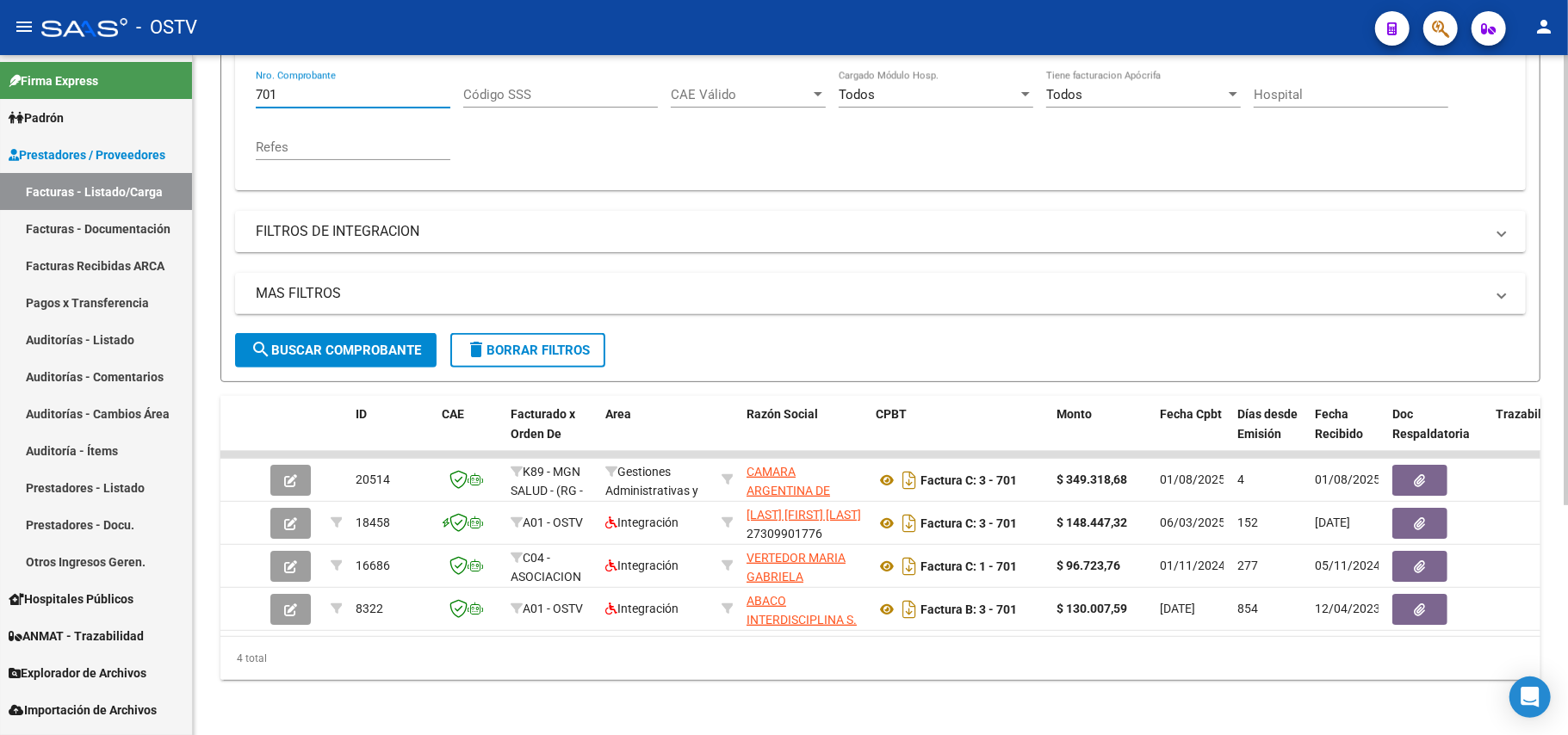 type on "701" 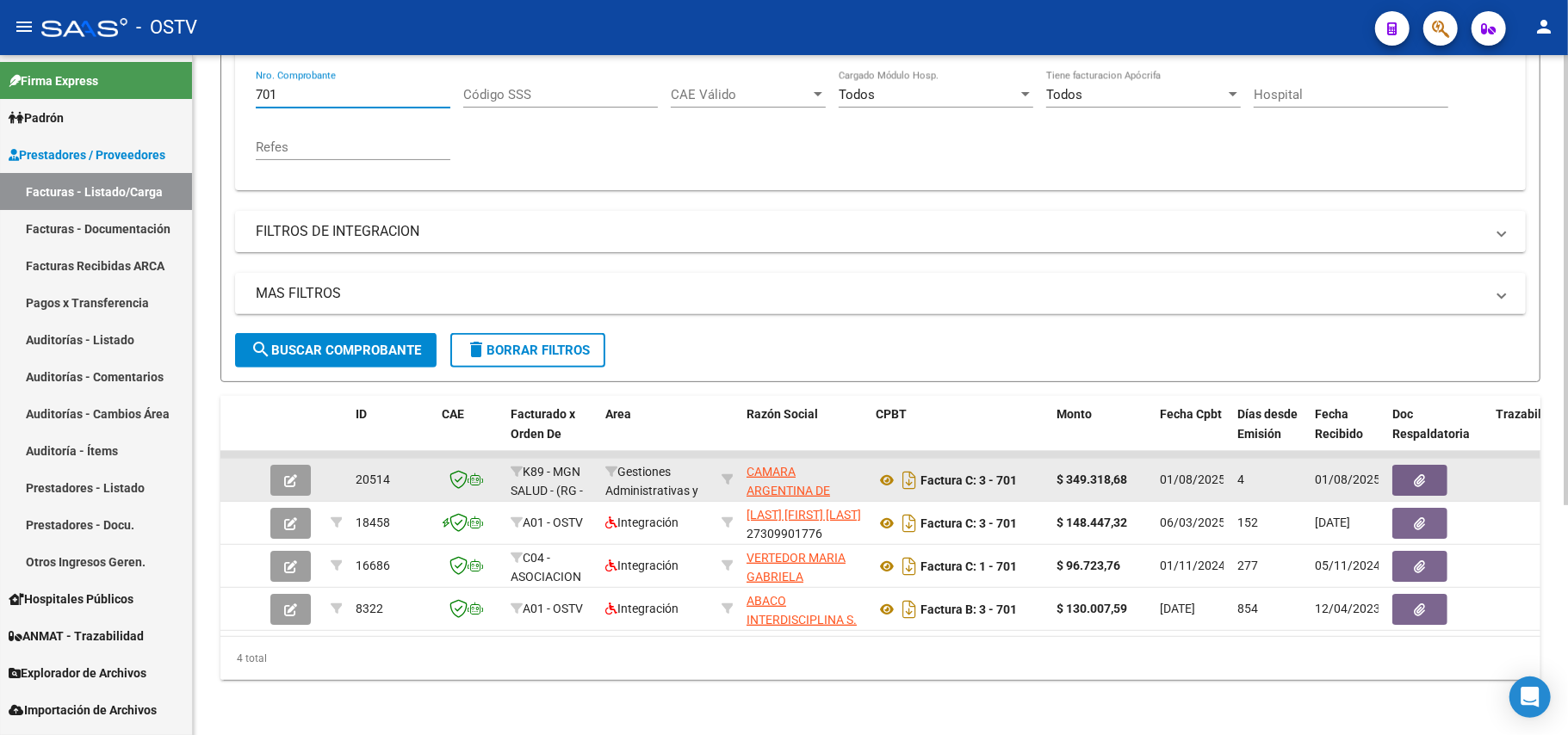 click 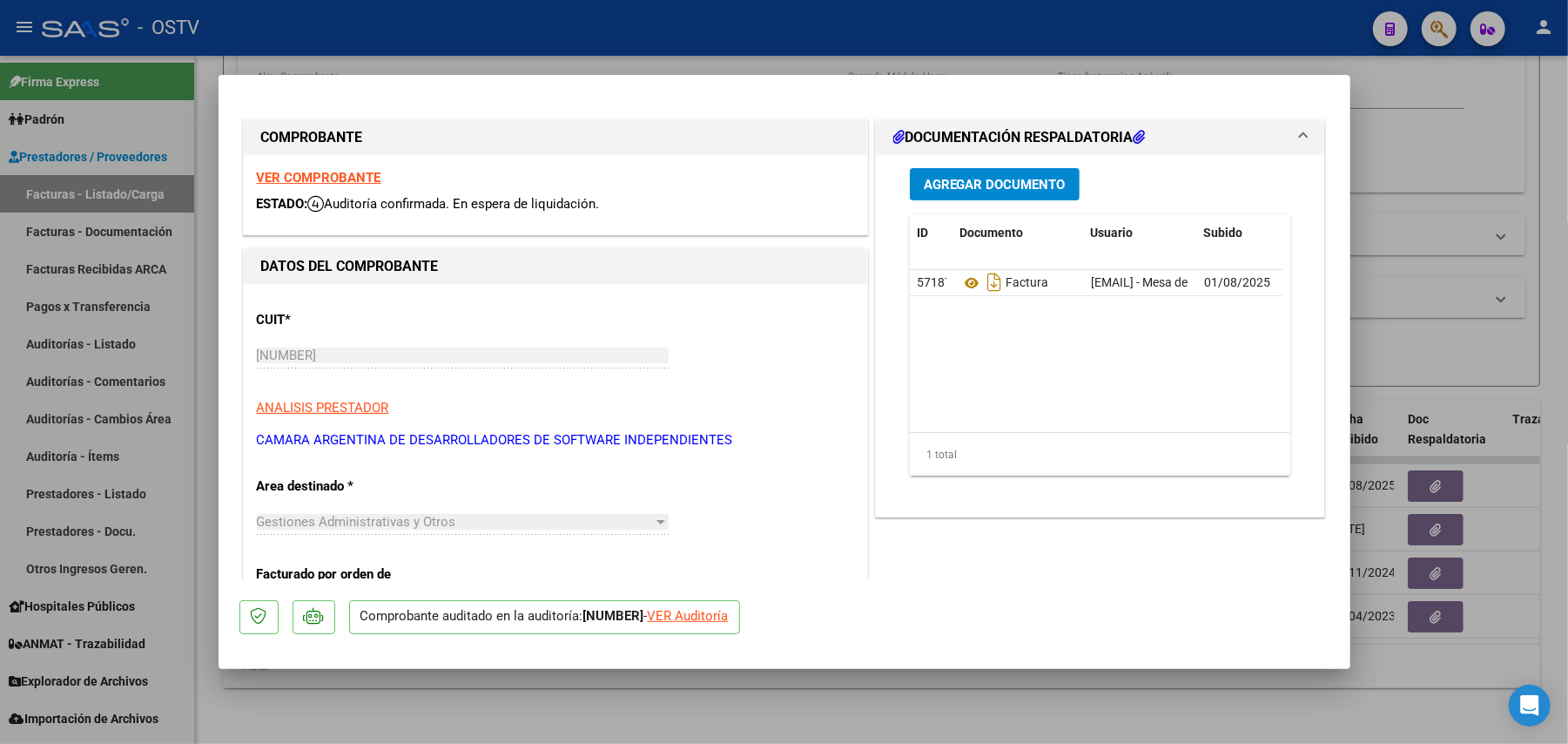 click on "Agregar Documento" at bounding box center (994, 184) 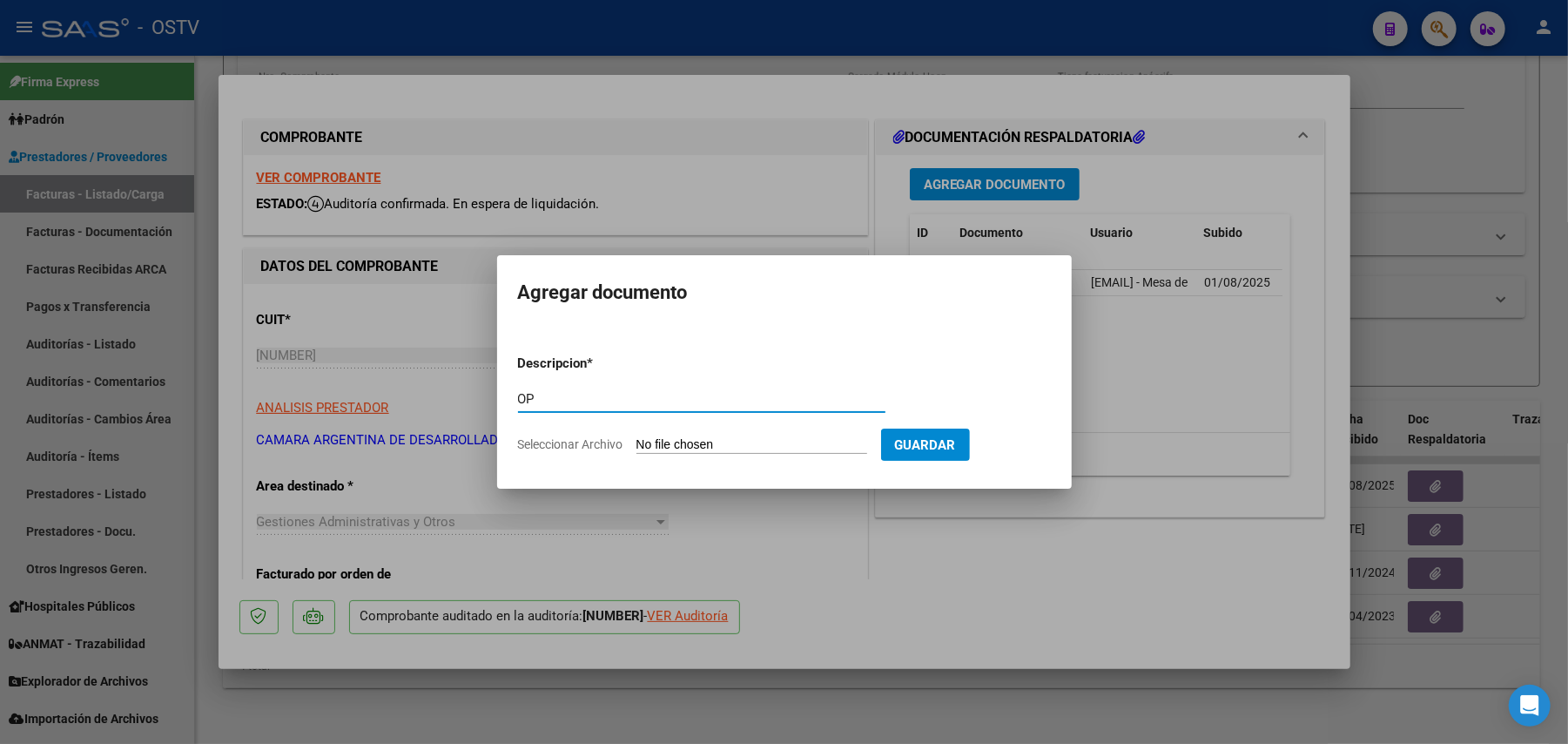 type on "OP" 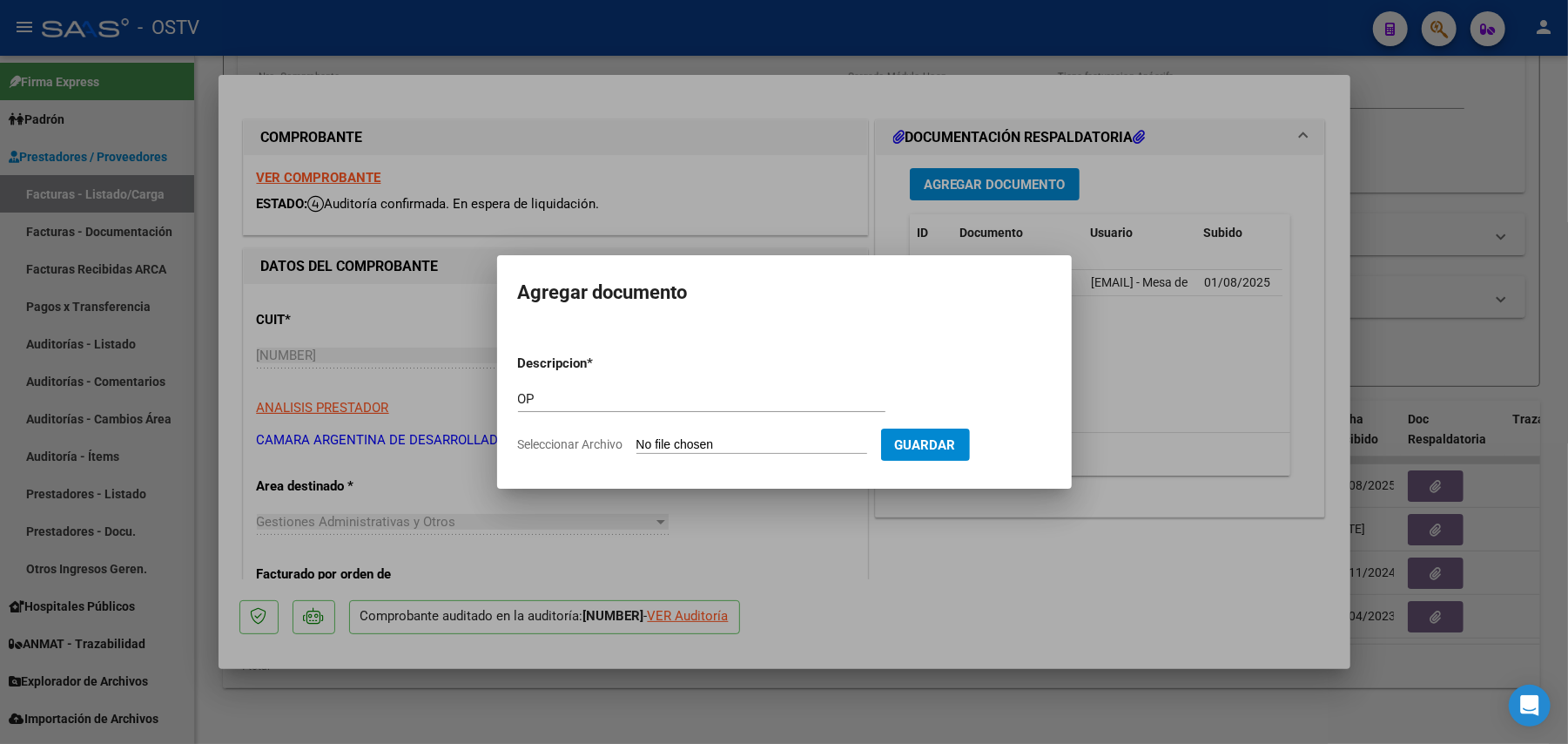 click on "Seleccionar Archivo" at bounding box center (751, 445) 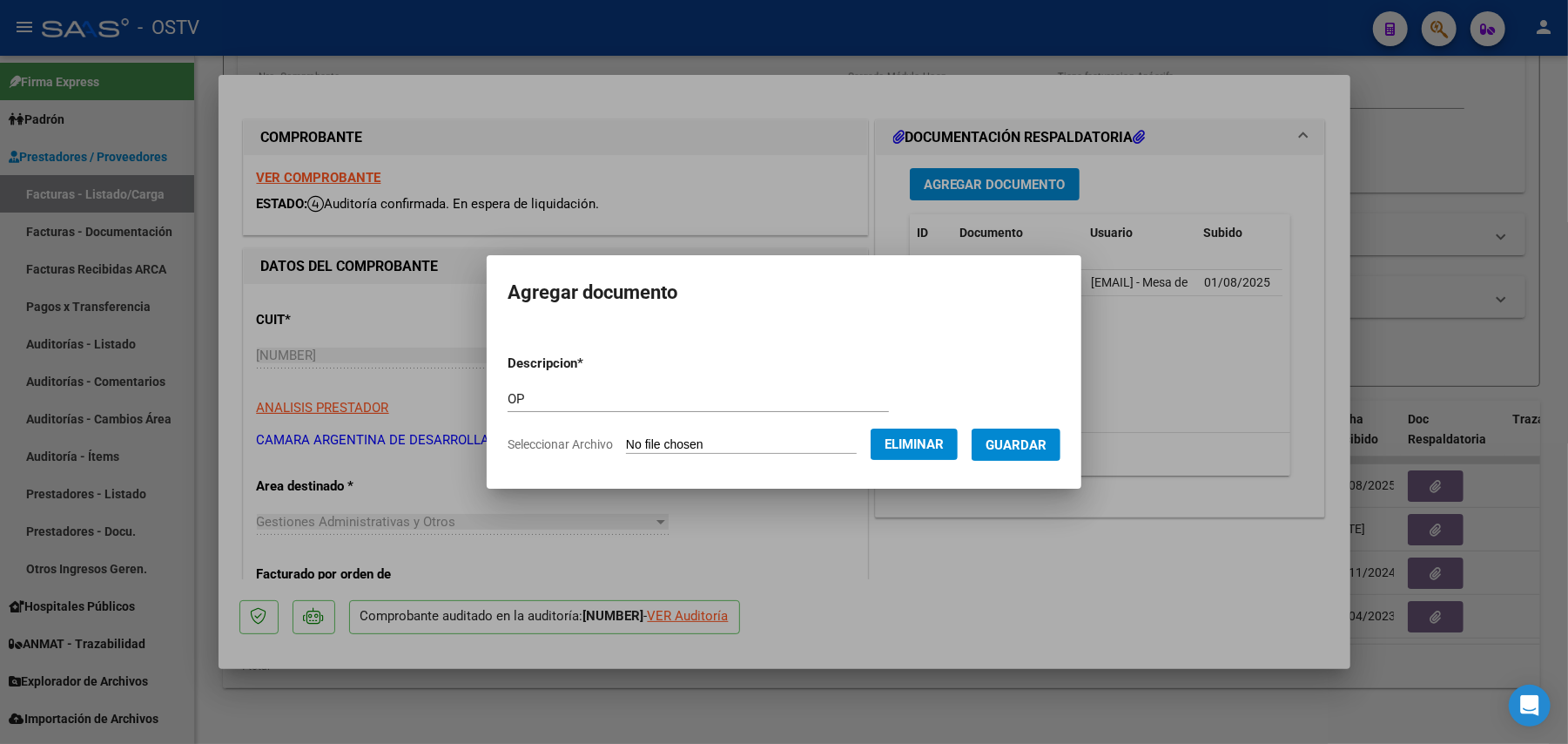 click on "Guardar" at bounding box center (1016, 445) 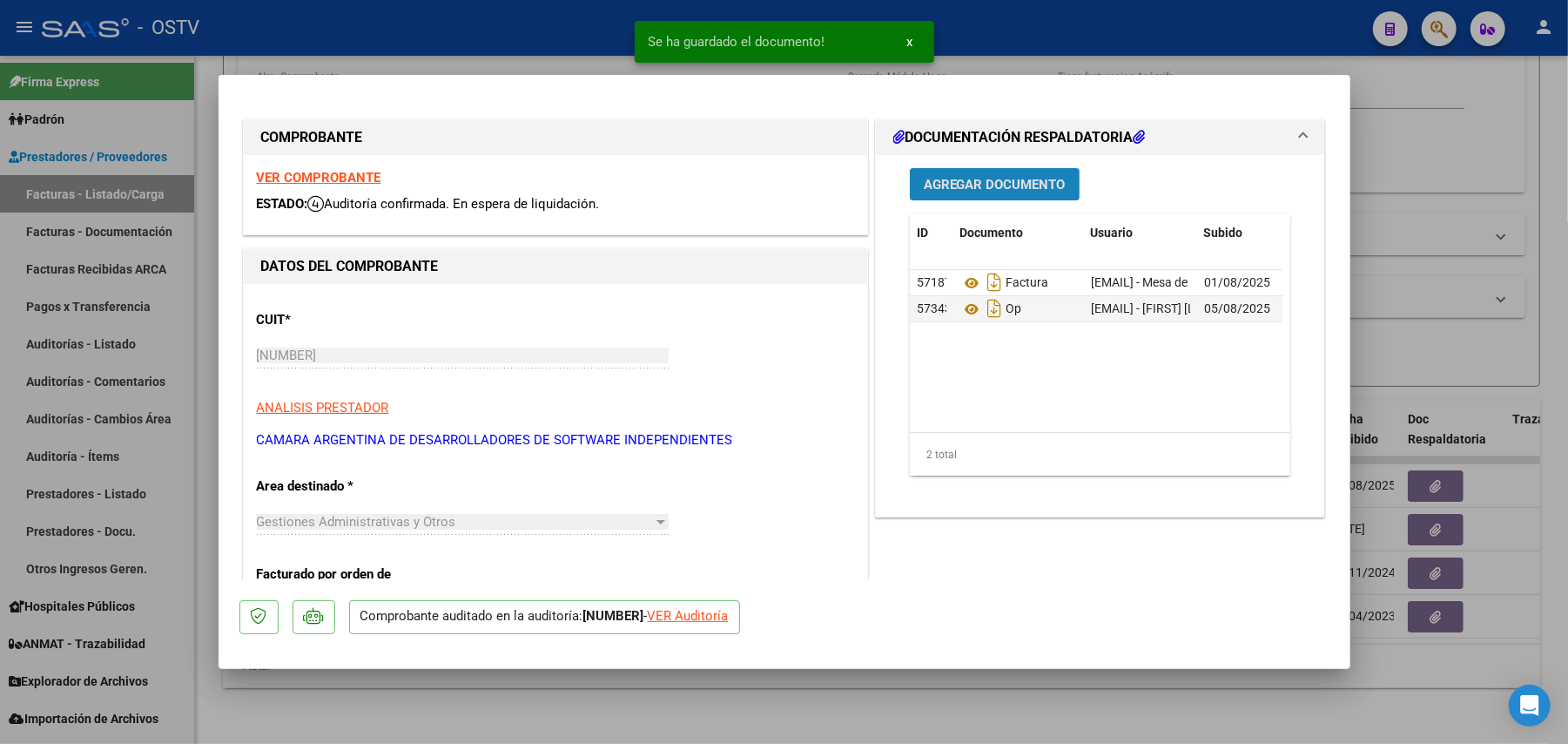 click on "Agregar Documento" at bounding box center (994, 185) 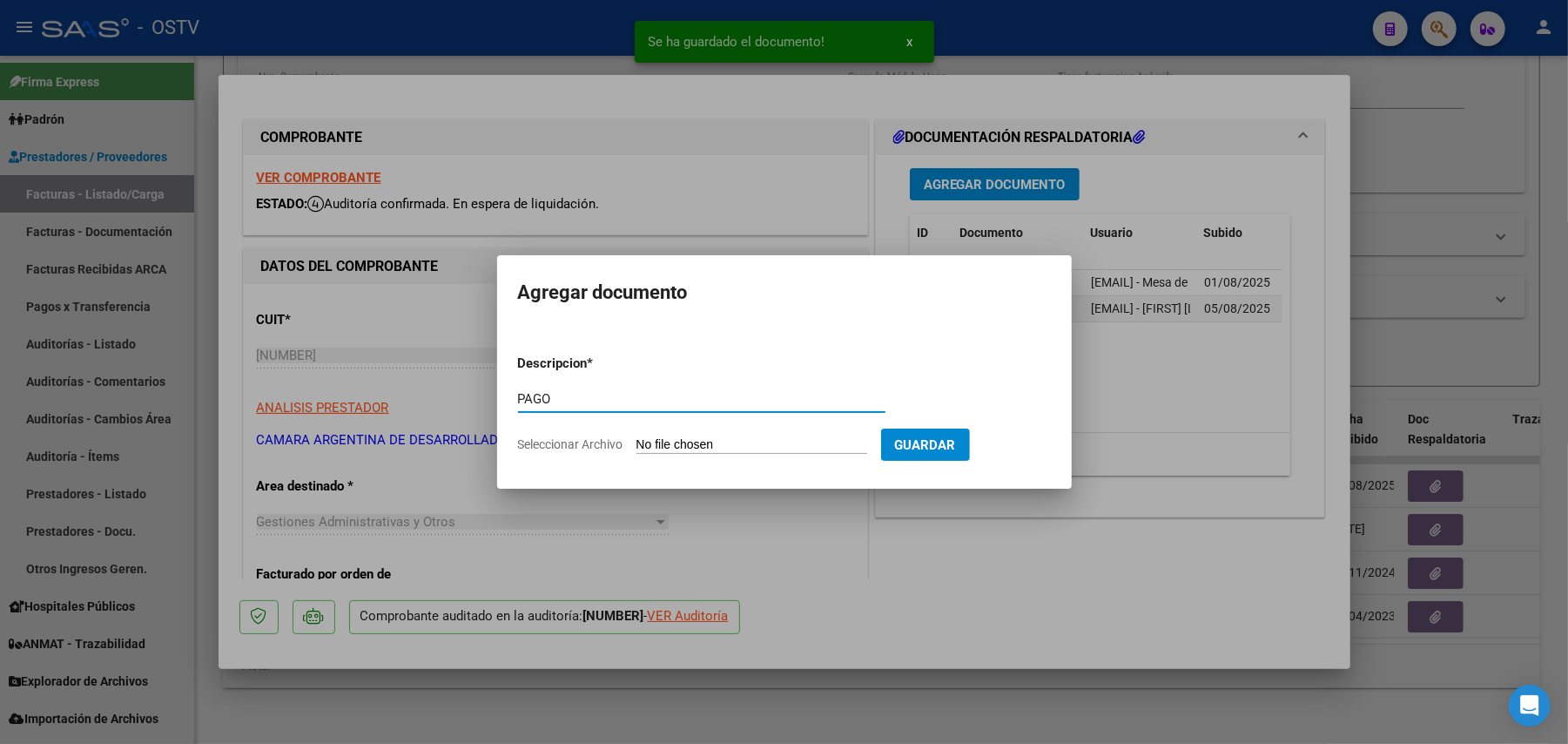 type on "PAGO" 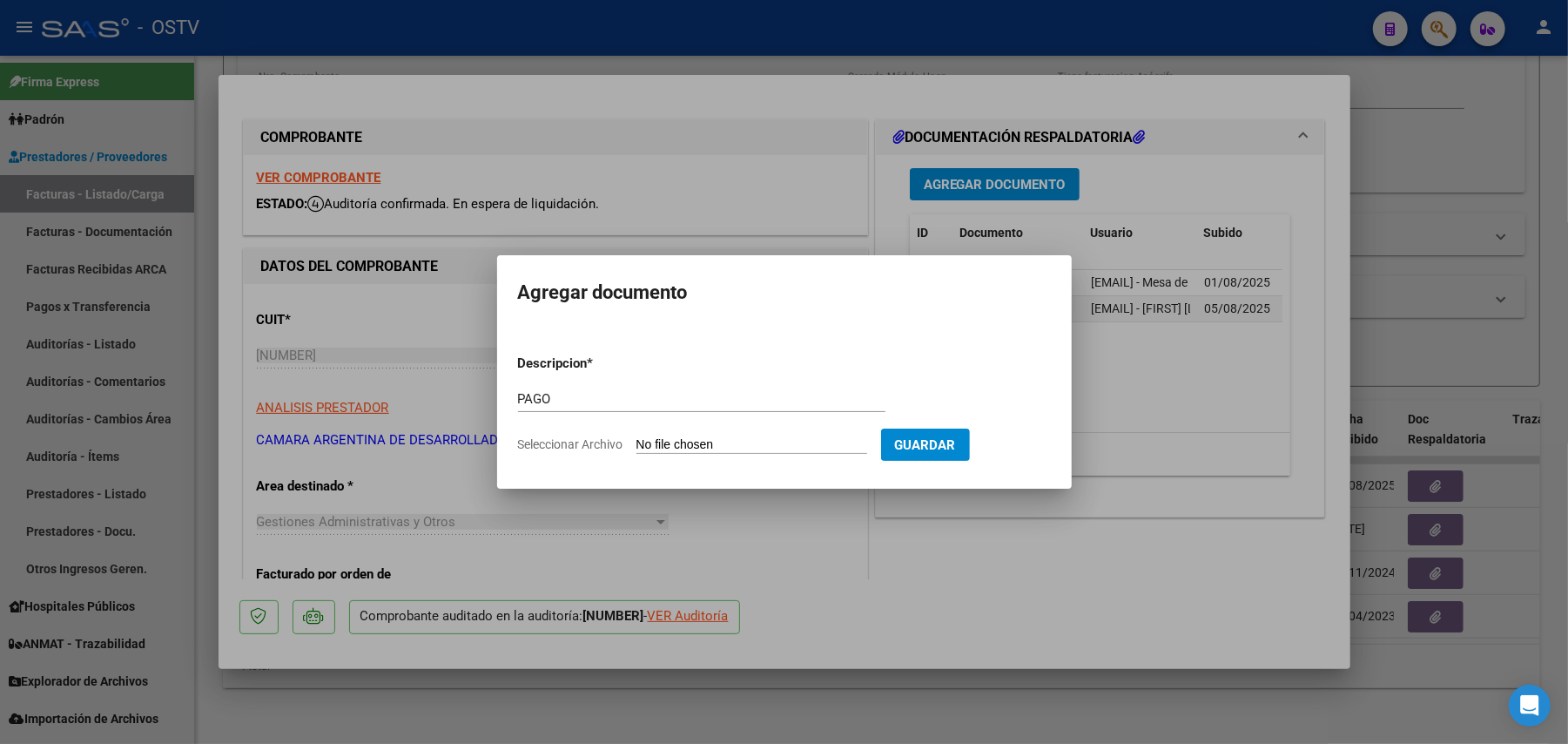 type on "C:\fakepath\Pago OP 56958 [COMPANY_NAME].pdf" 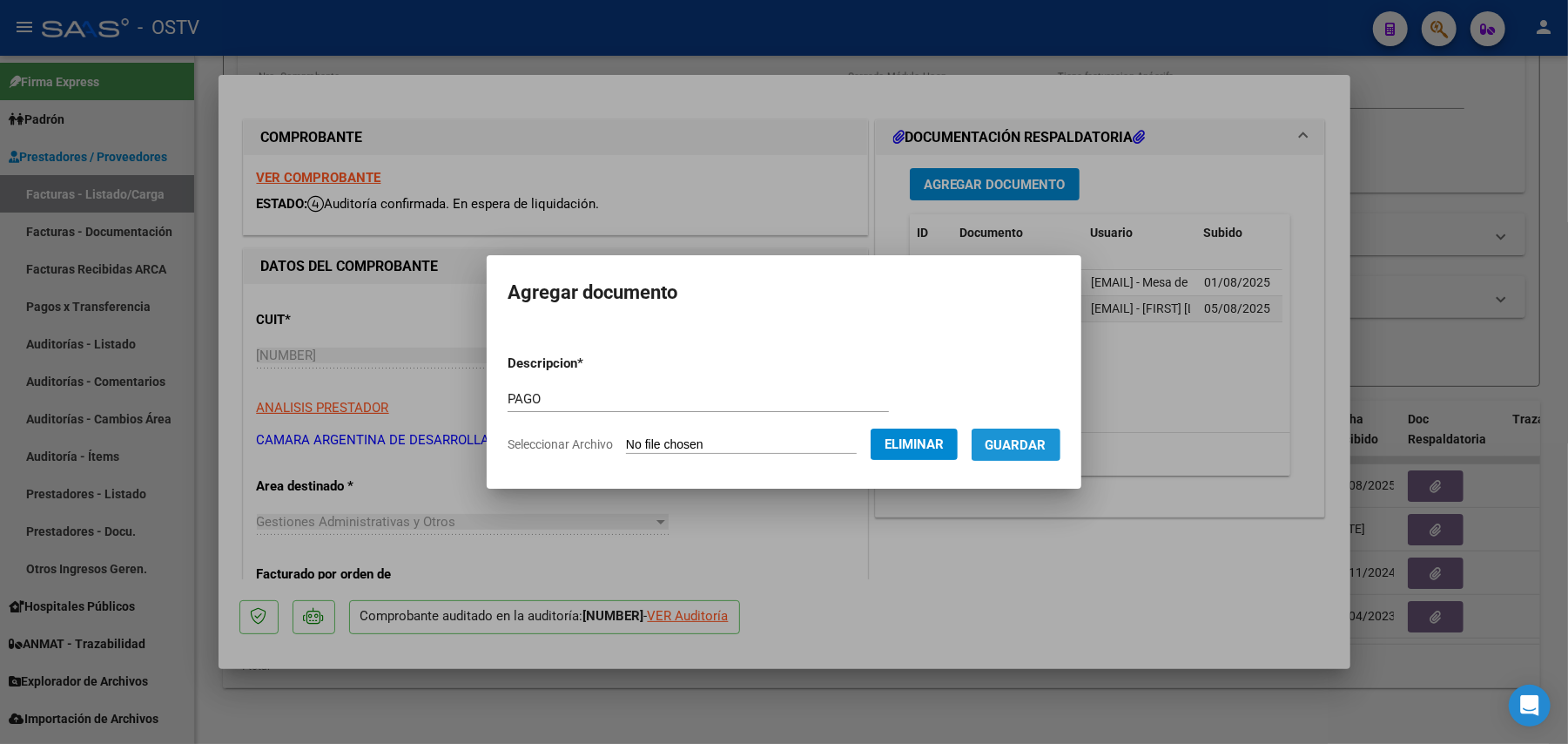 click on "Guardar" at bounding box center [1016, 445] 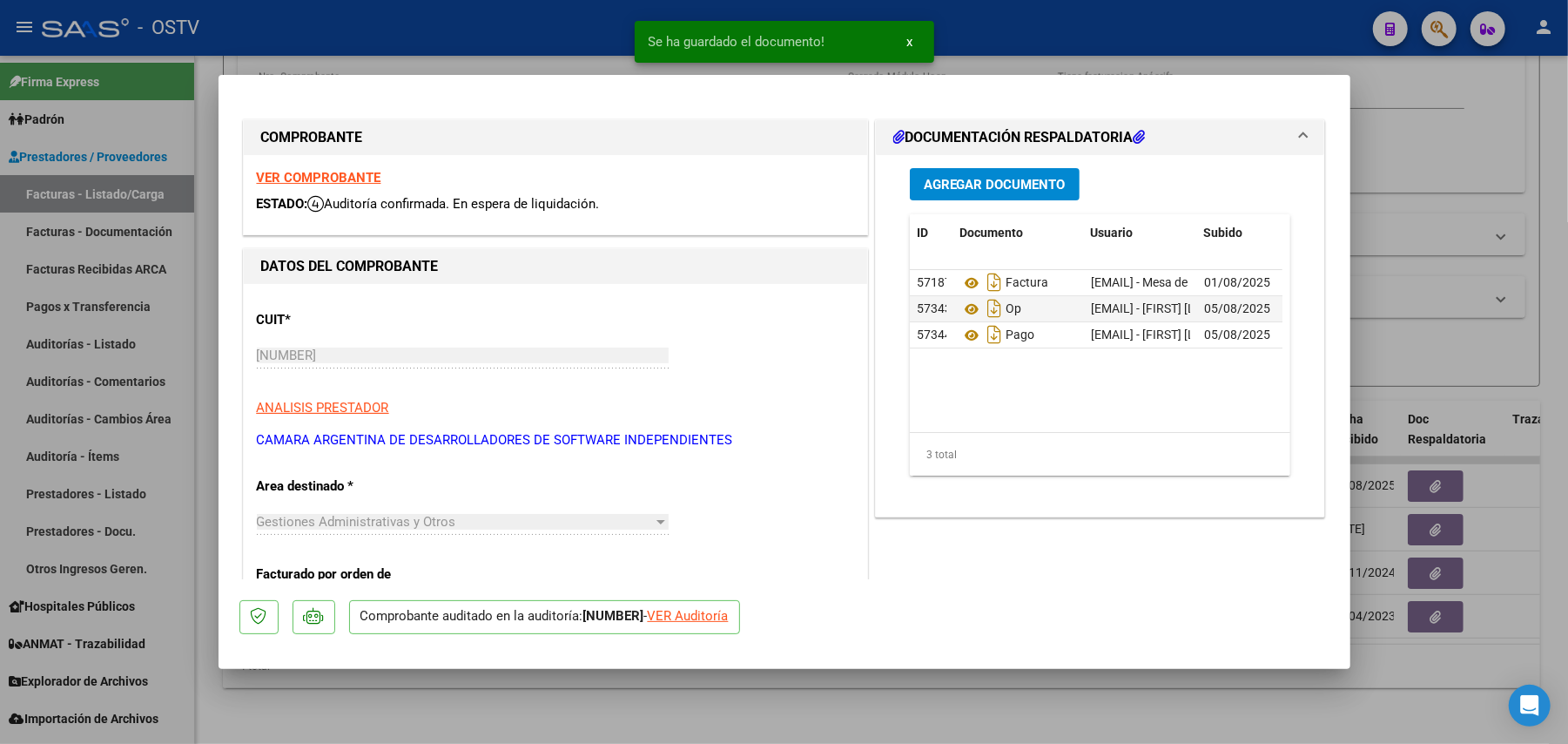 click at bounding box center [784, 372] 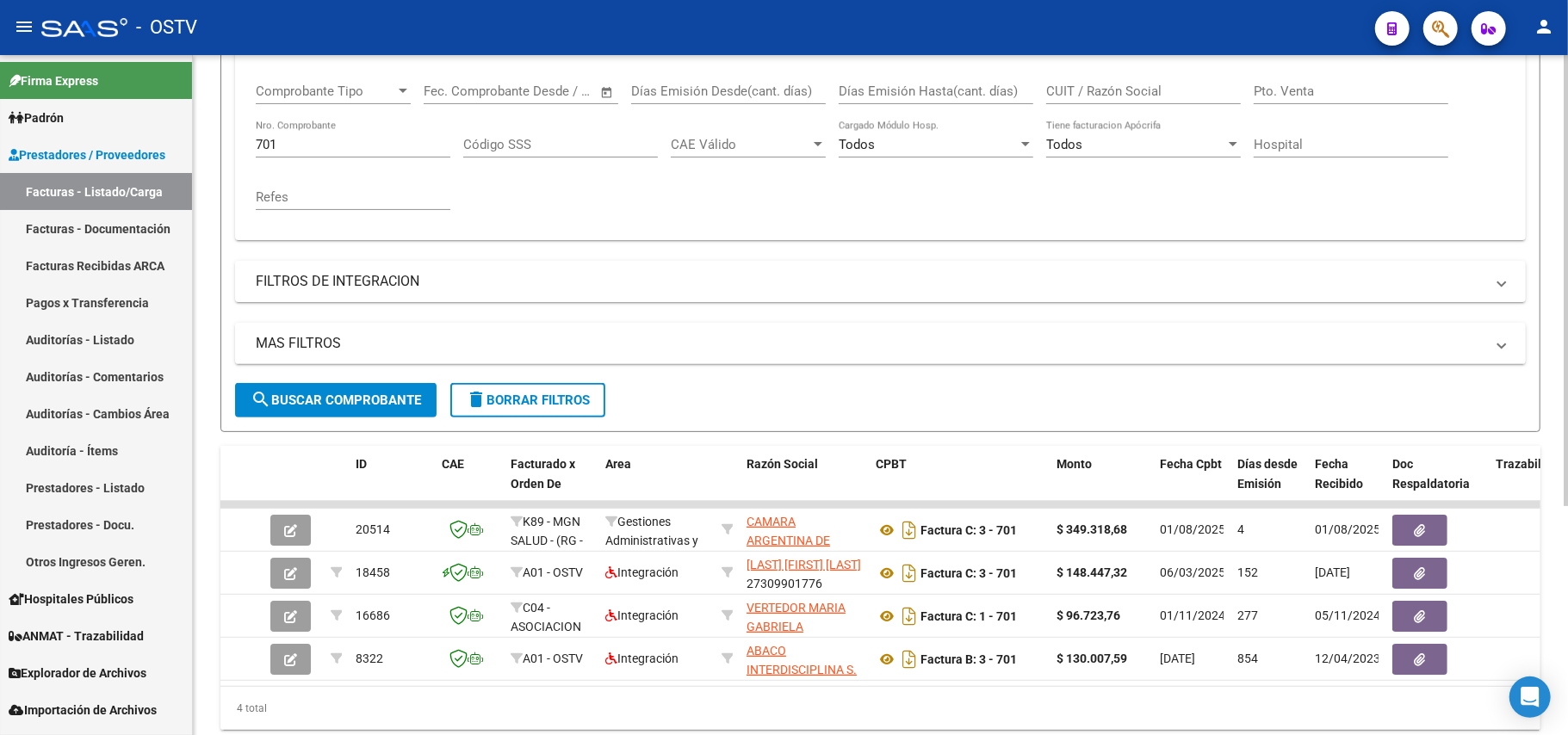 scroll, scrollTop: 229, scrollLeft: 0, axis: vertical 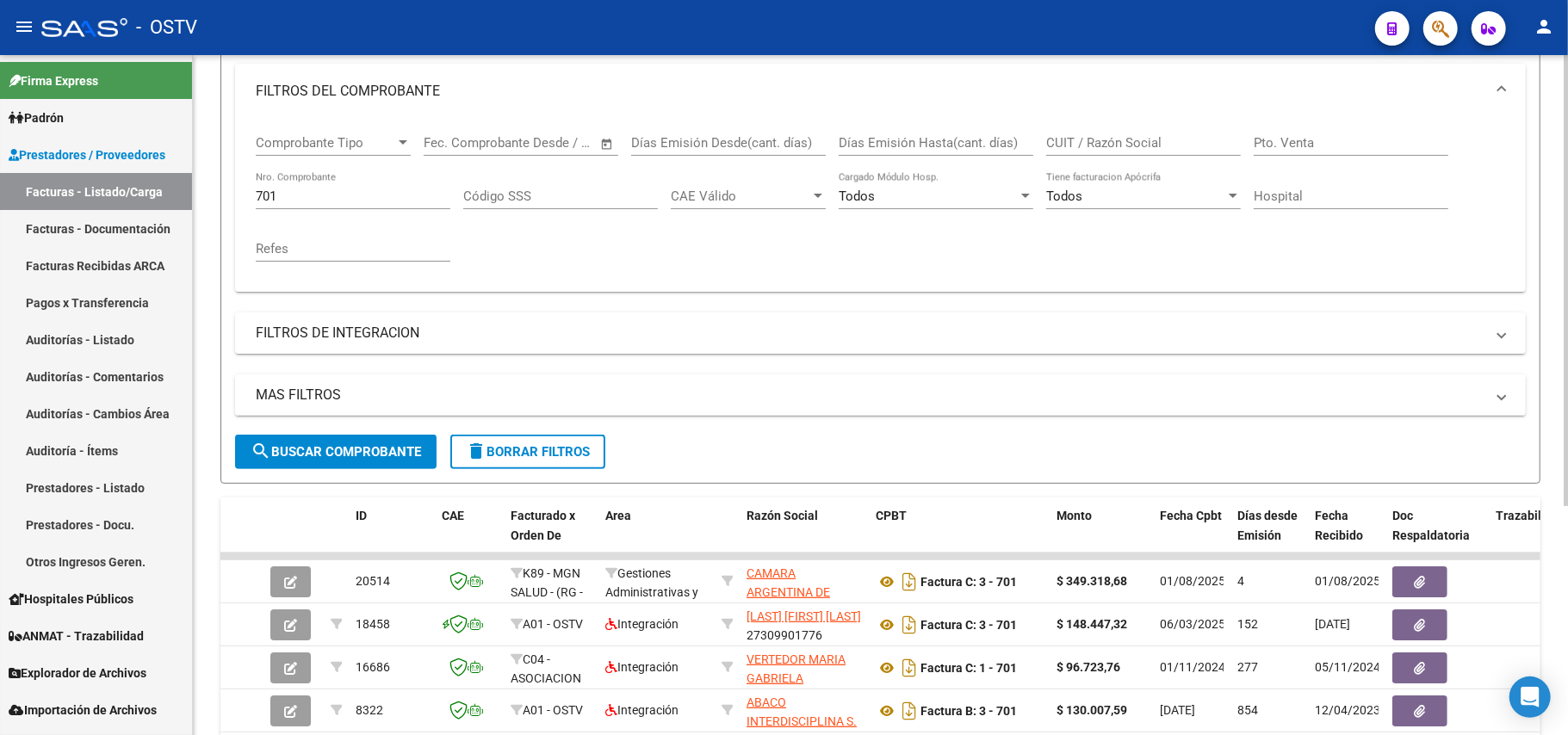 click on "701 Nro. Comprobante" 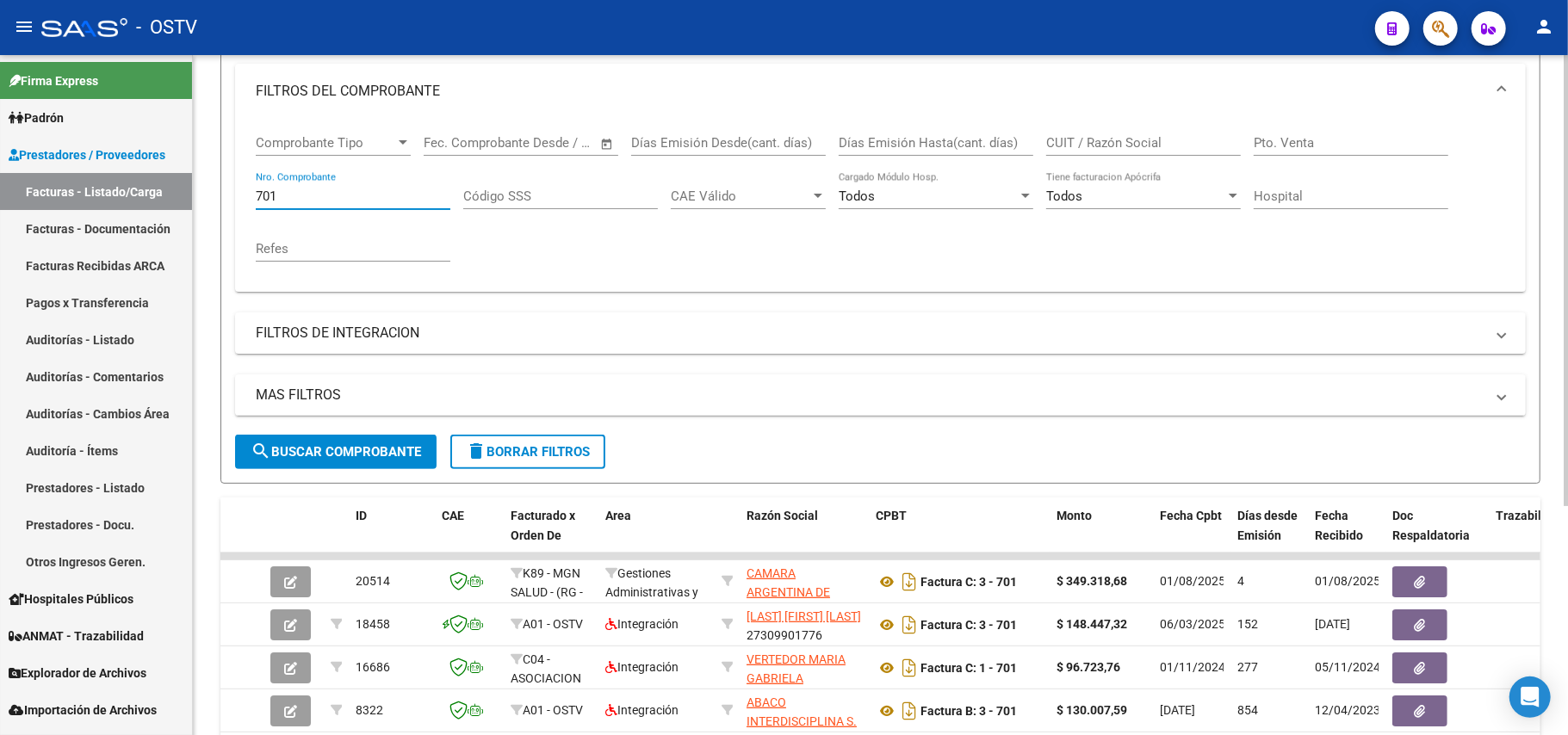 drag, startPoint x: 377, startPoint y: 181, endPoint x: 379, endPoint y: 195, distance: 14.142136 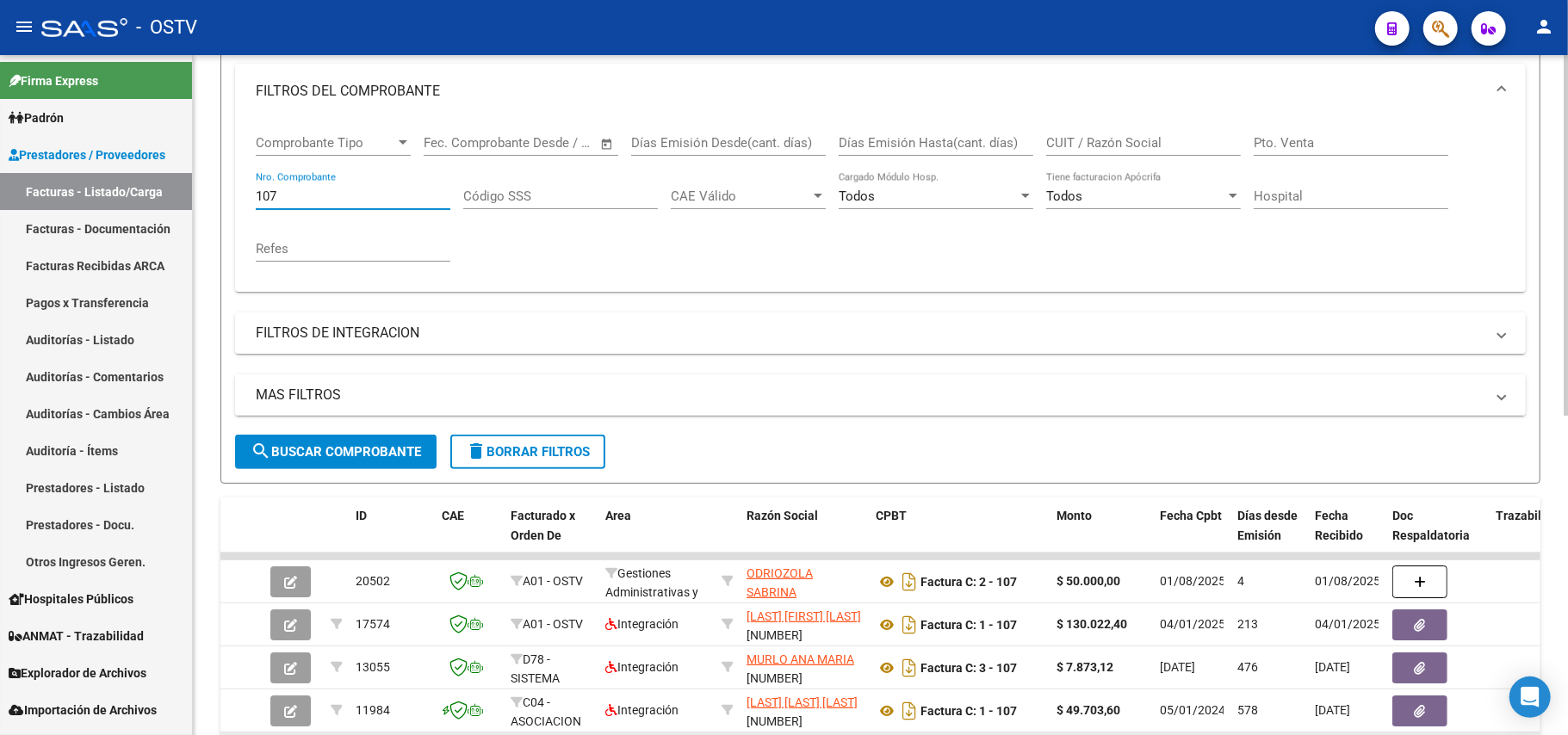 type on "107" 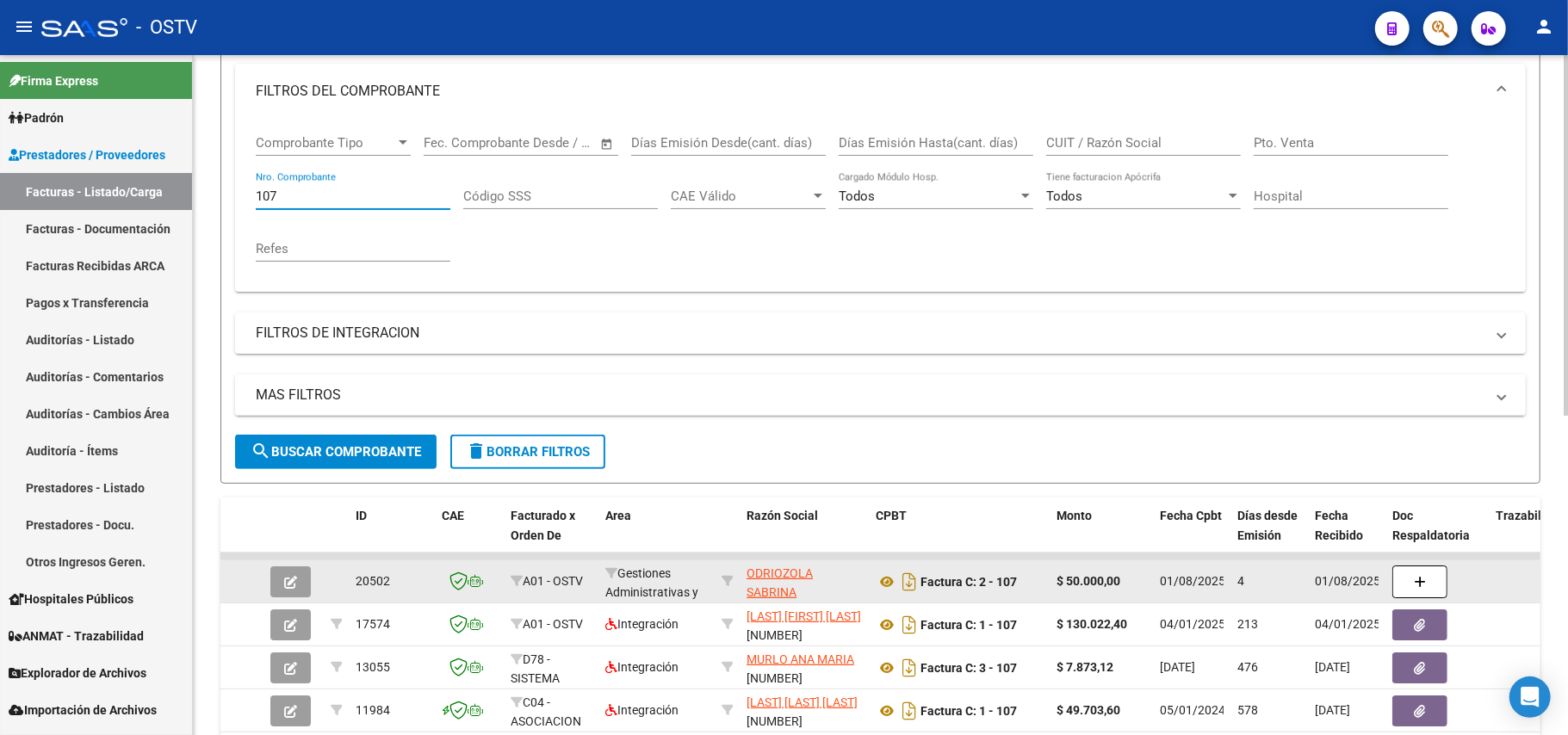 click 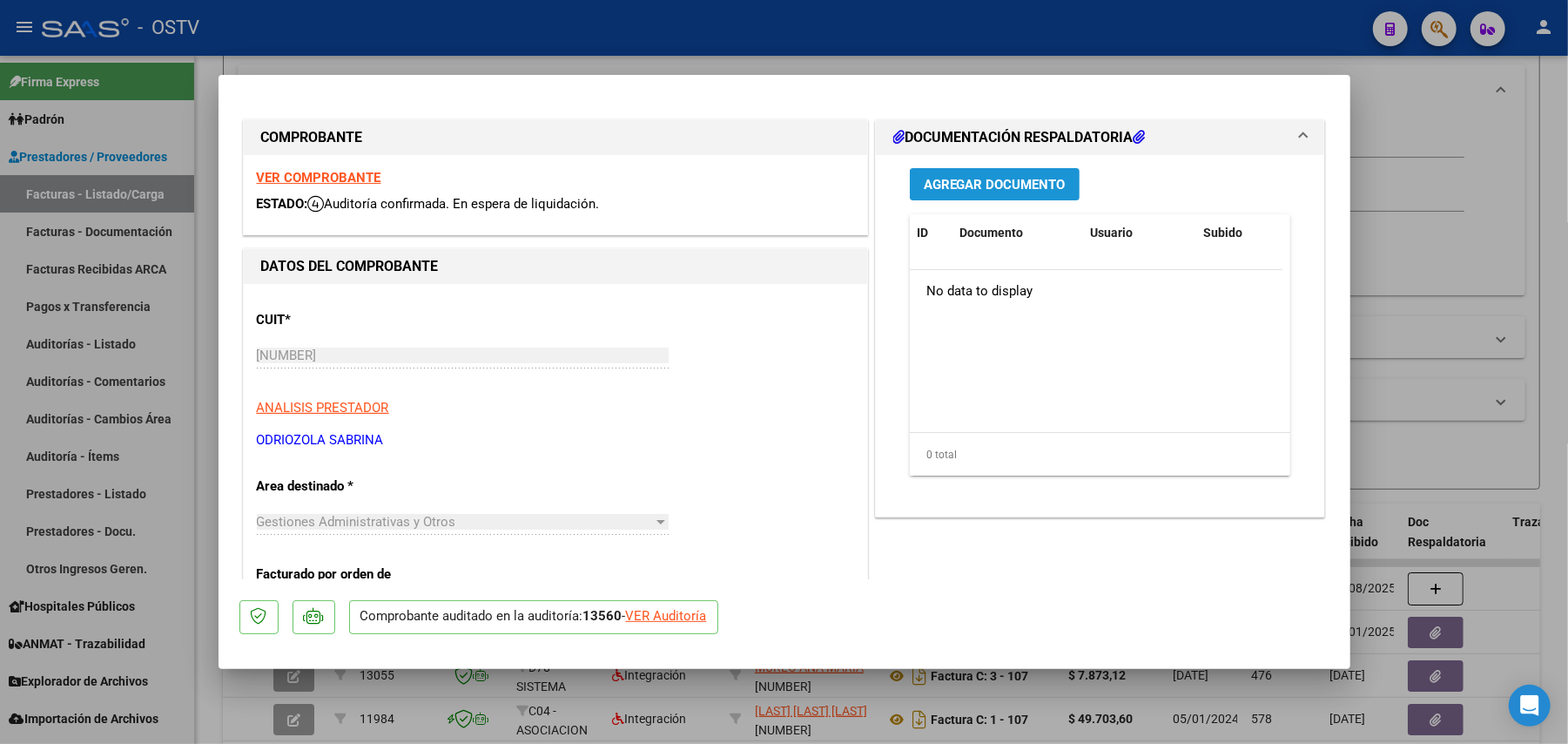 click on "Agregar Documento" at bounding box center (994, 185) 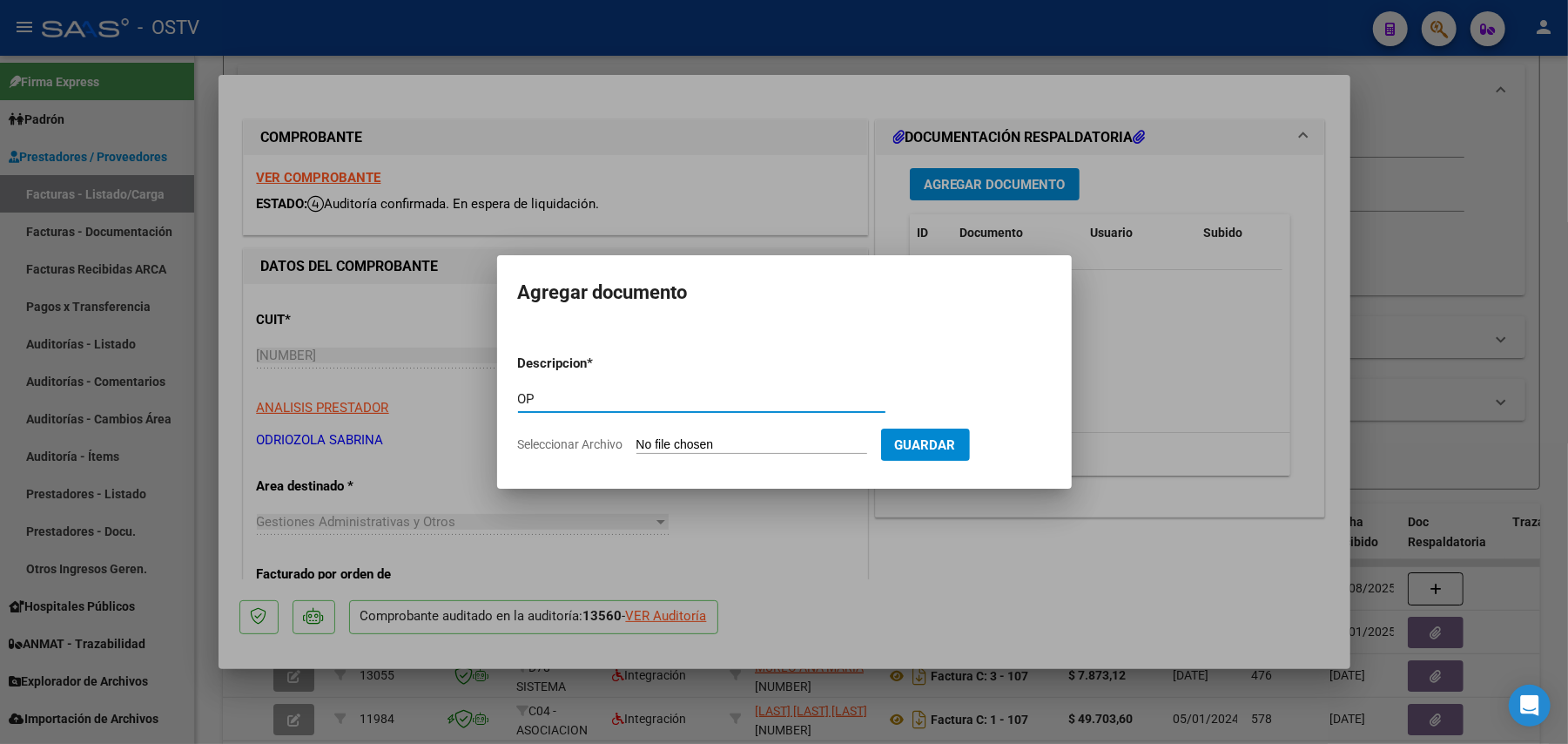 type on "OP" 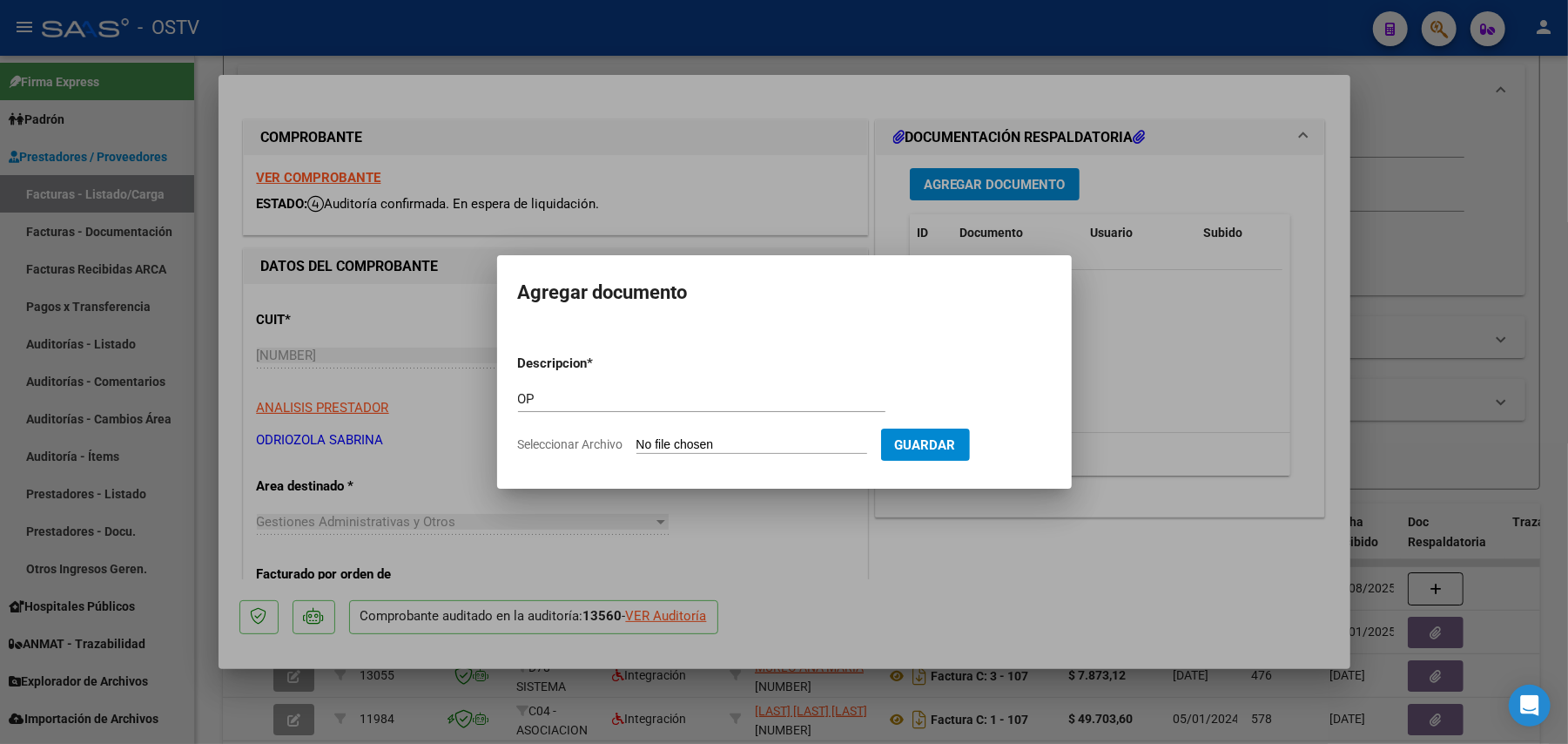type on "C:\fakepath\OP [NUMBER] [LAST].pdf" 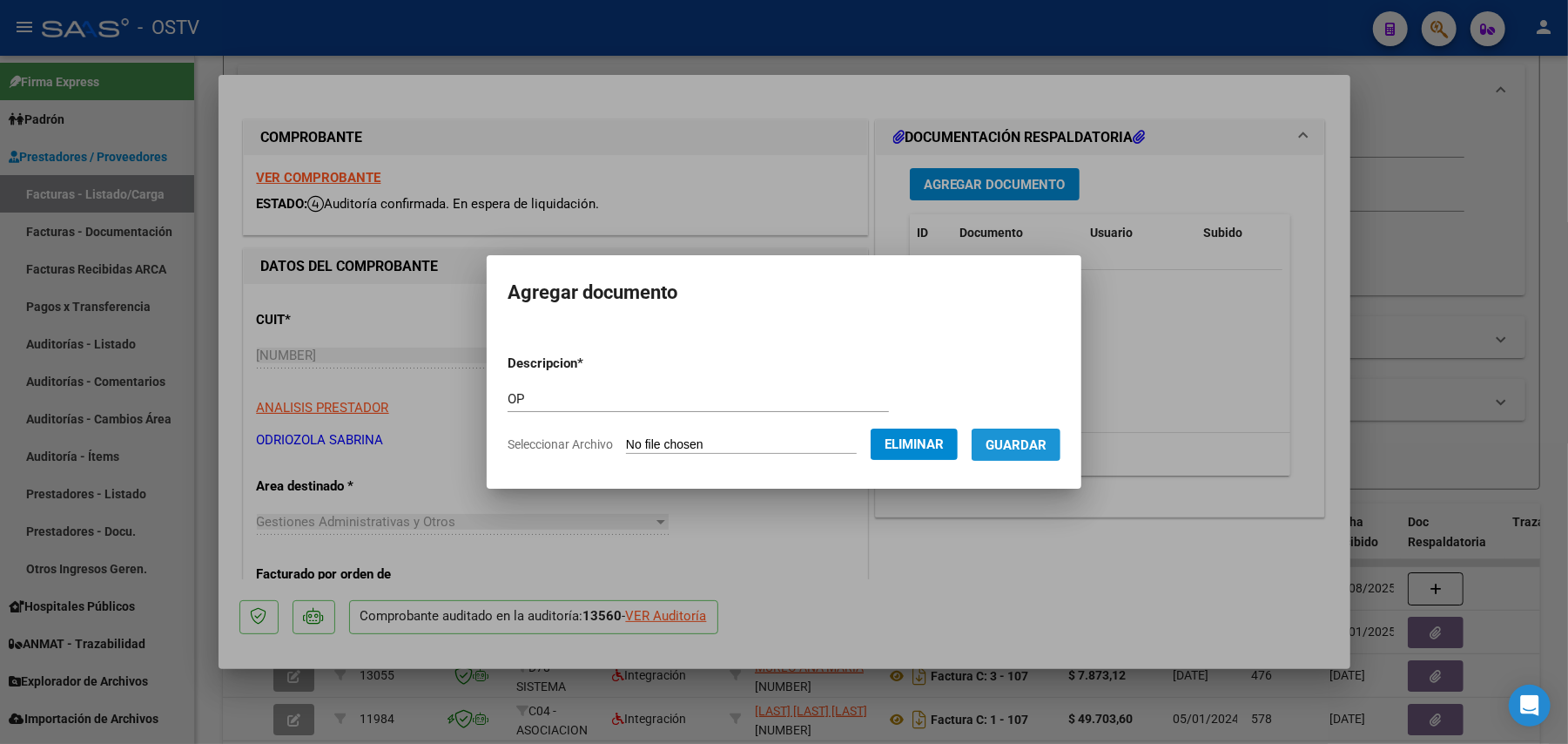 click on "Guardar" at bounding box center [1016, 444] 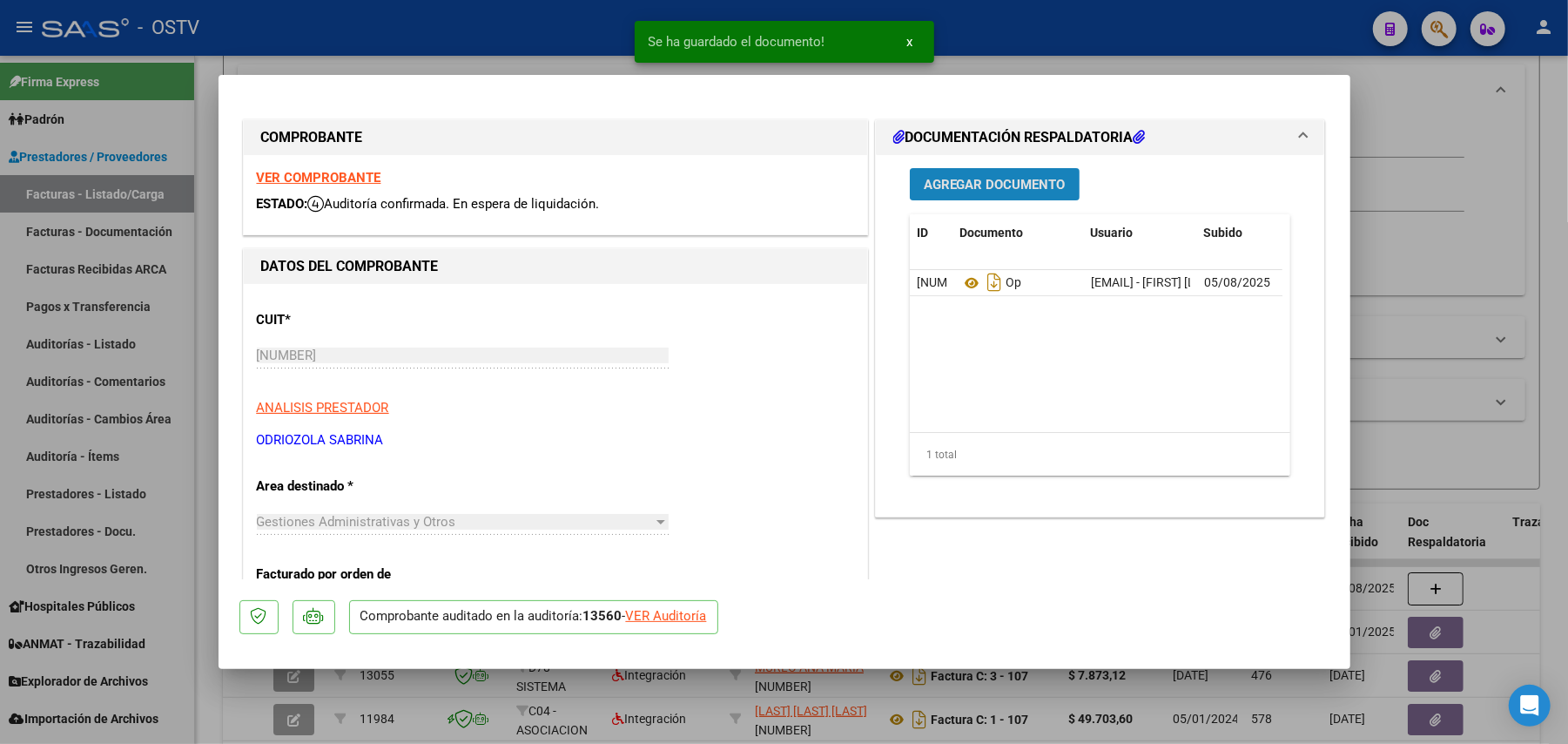click on "Agregar Documento" at bounding box center [994, 184] 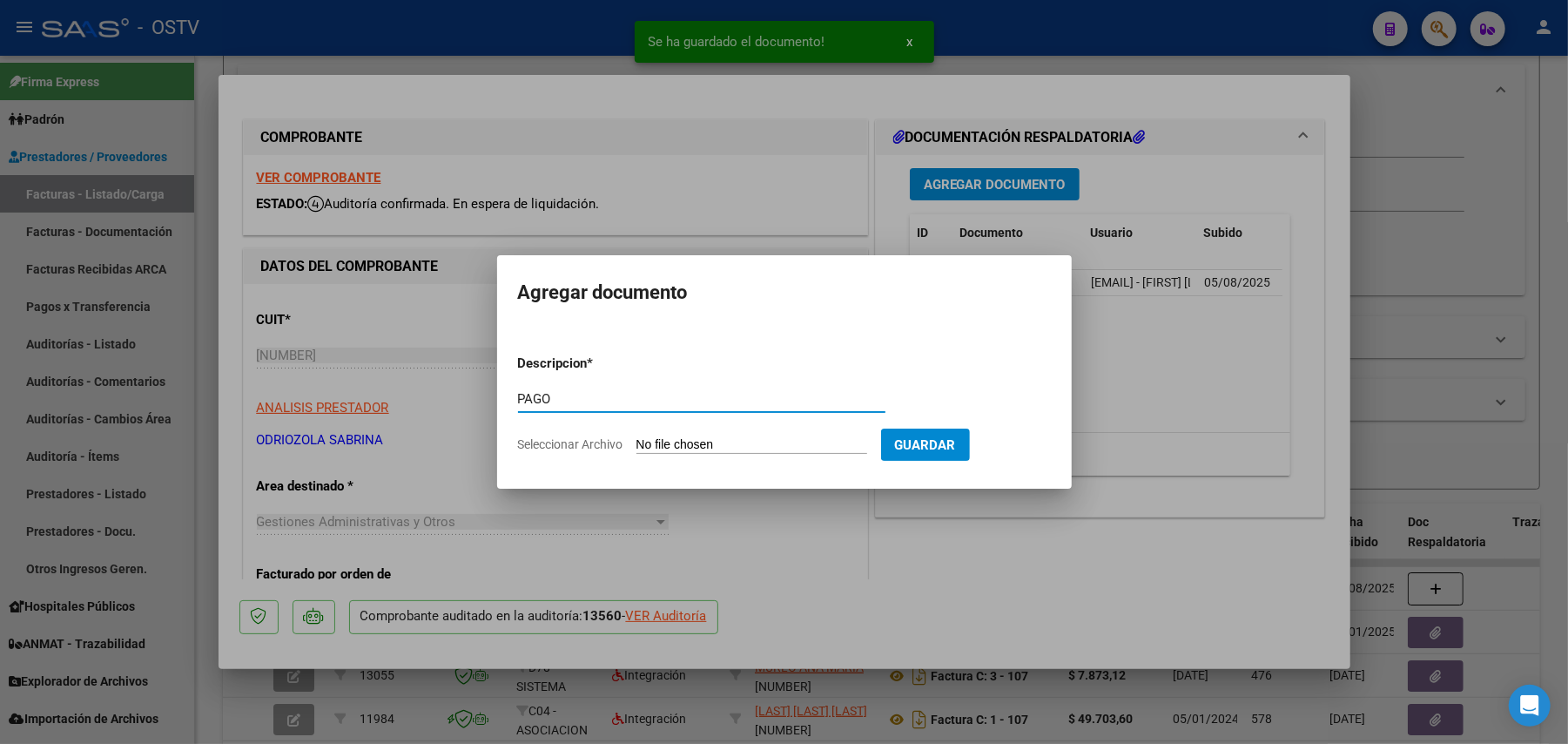 type on "PAGO" 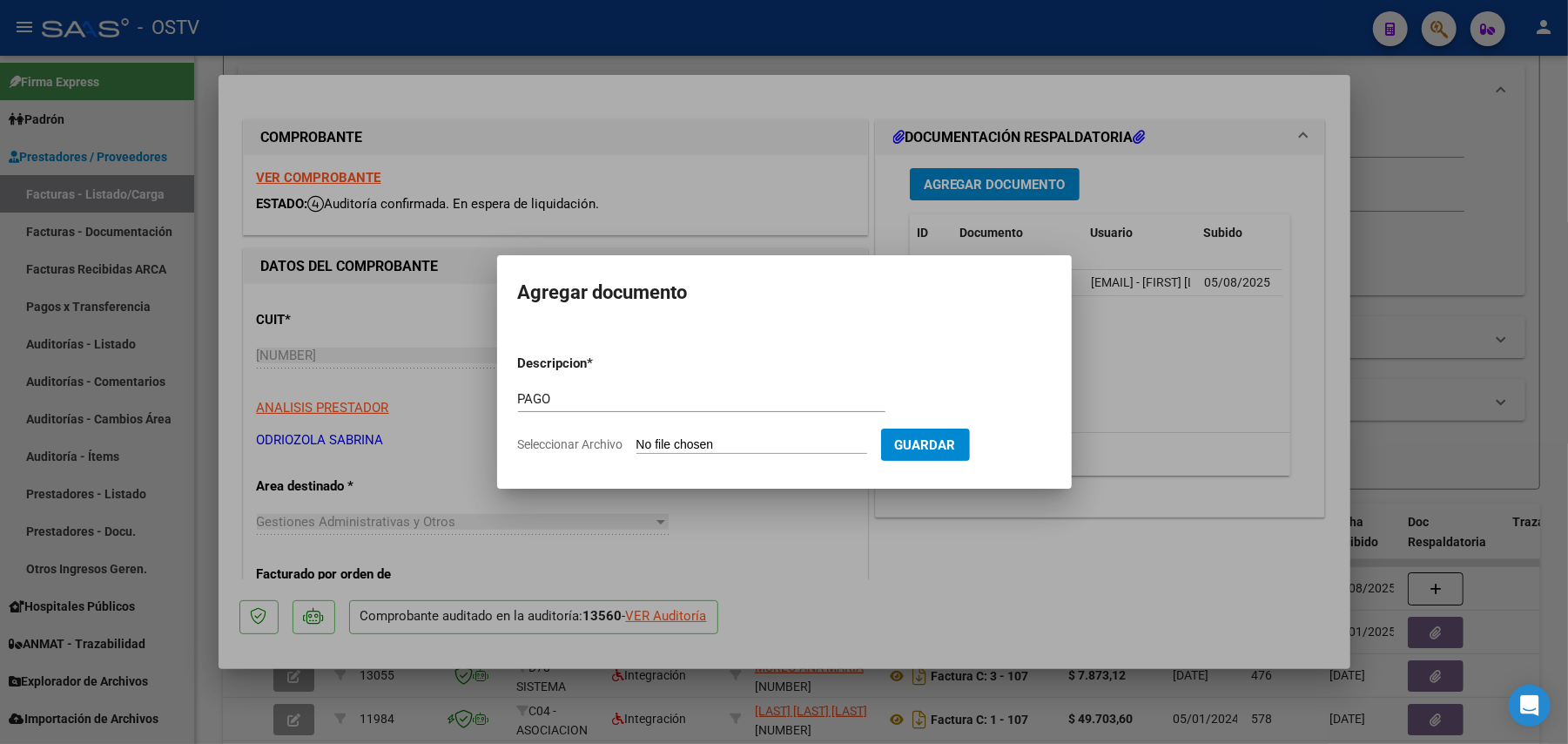 type on "C:\fakepath\Pago OP 56959 [LAST].pdf" 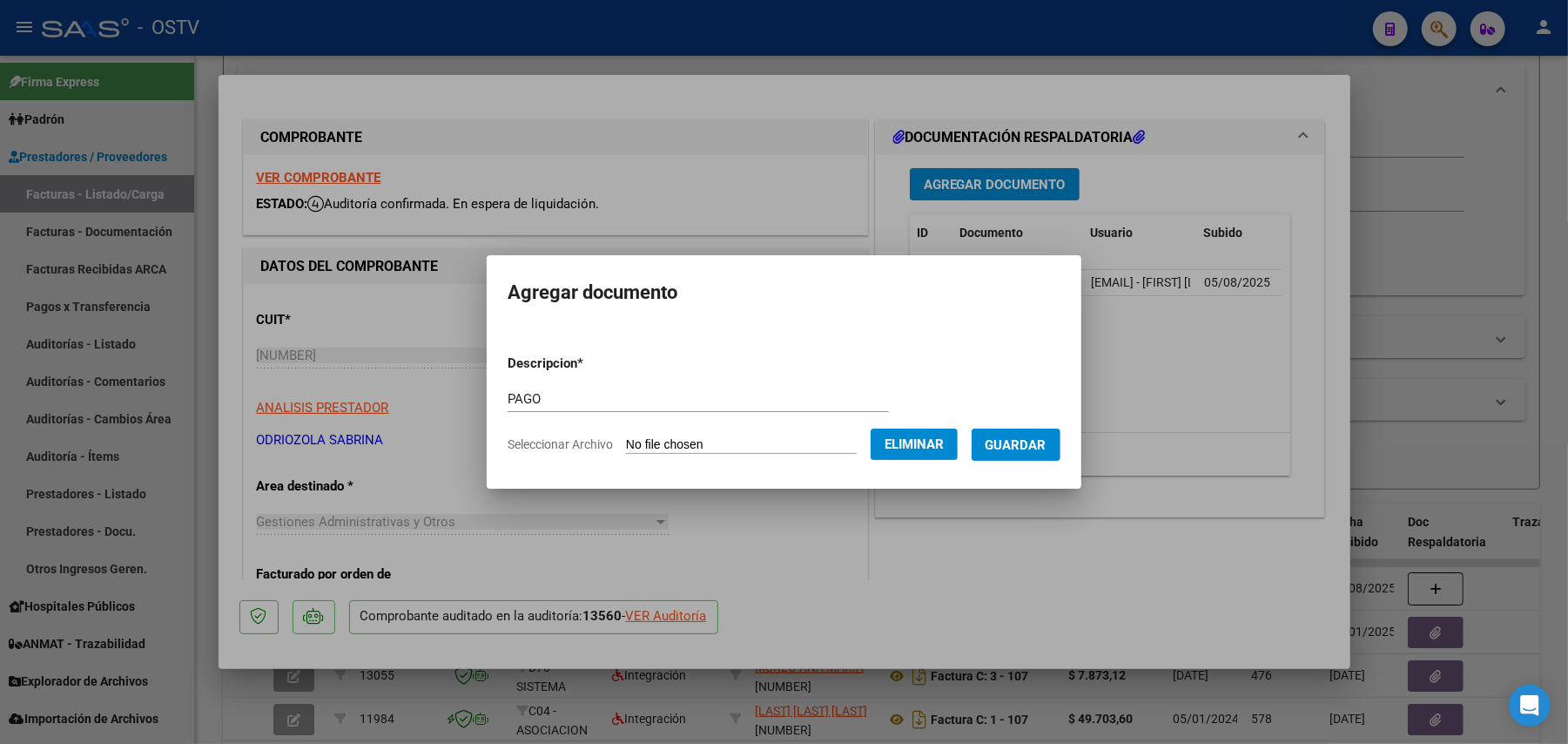 click on "Guardar" at bounding box center (1016, 445) 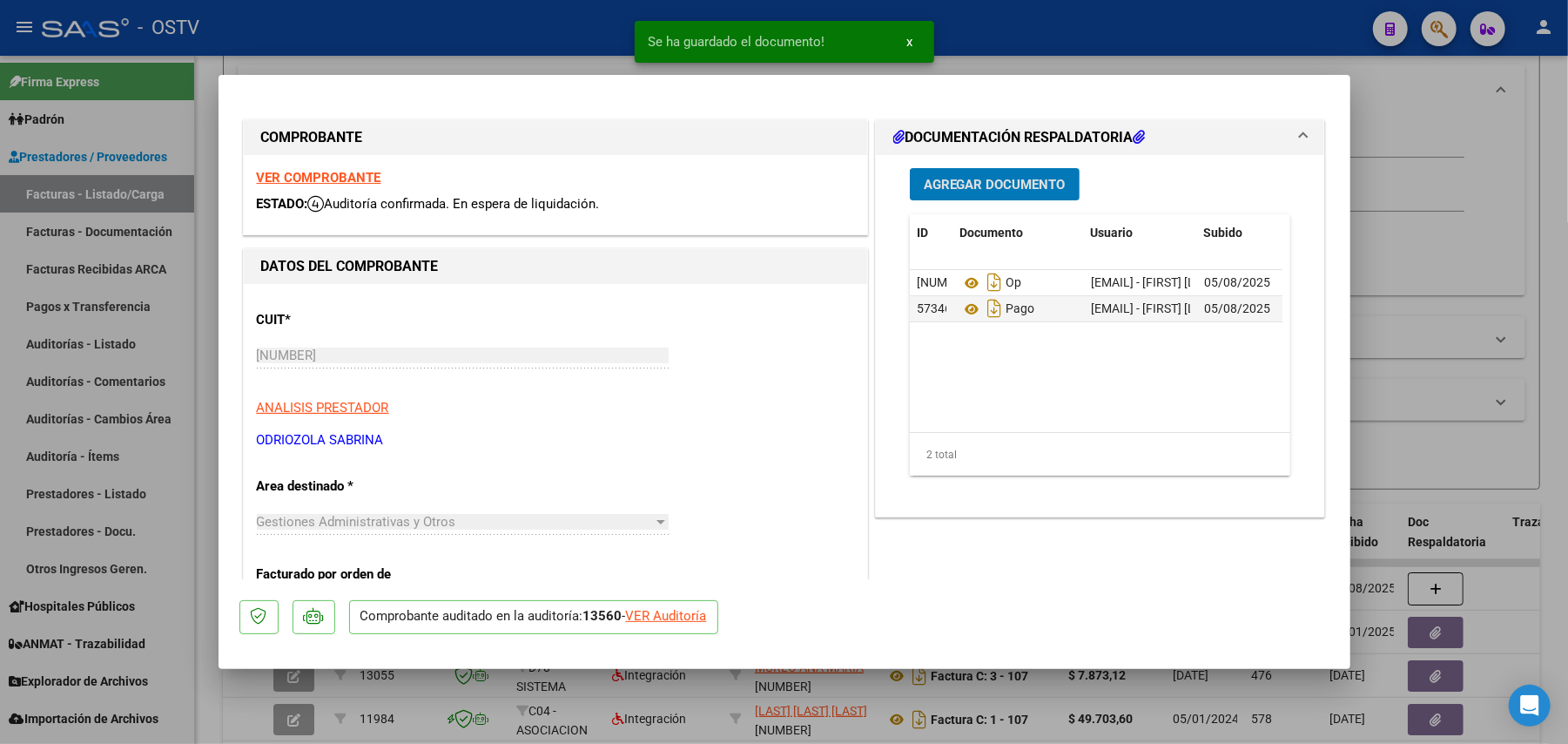 click at bounding box center [784, 372] 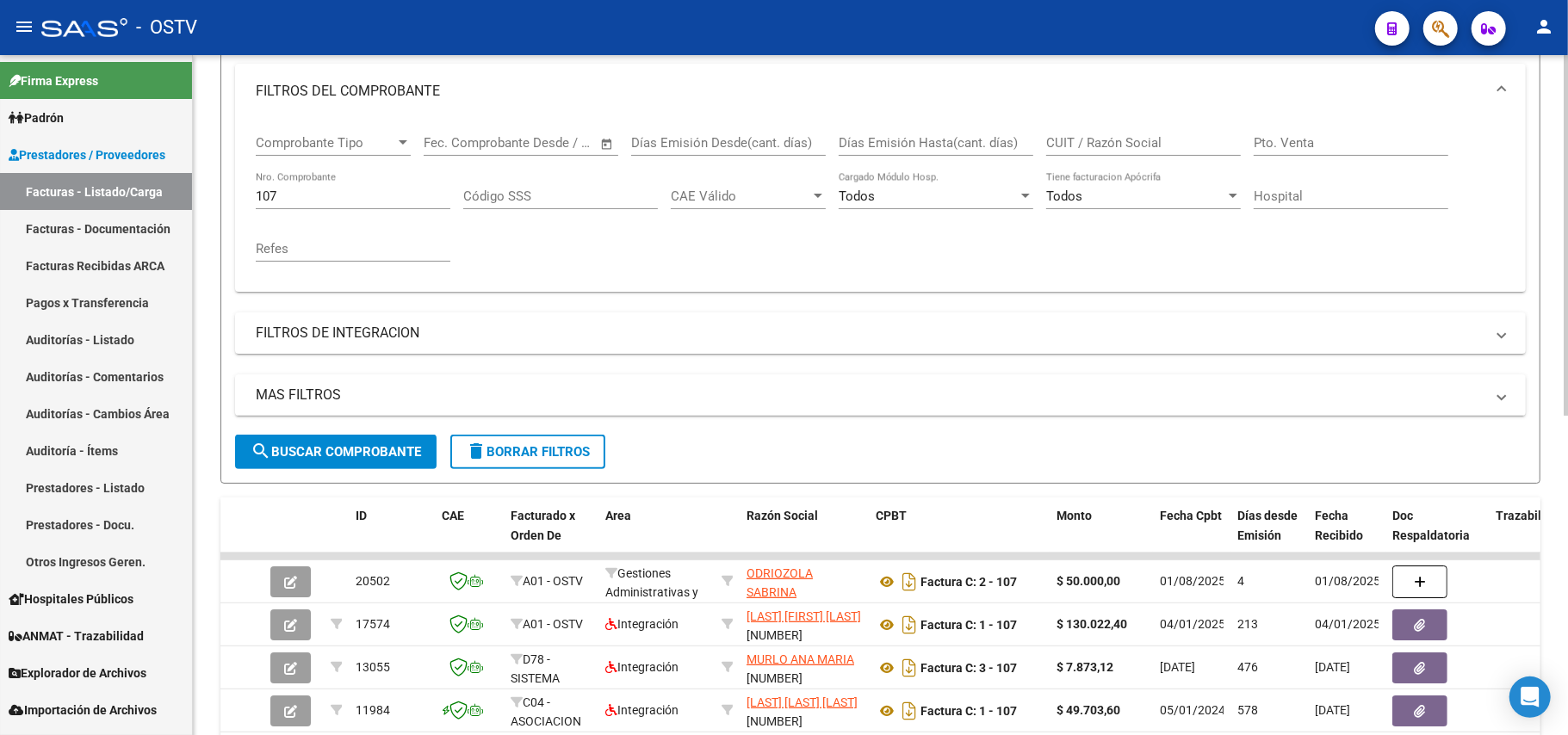 click on "107" at bounding box center [353, 196] 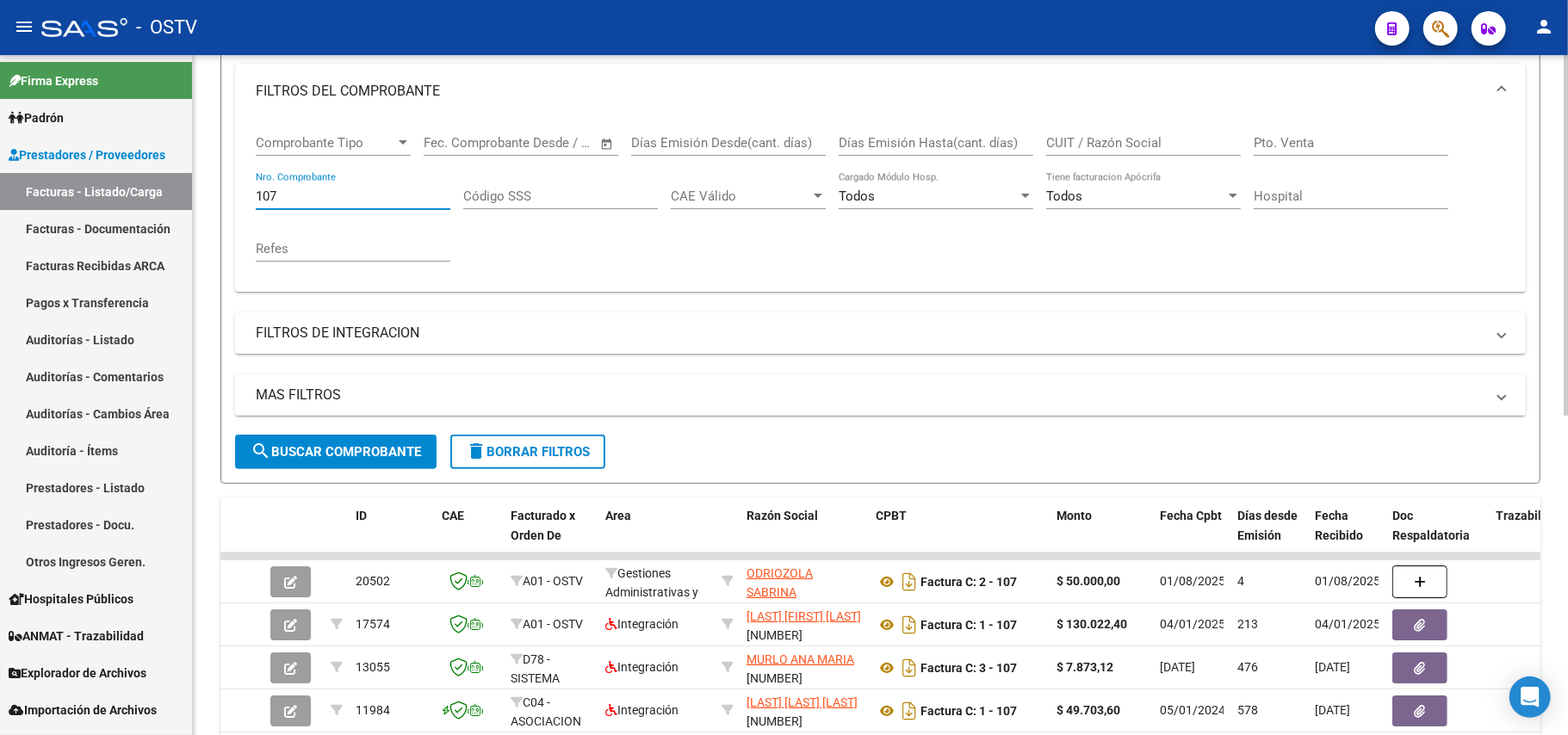 click on "107" at bounding box center [353, 196] 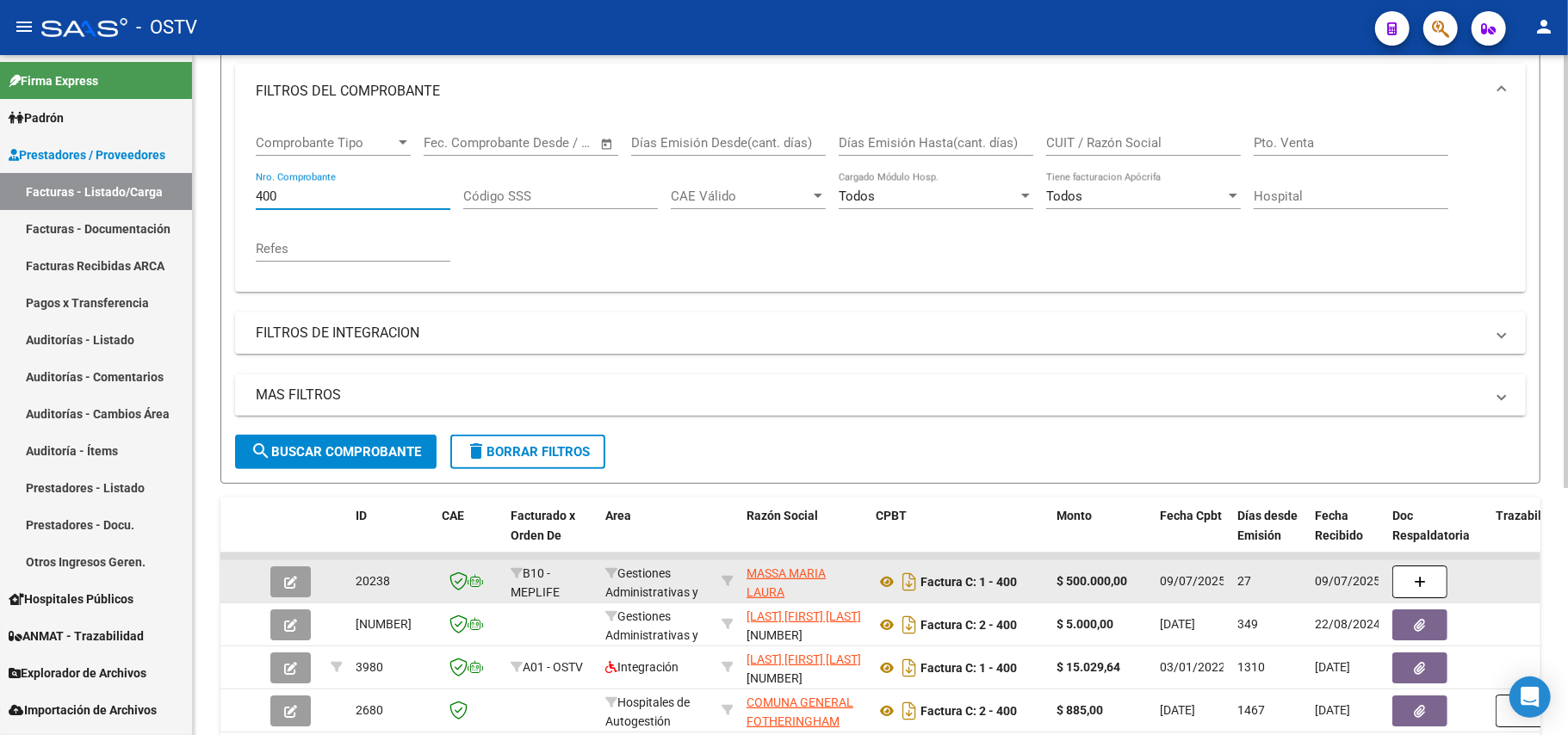 type on "400" 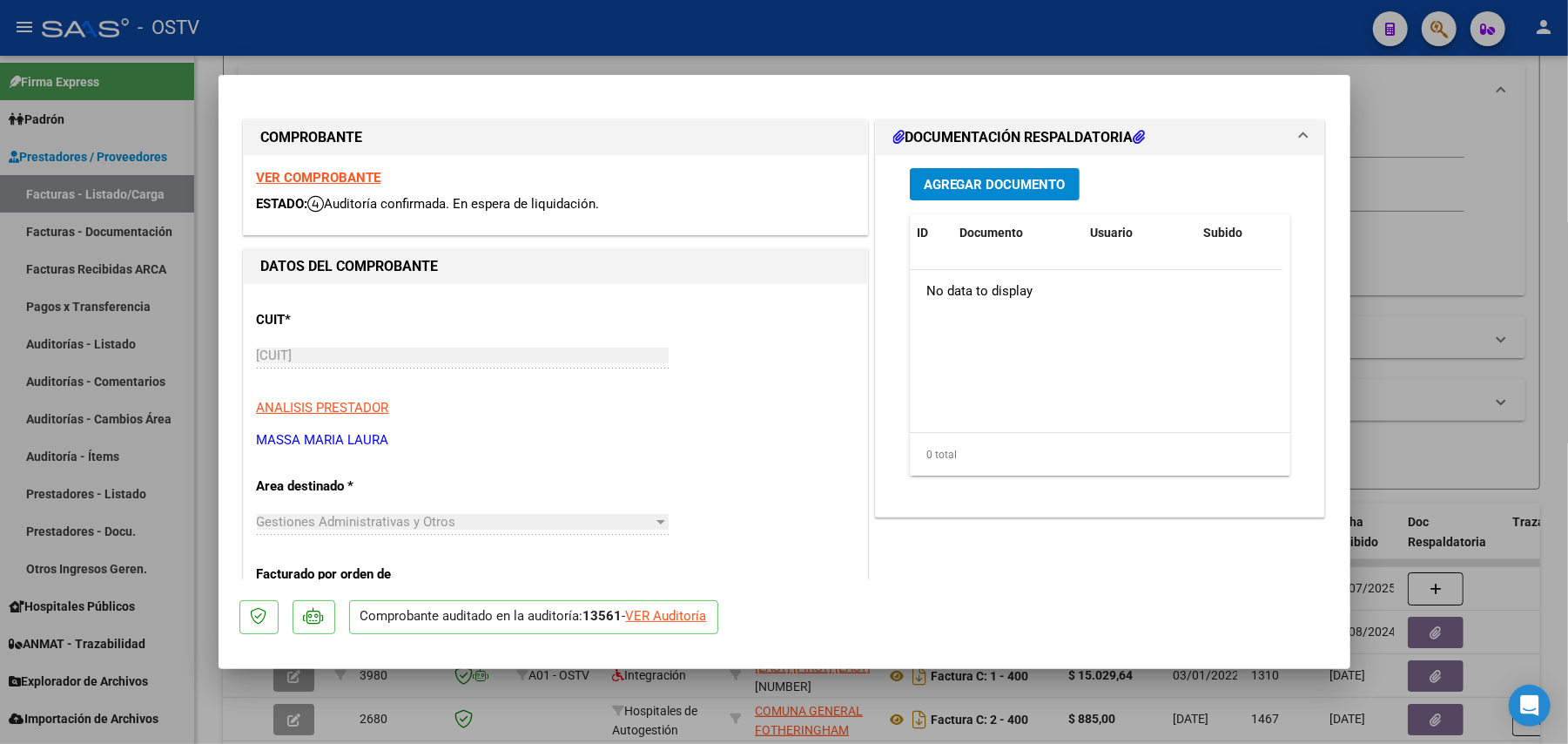 click on "Agregar Documento" at bounding box center [994, 185] 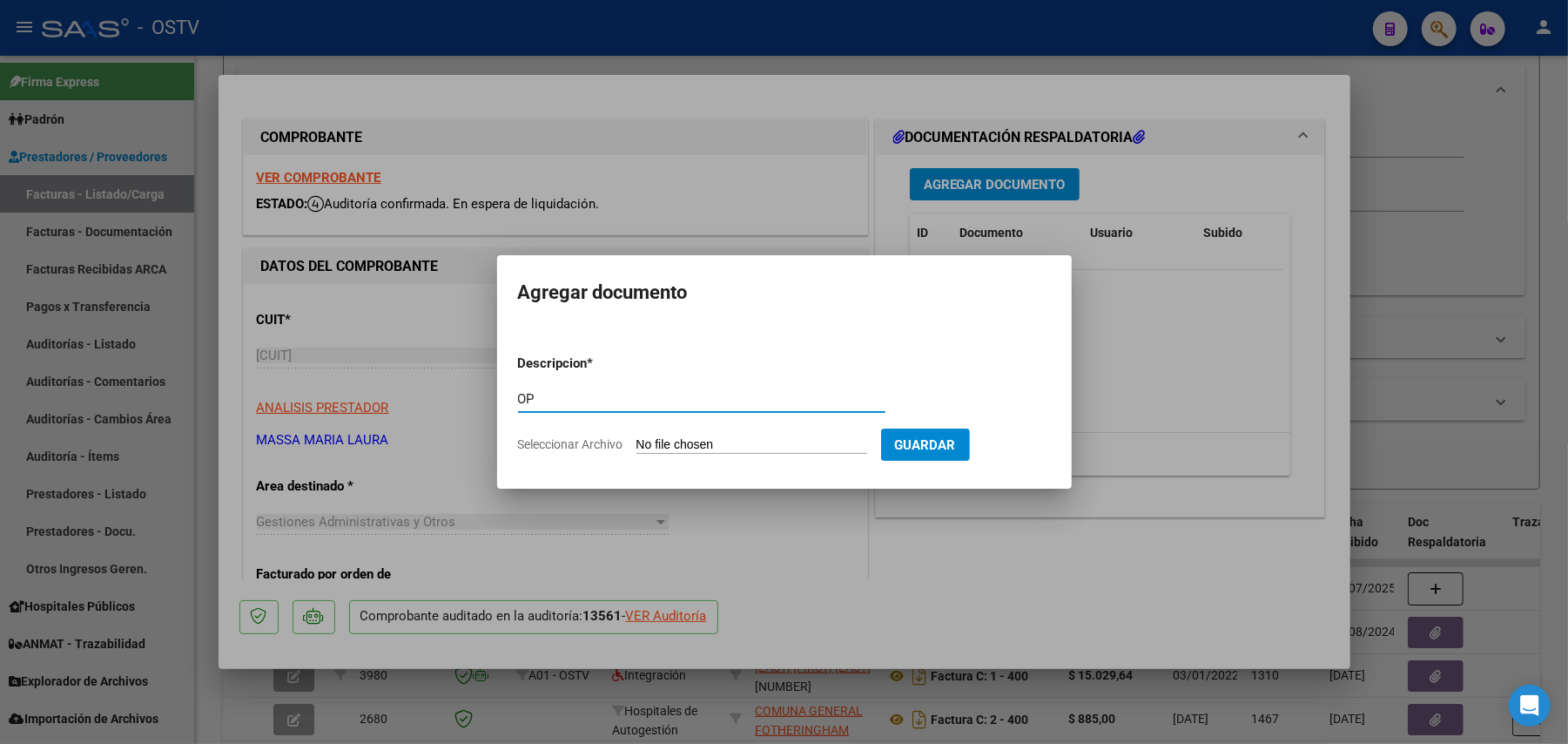 type on "OP" 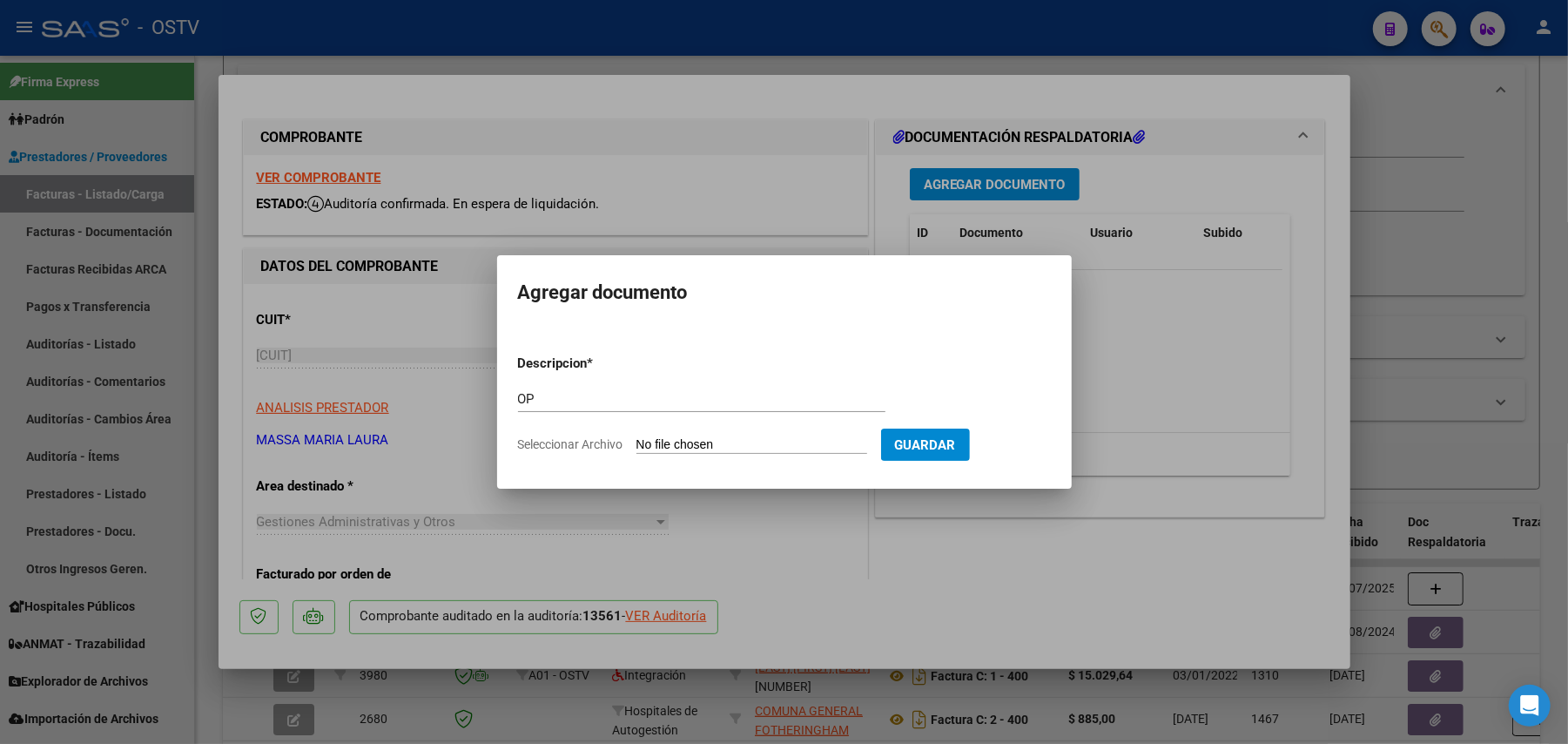 click on "Descripcion * OP Escriba aquí una descripcion Seleccionar Archivo Guardar" at bounding box center (784, 404) 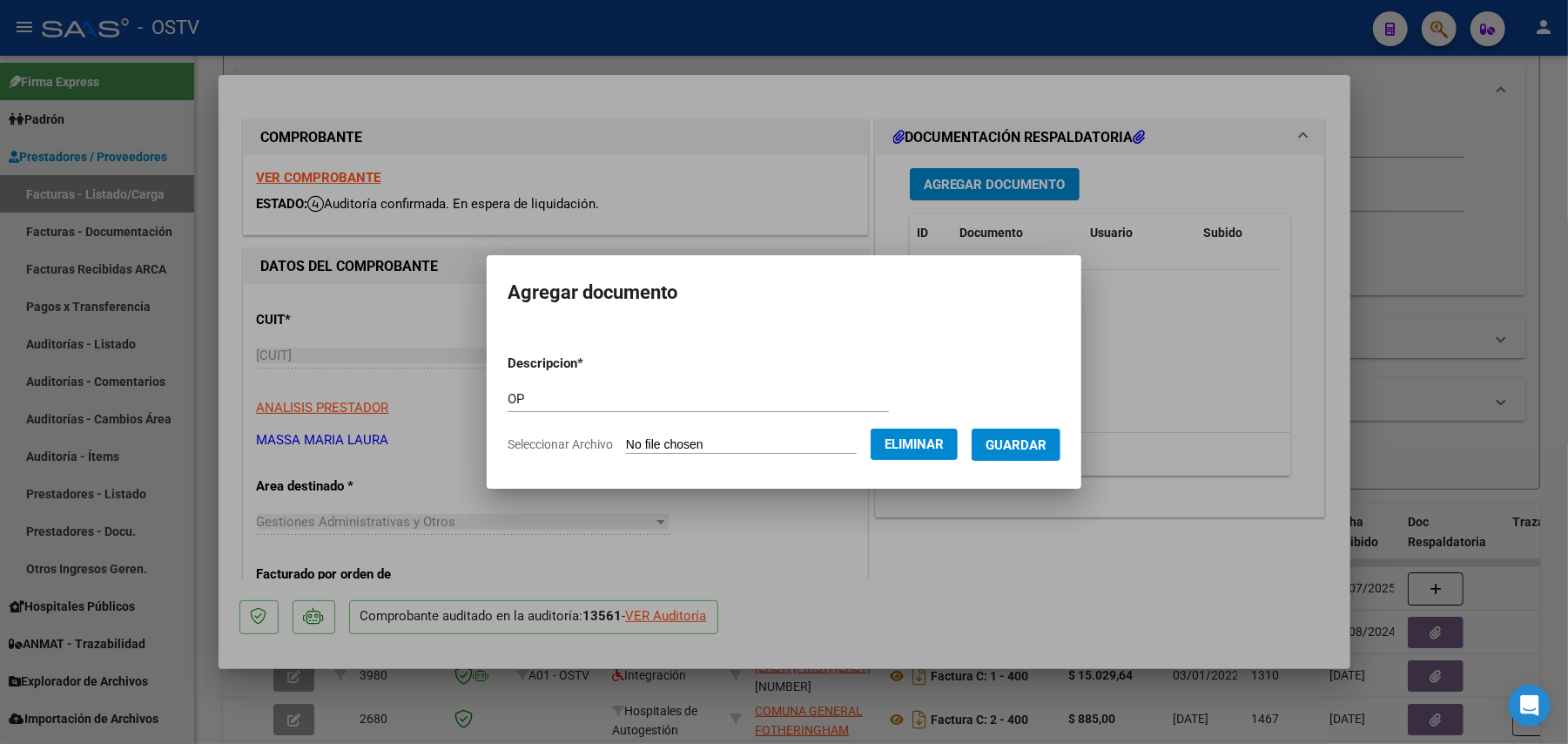 click on "Guardar" at bounding box center [1016, 445] 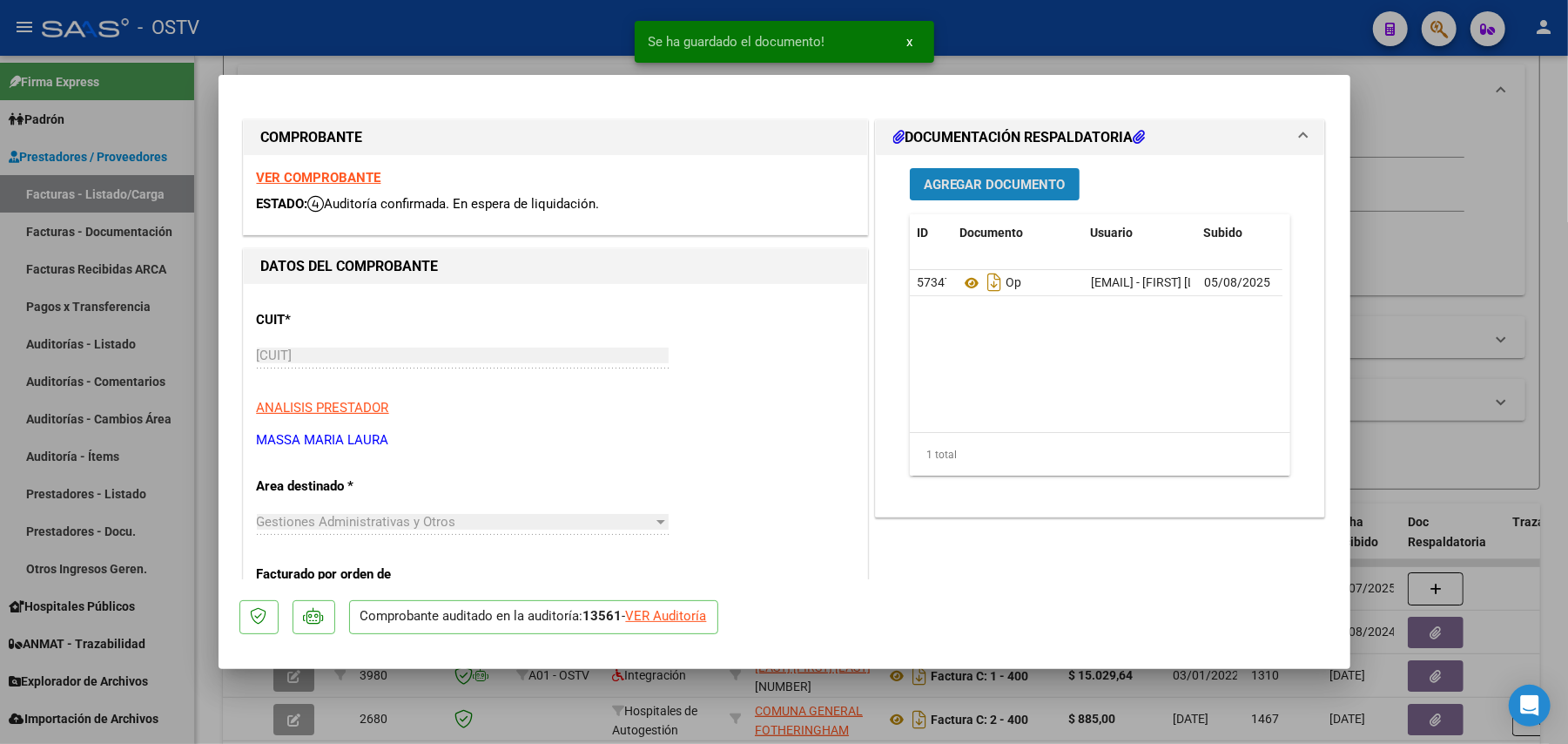 click on "Agregar Documento" at bounding box center [994, 184] 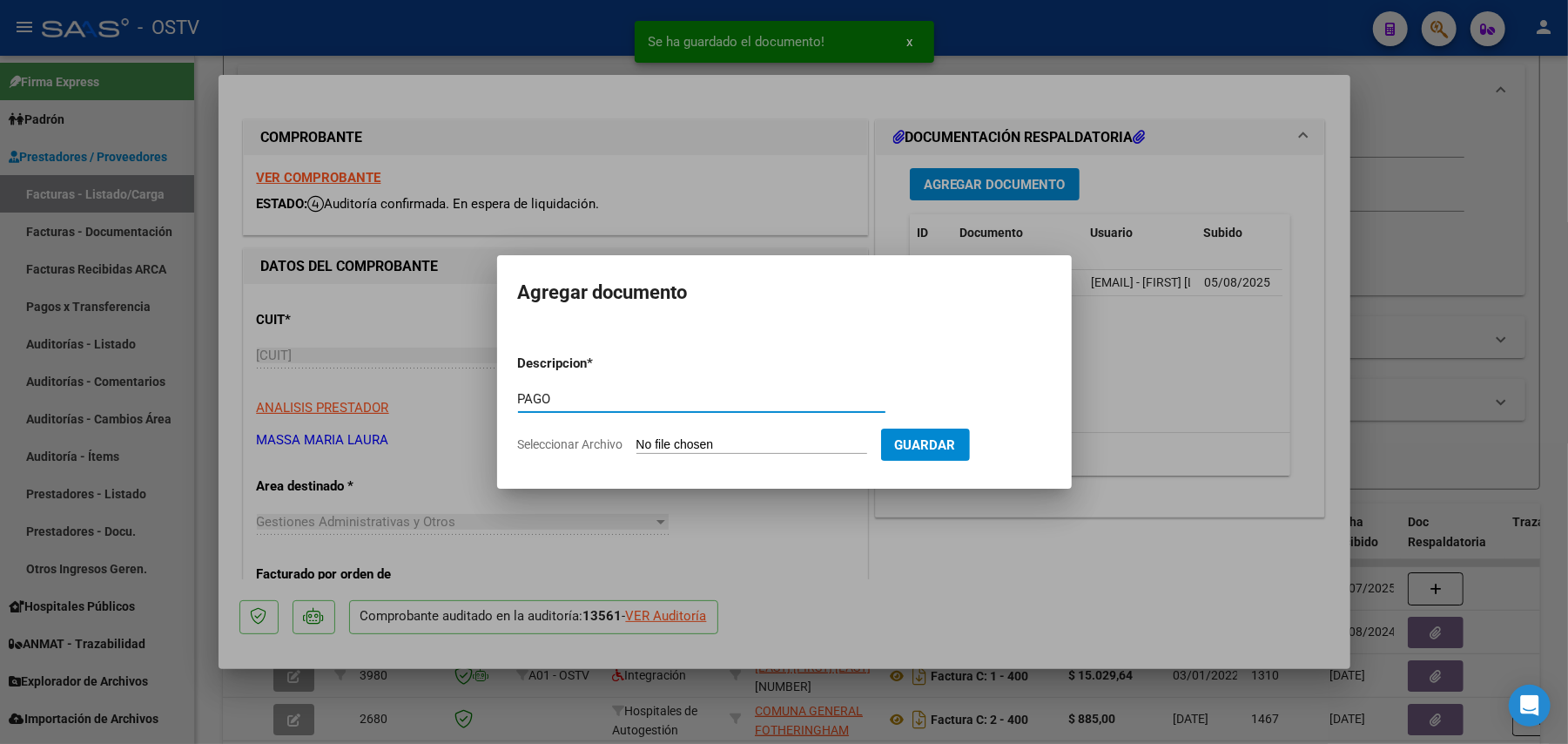 type on "PAGO" 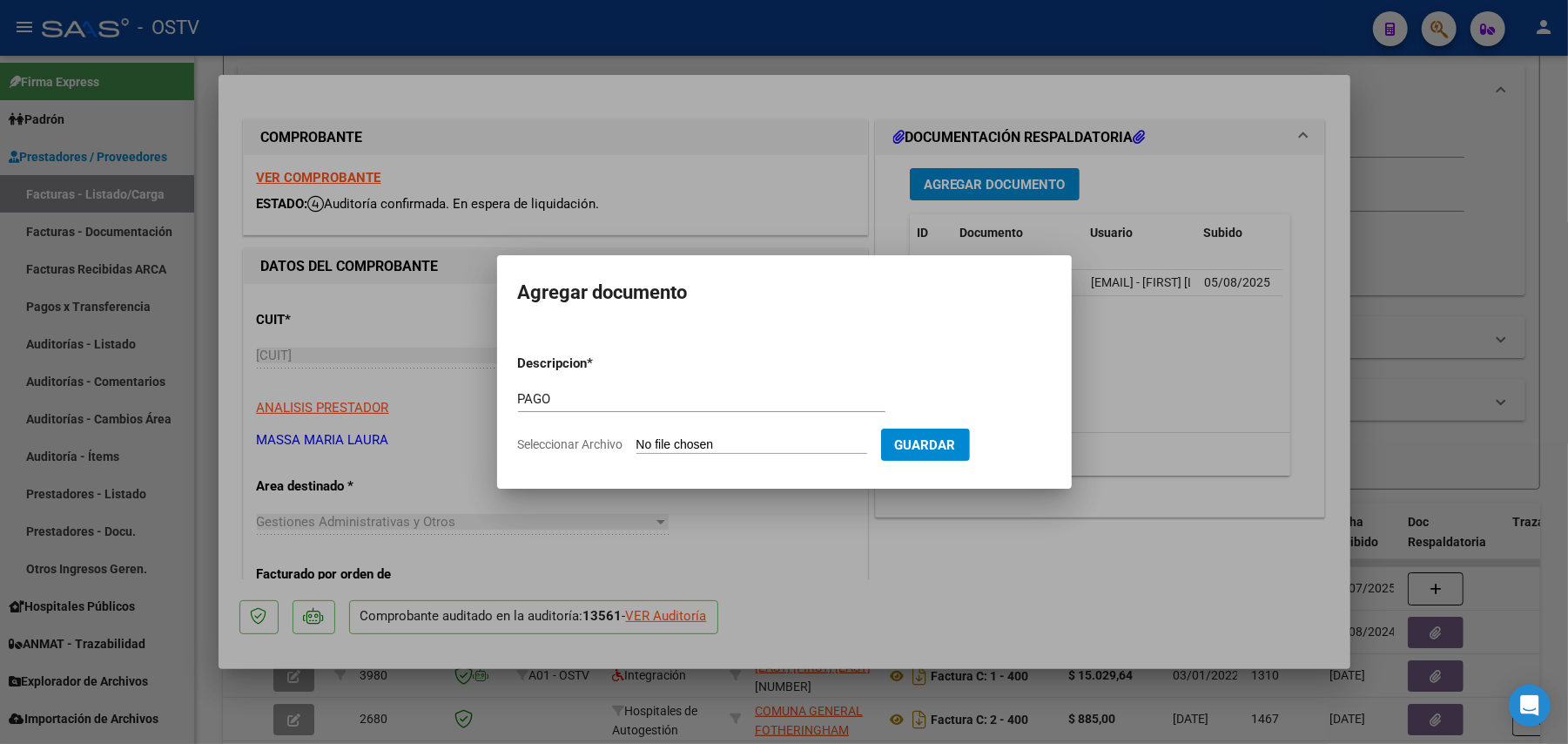 type on "C:\fakepath\Pago OP [NUMBER] [COMPANY].pdf" 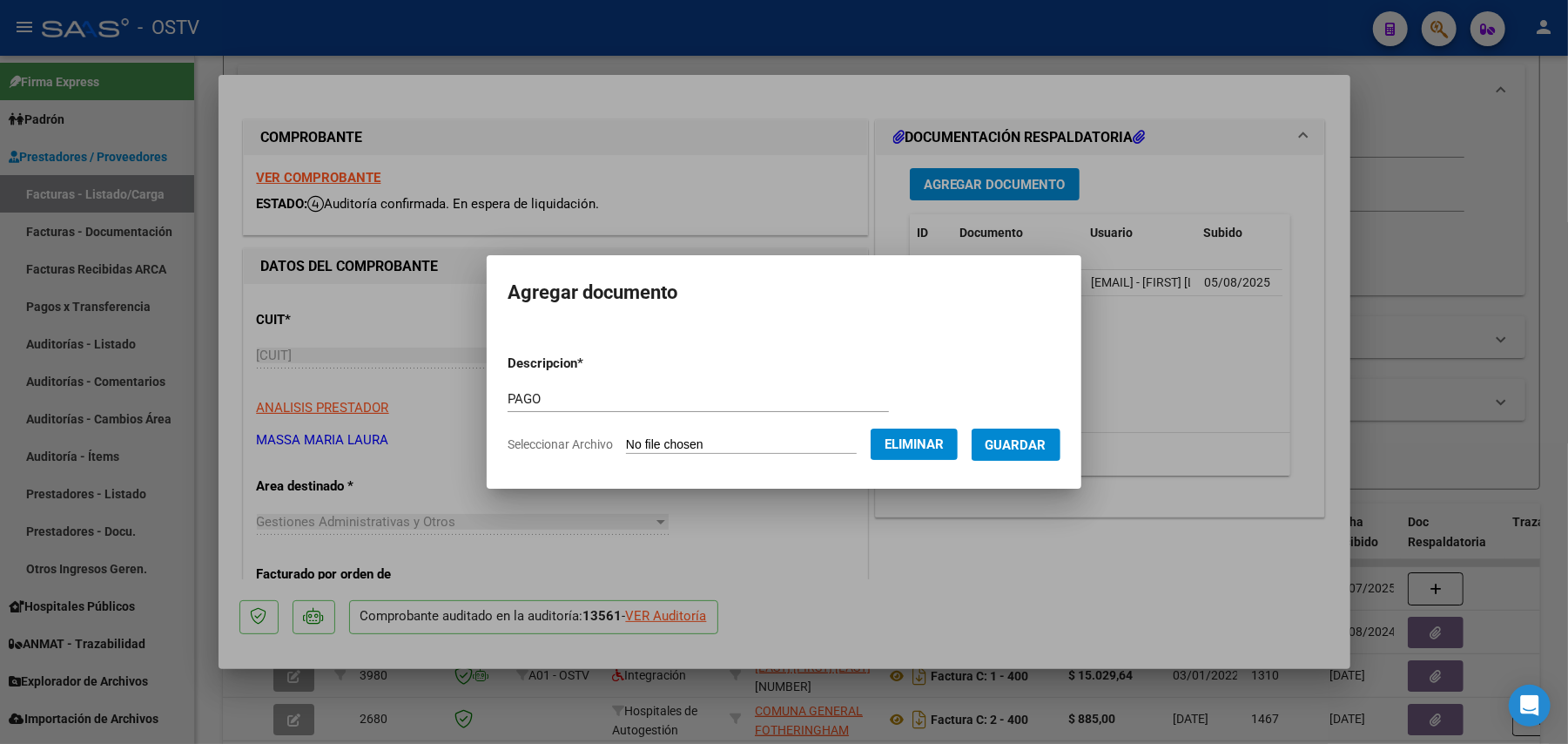 click on "Descripcion * PAGO Escriba aquí una descripcion Seleccionar Archivo Eliminar Guardar" at bounding box center [784, 397] 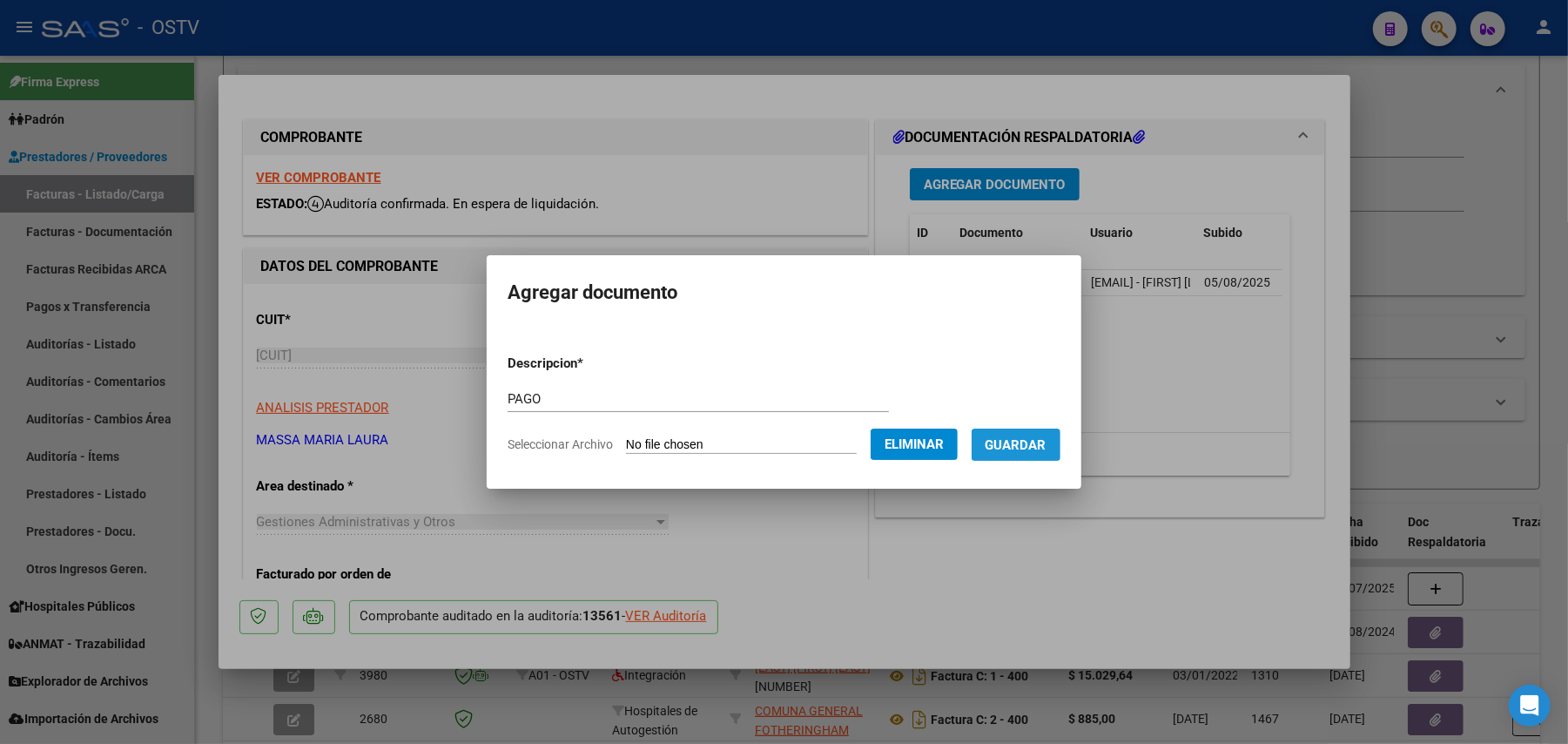 click on "Guardar" at bounding box center [1016, 444] 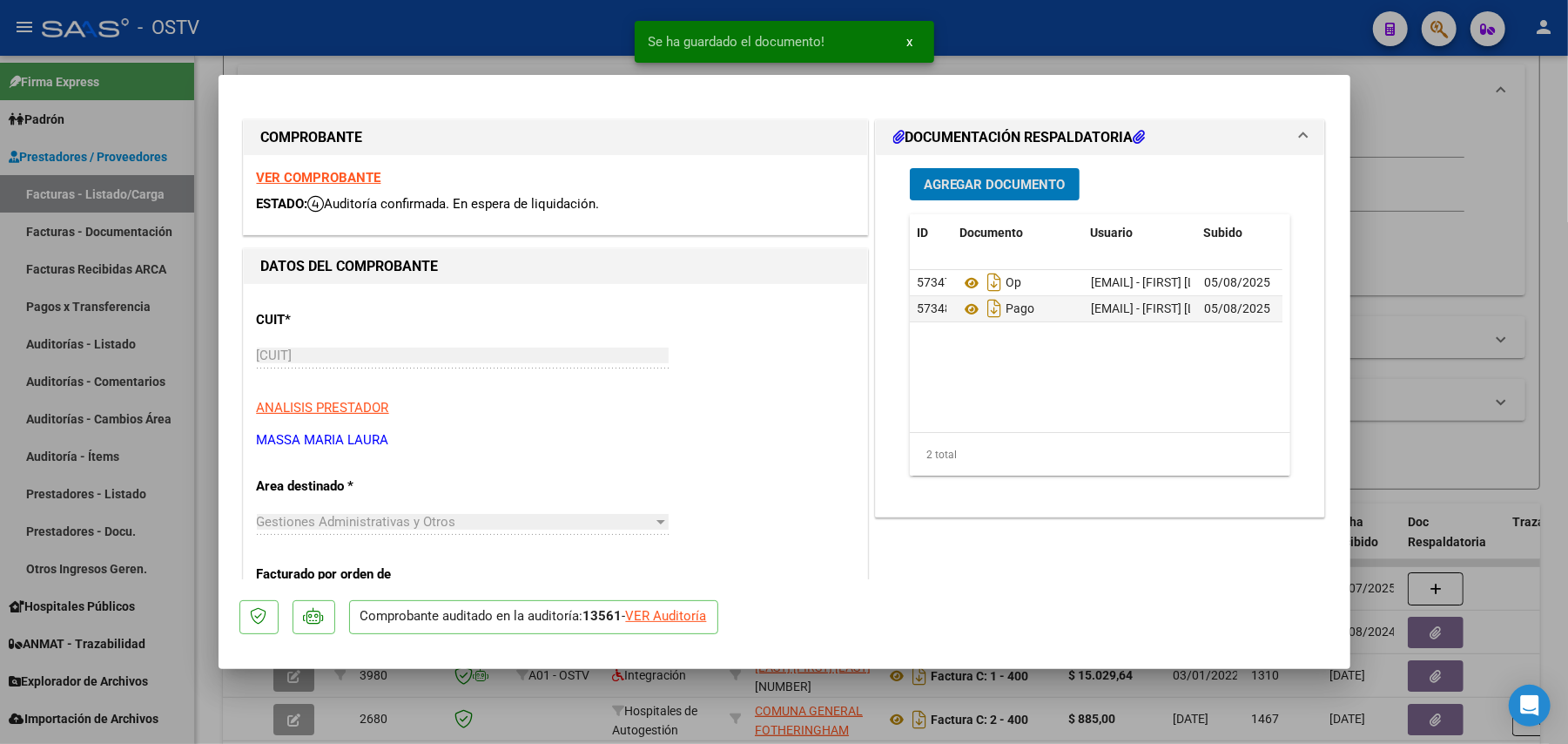 click at bounding box center (784, 372) 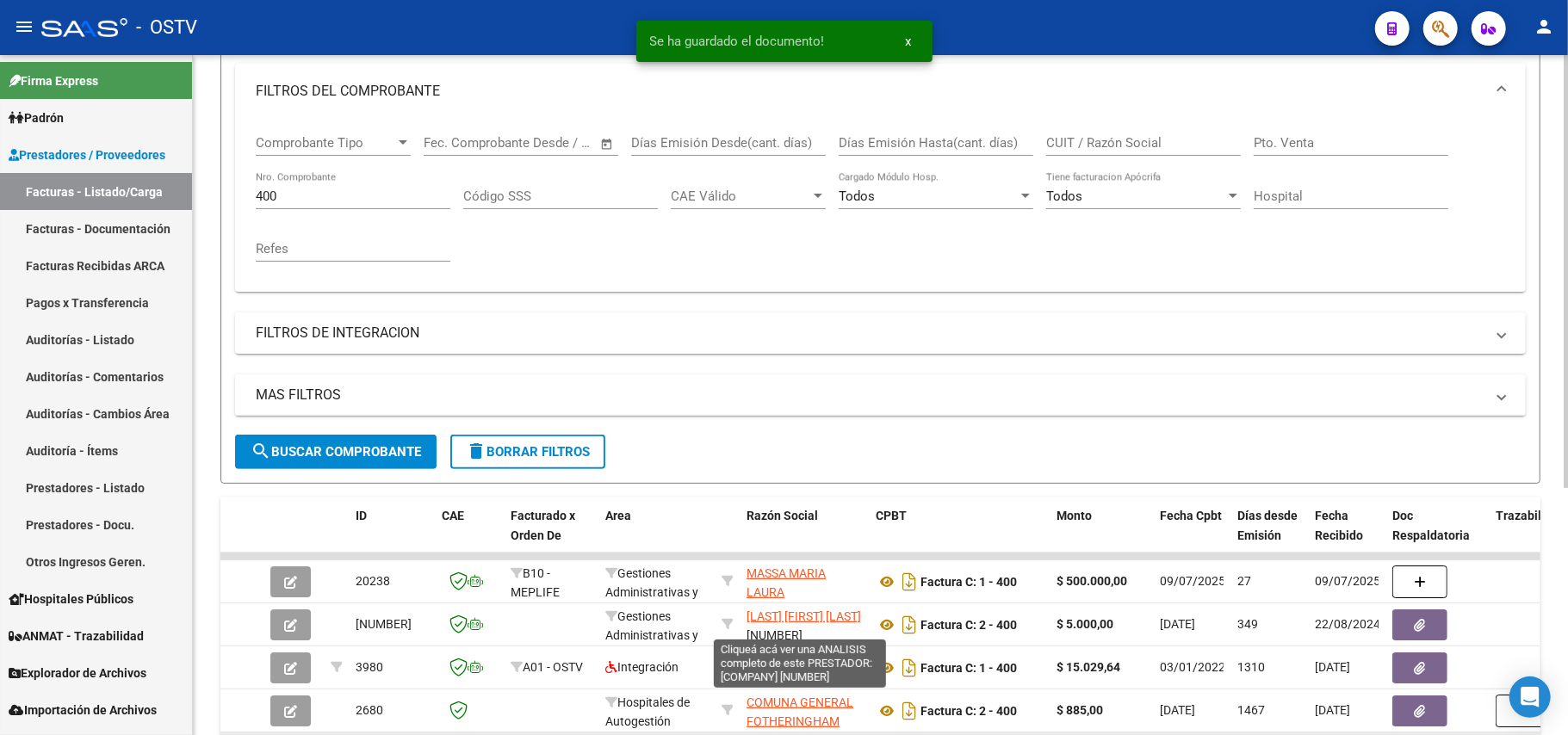 click on "[COMPANY_NAME]    [NUMBER]" 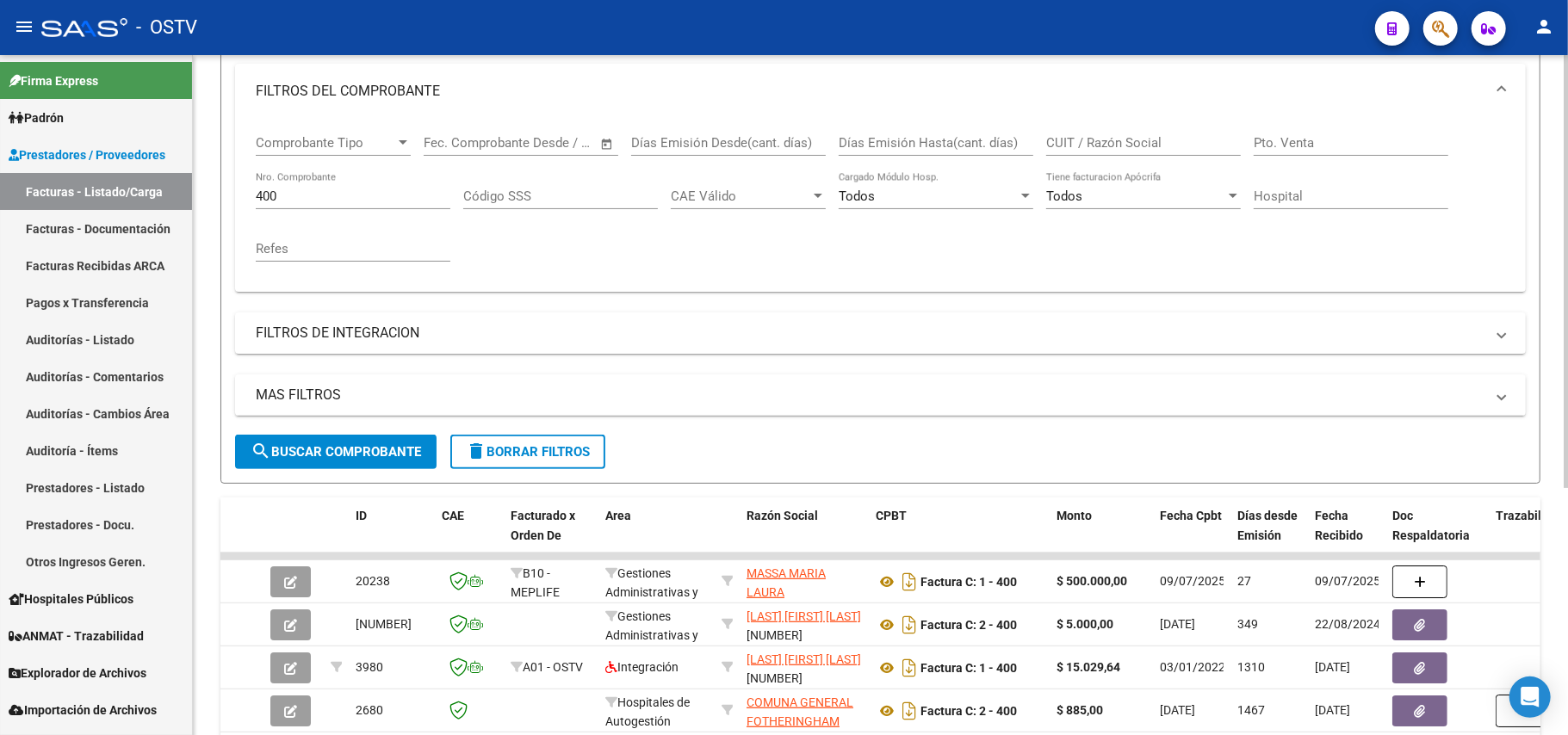 click on "400" at bounding box center [353, 196] 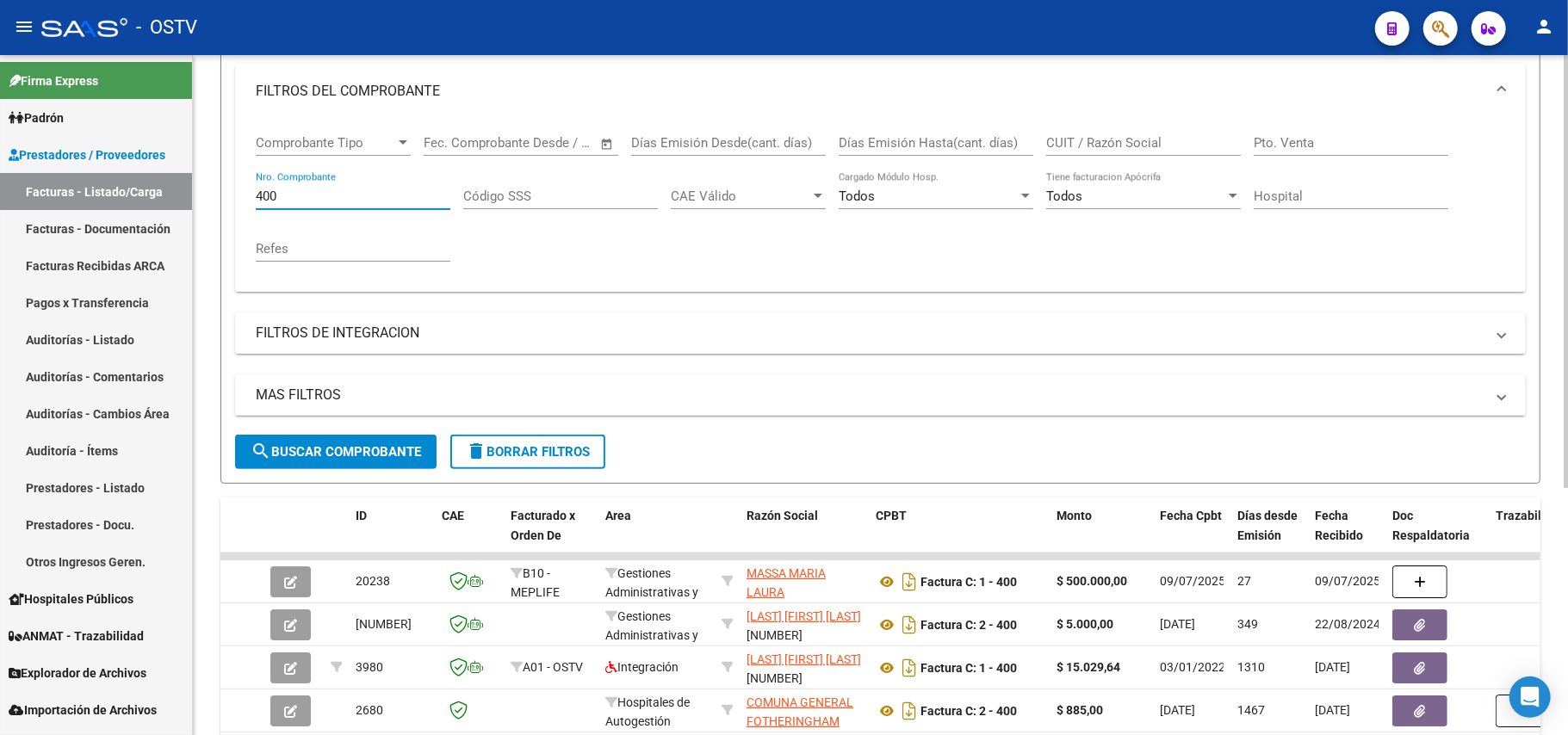 click on "400" at bounding box center [353, 196] 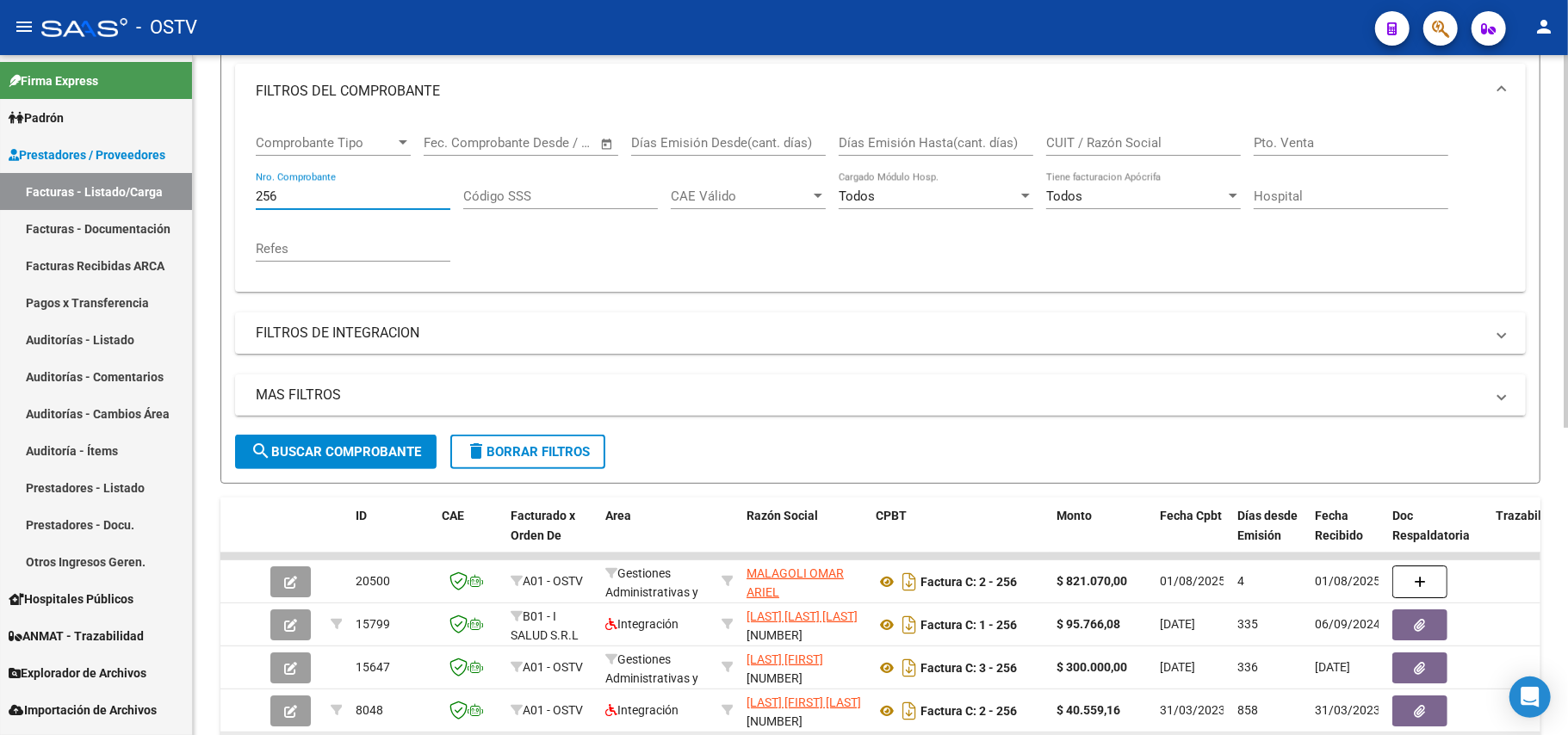 type on "256" 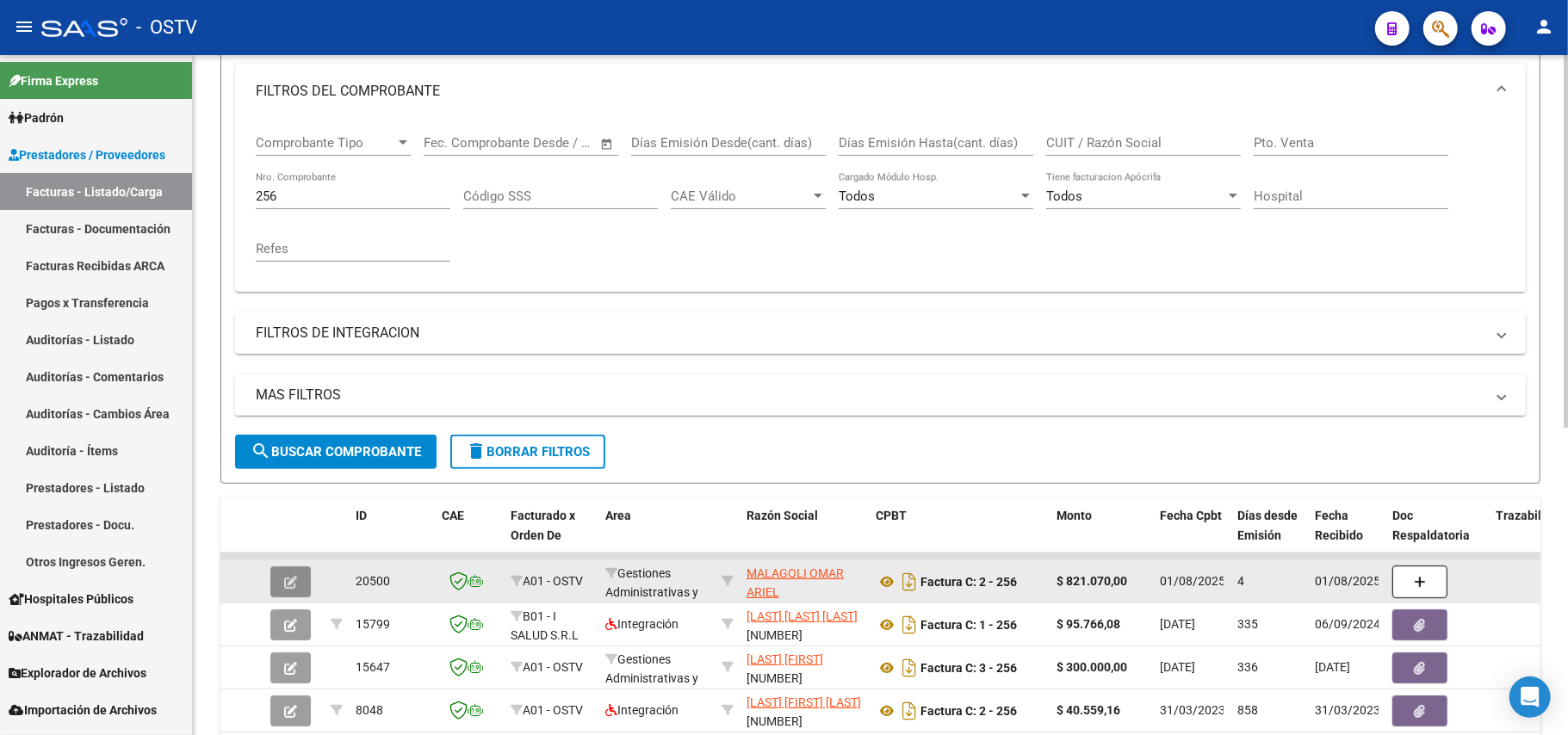 click 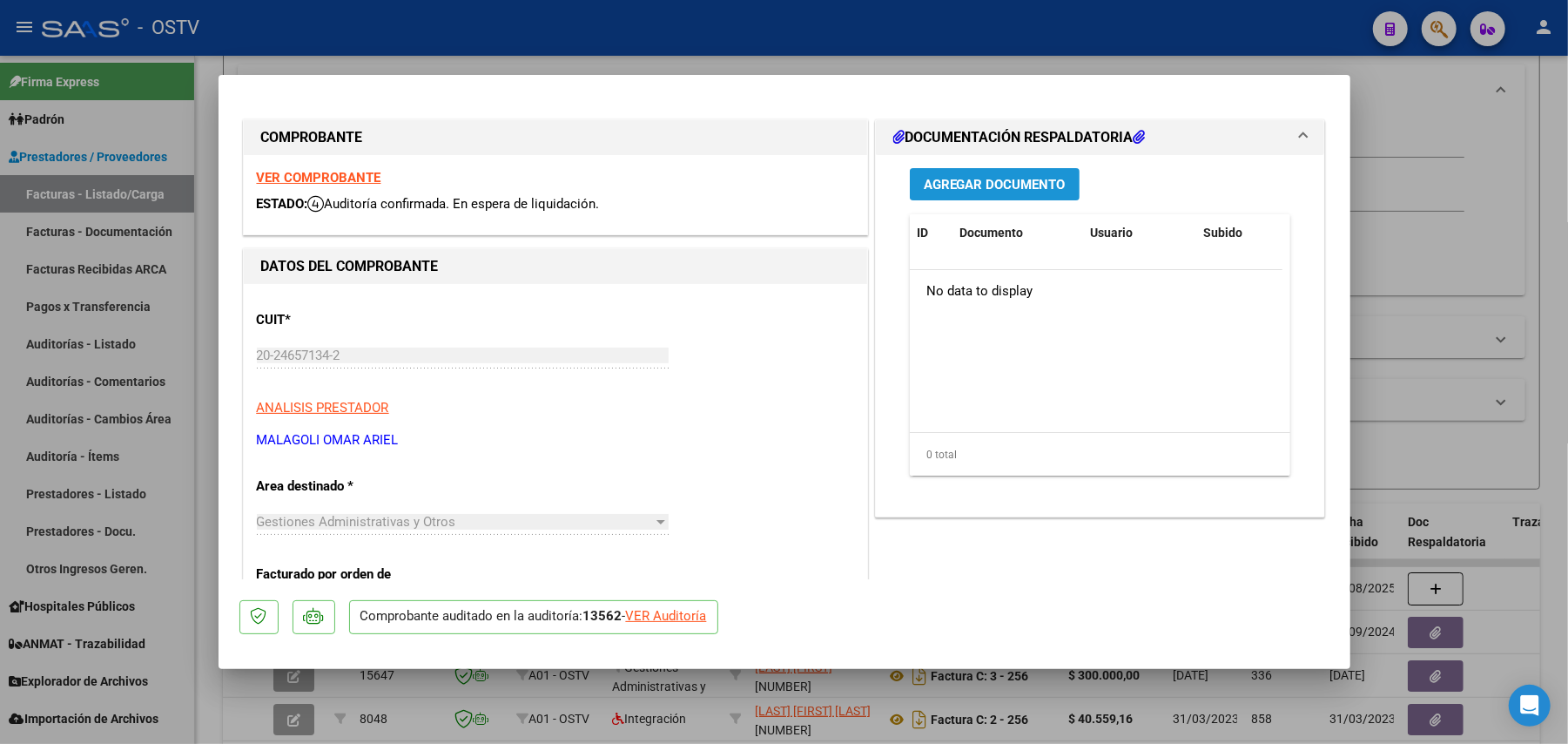 click on "Agregar Documento" at bounding box center [994, 184] 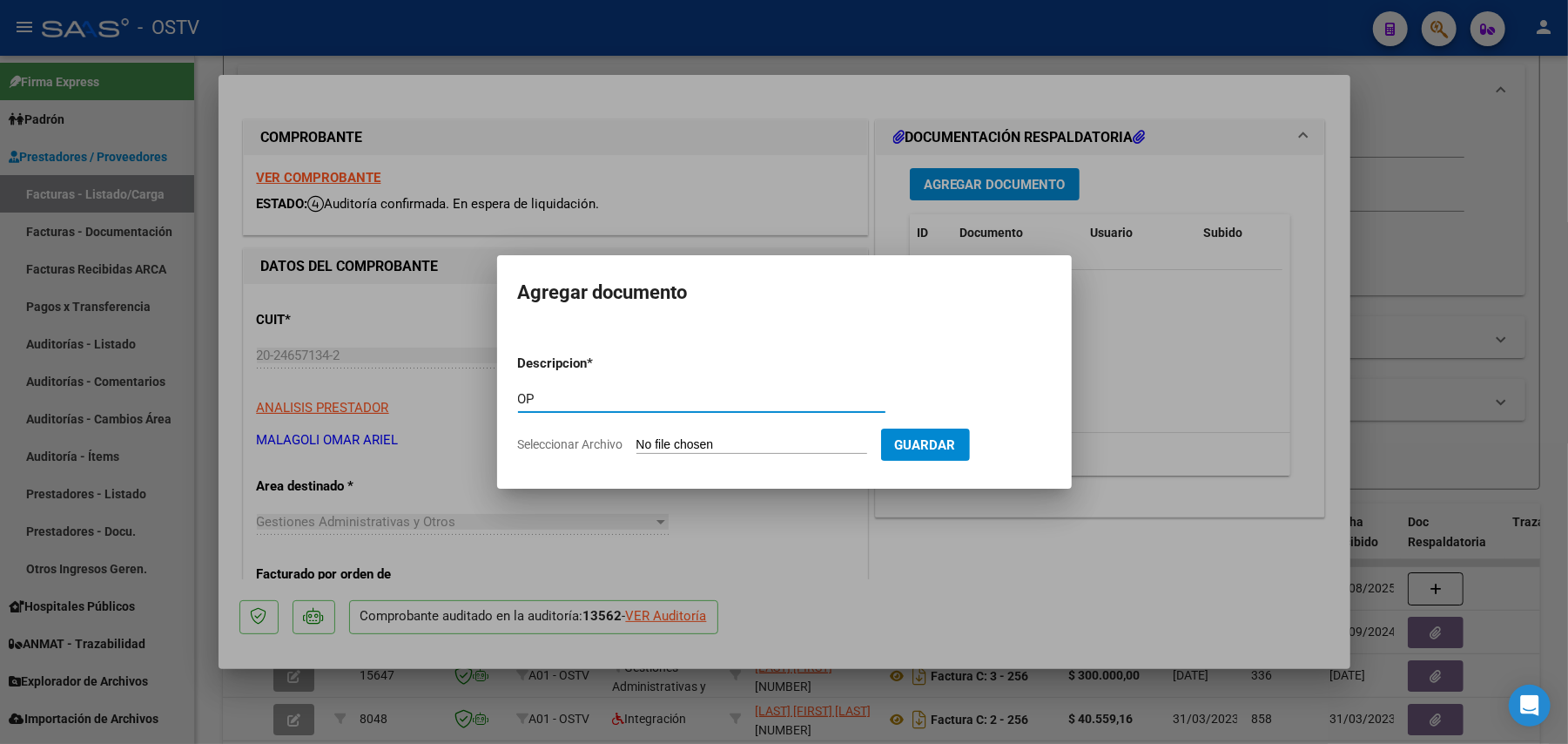 type on "OP" 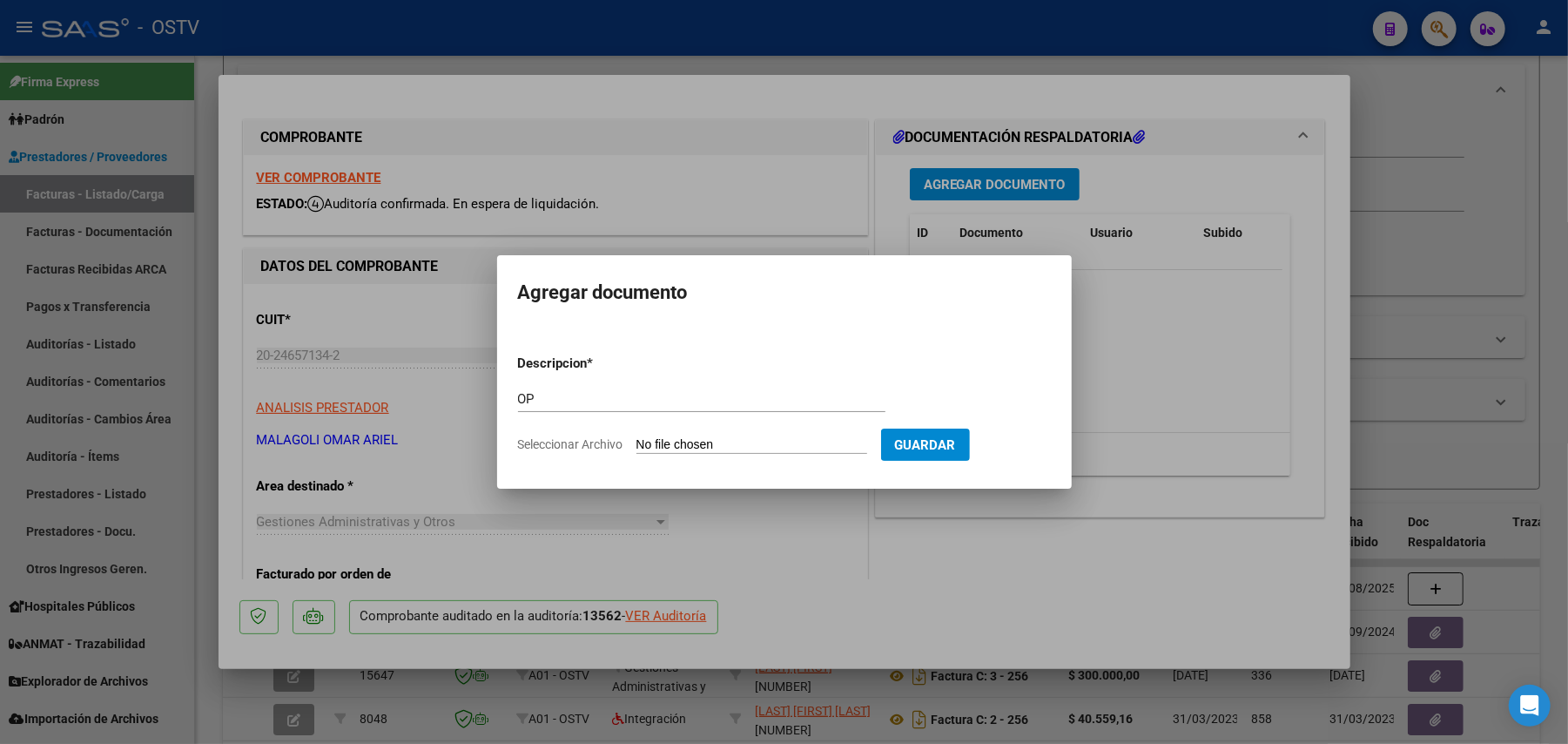 type on "C:\fakepath\[FILENAME] [NUMBER].pdf" 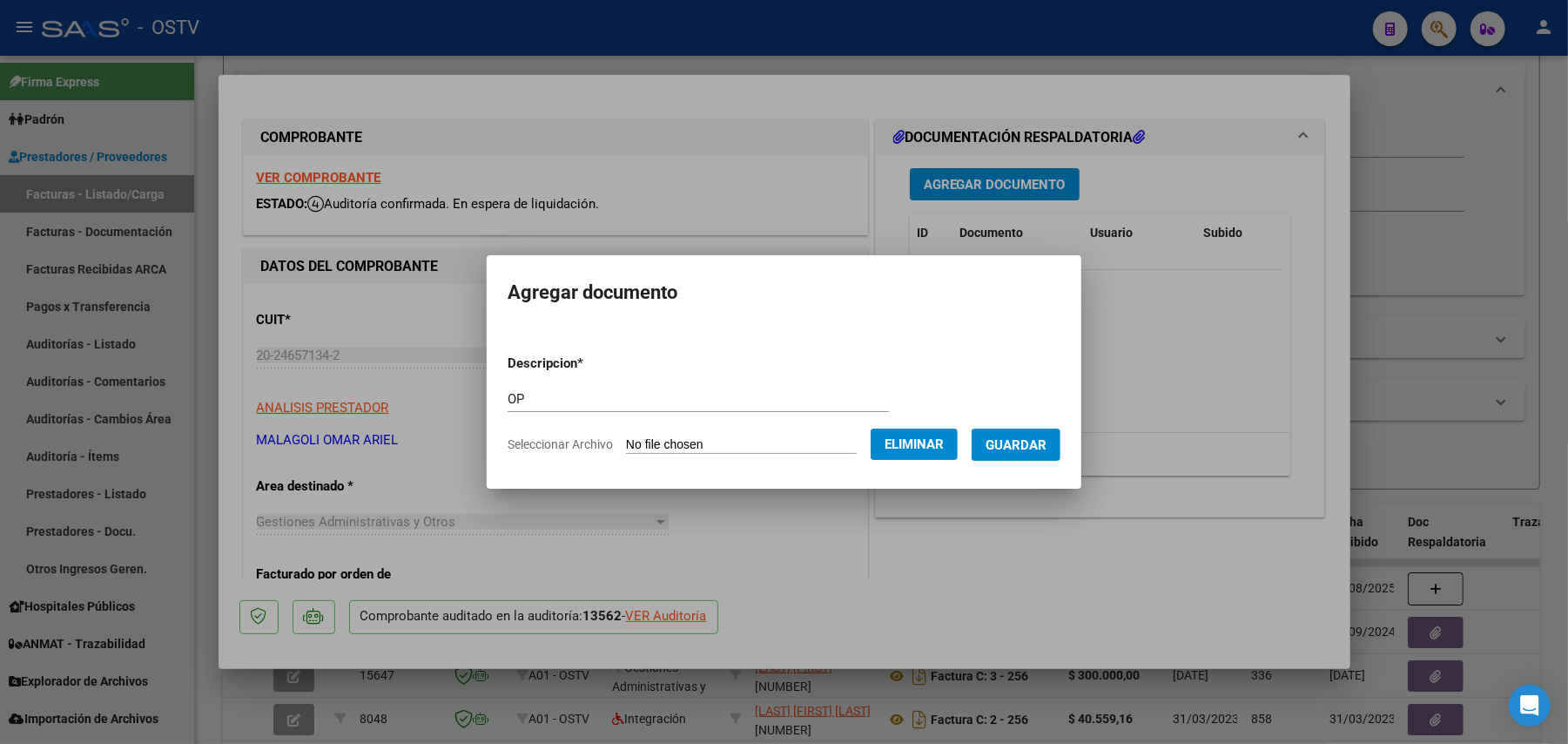 click on "Guardar" at bounding box center (1016, 444) 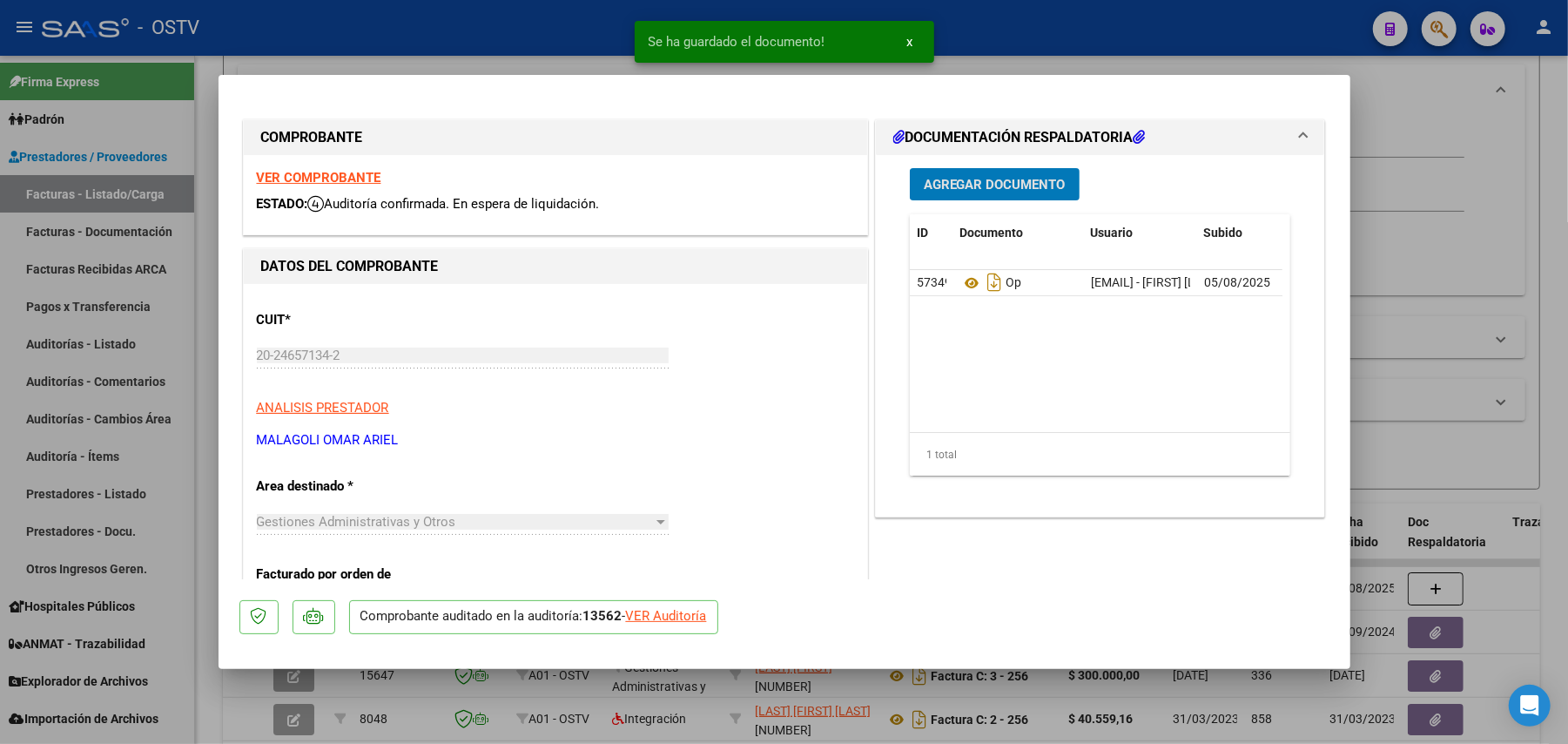 click on "Agregar Documento" at bounding box center (994, 185) 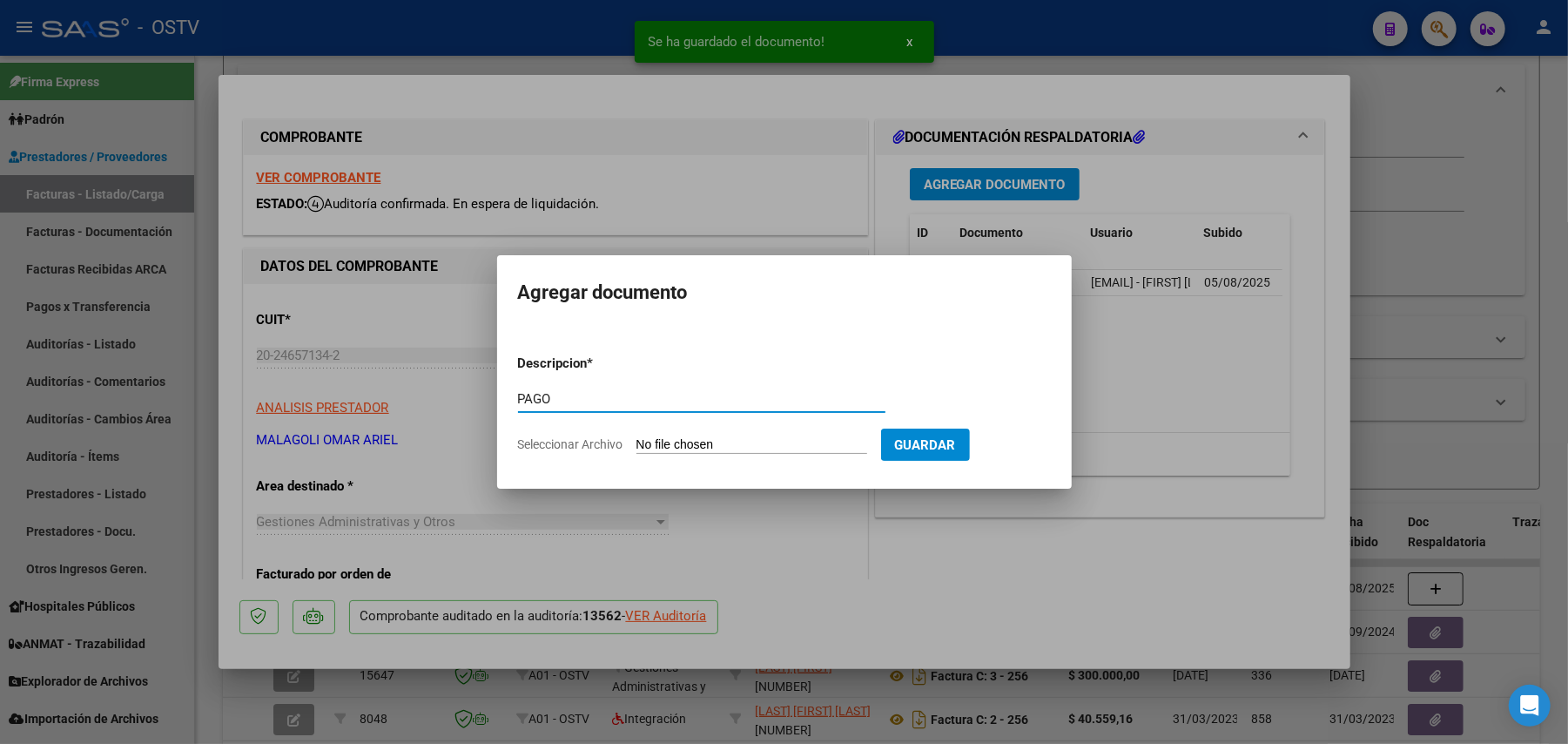 type on "PAGO" 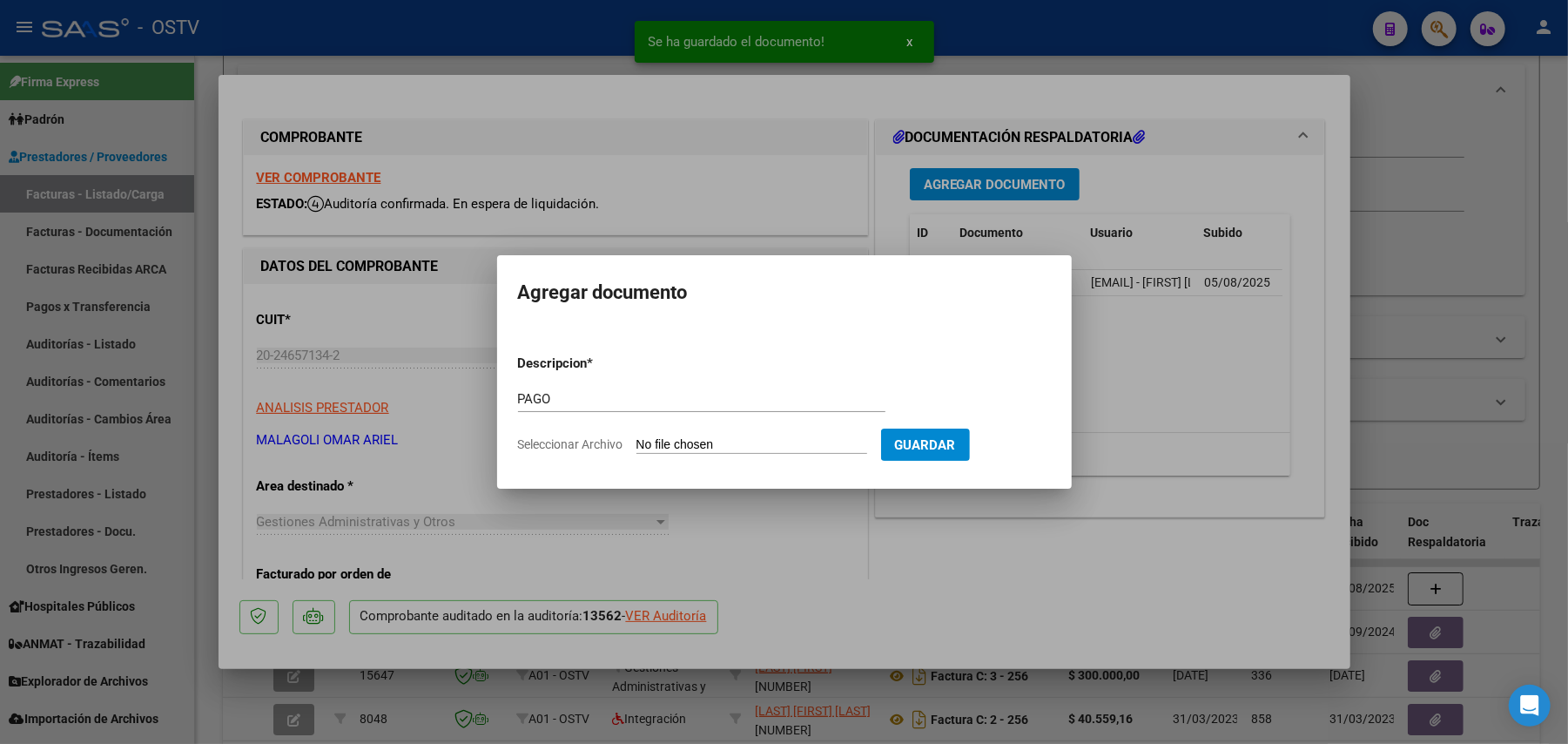 click on "Seleccionar Archivo" at bounding box center (751, 445) 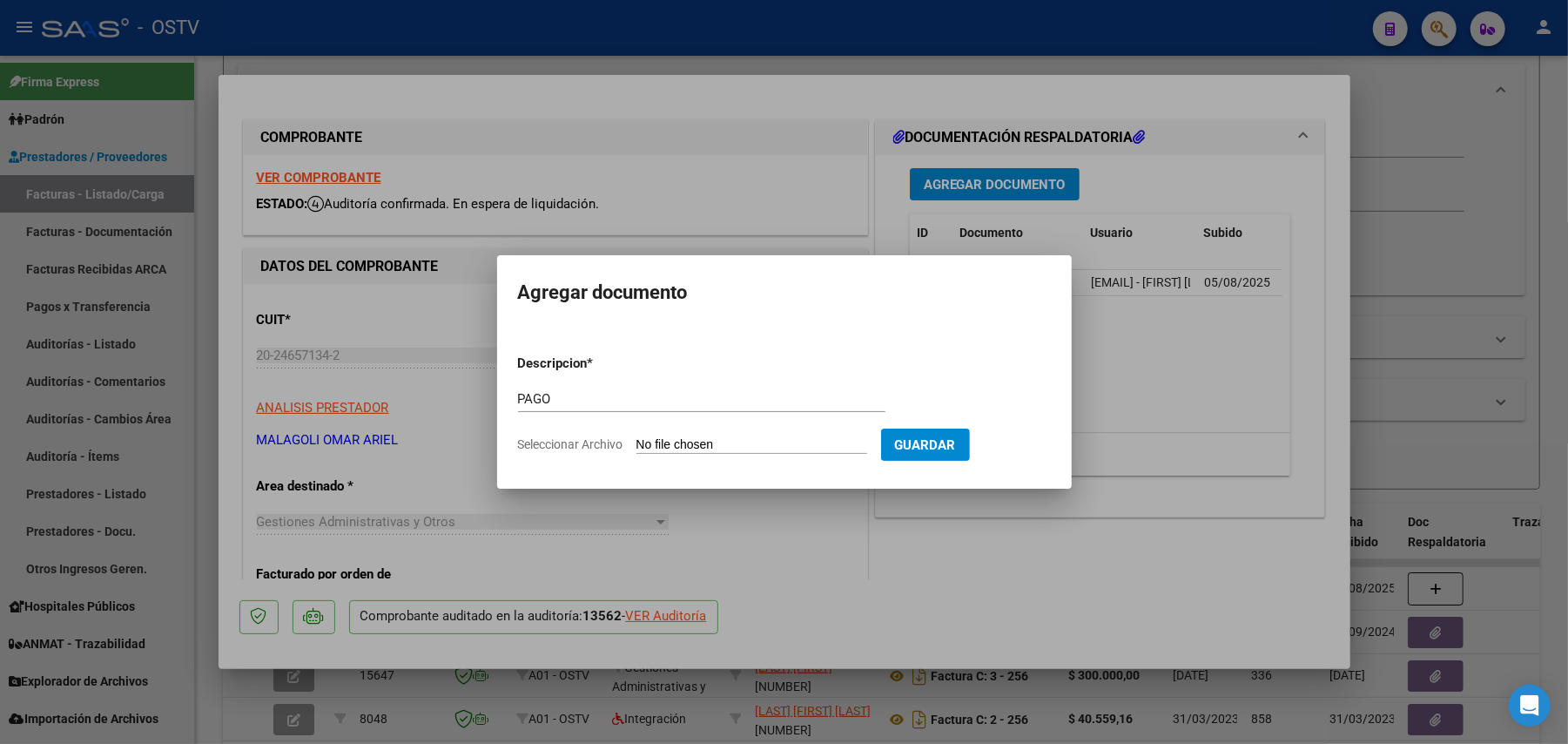 type on "C:\fakepath\[FILENAME] [NUMBER].pdf" 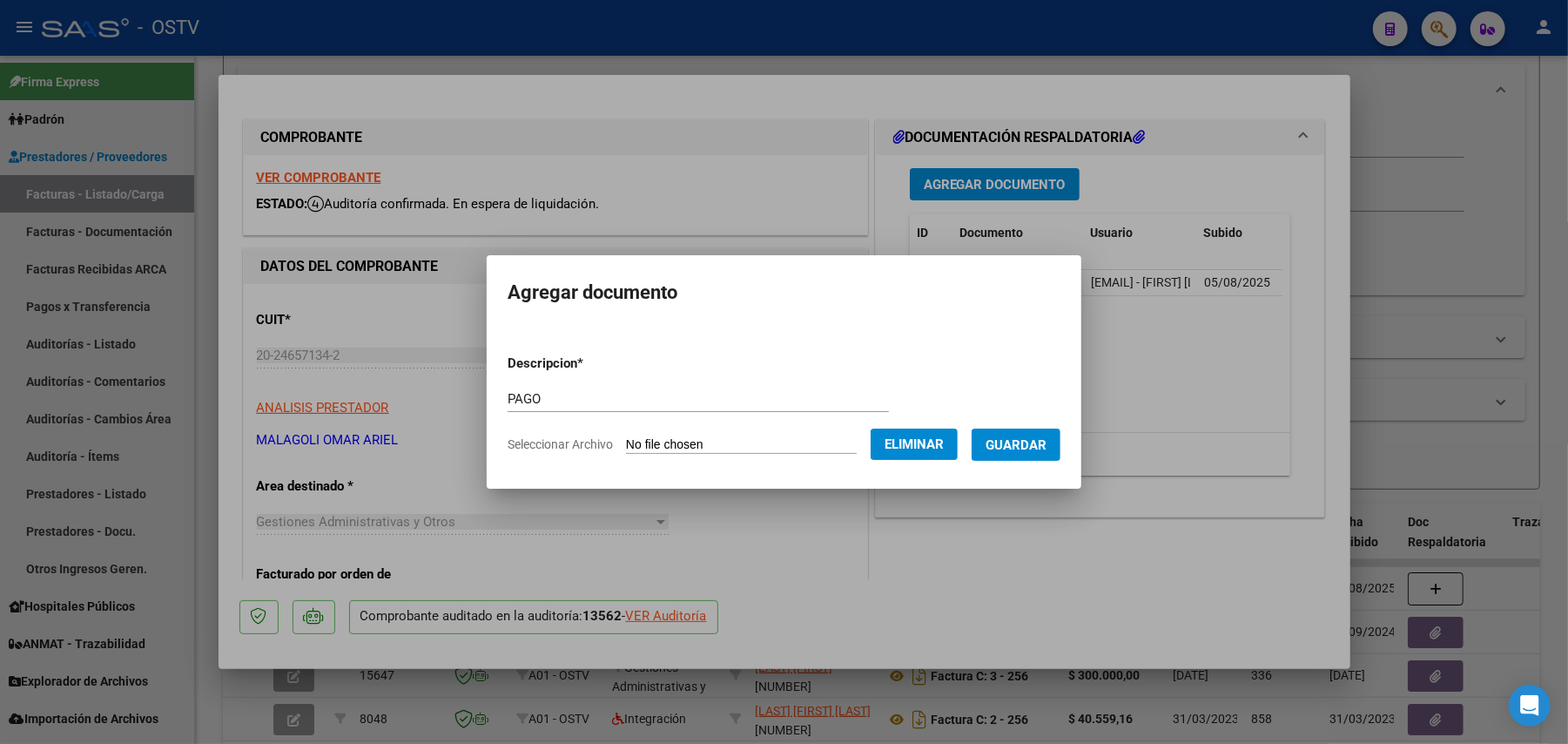 click on "Guardar" at bounding box center [1016, 445] 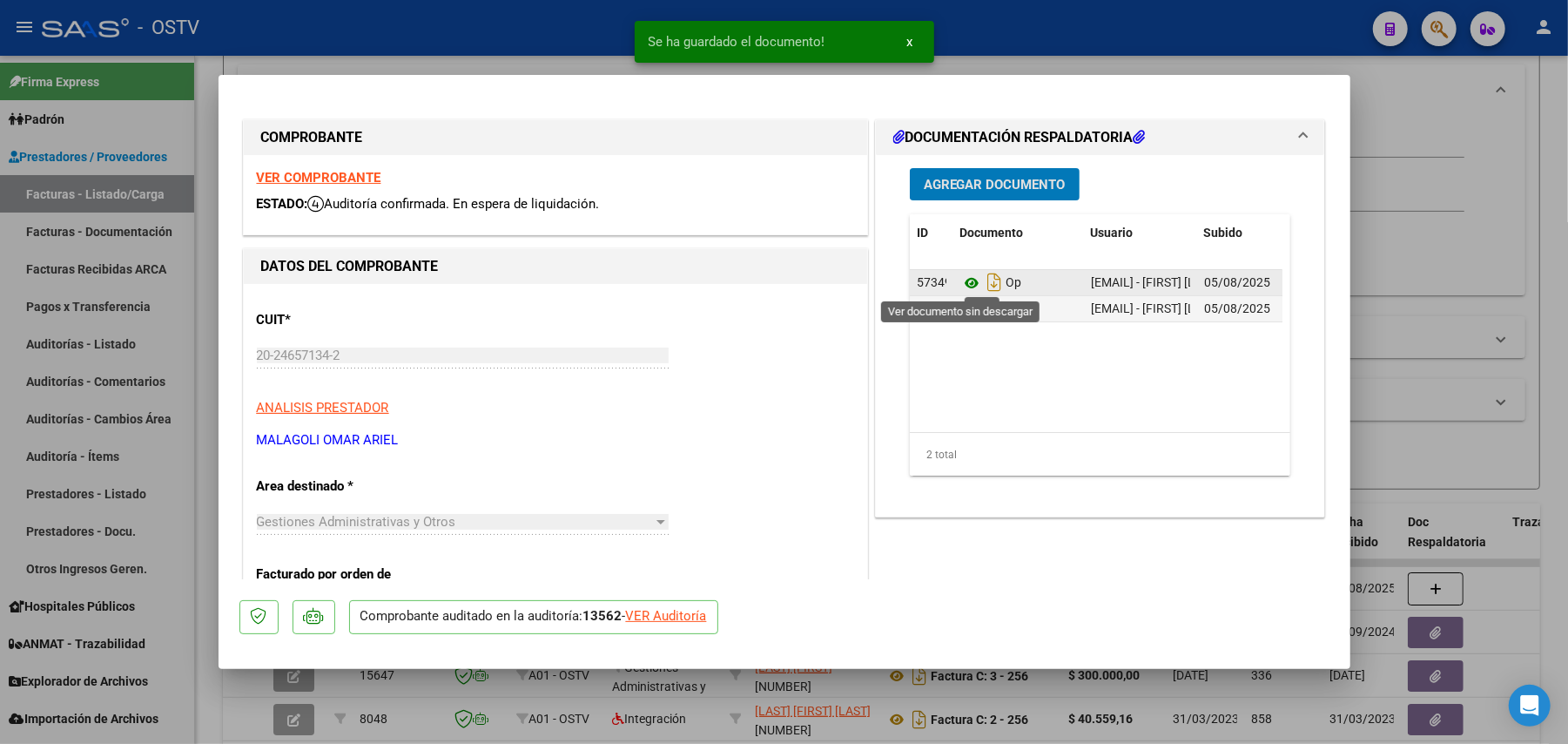 click 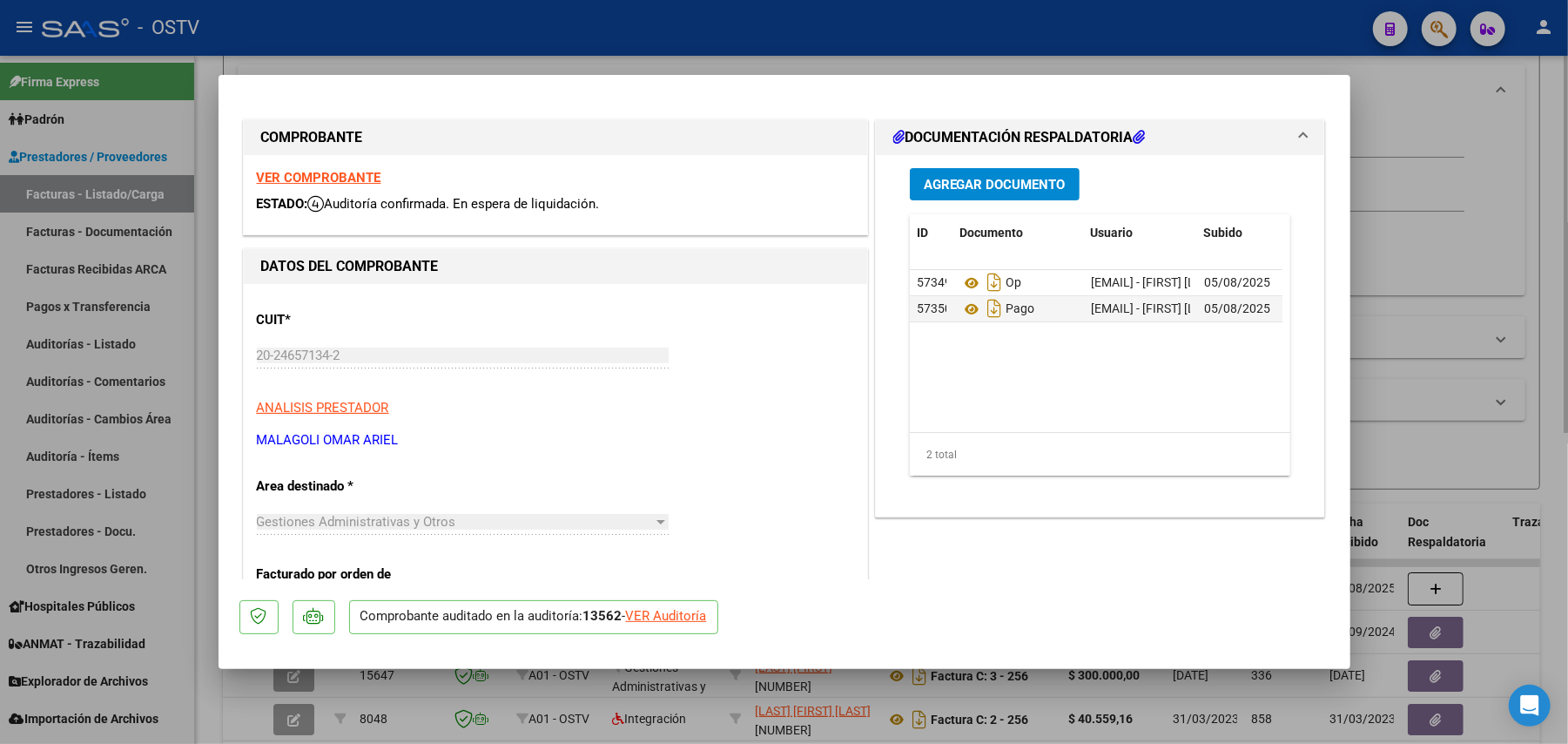 click at bounding box center [784, 372] 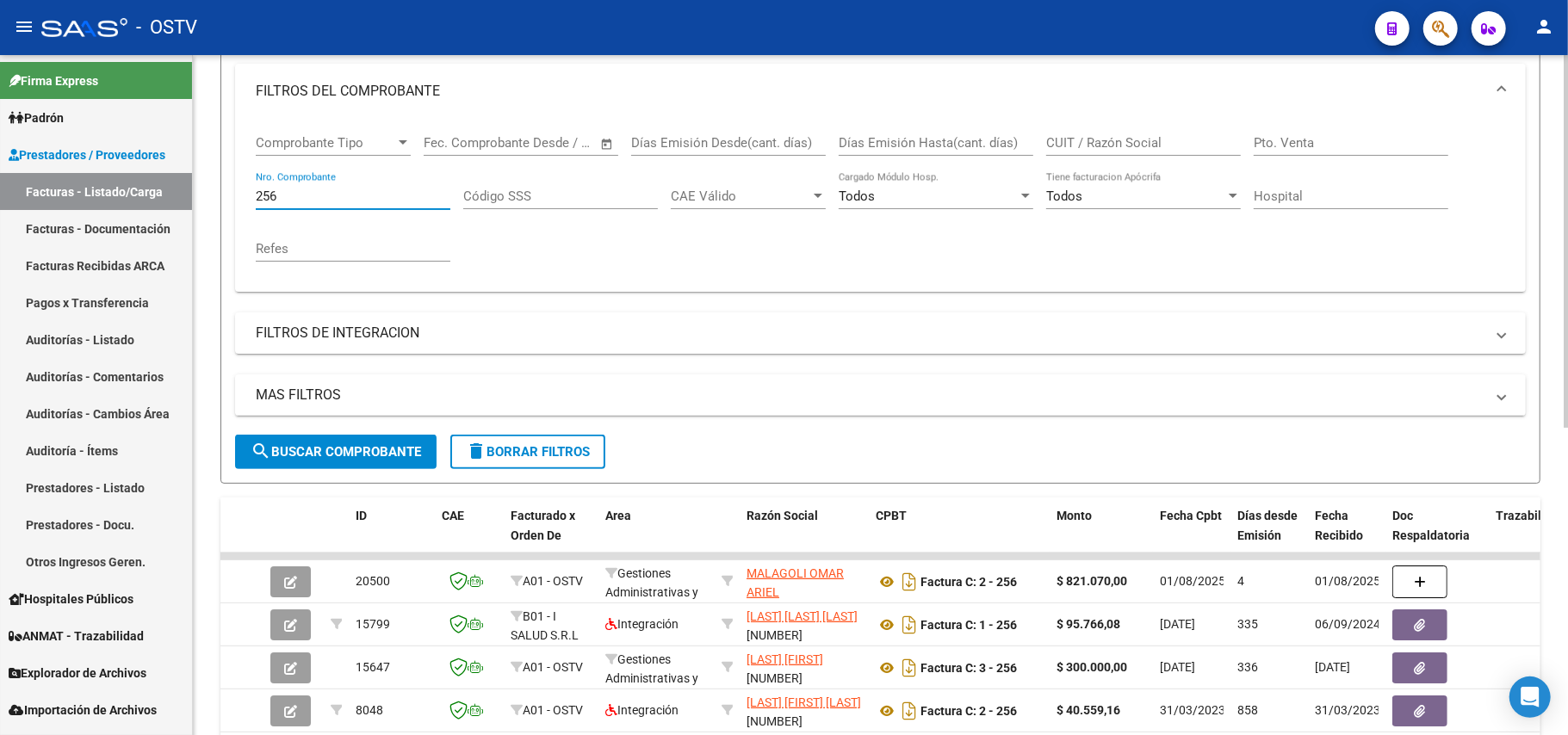 click on "256" at bounding box center [353, 196] 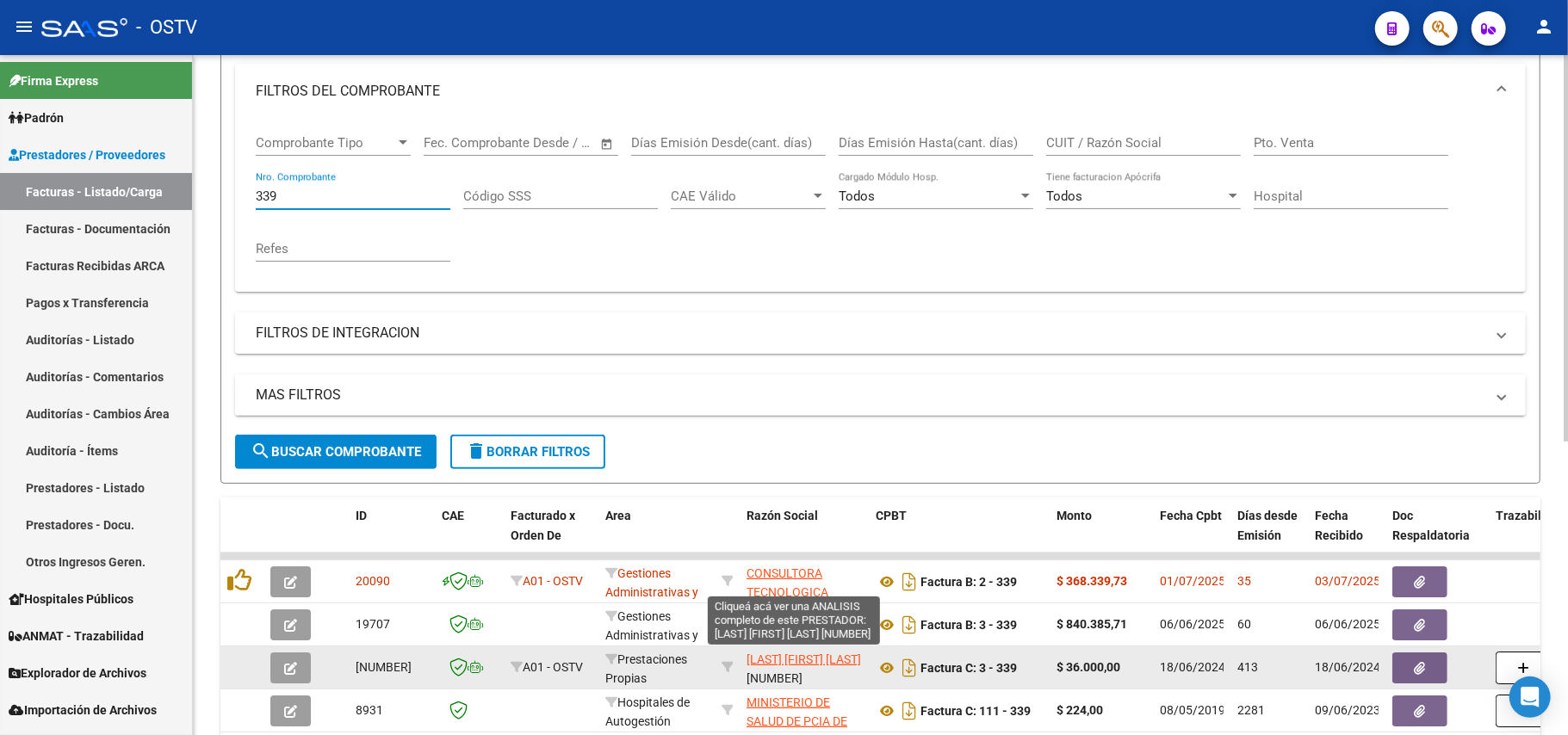 scroll, scrollTop: 22, scrollLeft: 0, axis: vertical 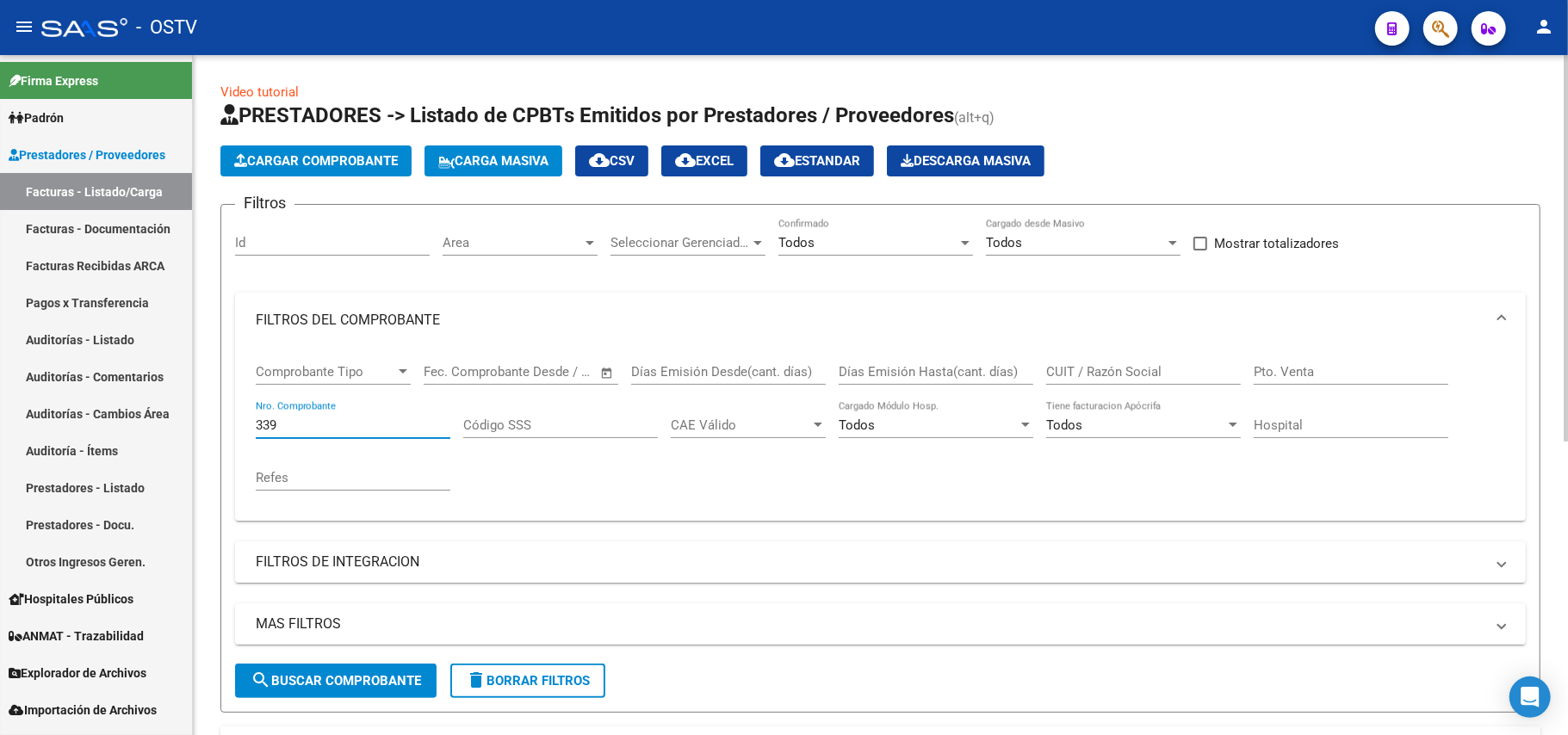 click on "search  Buscar Comprobante" 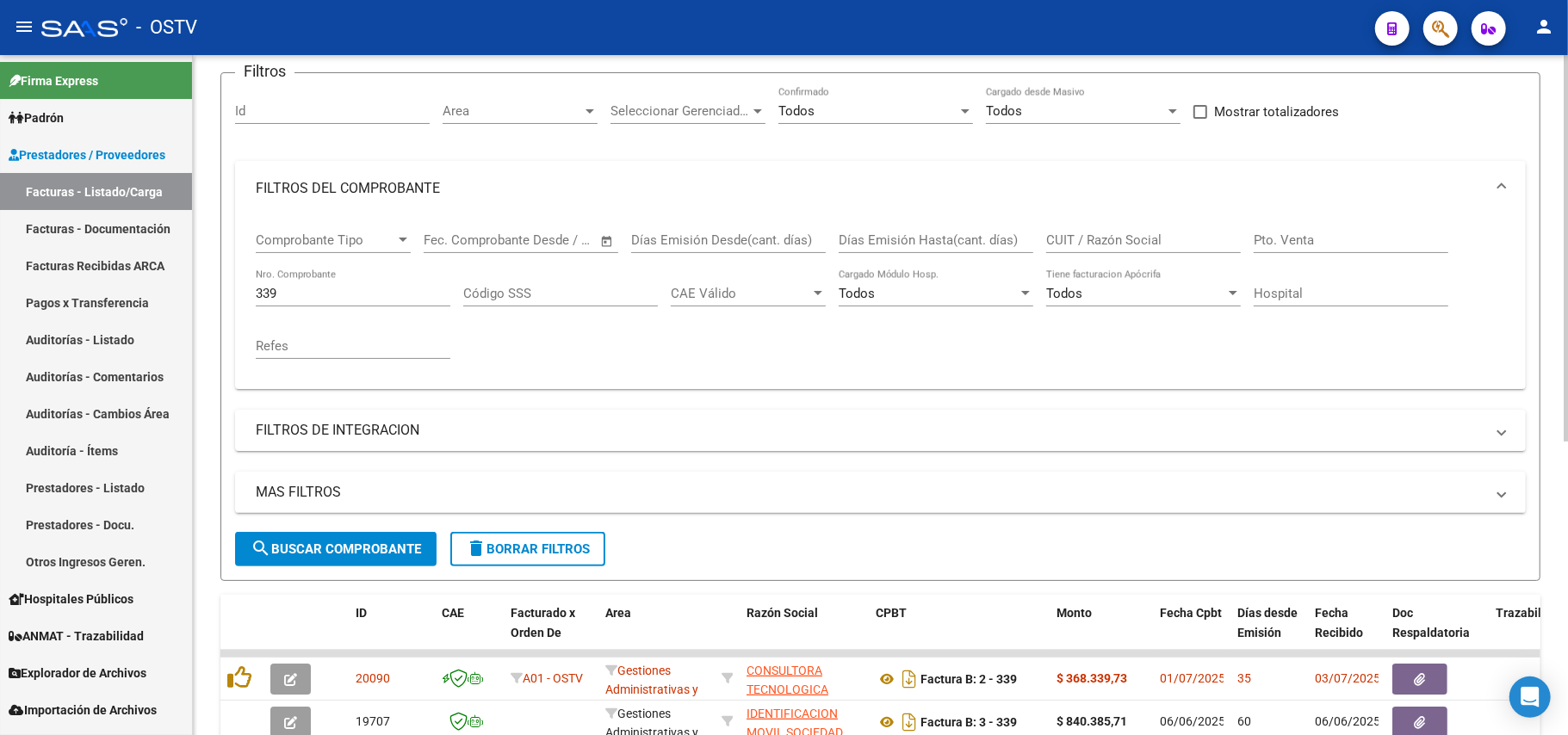 scroll, scrollTop: 114, scrollLeft: 0, axis: vertical 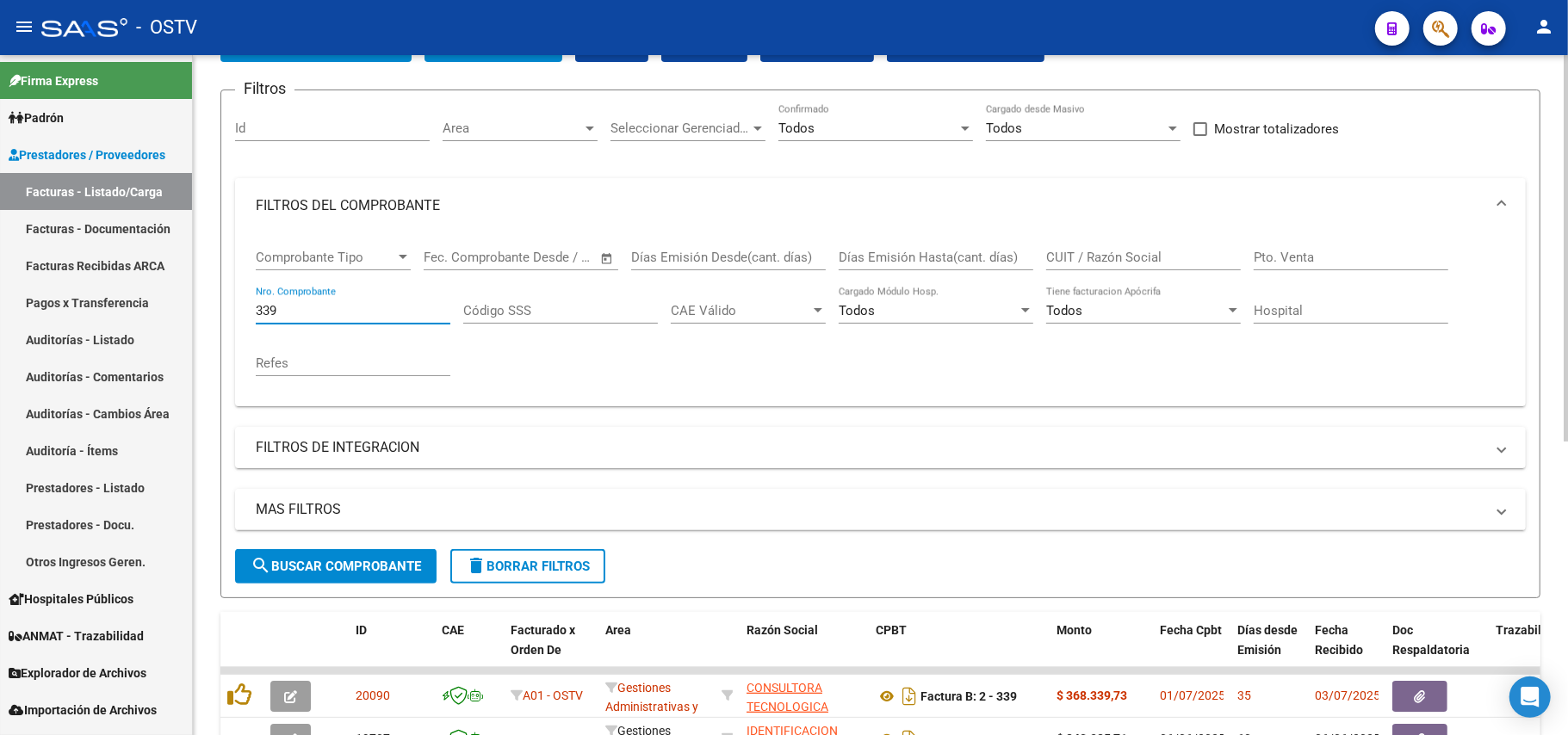 click on "339" at bounding box center [353, 311] 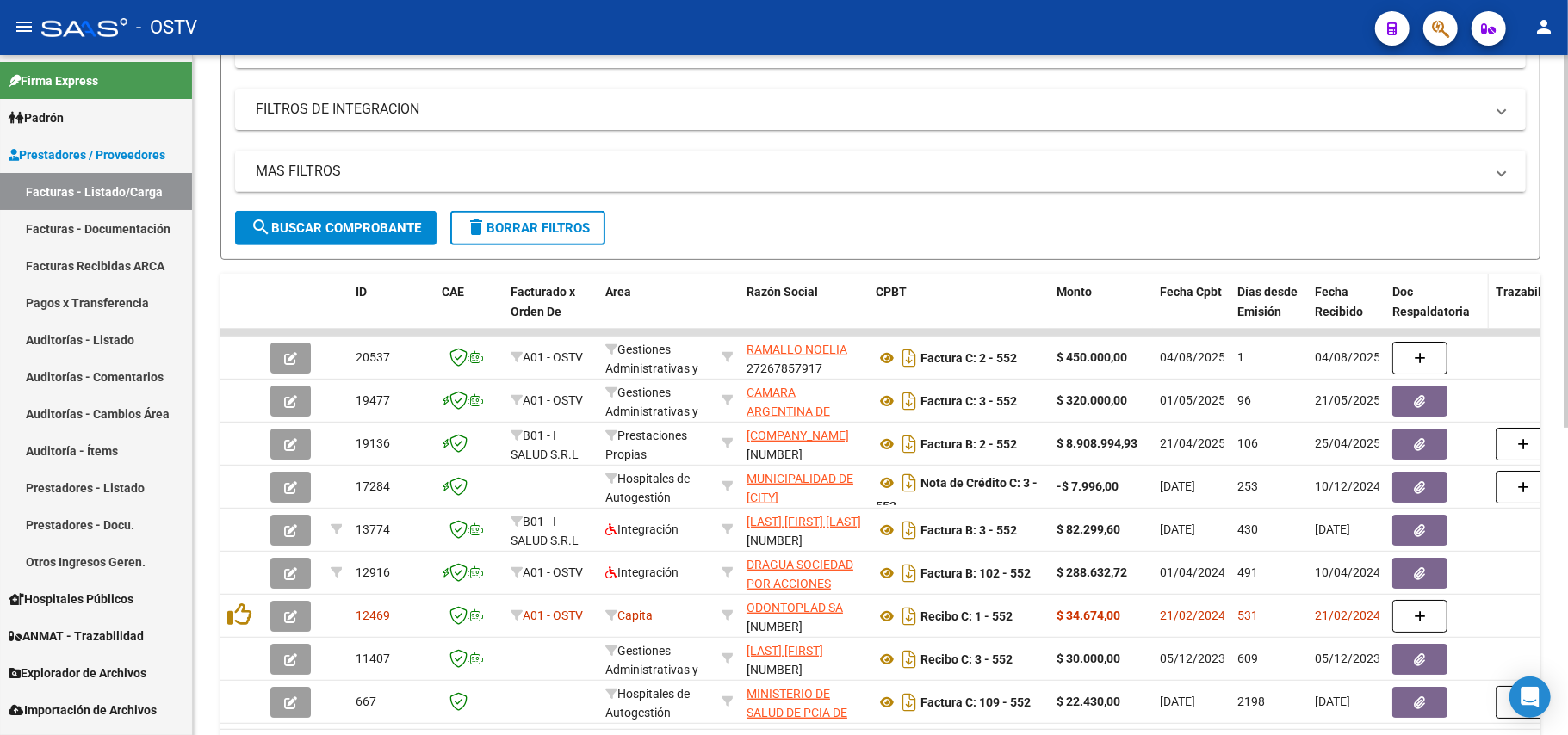 scroll, scrollTop: 459, scrollLeft: 0, axis: vertical 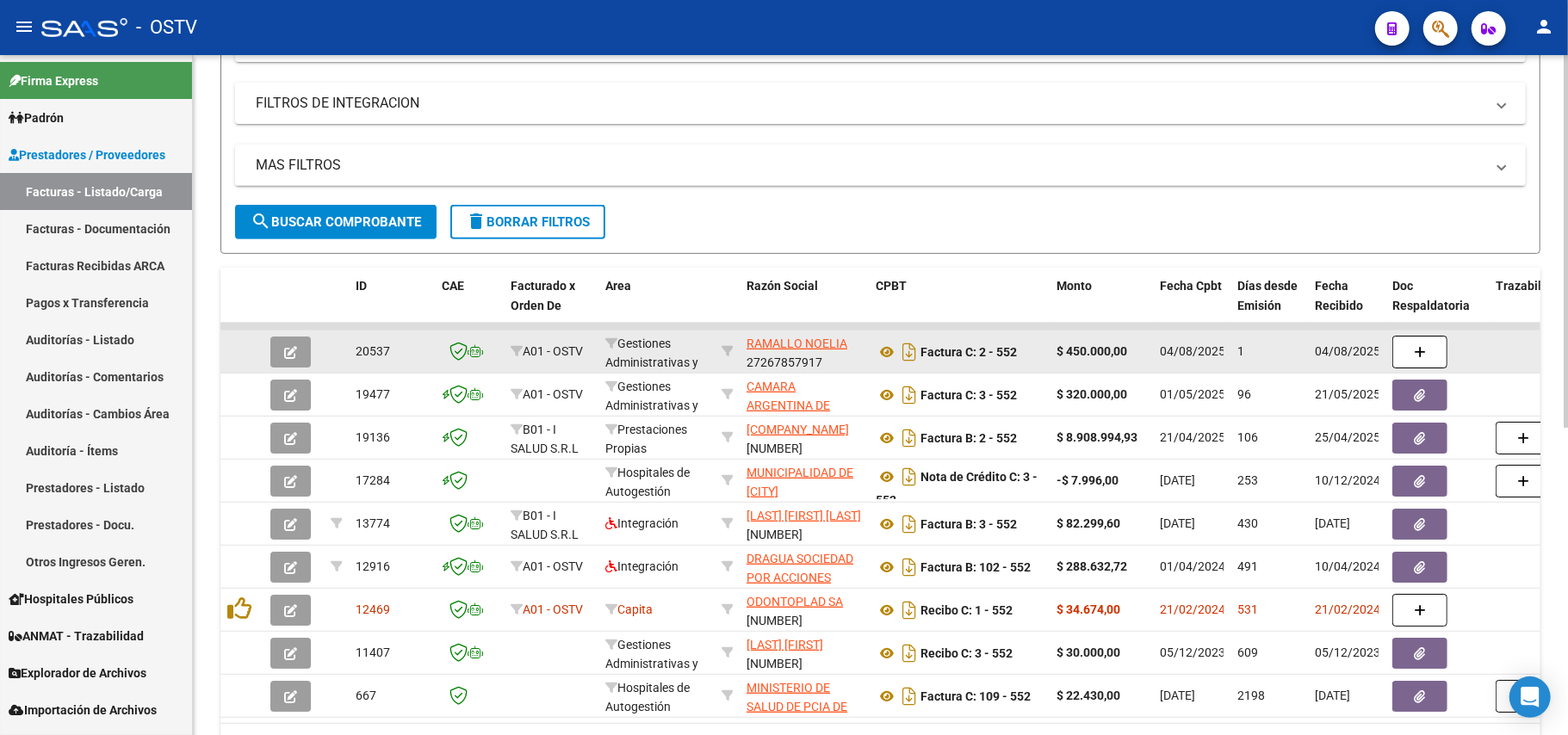 type on "551" 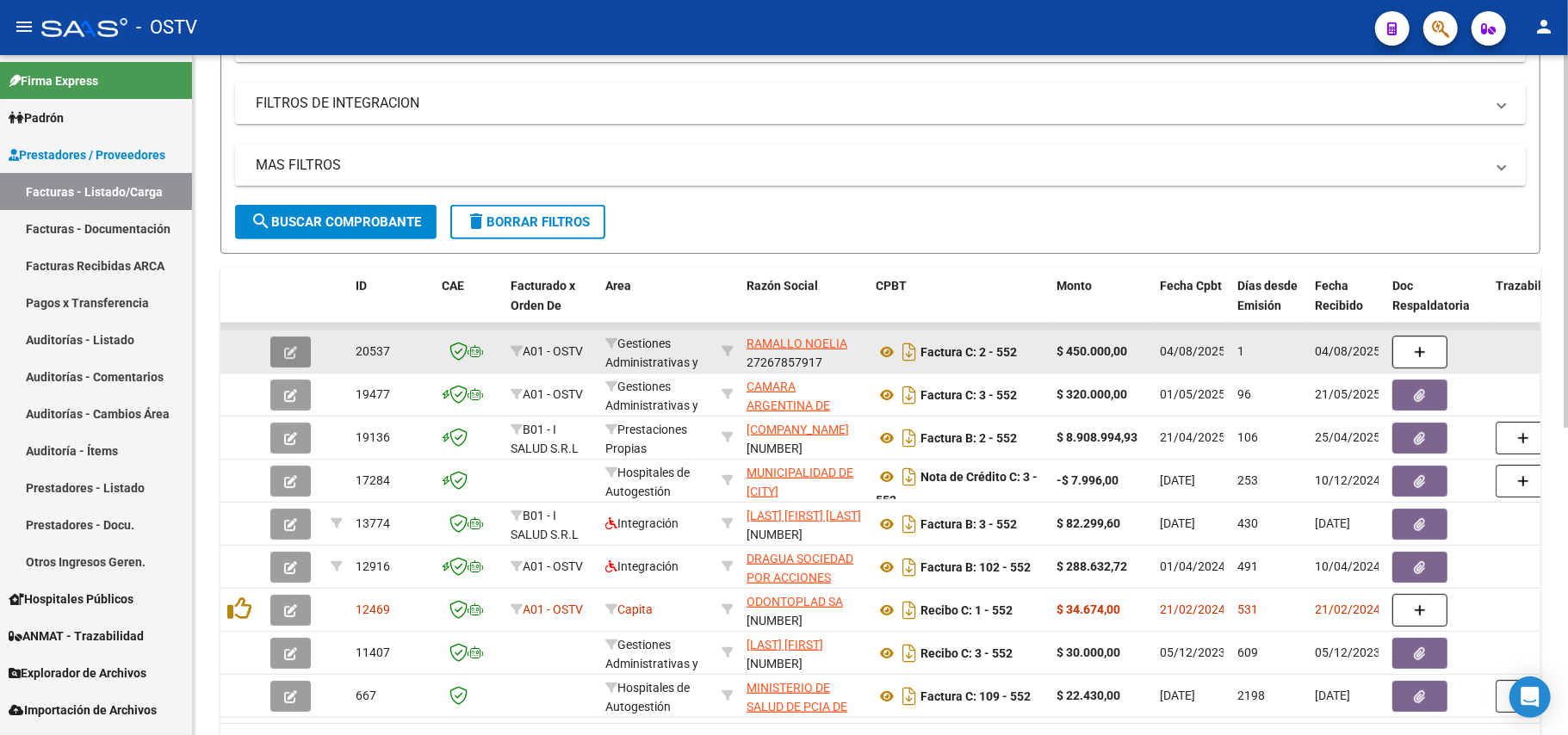 click 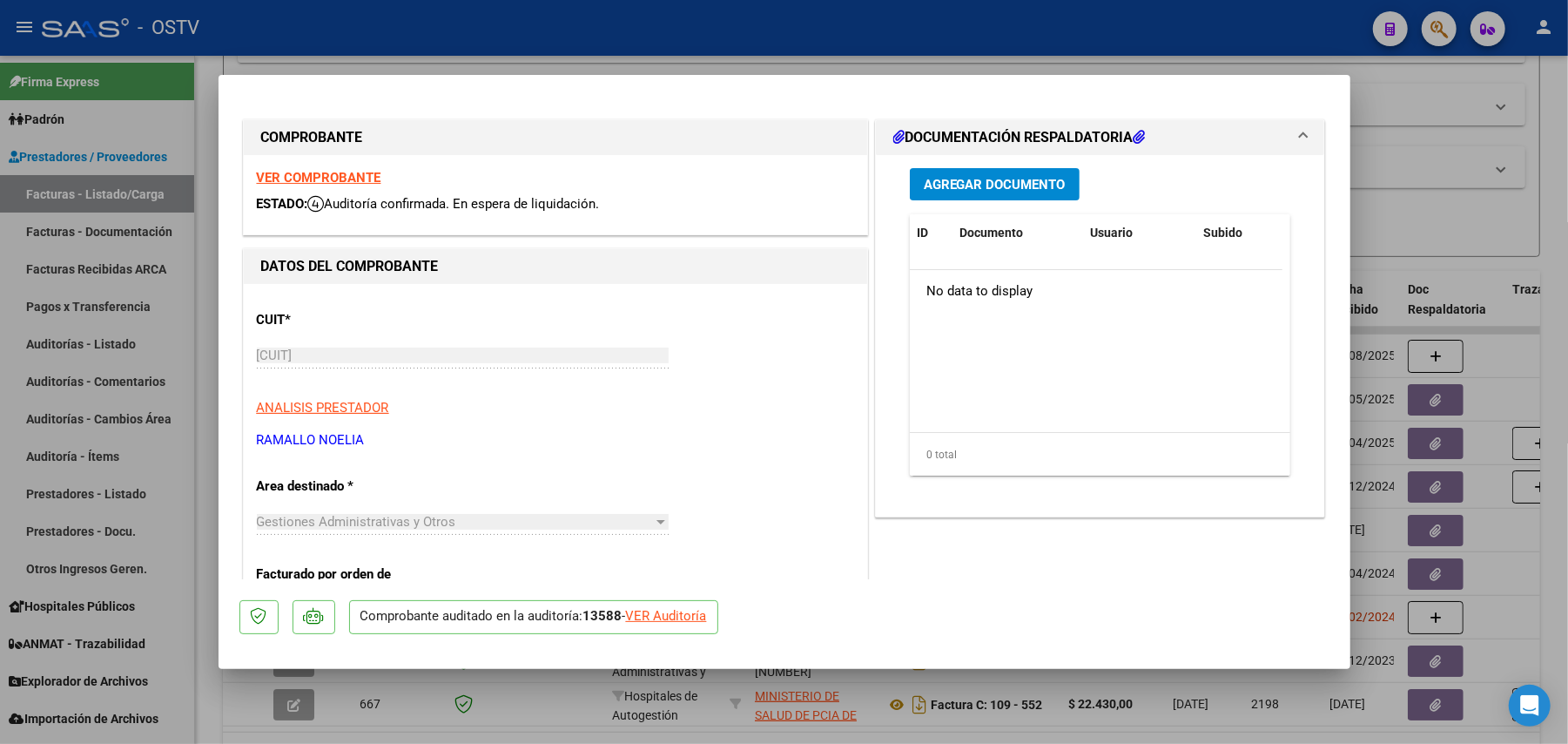 click on "Agregar Documento" at bounding box center (994, 184) 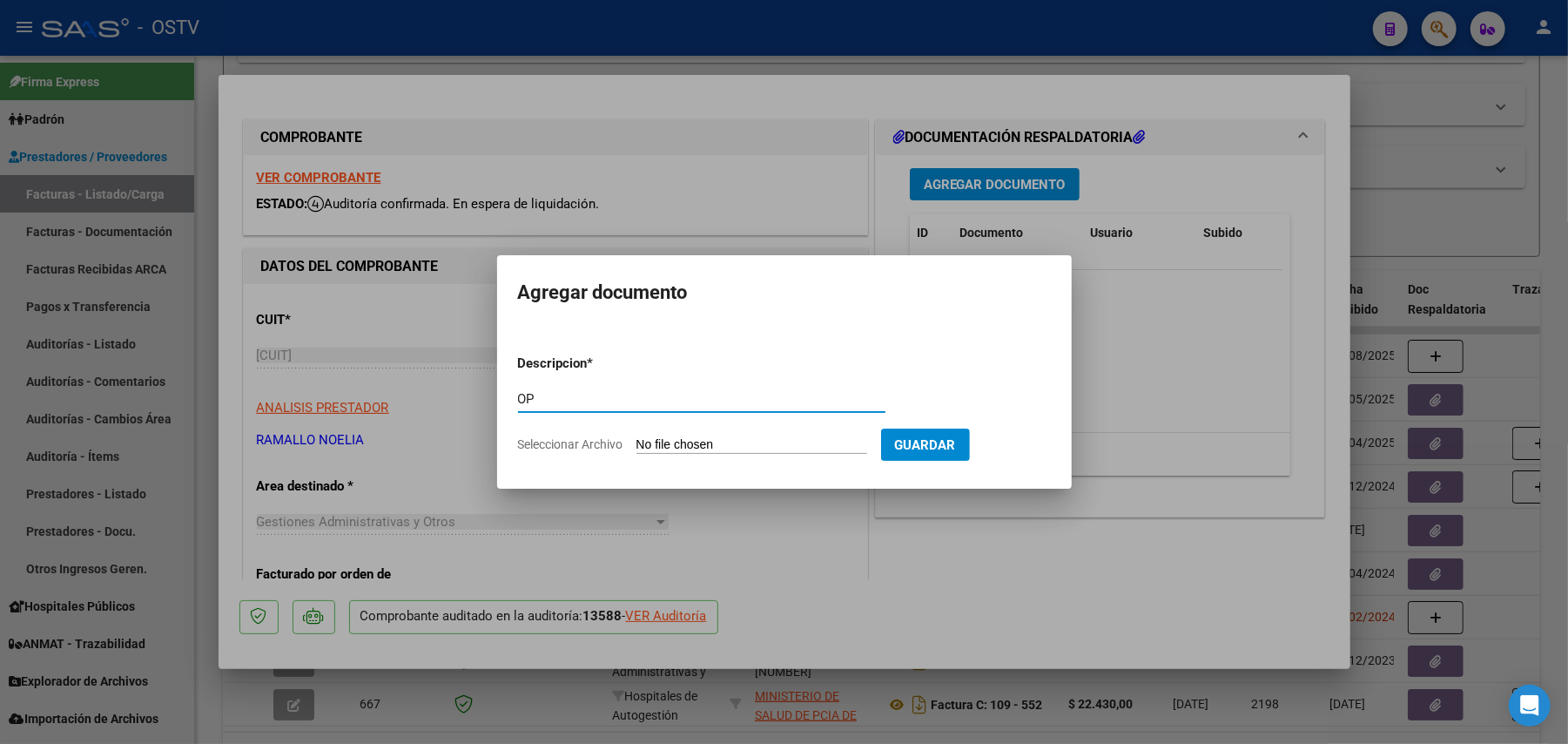 type on "OP" 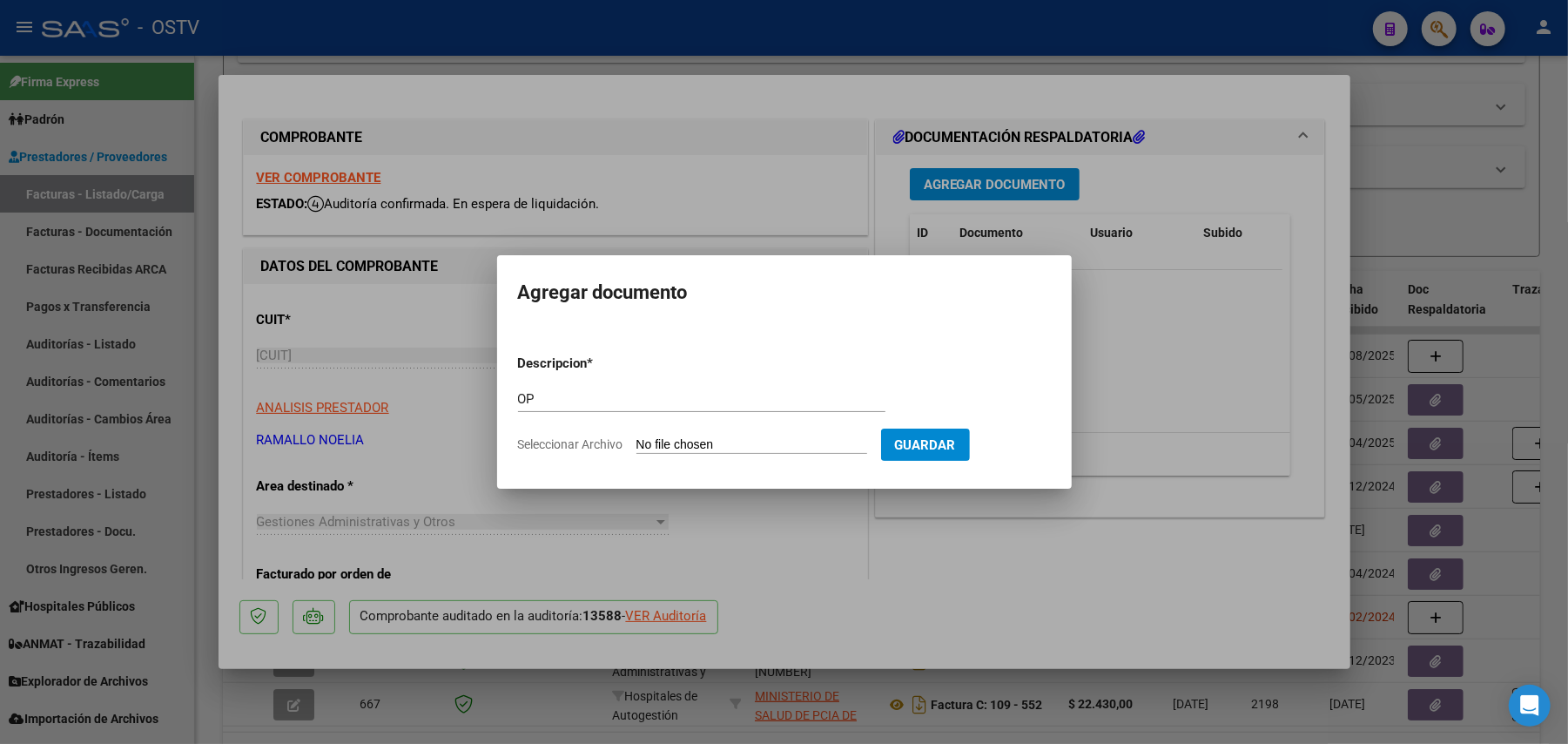 type on "C:\fakepath\[FILENAME] [NUMBER].pdf" 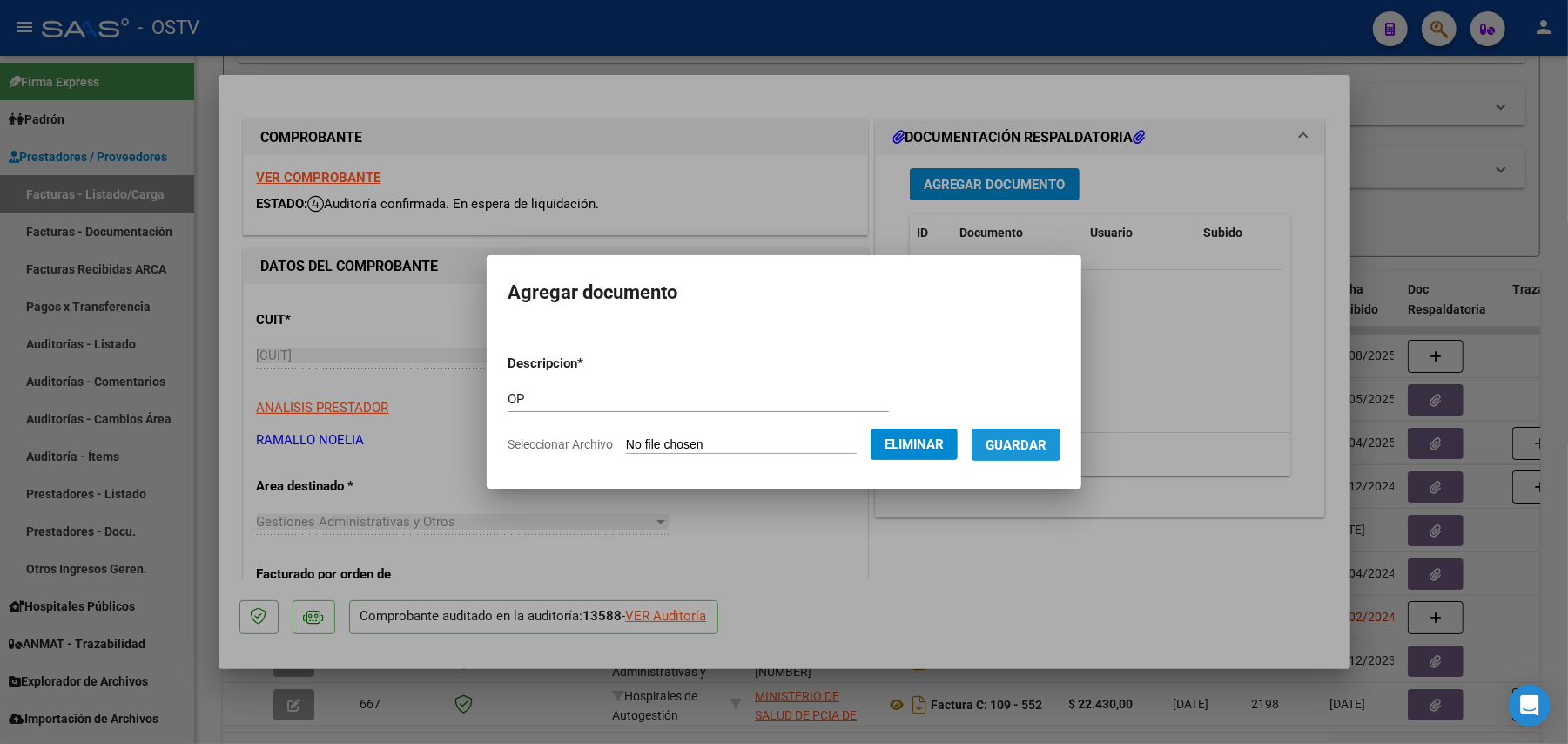 click on "Guardar" at bounding box center (1016, 445) 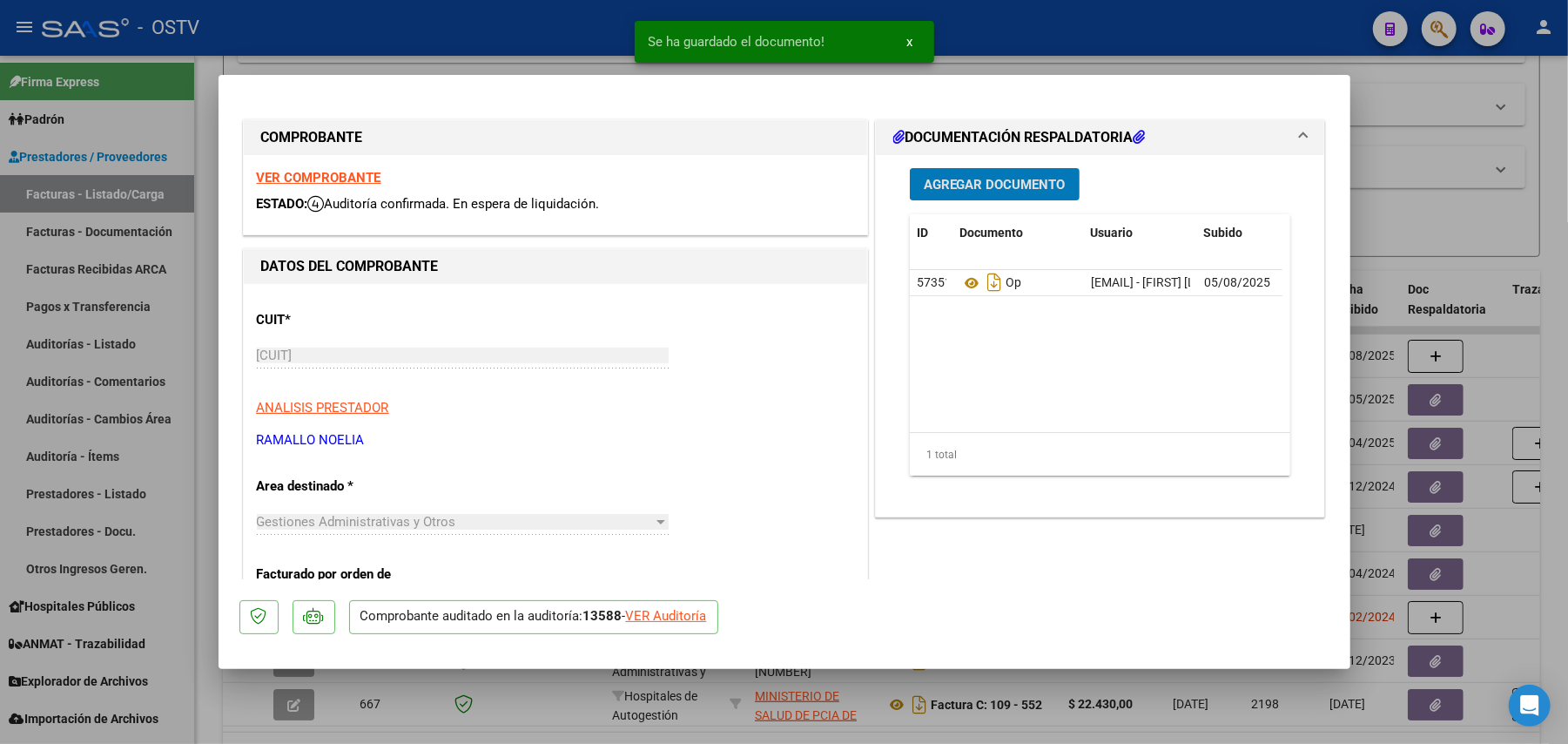 click on "Agregar Documento" at bounding box center [994, 185] 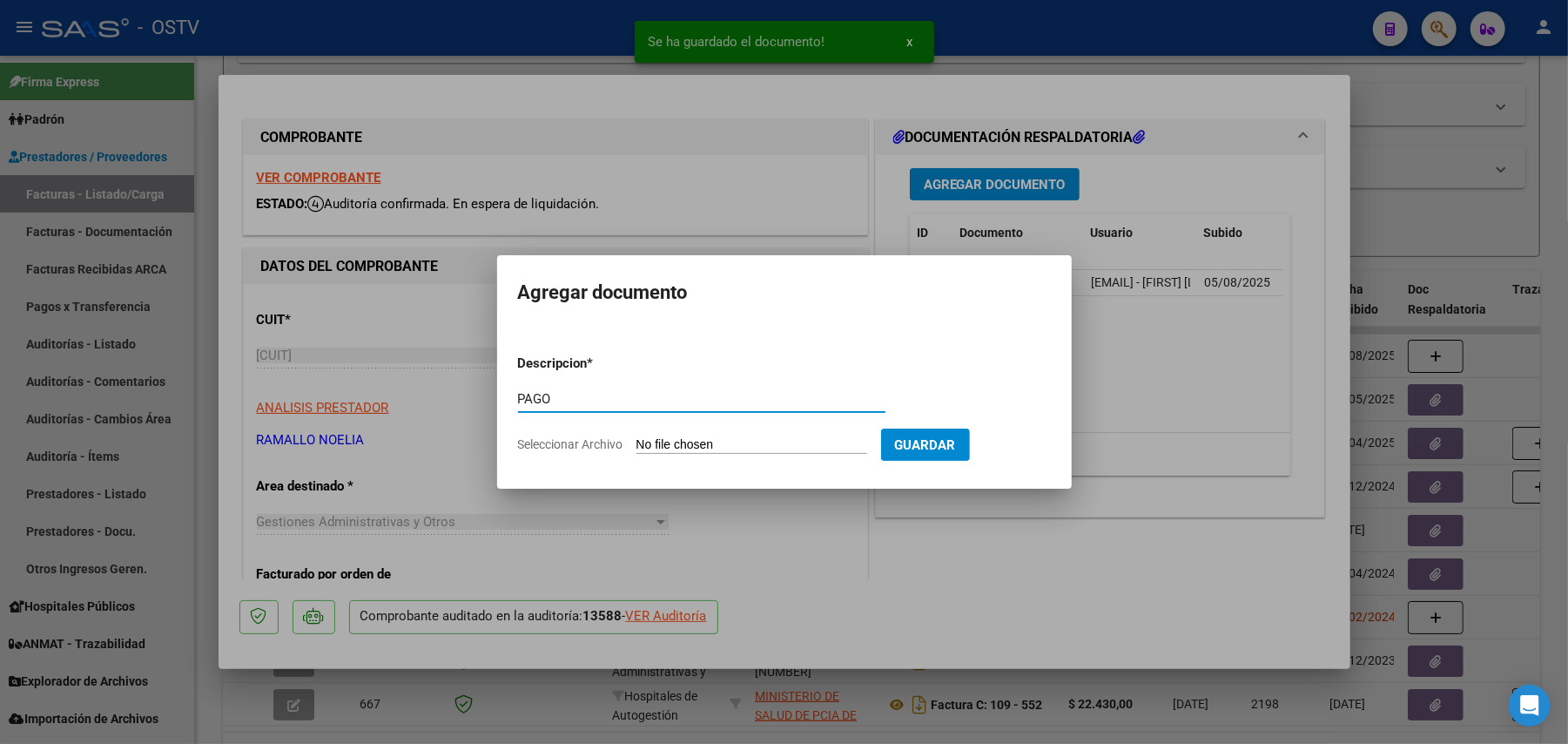 type on "PAGO" 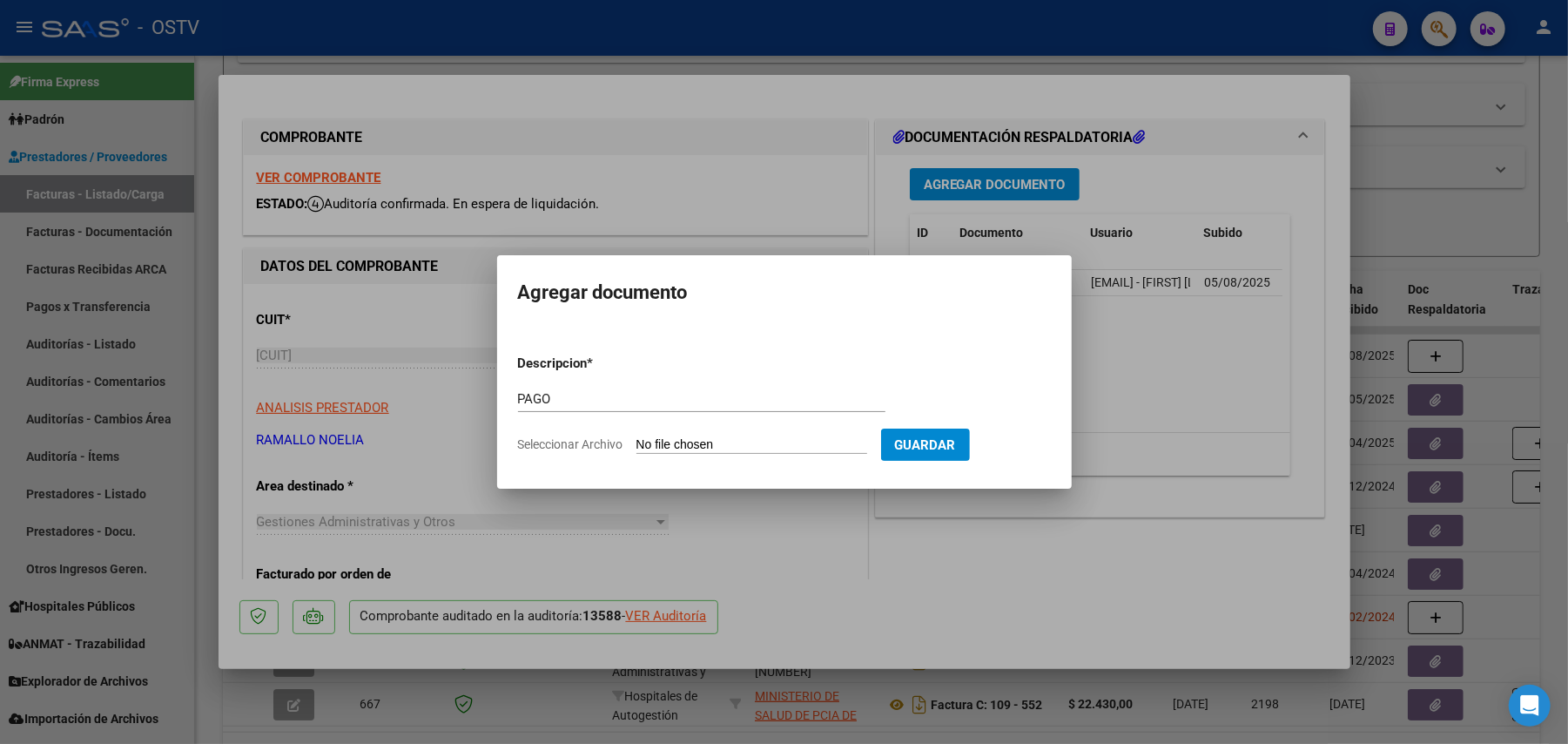 type on "C:\fakepath\[FILENAME] [NUMBER].pdf" 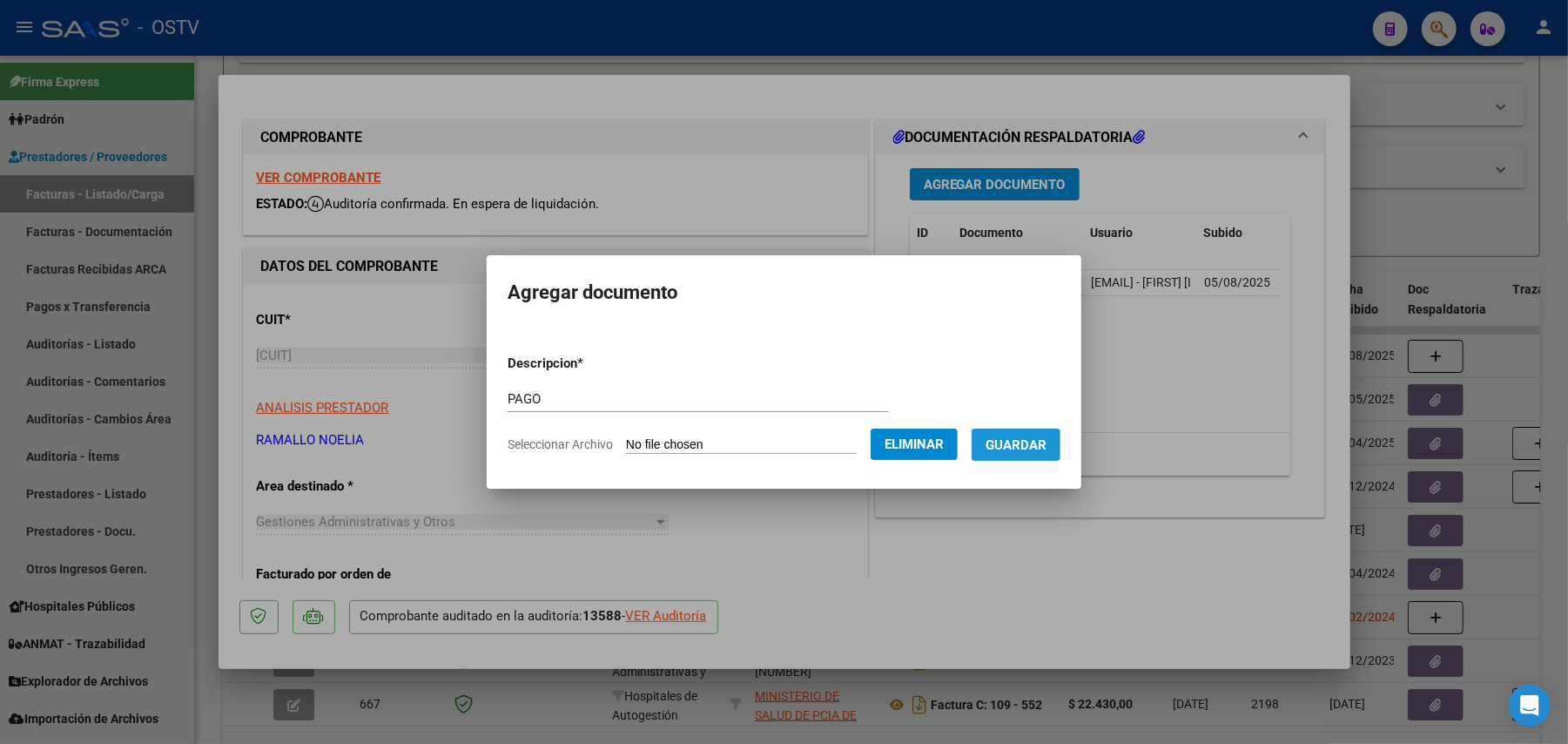 click on "Guardar" at bounding box center [1016, 444] 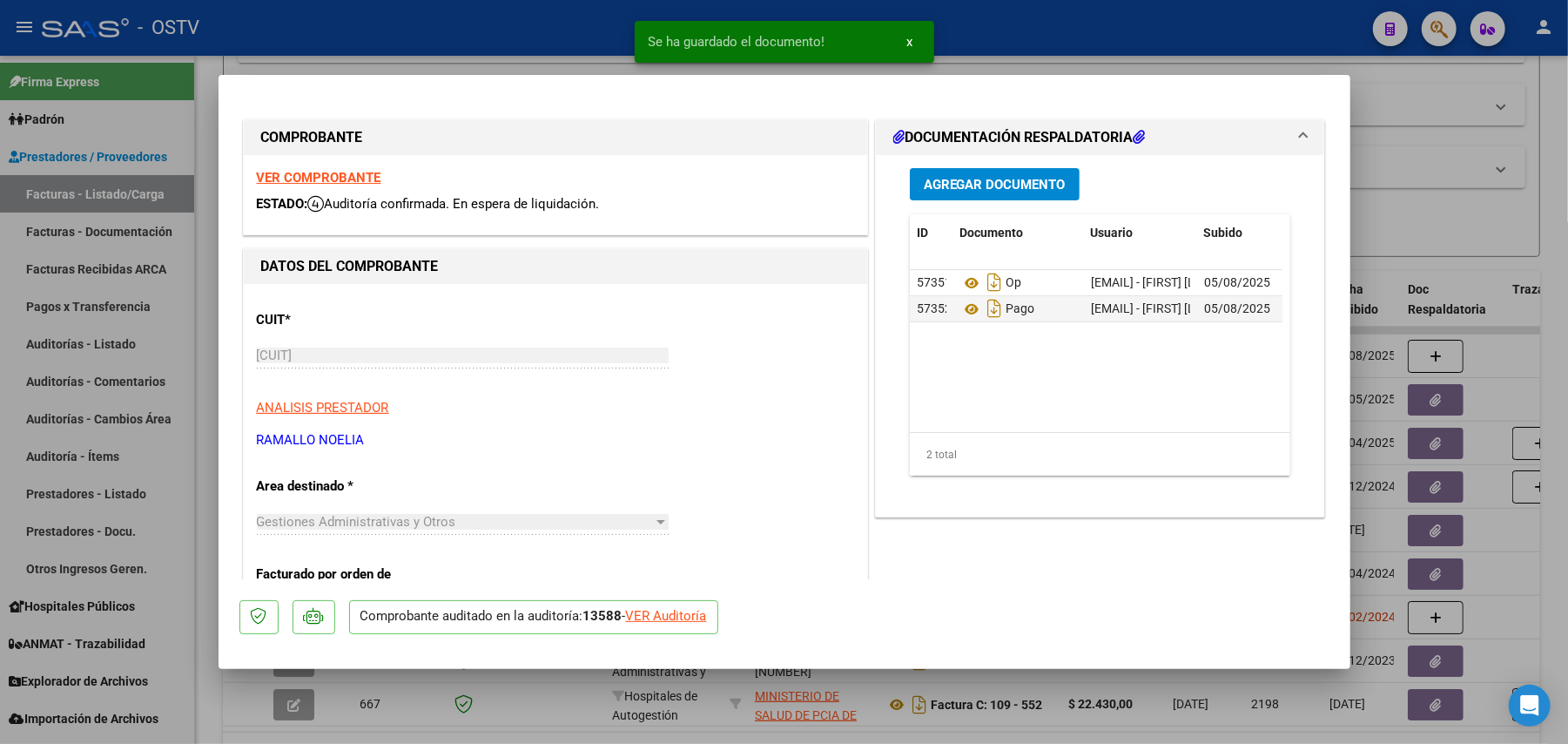 click at bounding box center [784, 372] 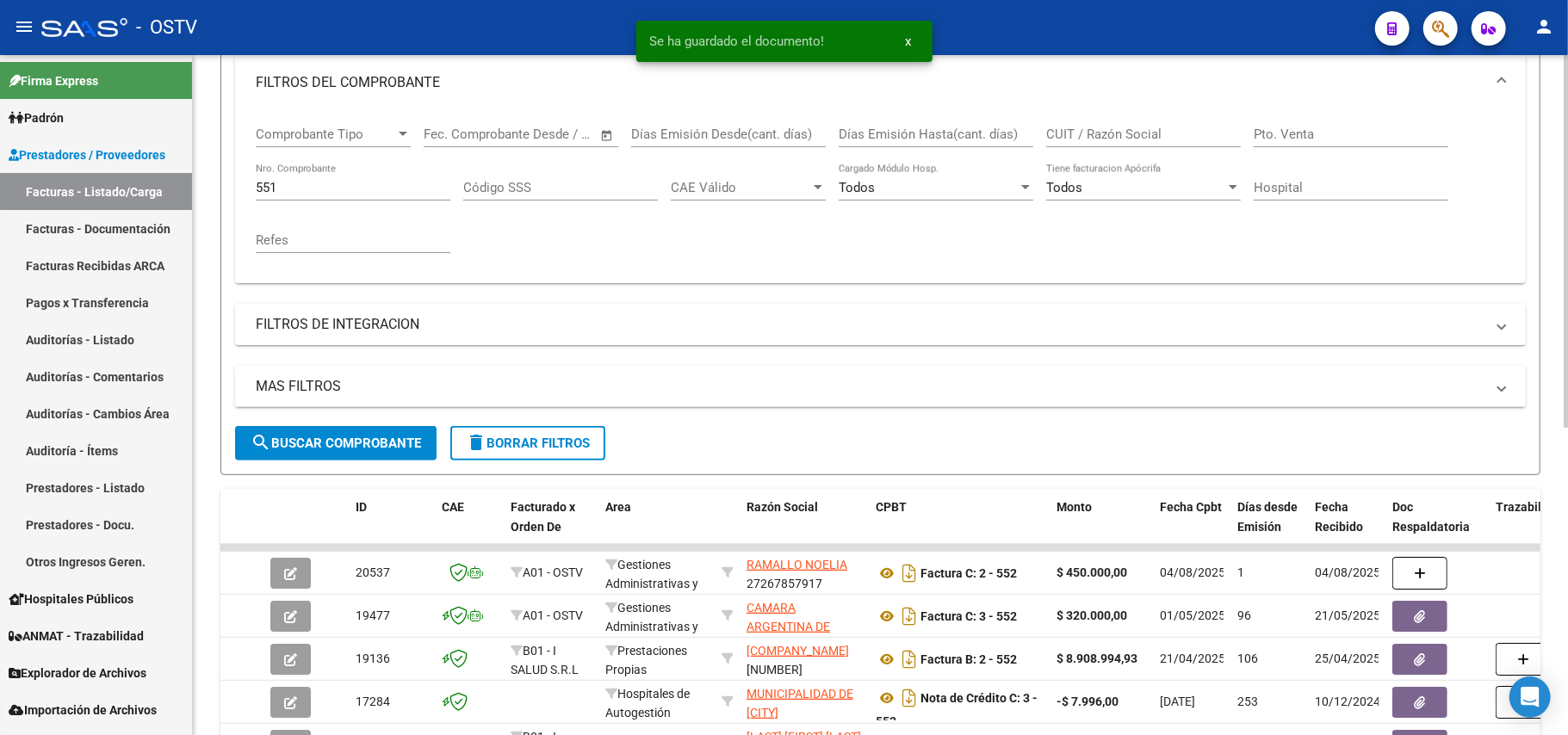 scroll, scrollTop: 229, scrollLeft: 0, axis: vertical 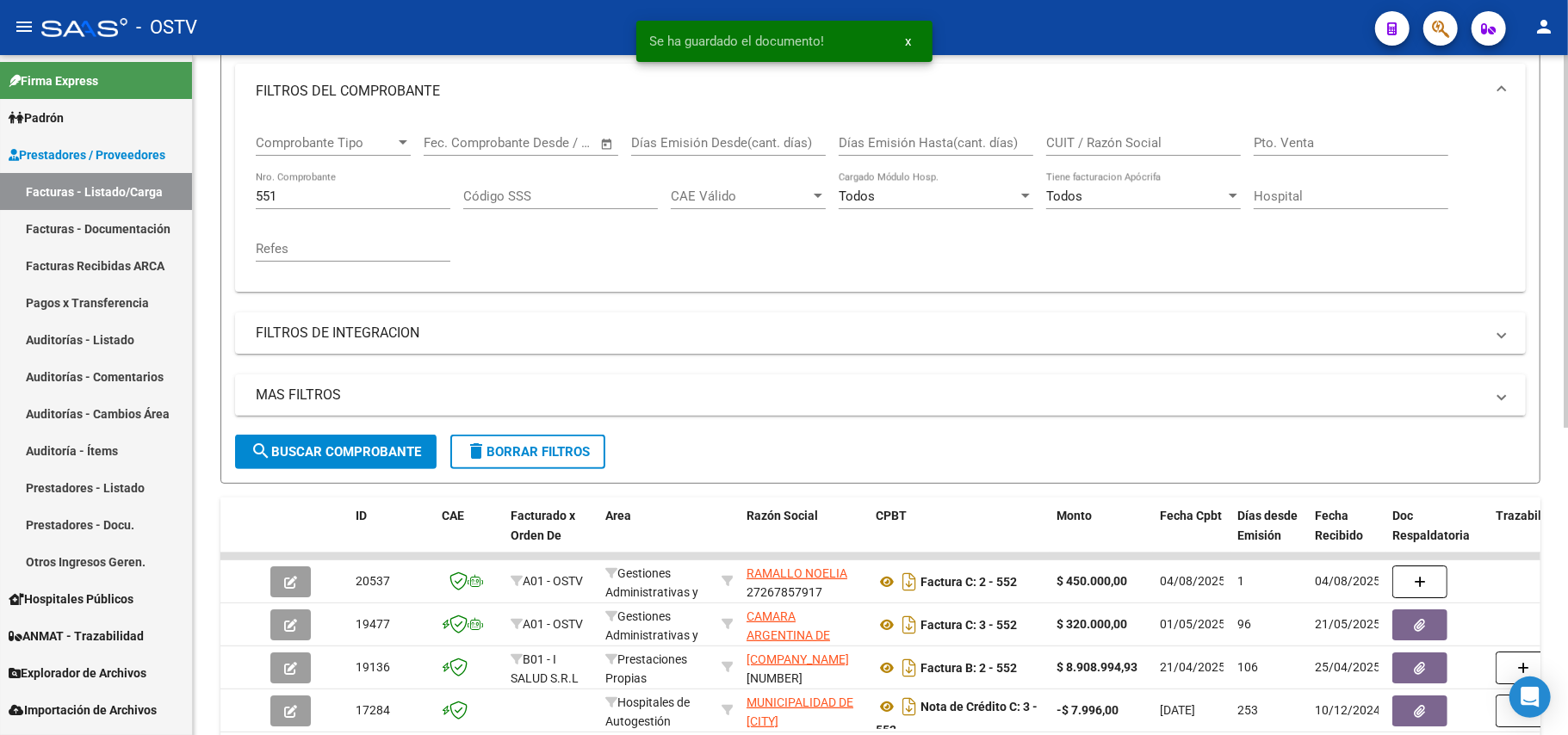 click on "551 Nro. Comprobante" 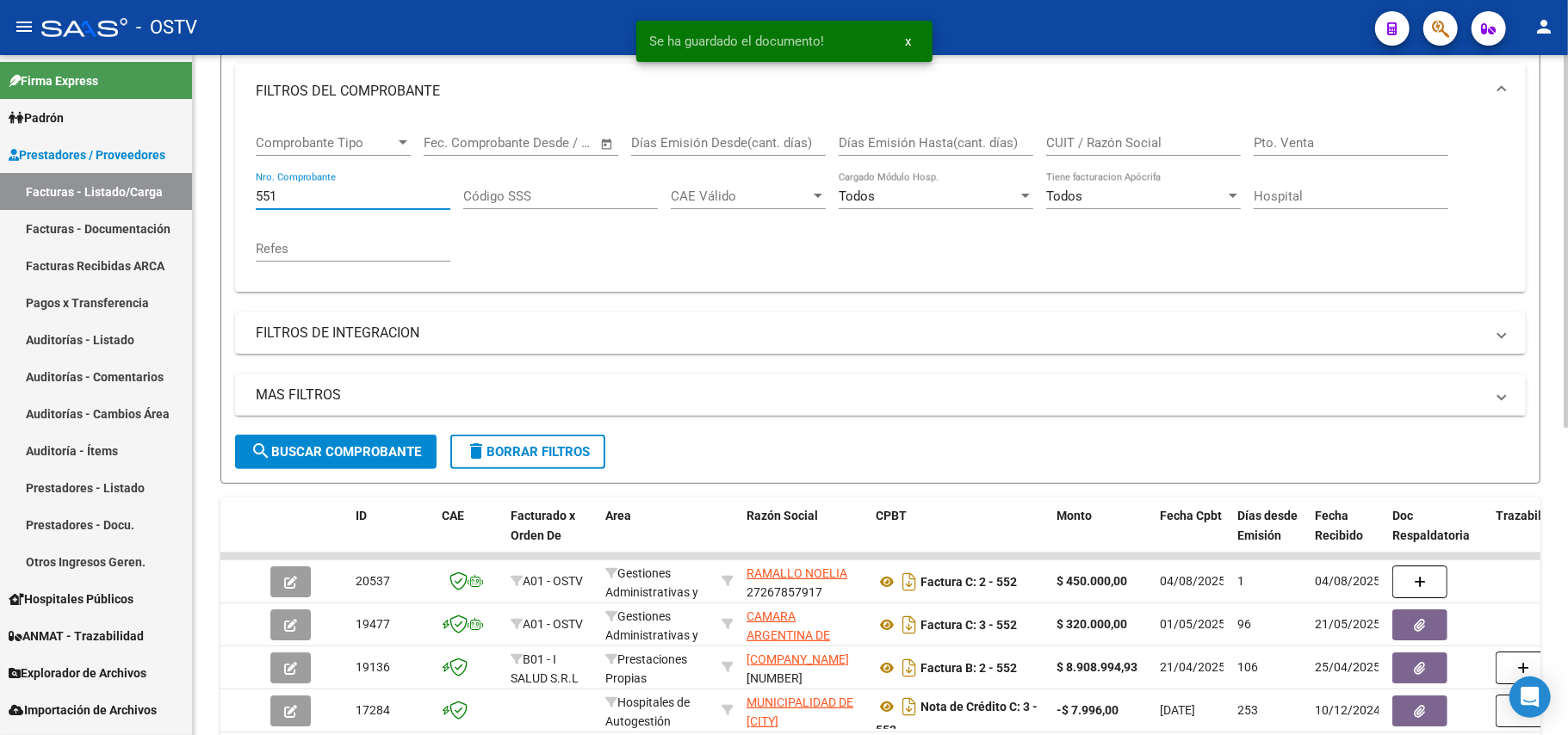 click on "551" at bounding box center (353, 196) 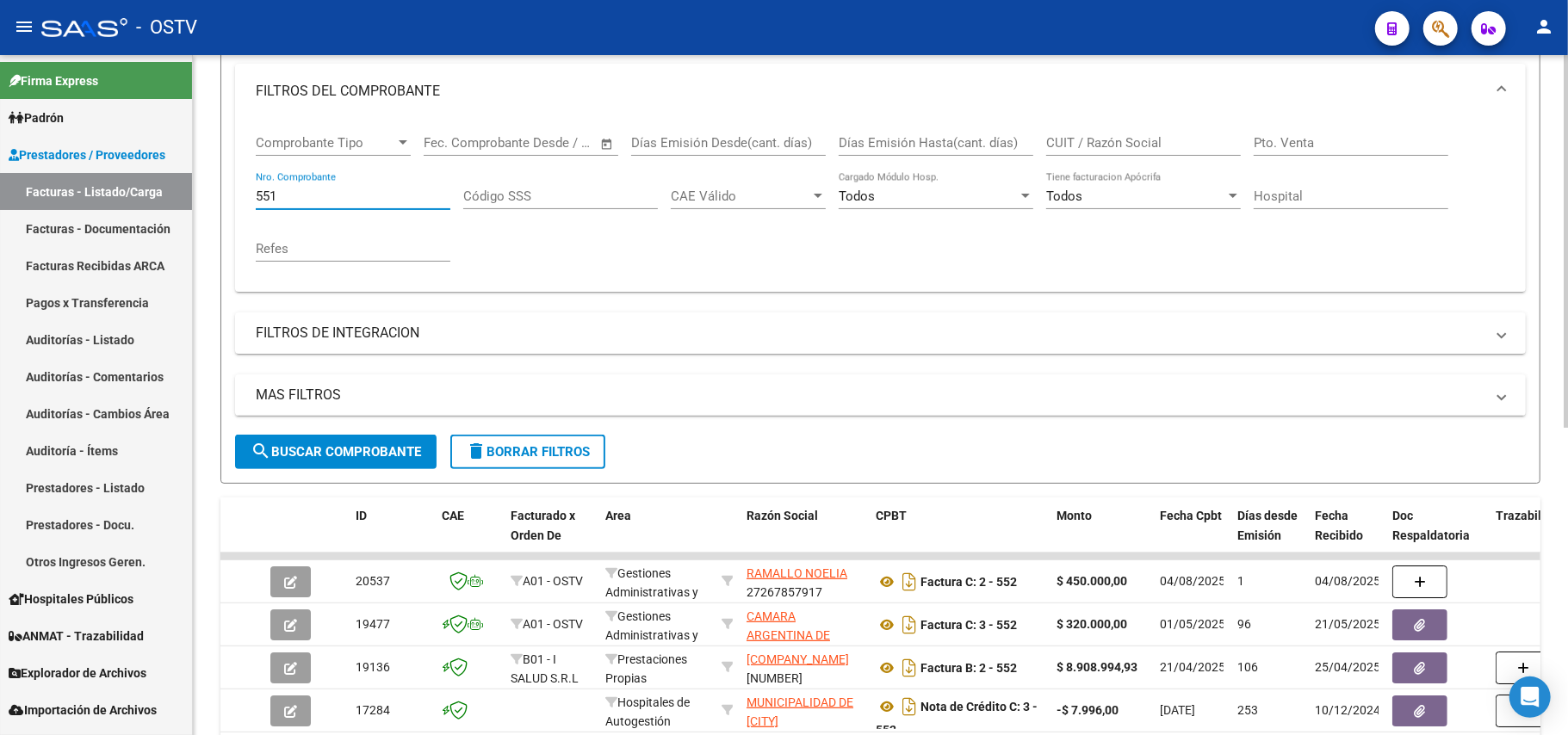 click on "551" at bounding box center (353, 196) 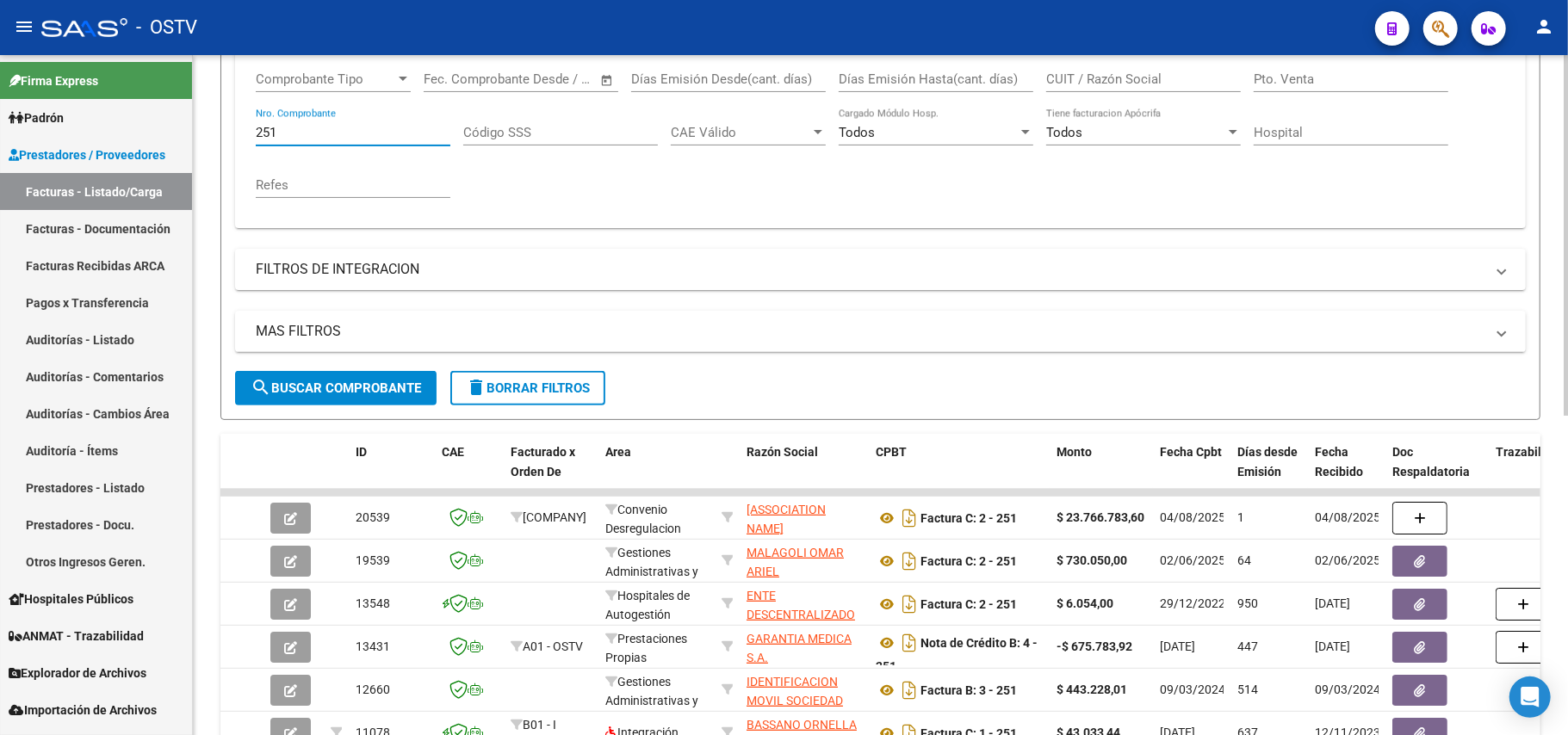 scroll, scrollTop: 344, scrollLeft: 0, axis: vertical 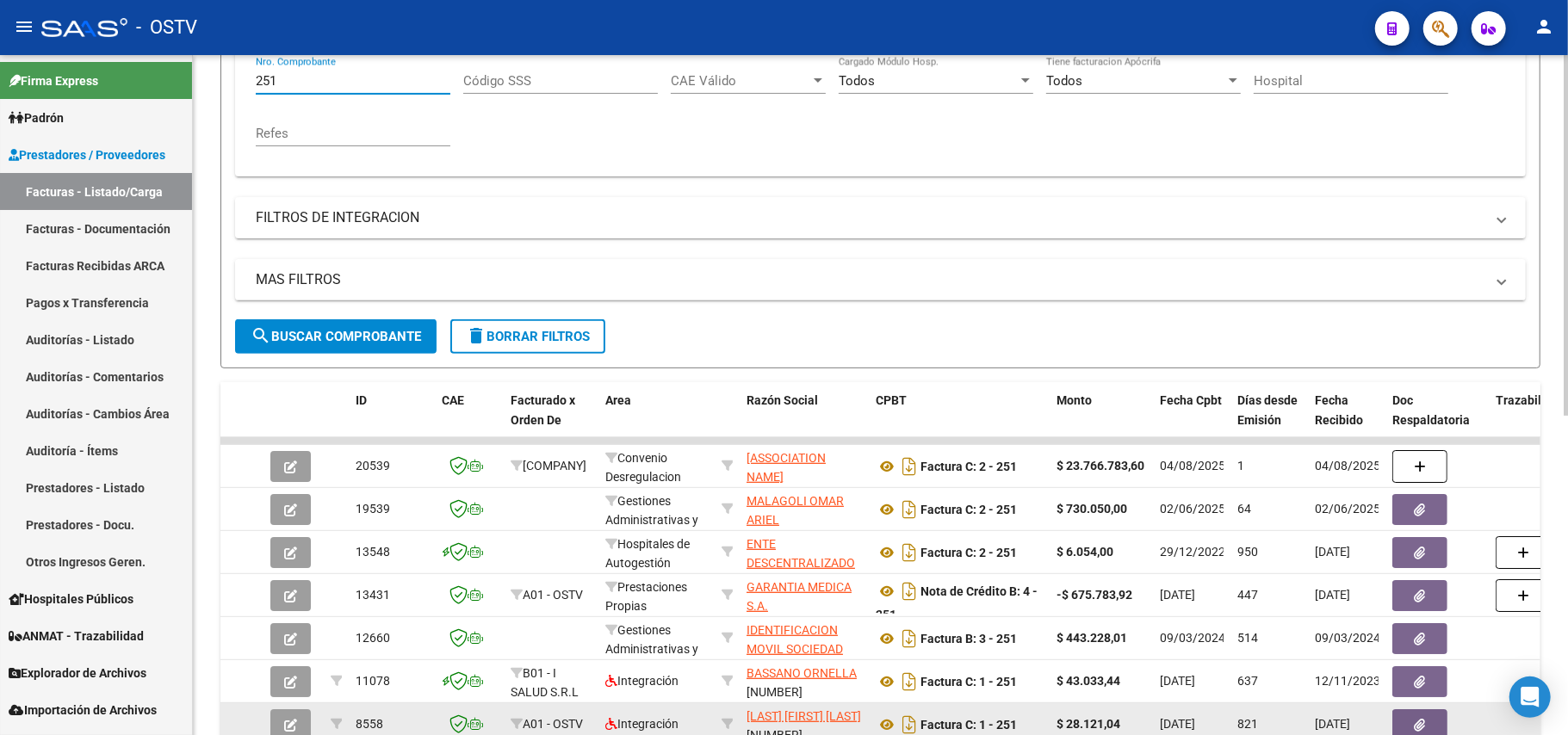 type on "251" 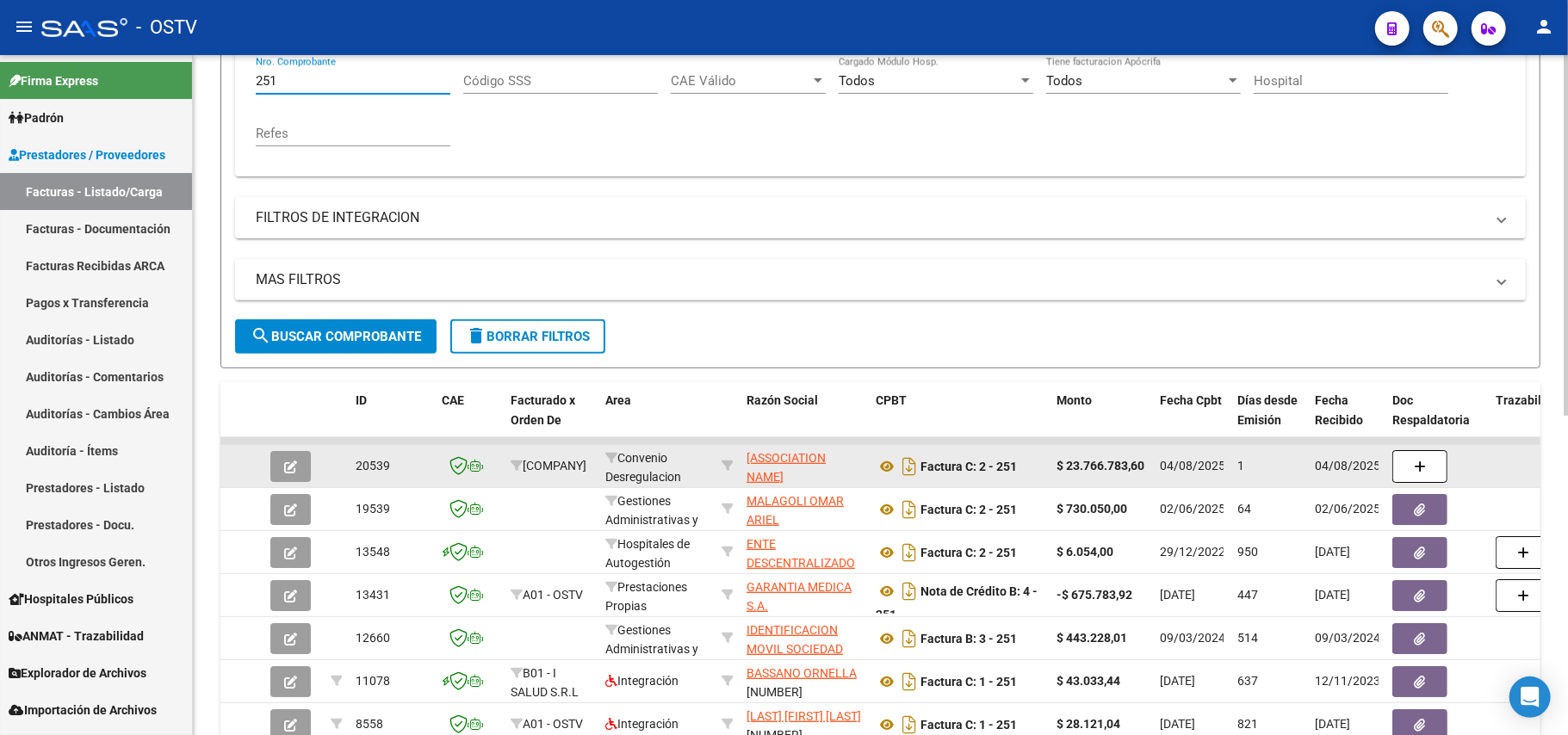 click 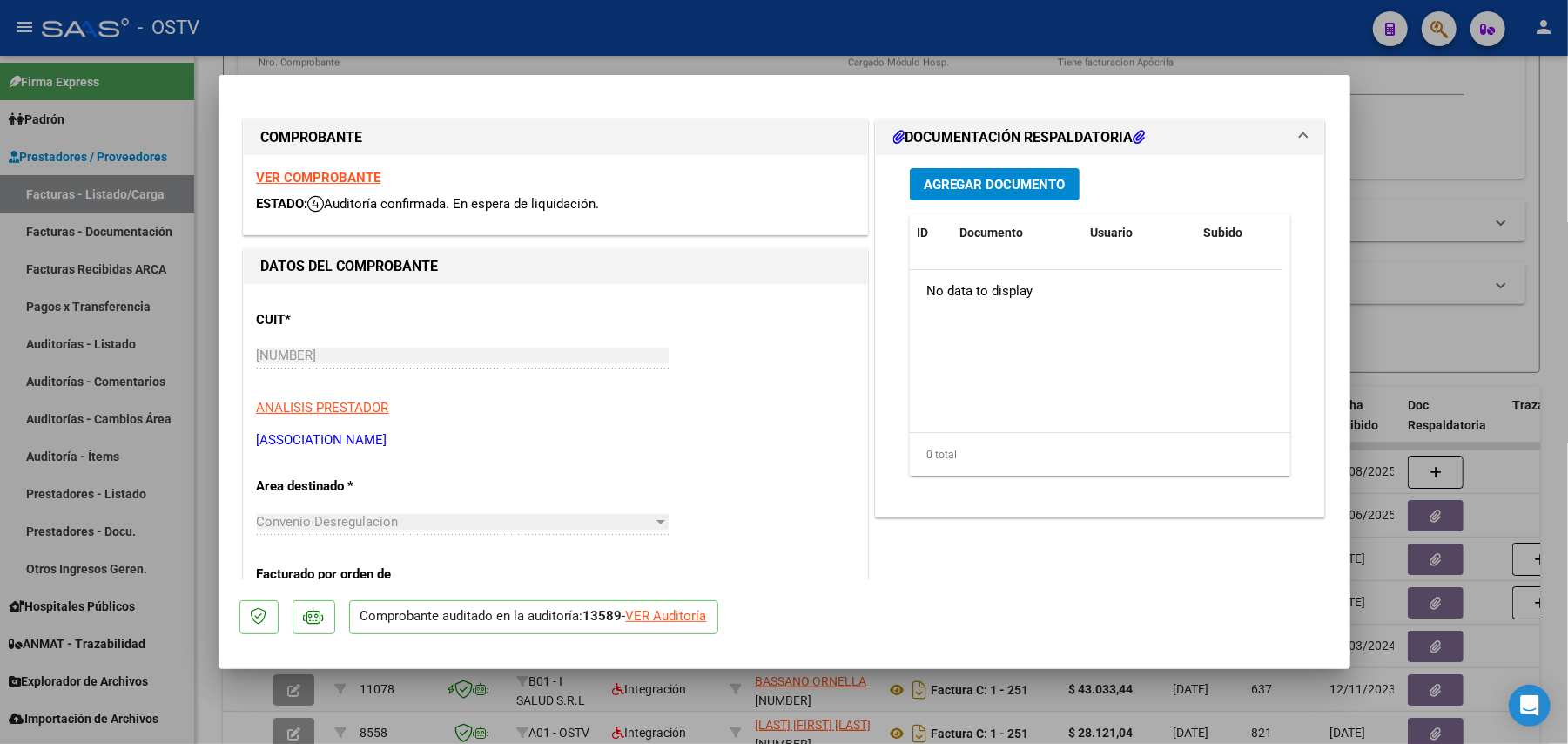 click on "Agregar Documento" at bounding box center (994, 184) 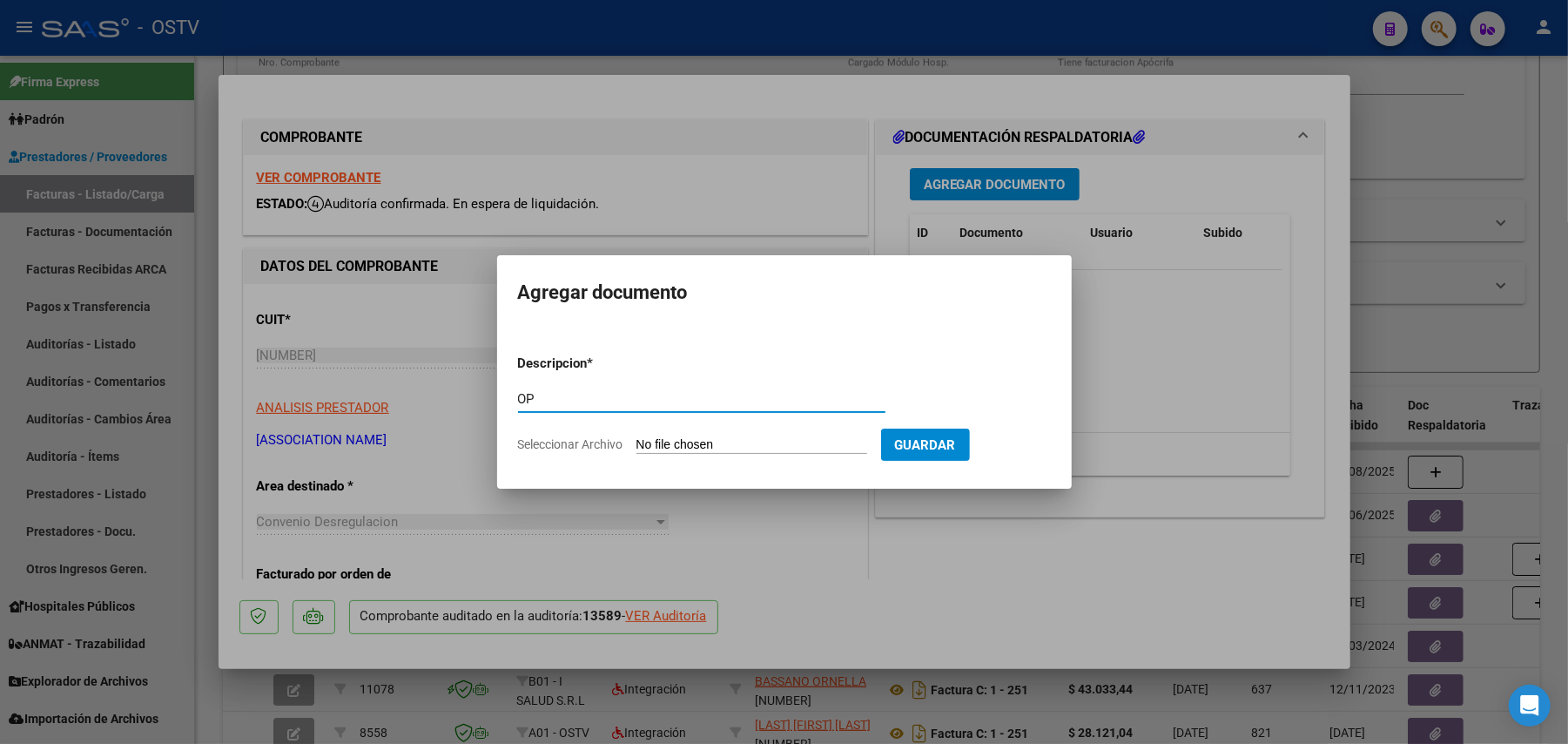 type on "OP" 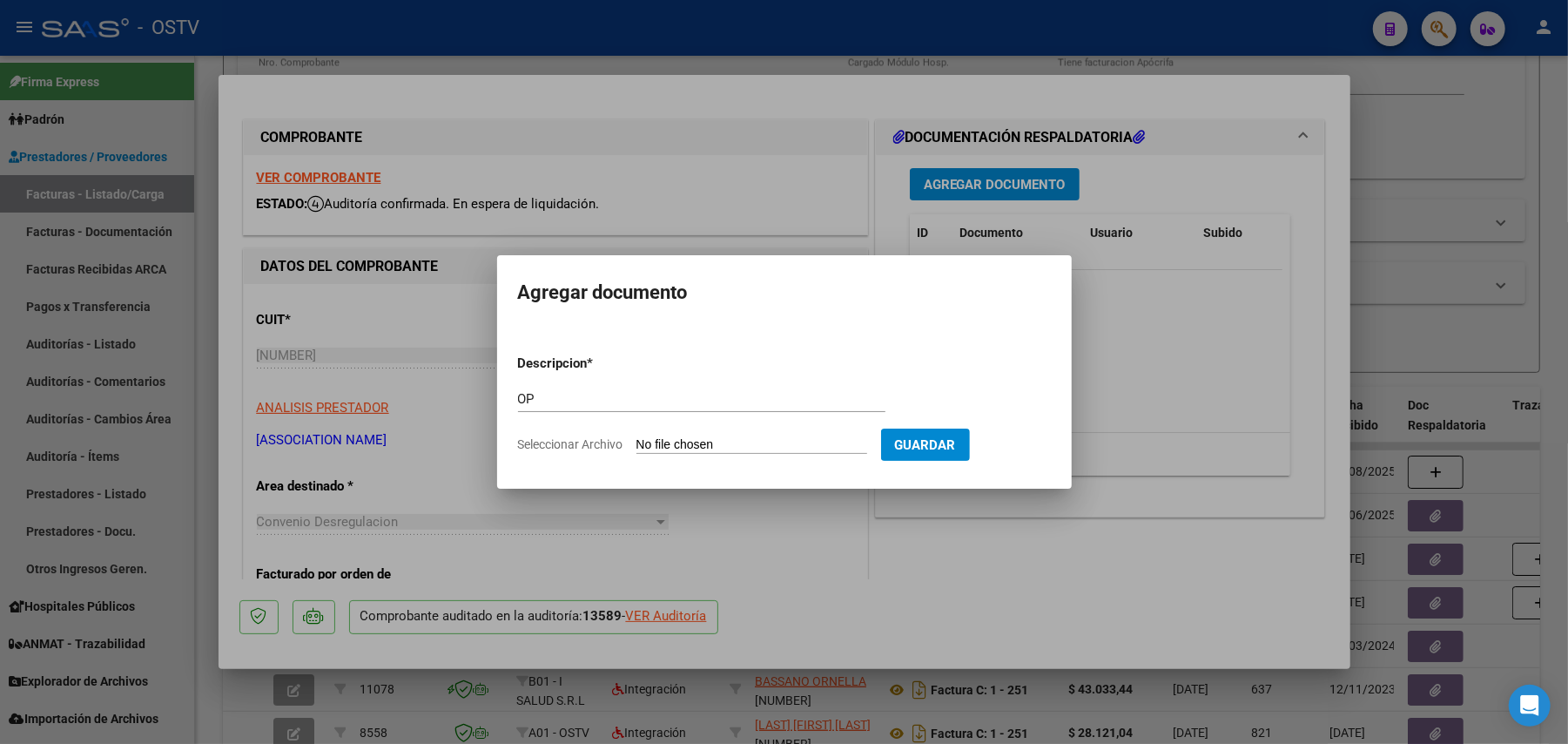 type on "C:\fakepath\OP 56968 [COMPANY_NAME].pdf" 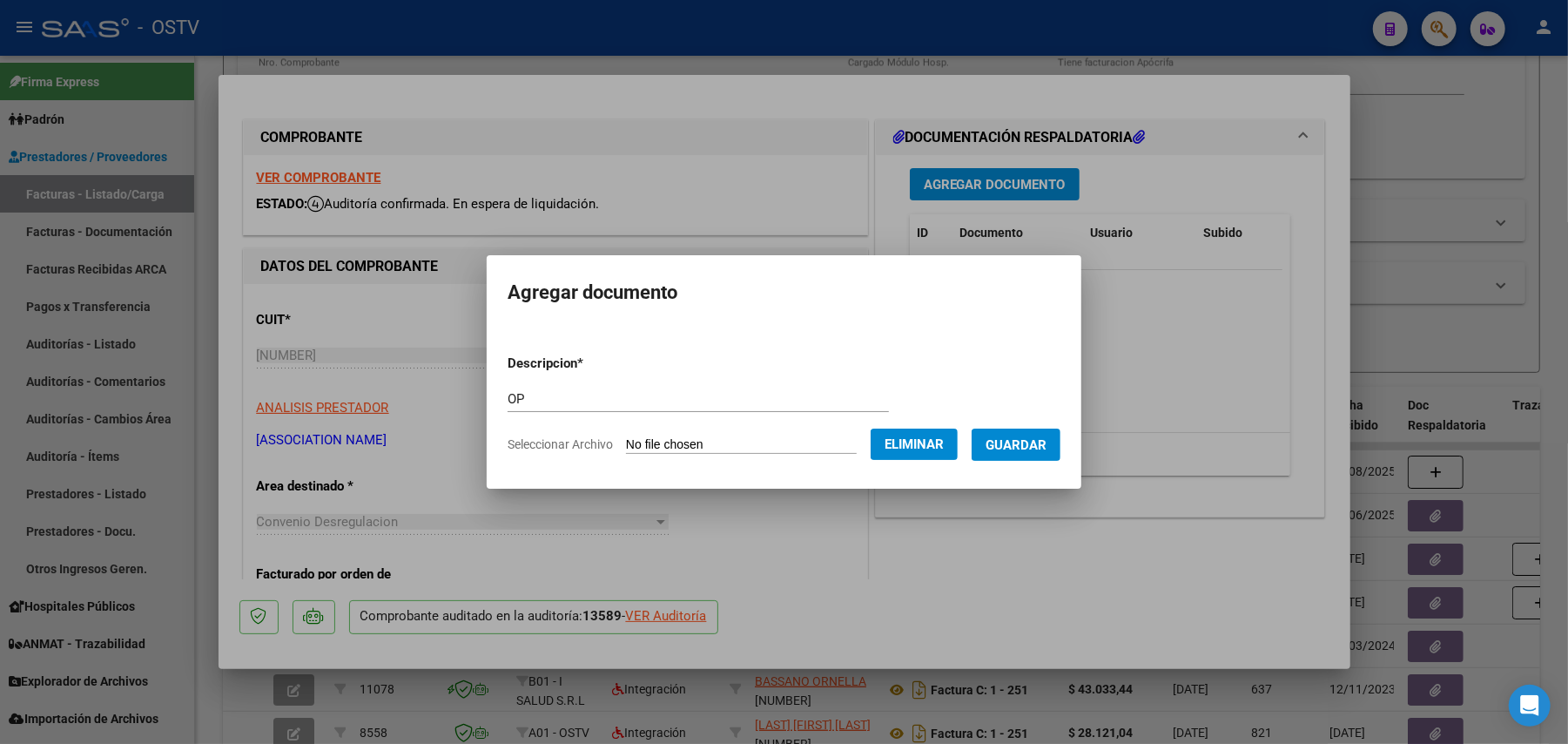 click on "Guardar" at bounding box center (1016, 445) 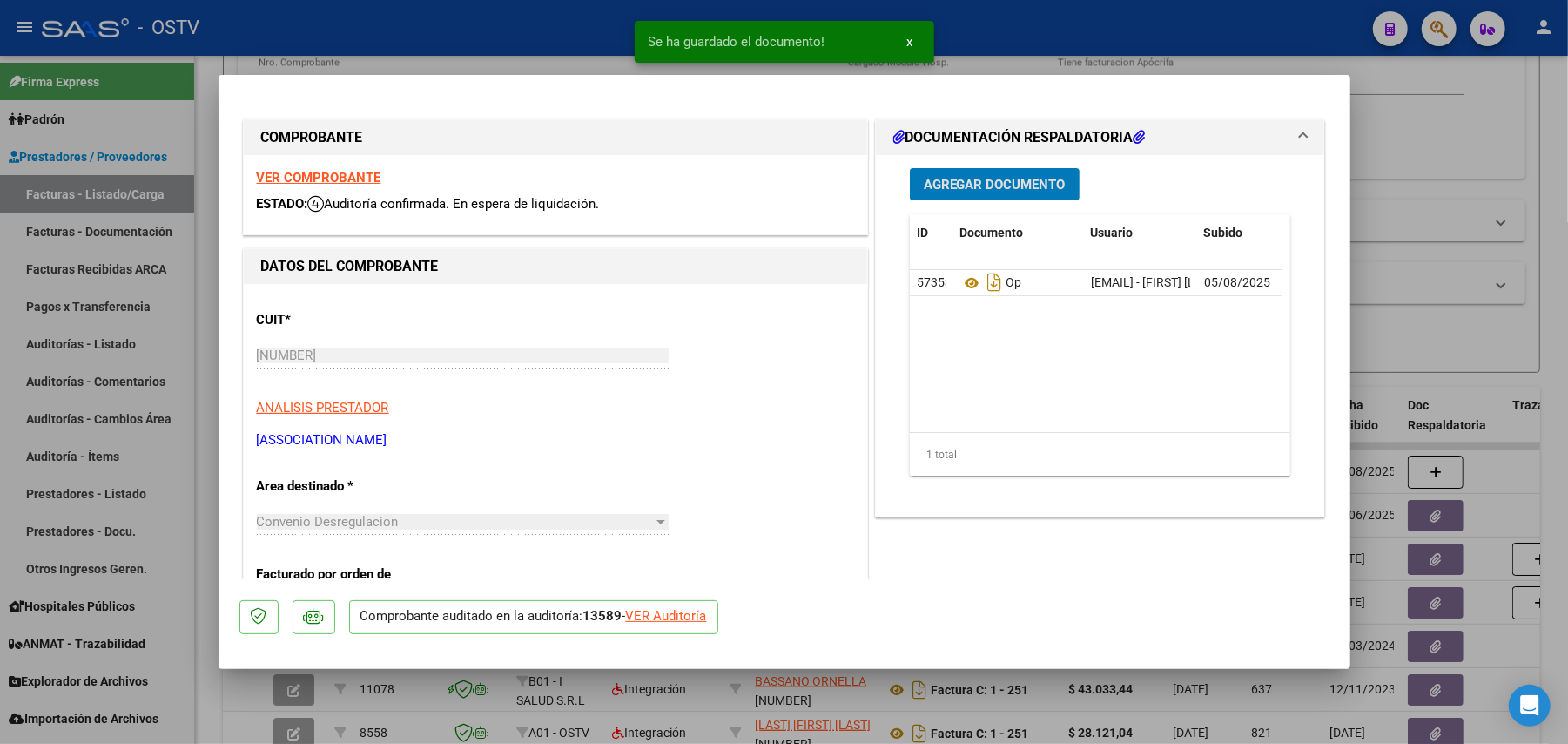 click on "Agregar Documento" at bounding box center (994, 185) 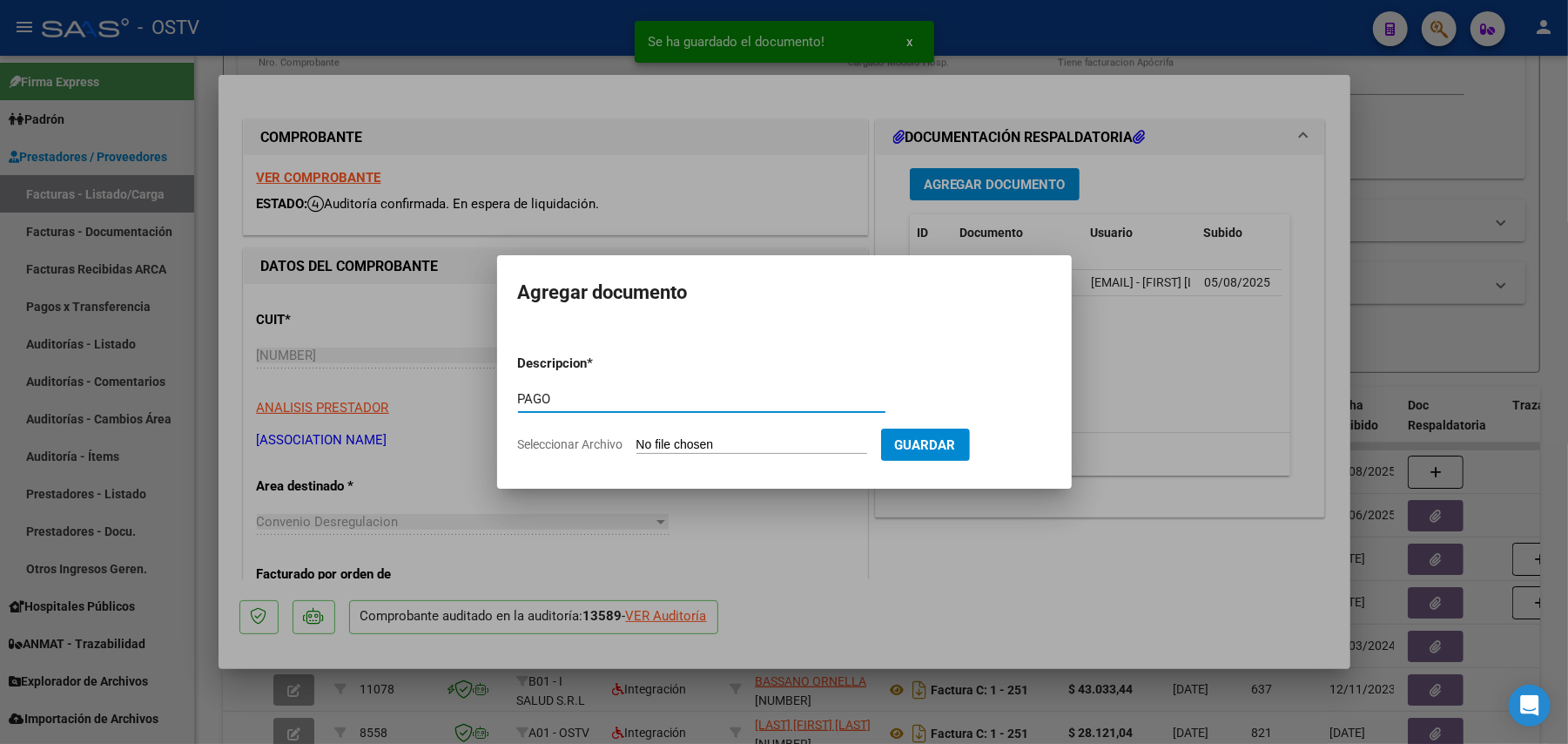 type on "PAGO" 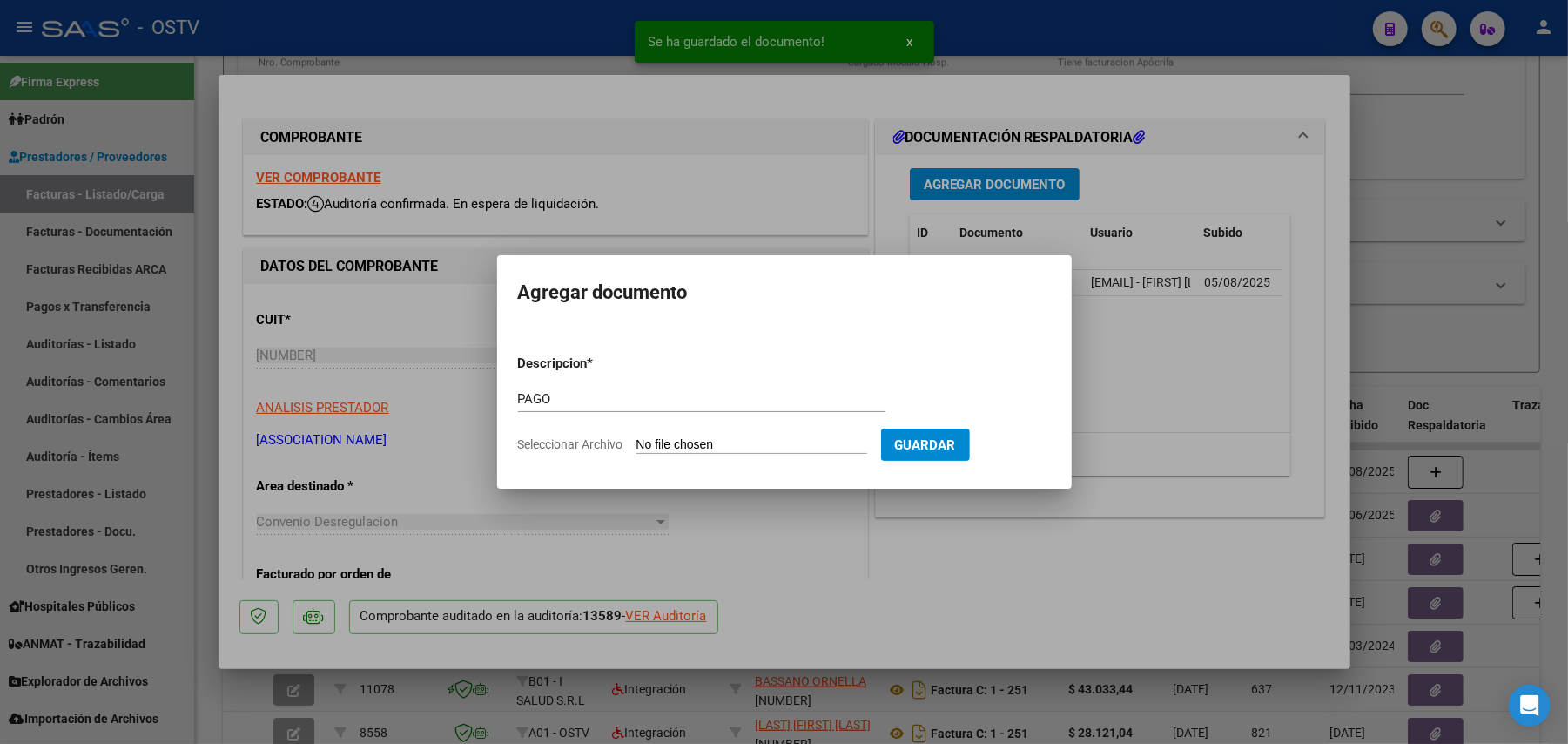 click on "Descripcion  *   PAGO Escriba aquí una descripcion  Seleccionar Archivo Guardar" at bounding box center (784, 404) 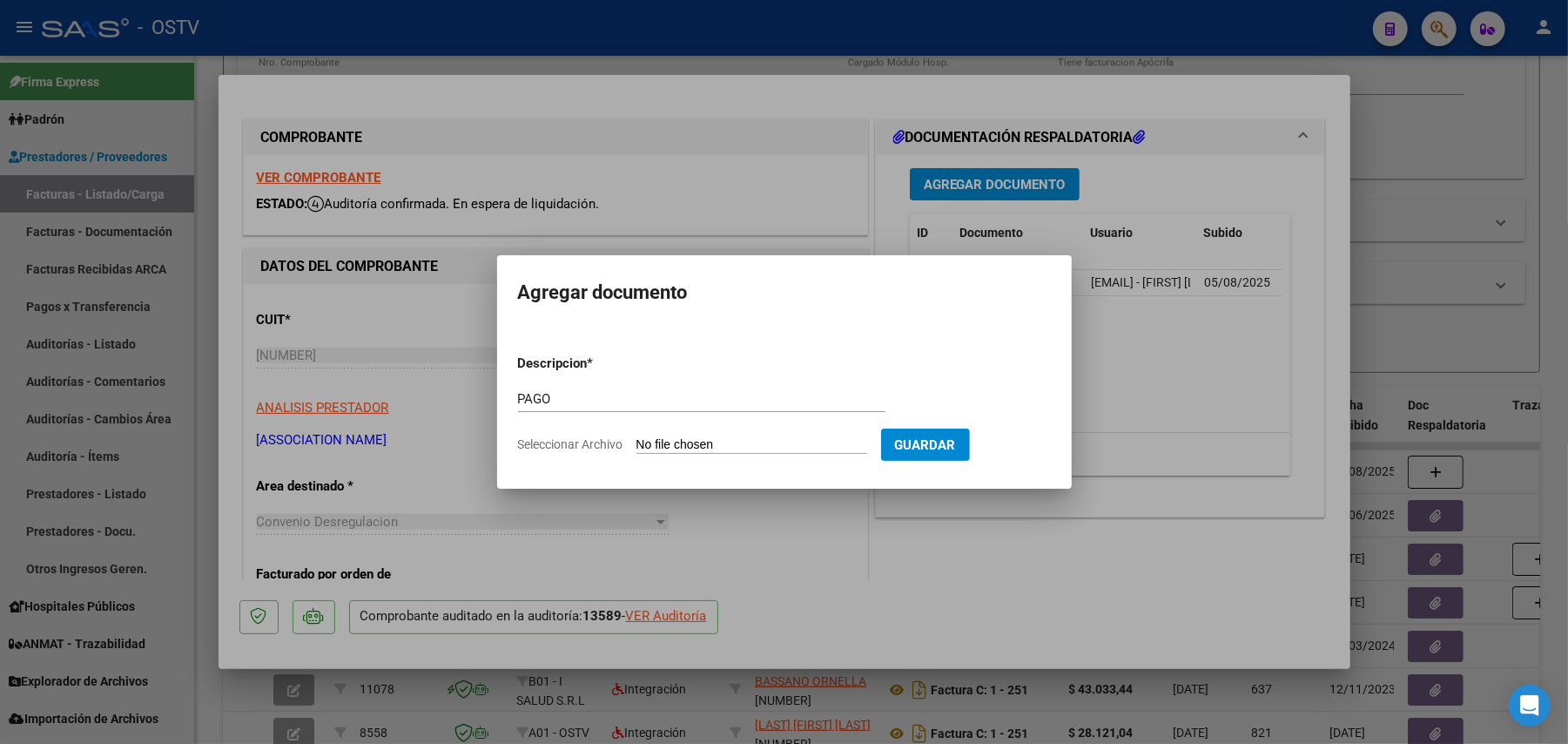 type on "C:\fakepath\Pago OP 56968 [COMPANY_NAME].pdf" 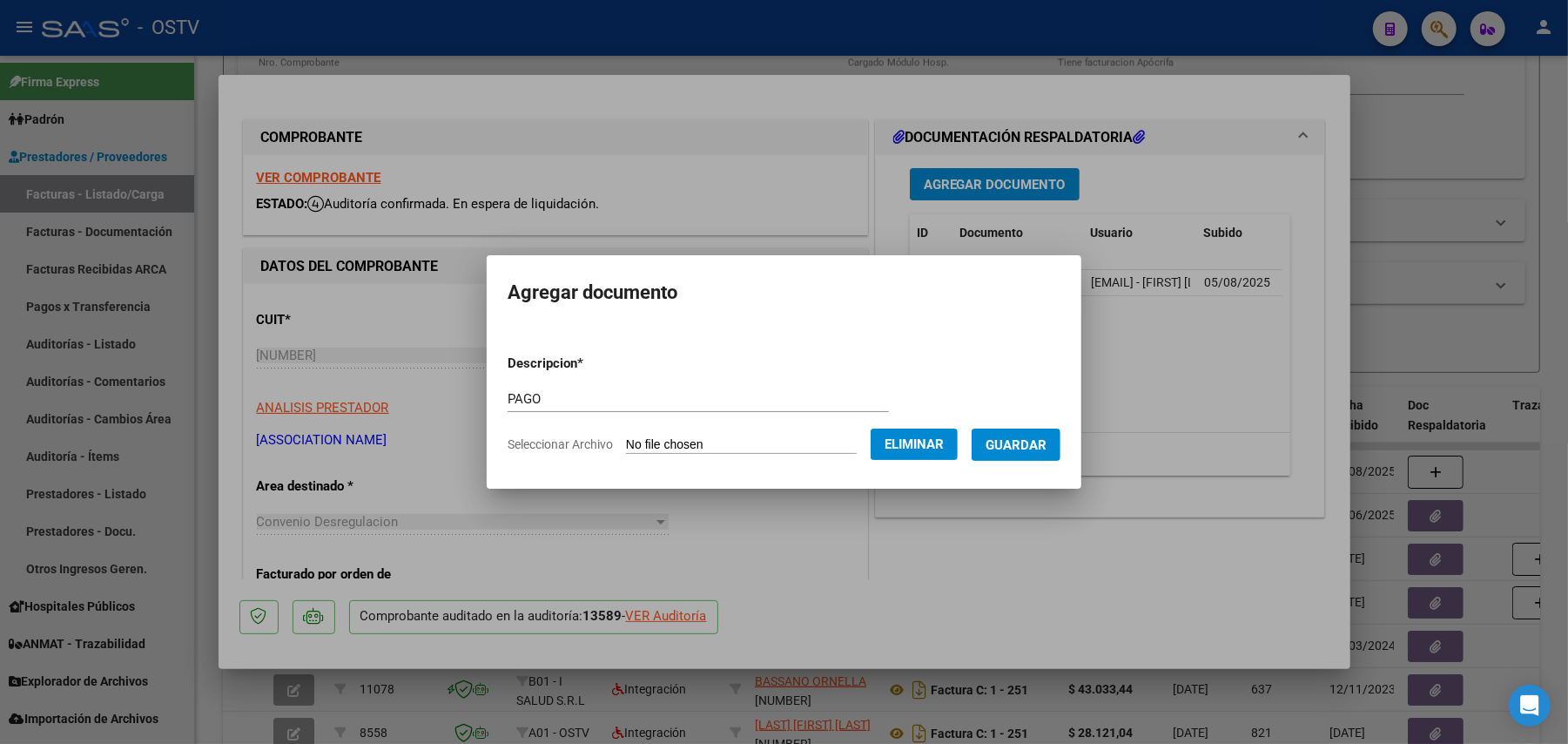 click on "Guardar" at bounding box center [1016, 445] 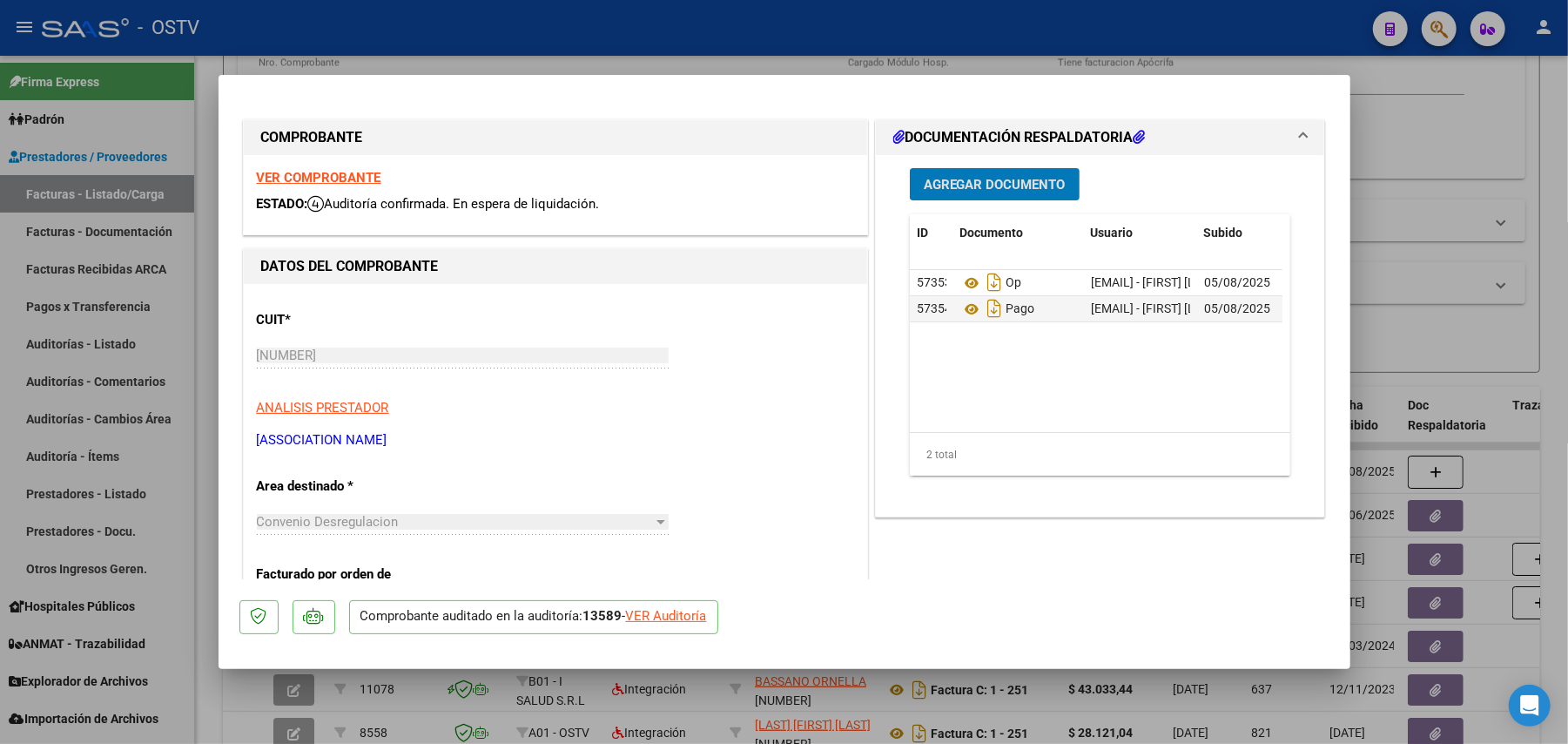 click at bounding box center (784, 372) 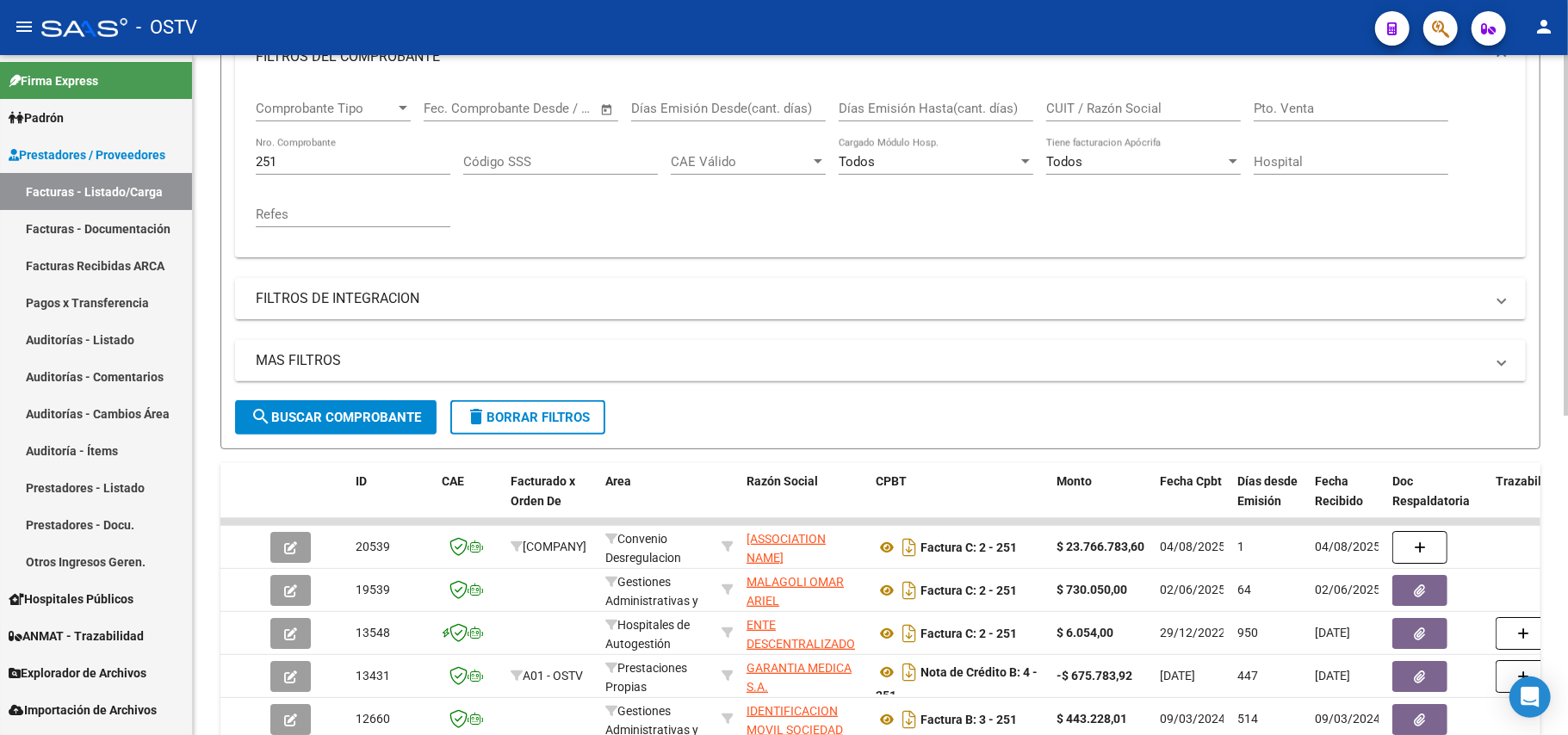 scroll, scrollTop: 229, scrollLeft: 0, axis: vertical 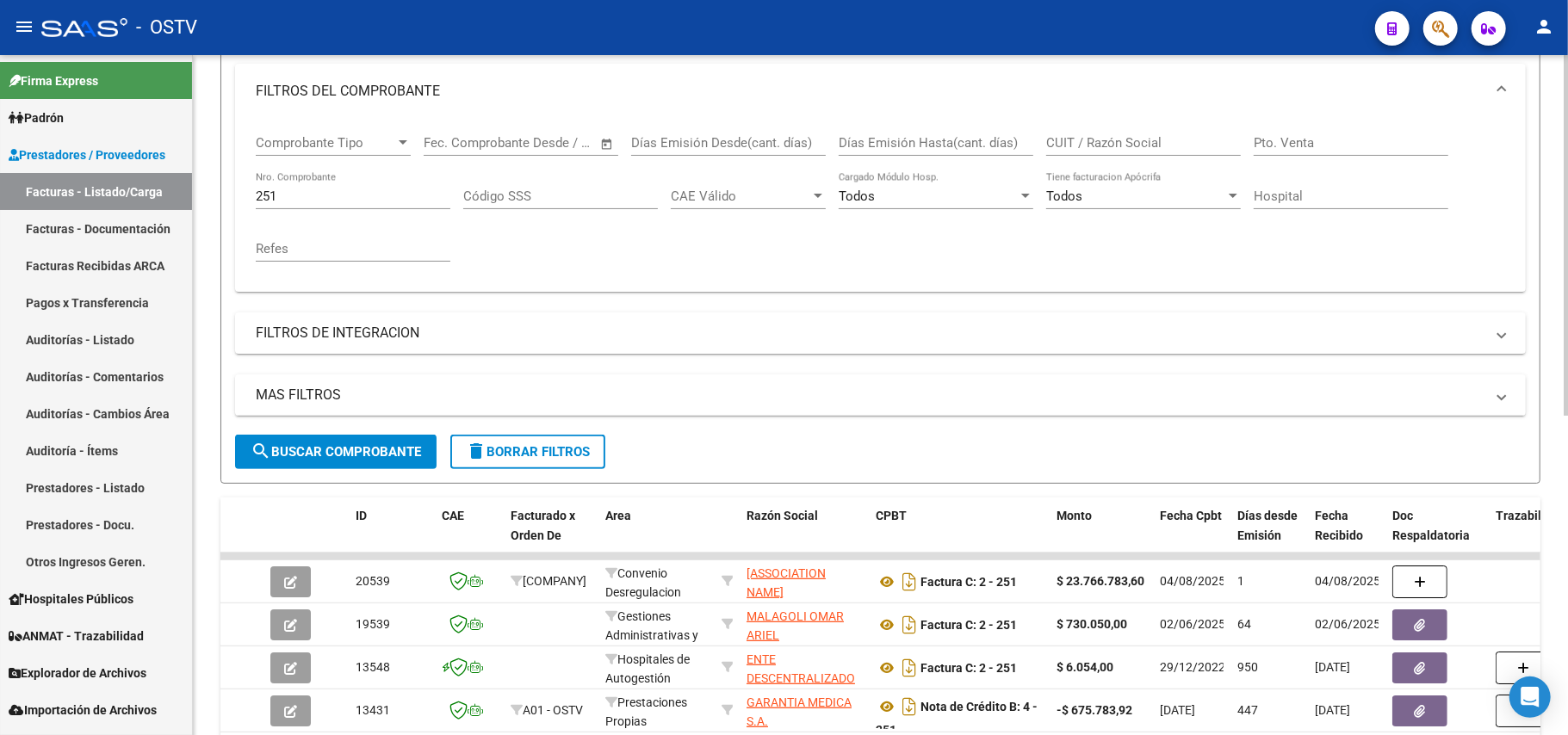 click on "251 Nro. Comprobante" 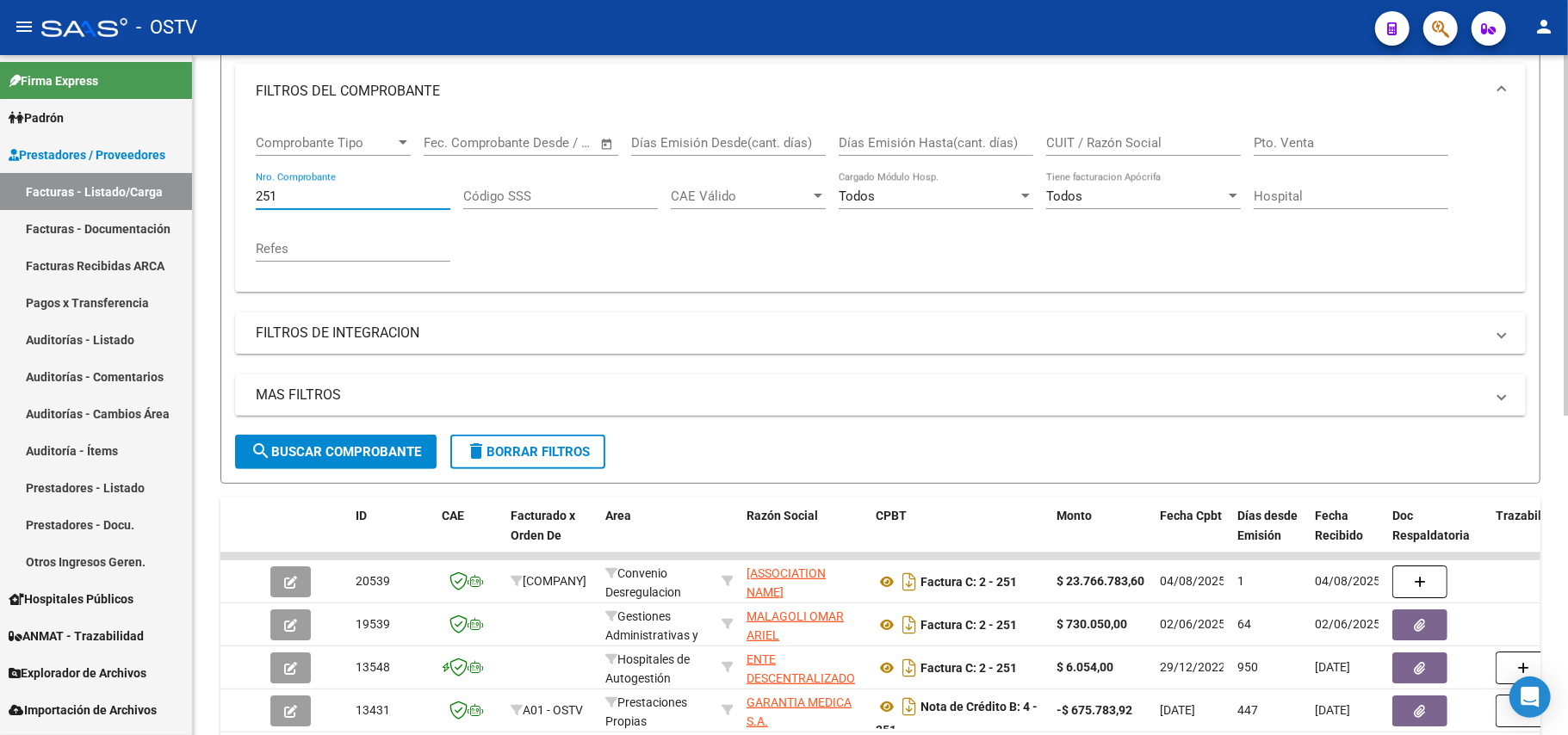 click on "251" at bounding box center [353, 196] 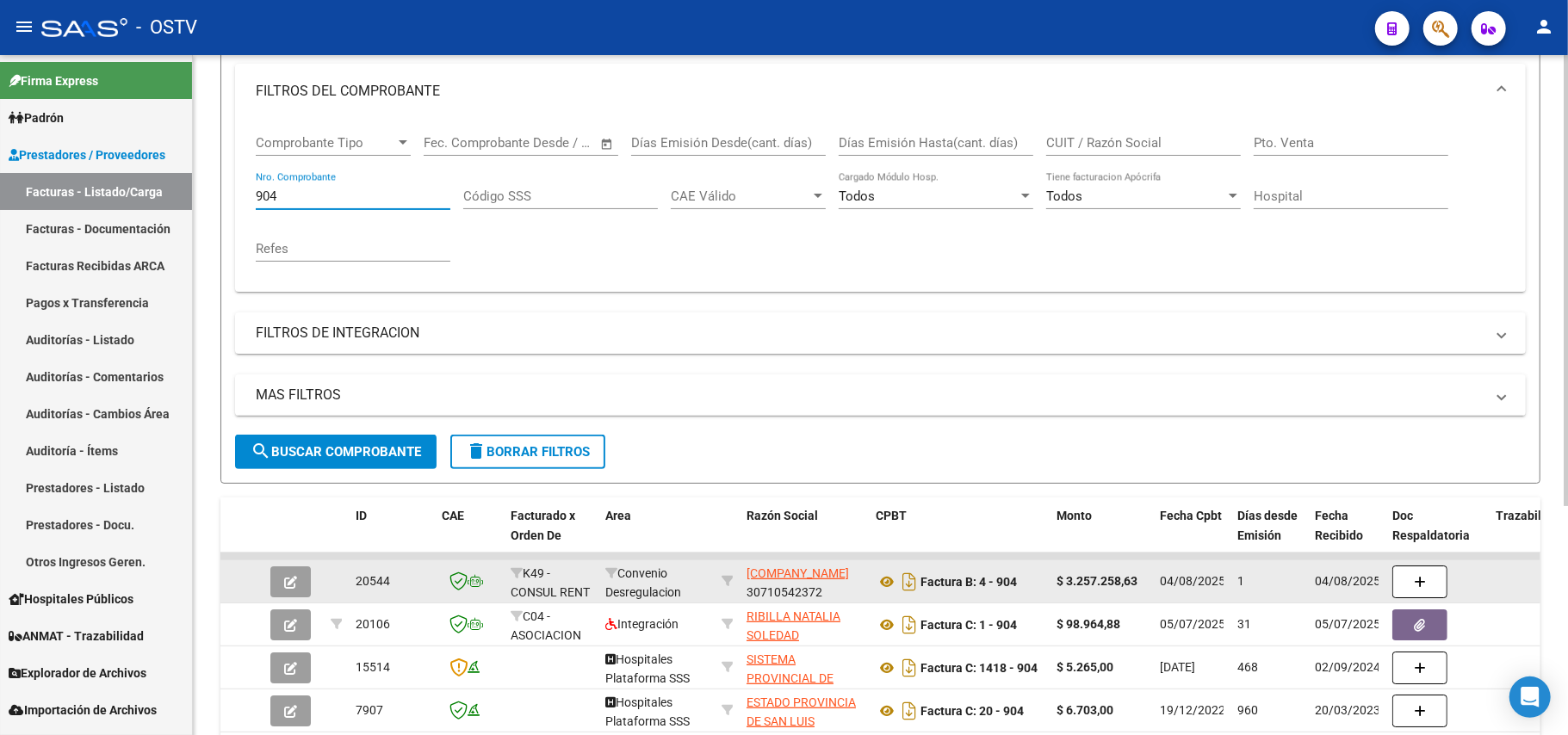 type on "904" 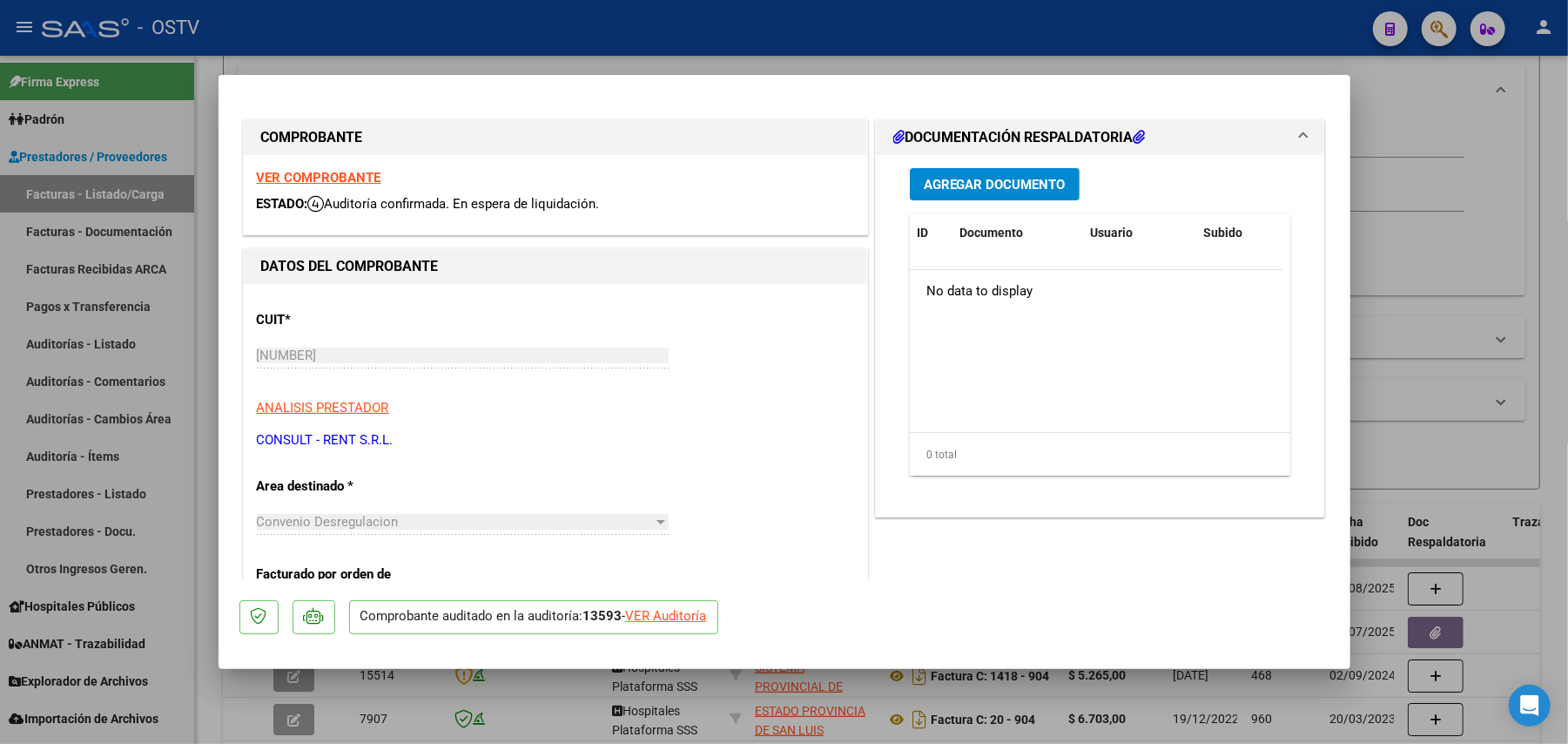 click on "Agregar Documento" at bounding box center [994, 185] 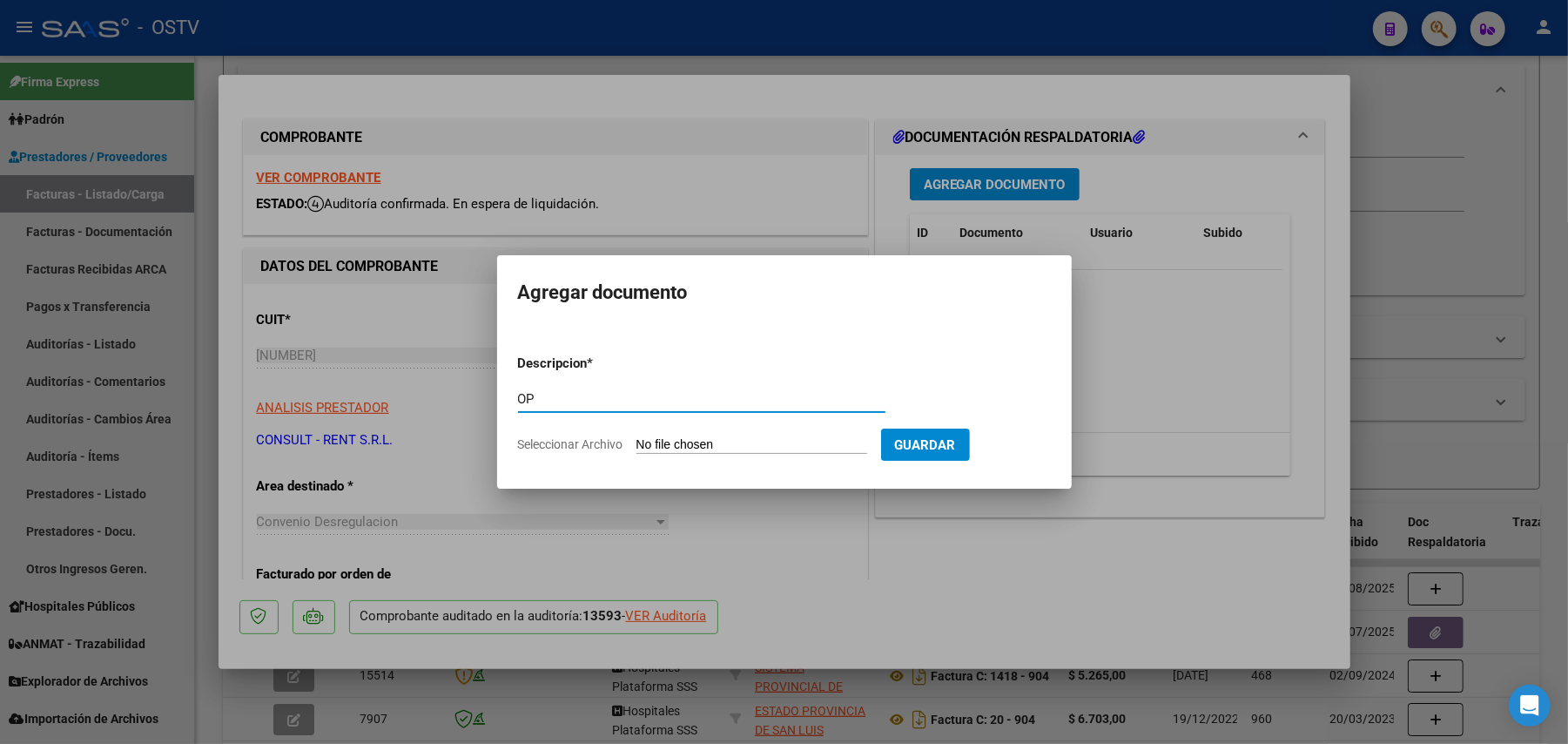 type on "OP" 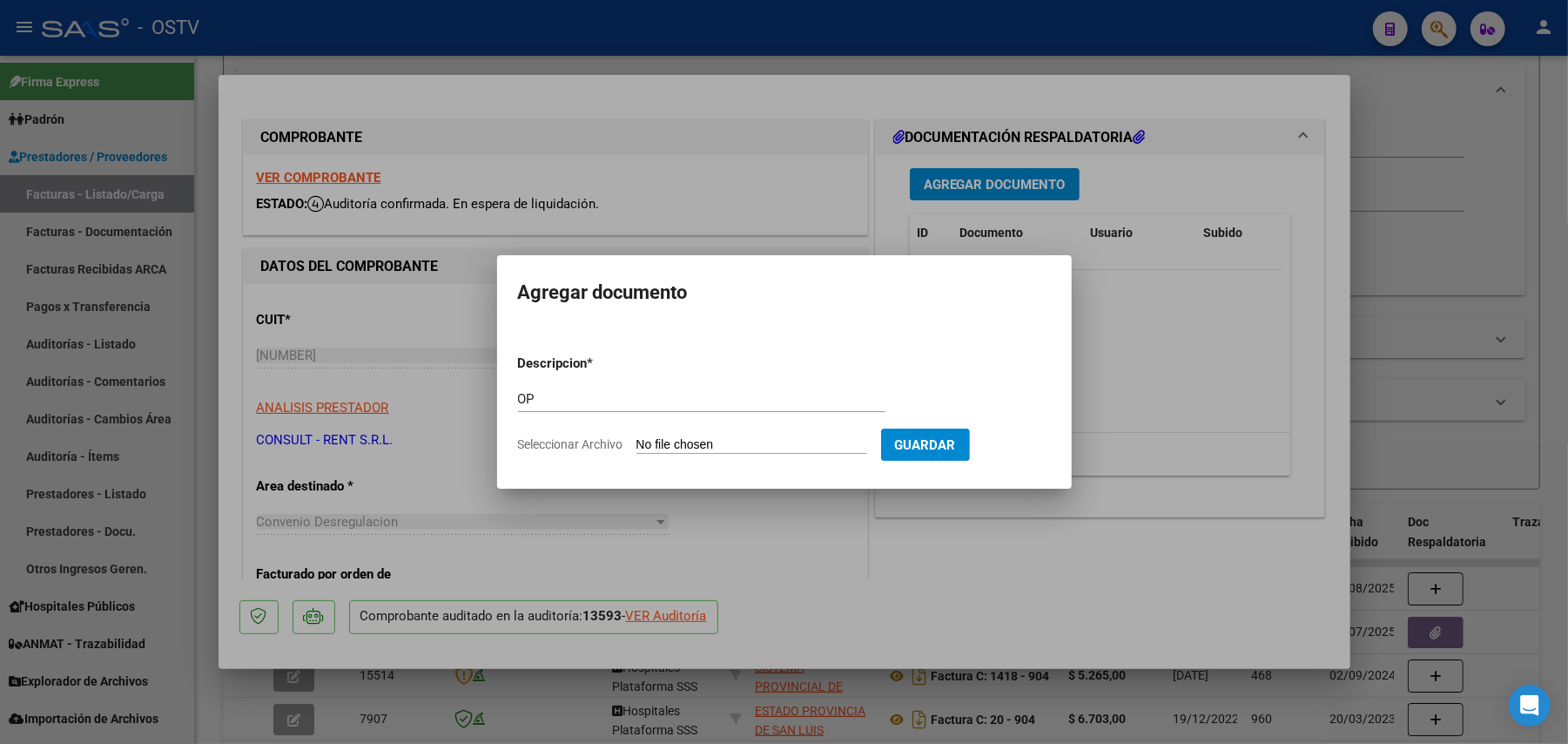 click on "Seleccionar Archivo" at bounding box center (751, 445) 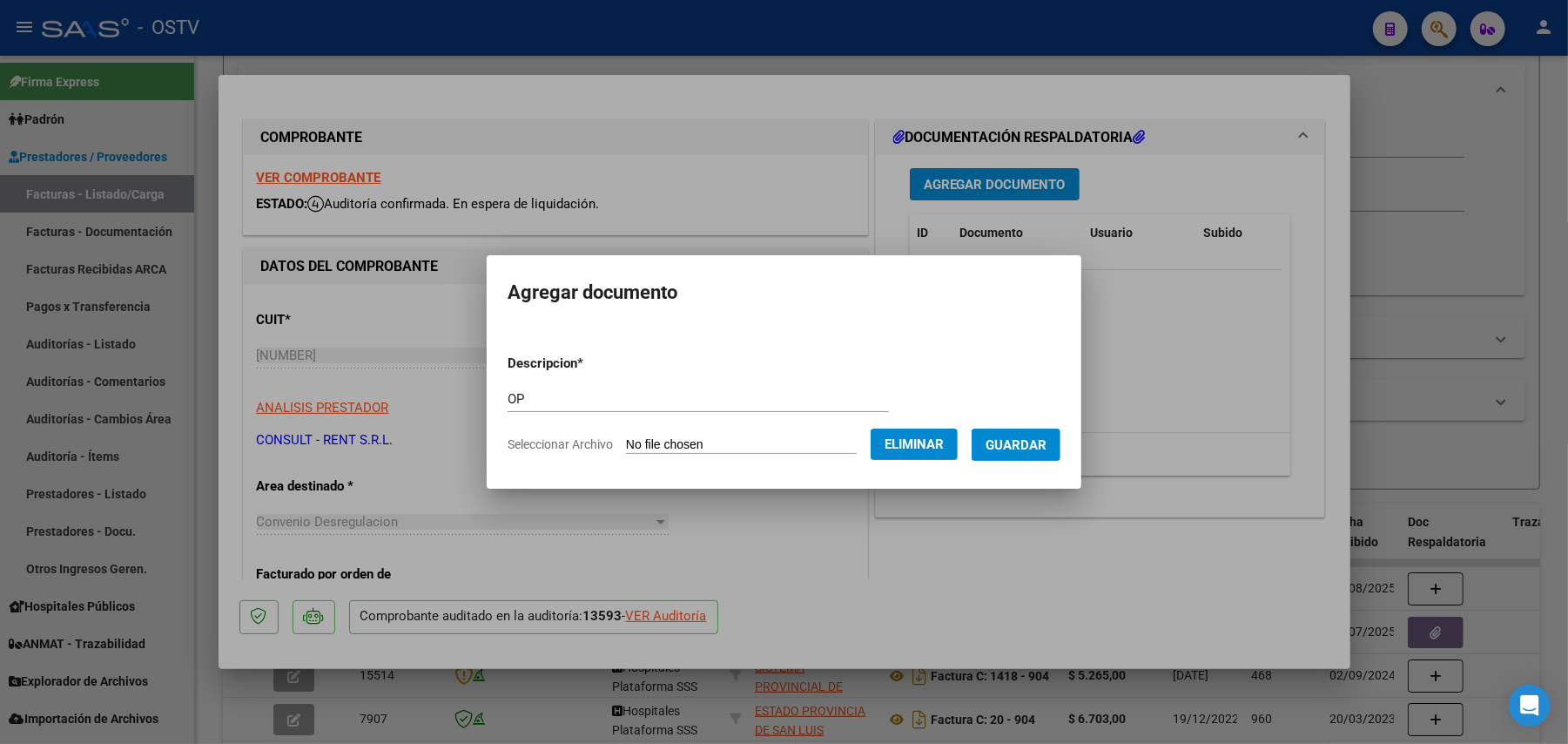 click on "Guardar" at bounding box center (1016, 445) 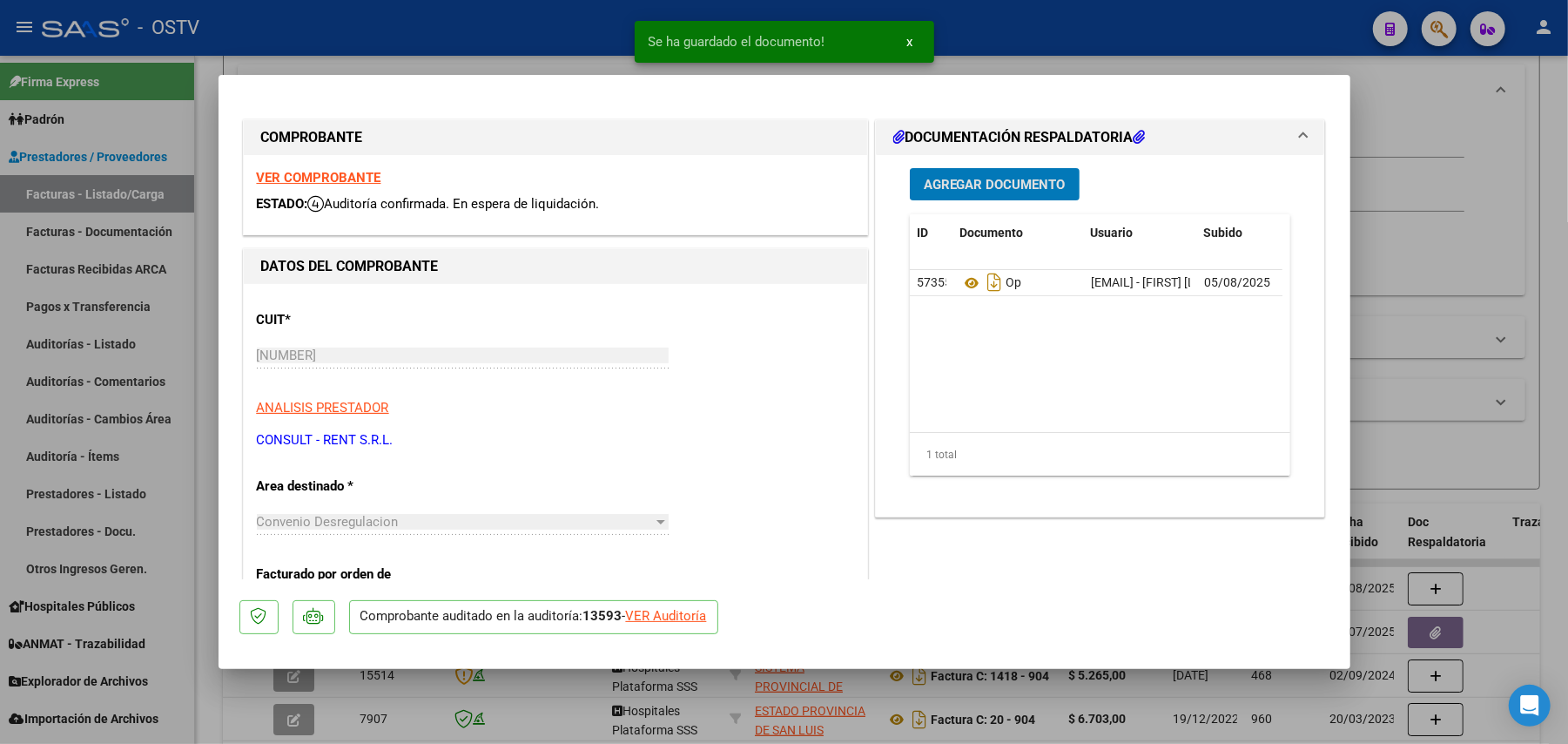 click on "Agregar Documento" at bounding box center (994, 184) 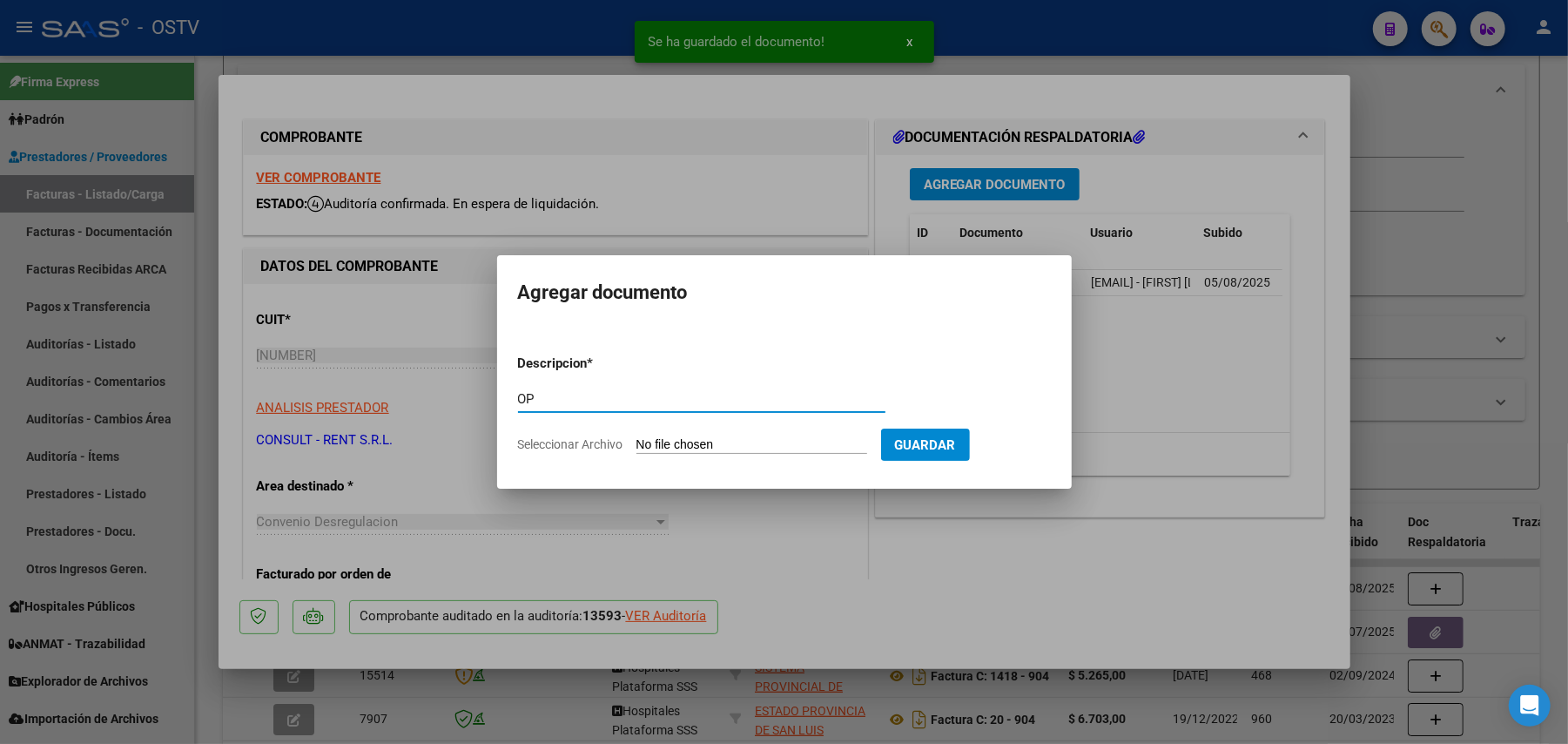 type on "O" 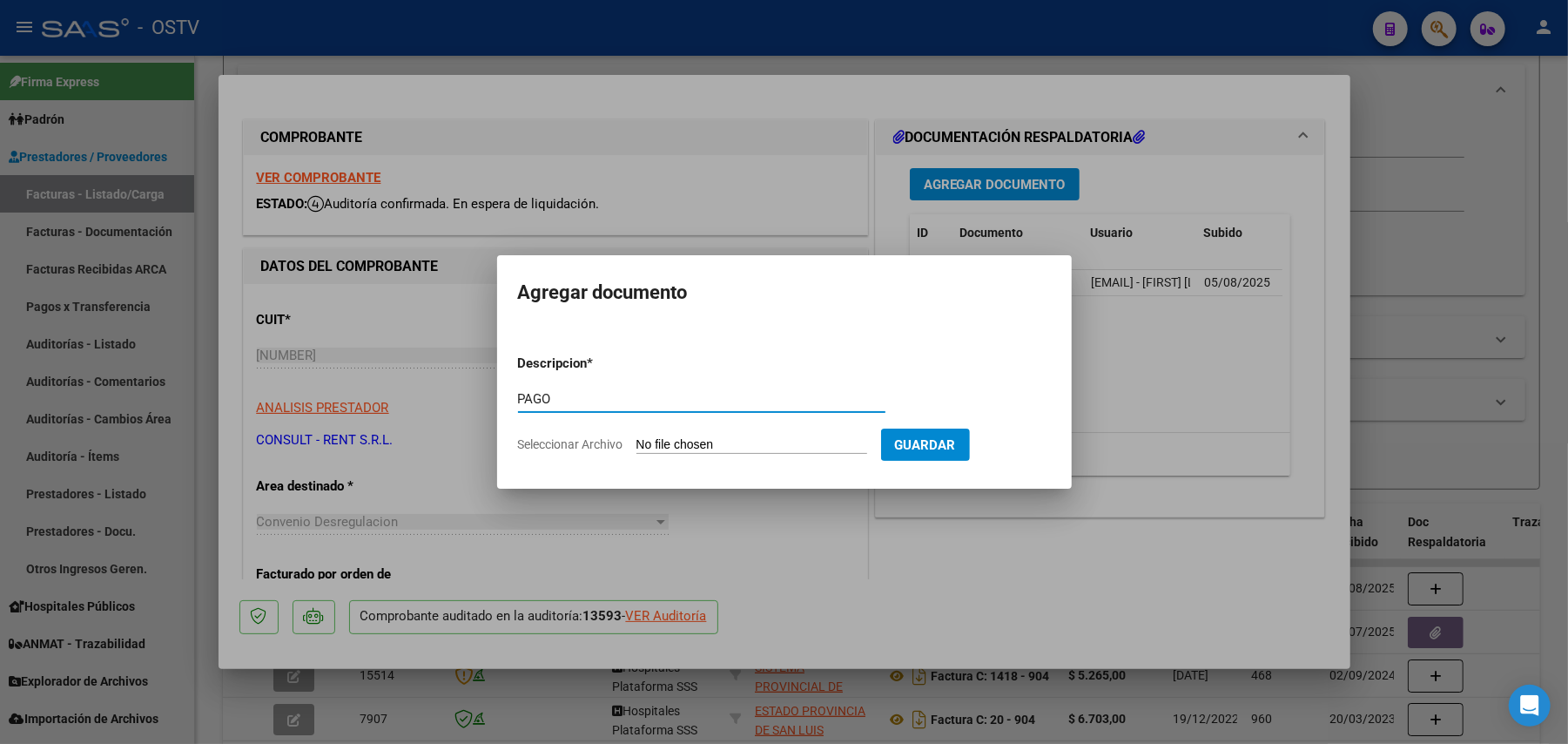 type on "PAGO" 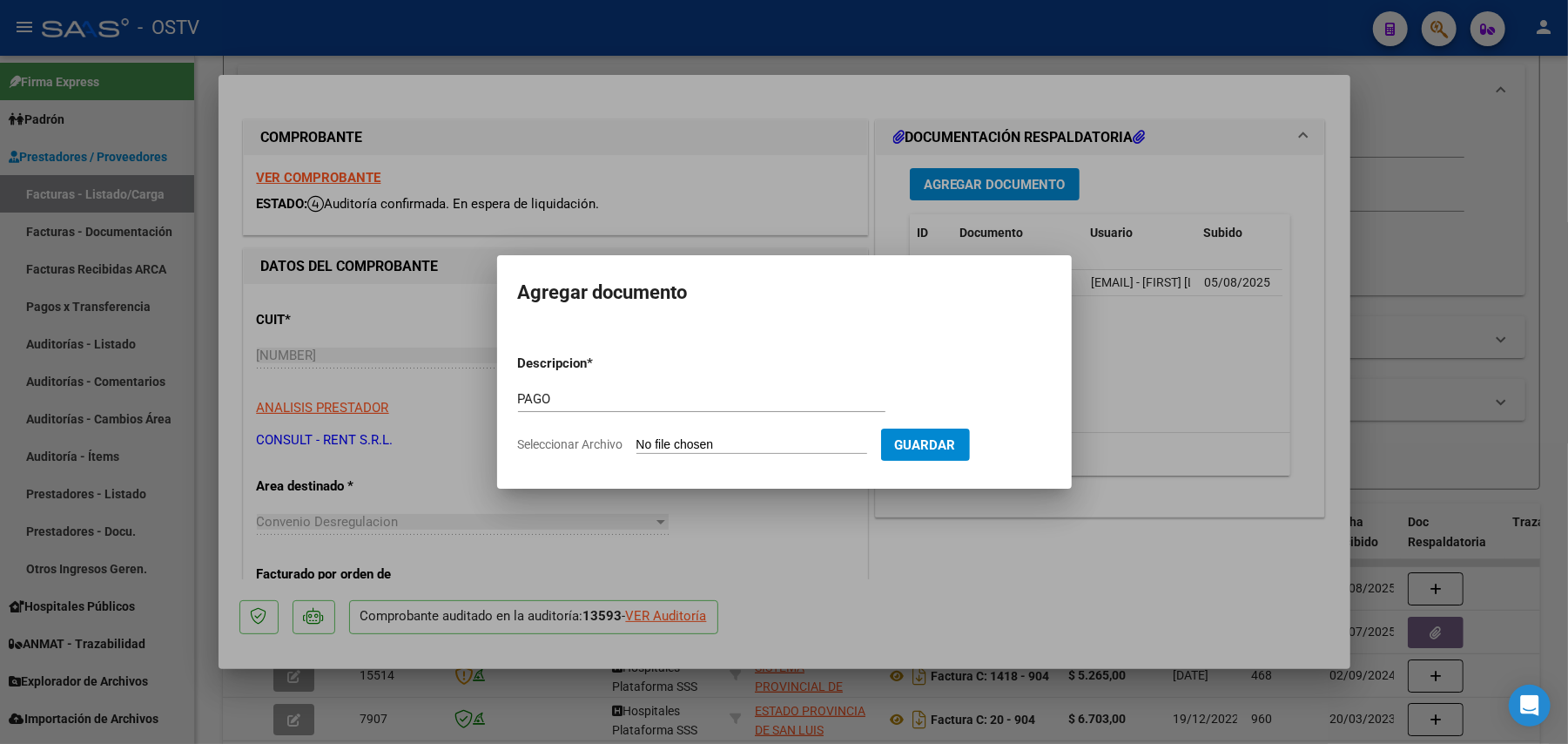 click on "Seleccionar Archivo" at bounding box center (751, 445) 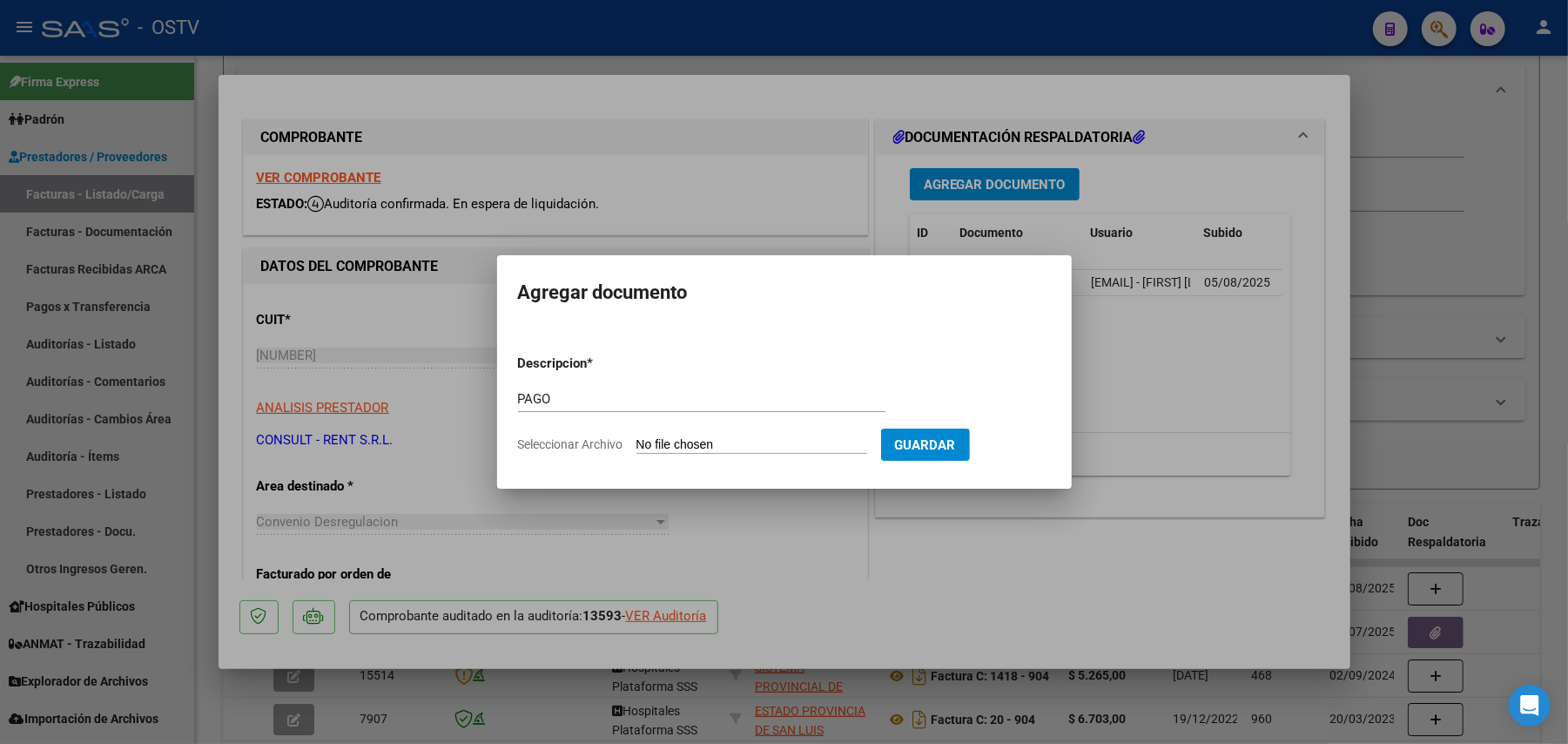 type on "C:\fakepath\Pago OP [NUMBER] [COMPANY].pdf" 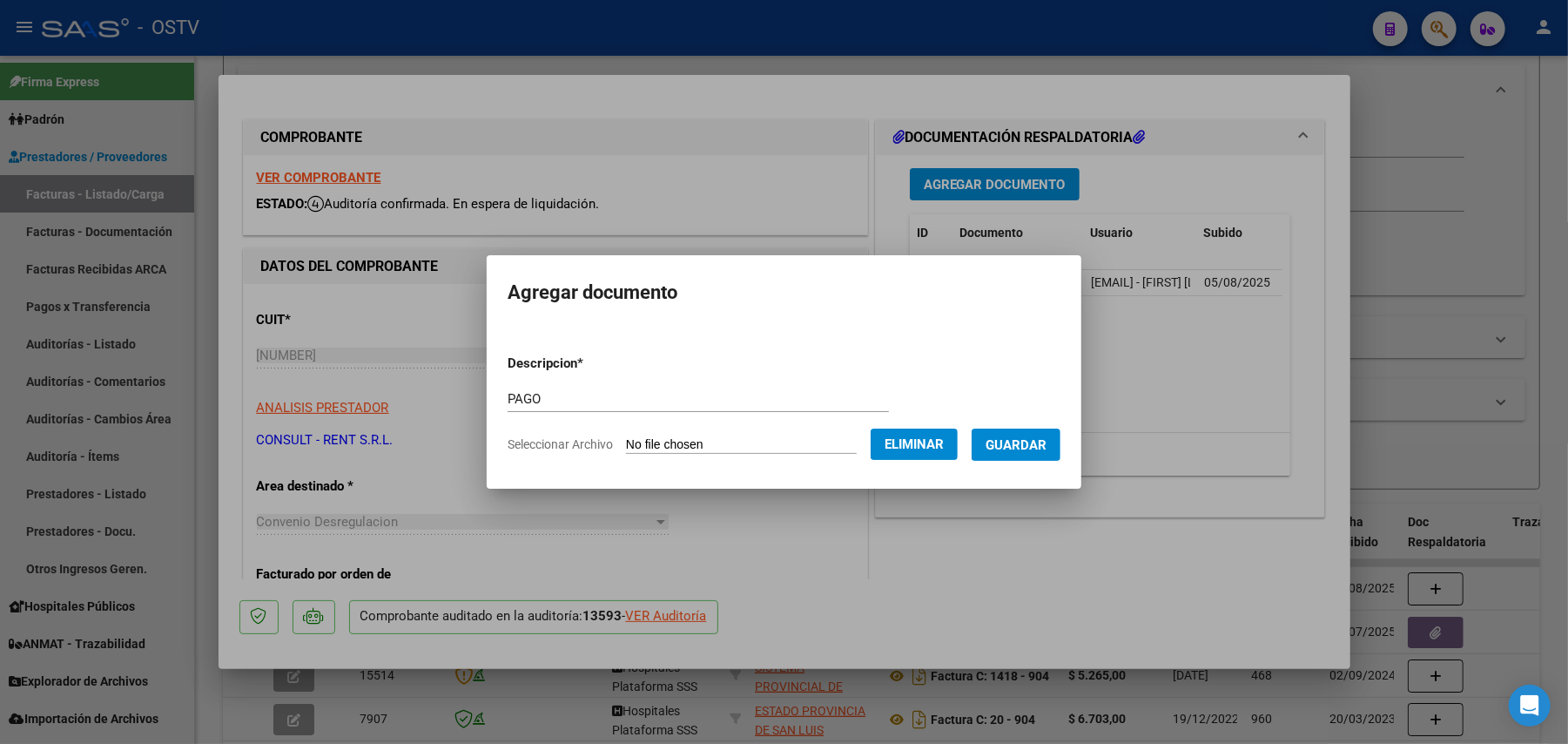 click on "Guardar" at bounding box center (1016, 445) 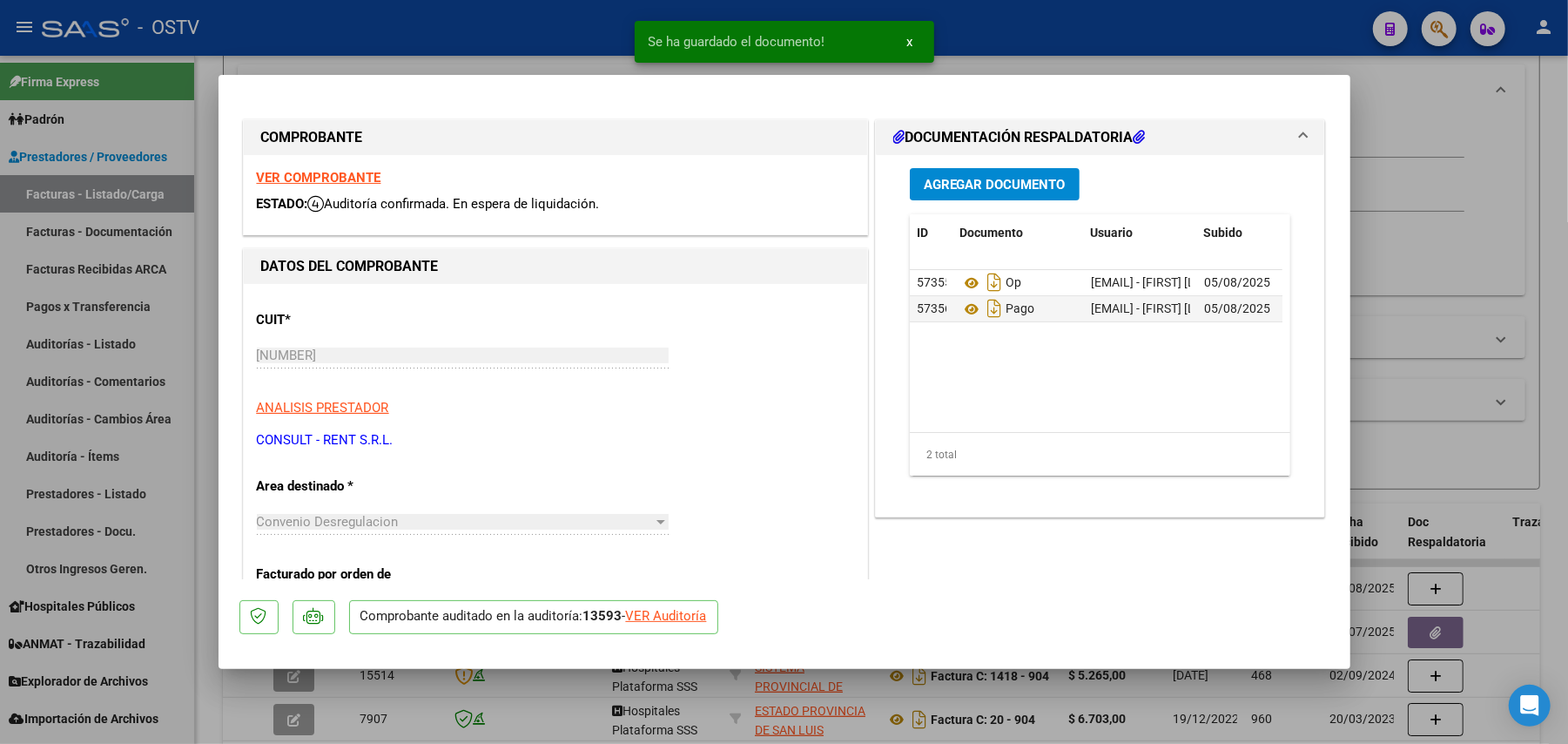 click at bounding box center (784, 372) 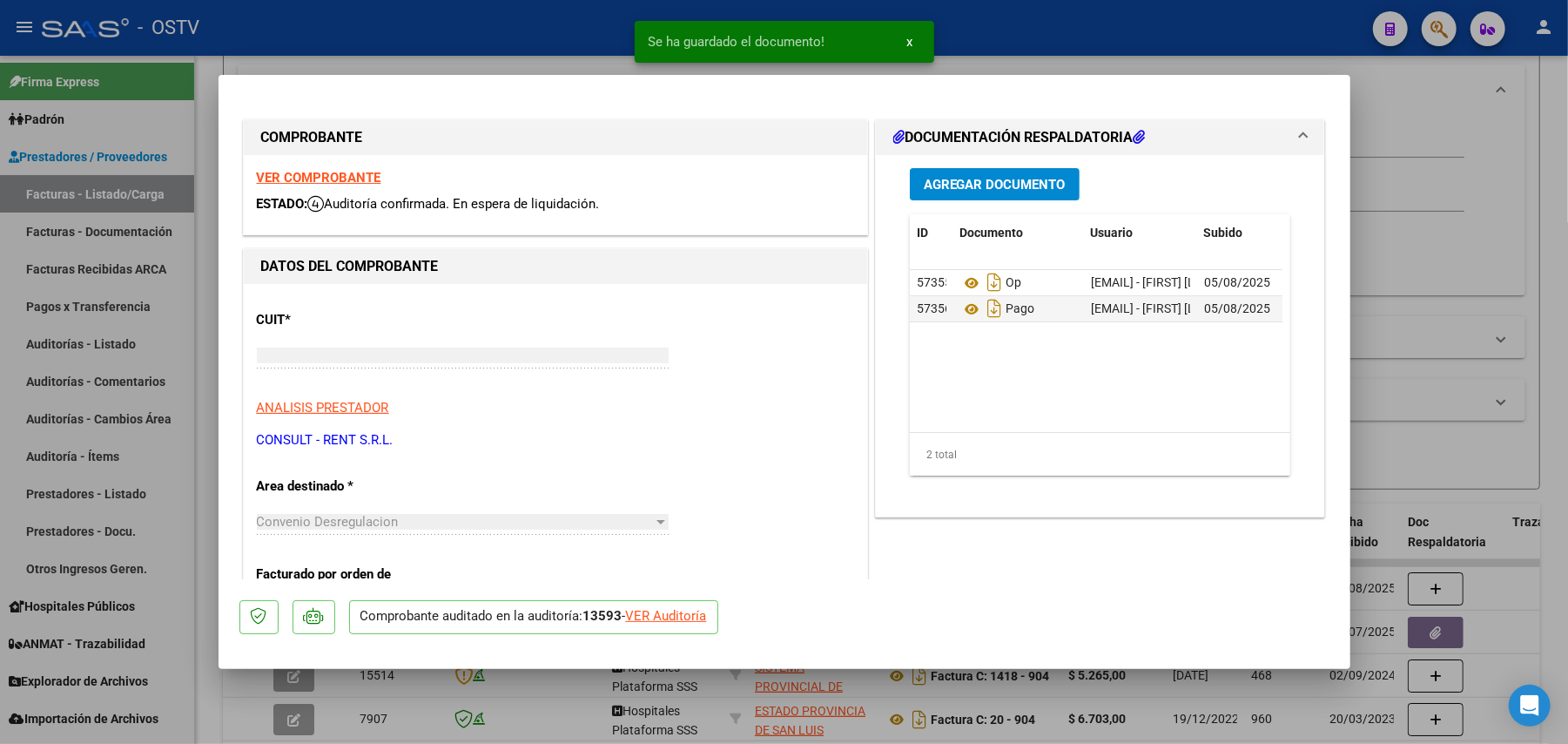 type on "$ 0,00" 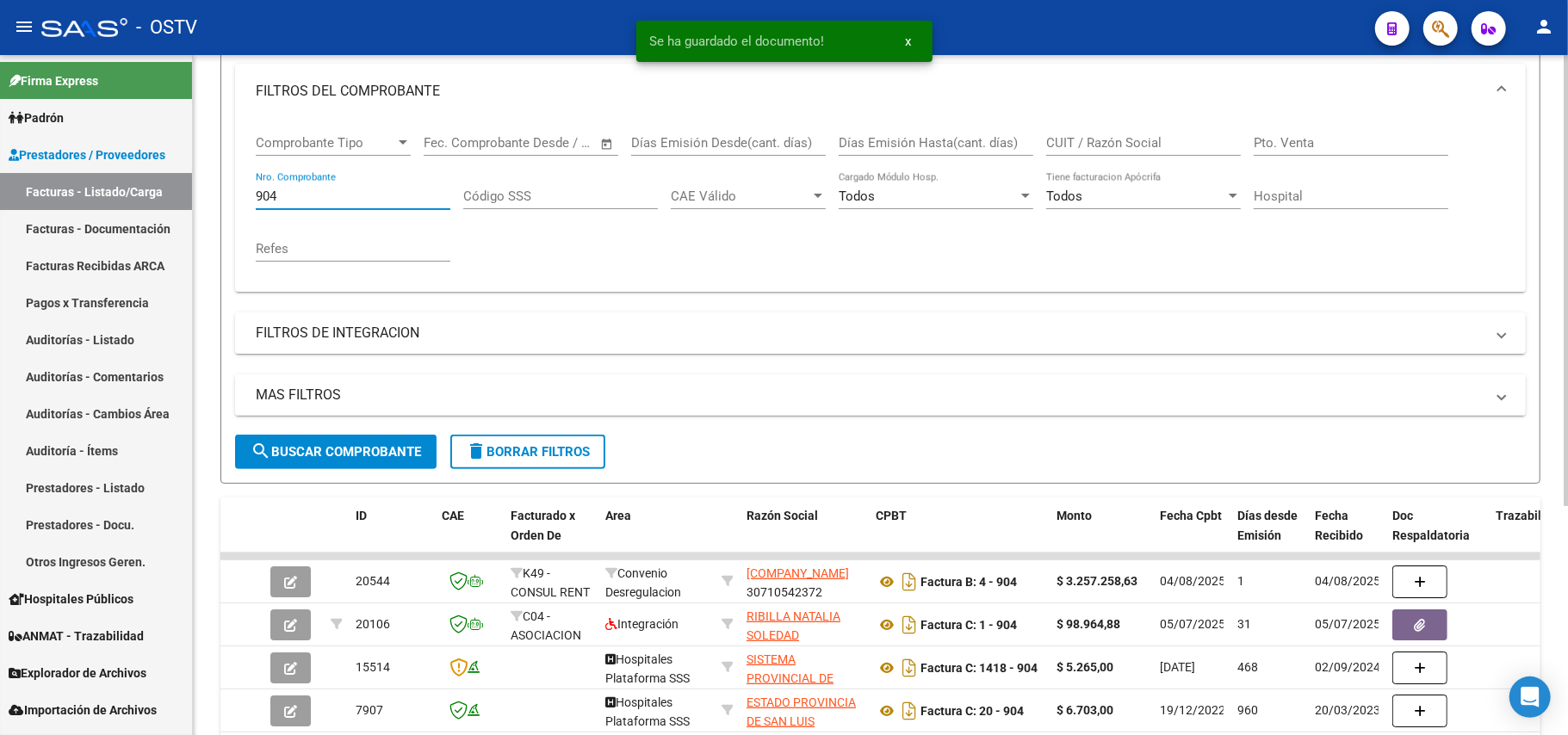 click on "904" at bounding box center (353, 196) 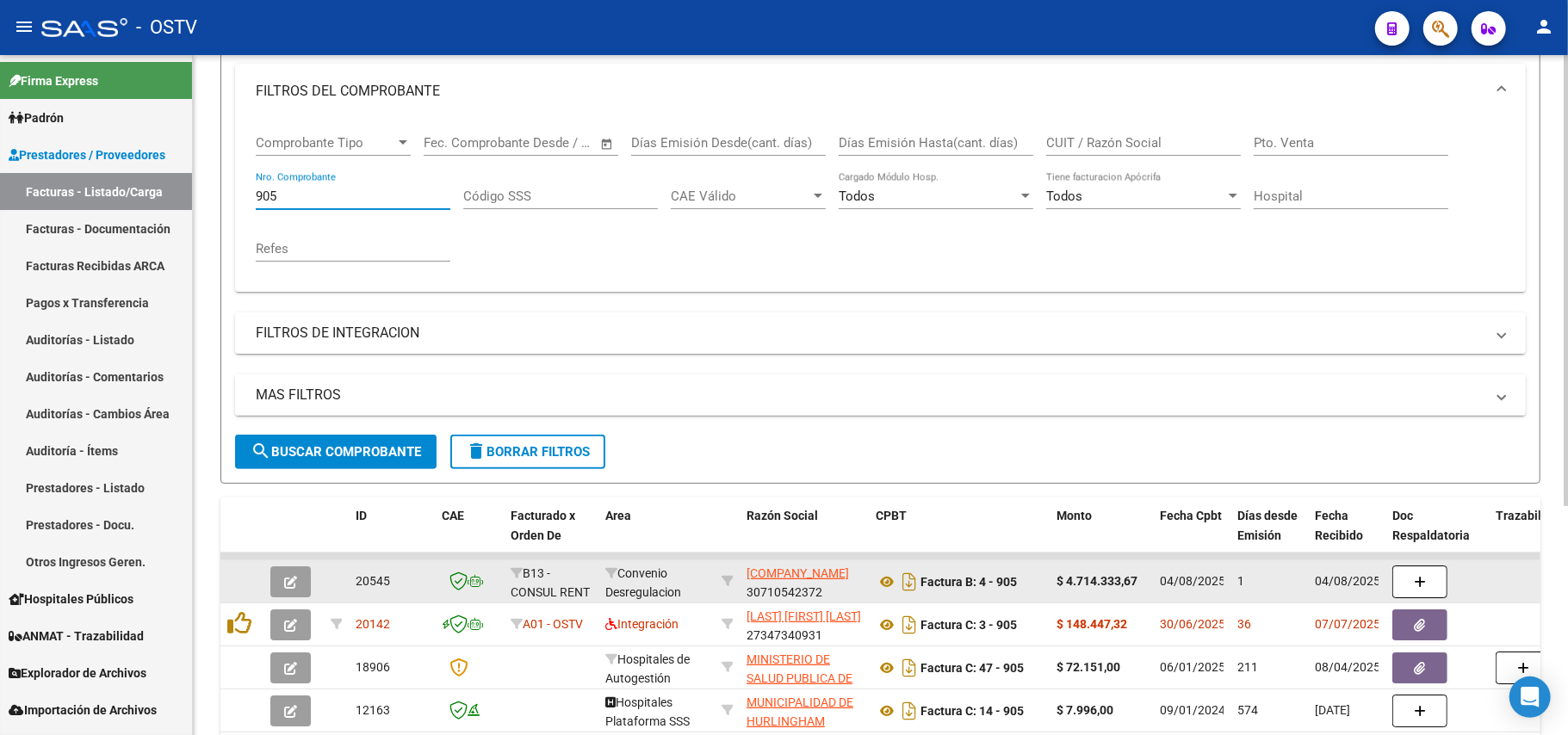 type on "905" 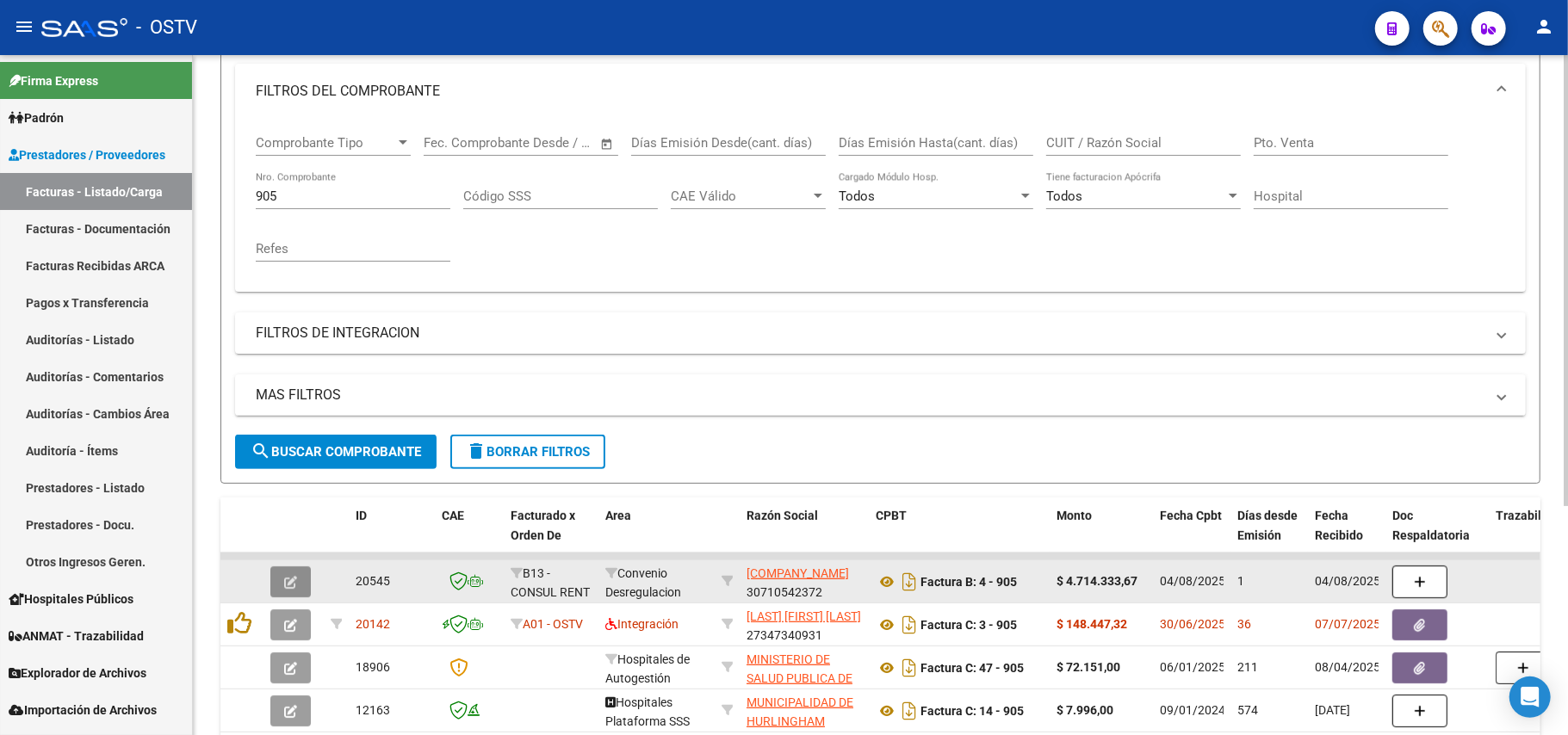 click 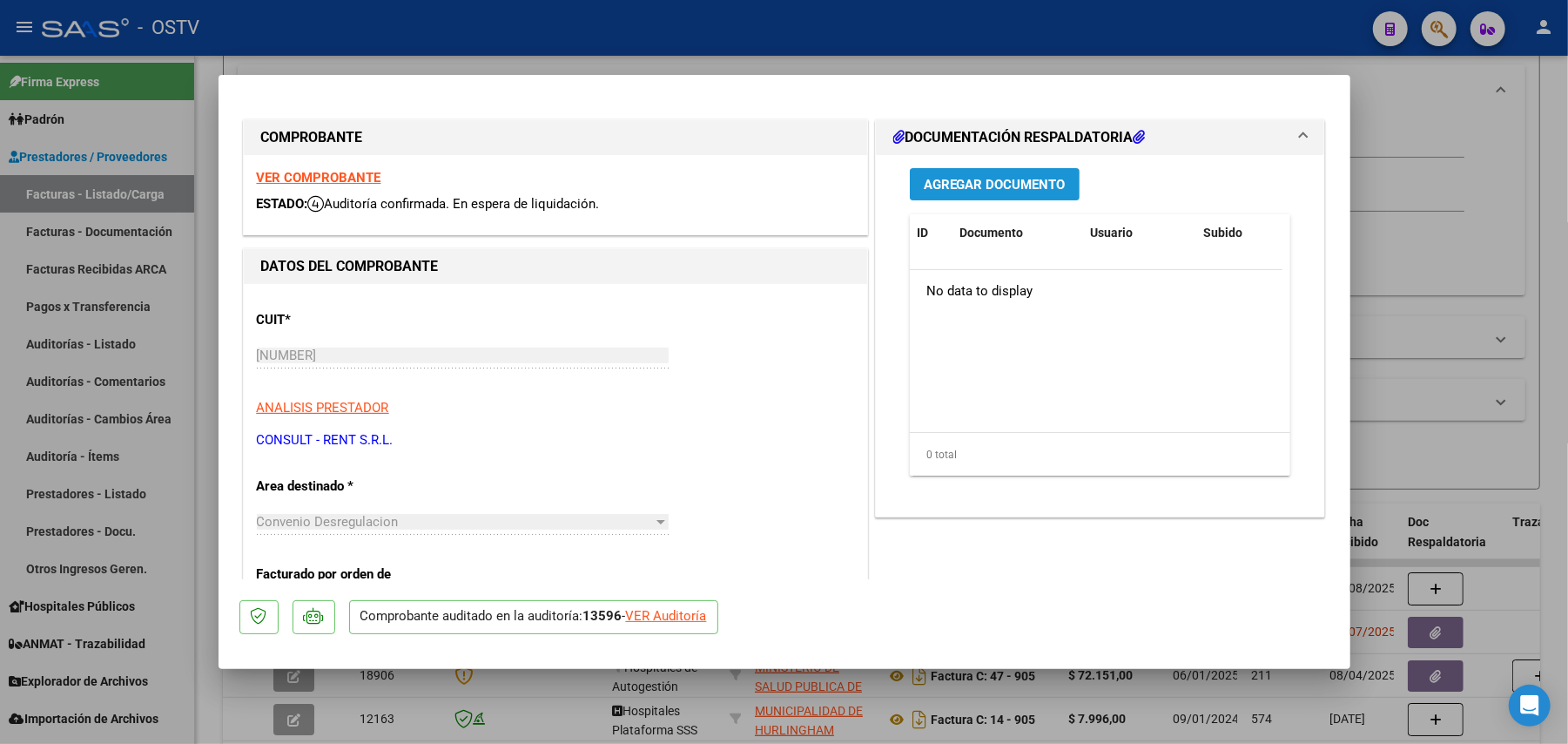 click on "Agregar Documento" at bounding box center [994, 184] 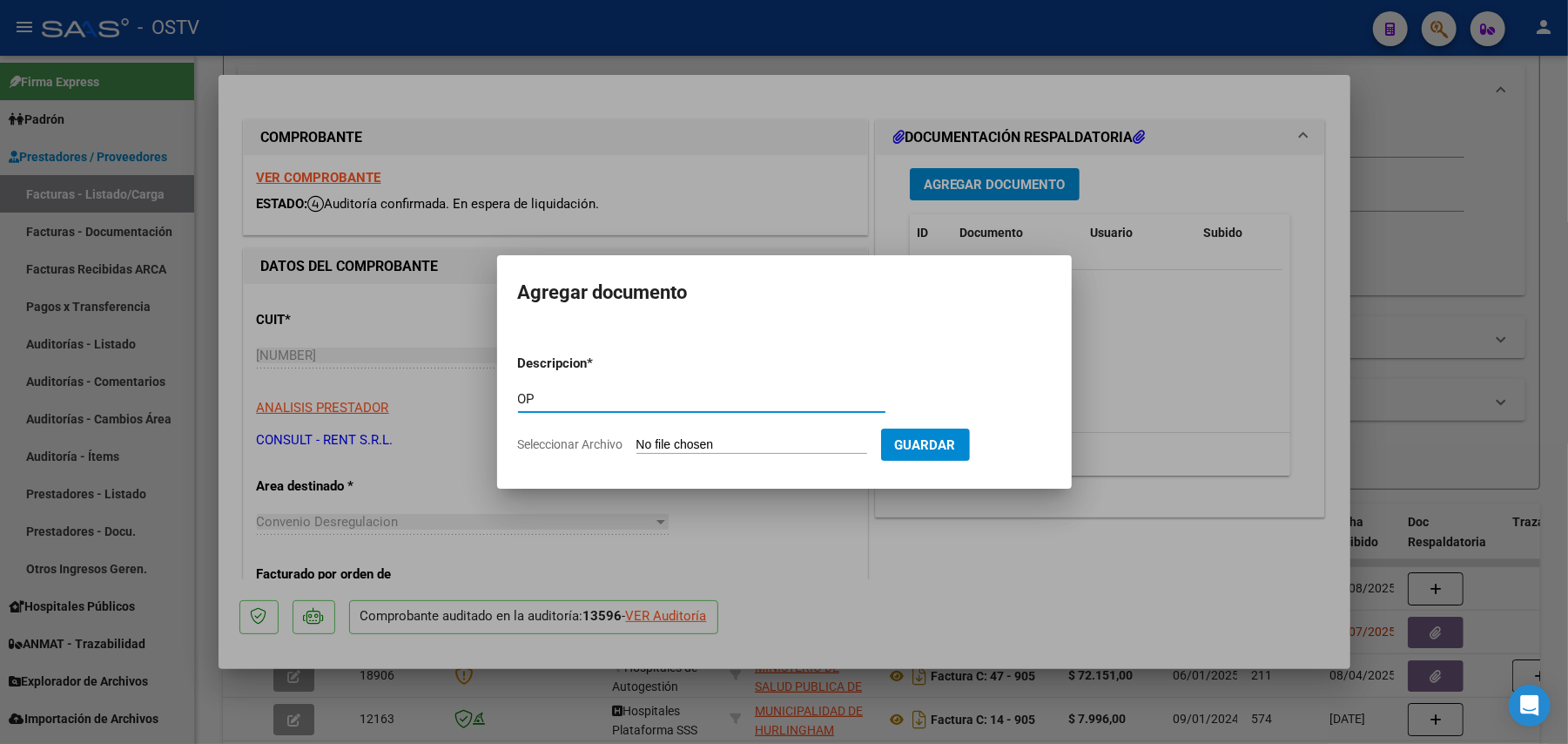 type on "OP" 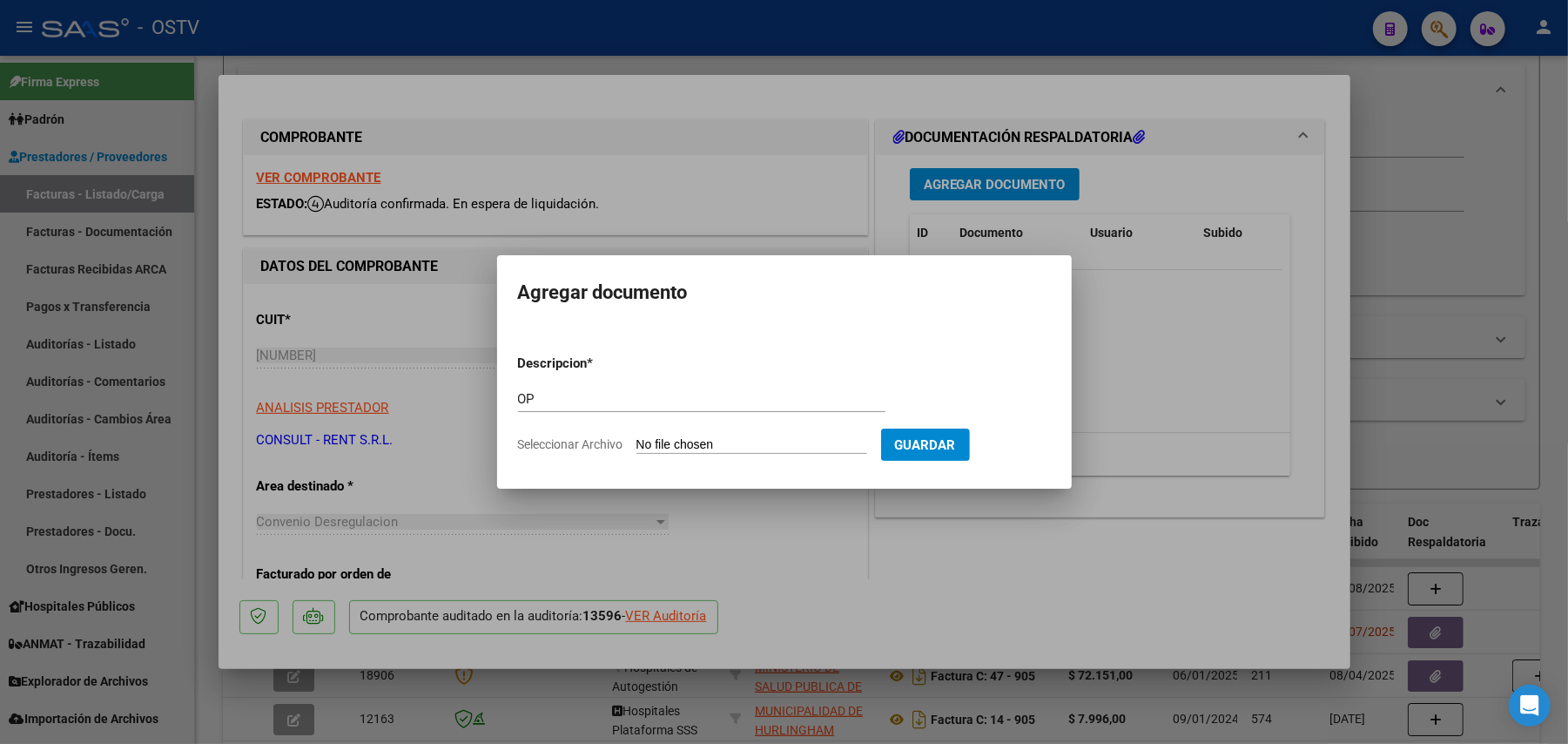 click on "Seleccionar Archivo" at bounding box center (751, 445) 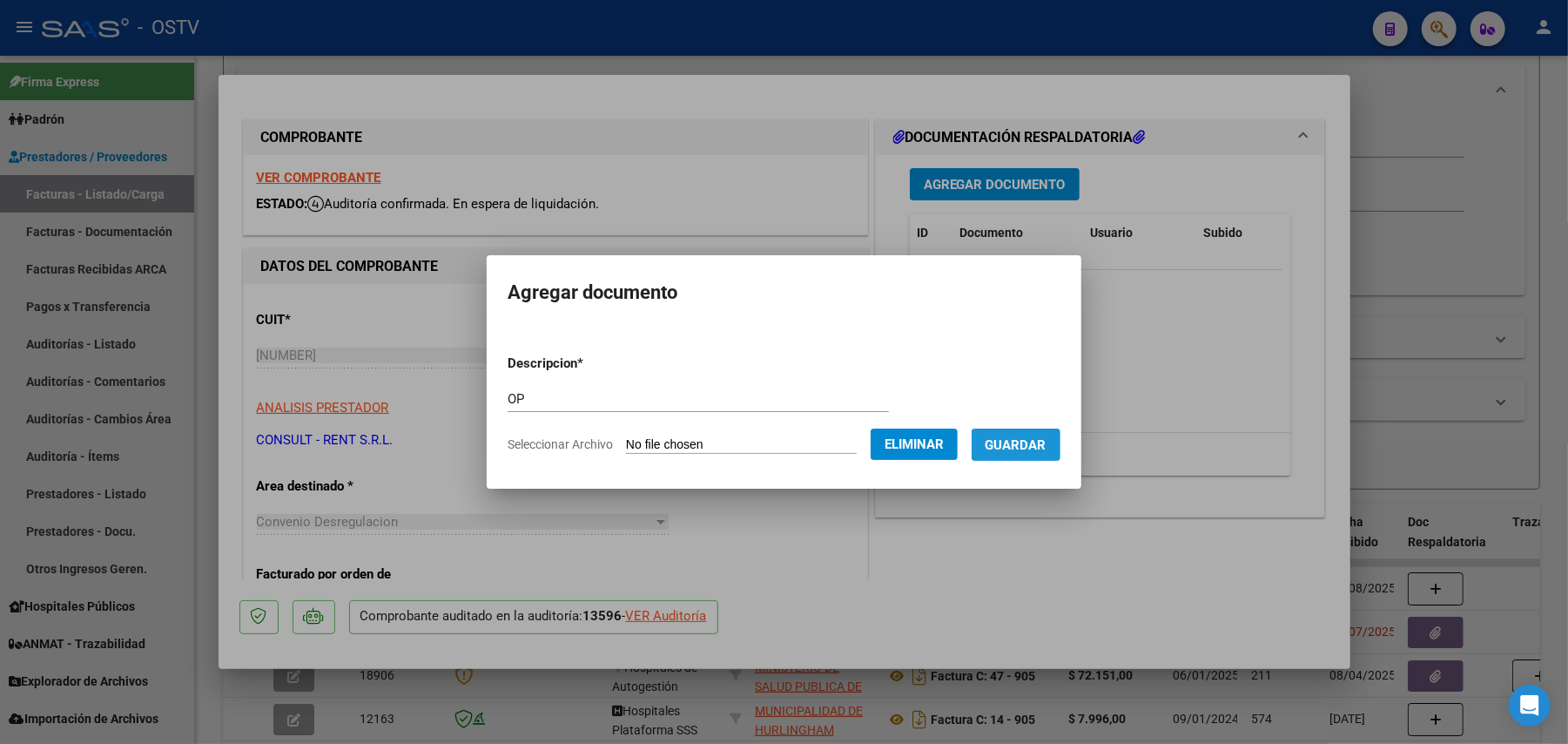click on "Guardar" at bounding box center (1016, 445) 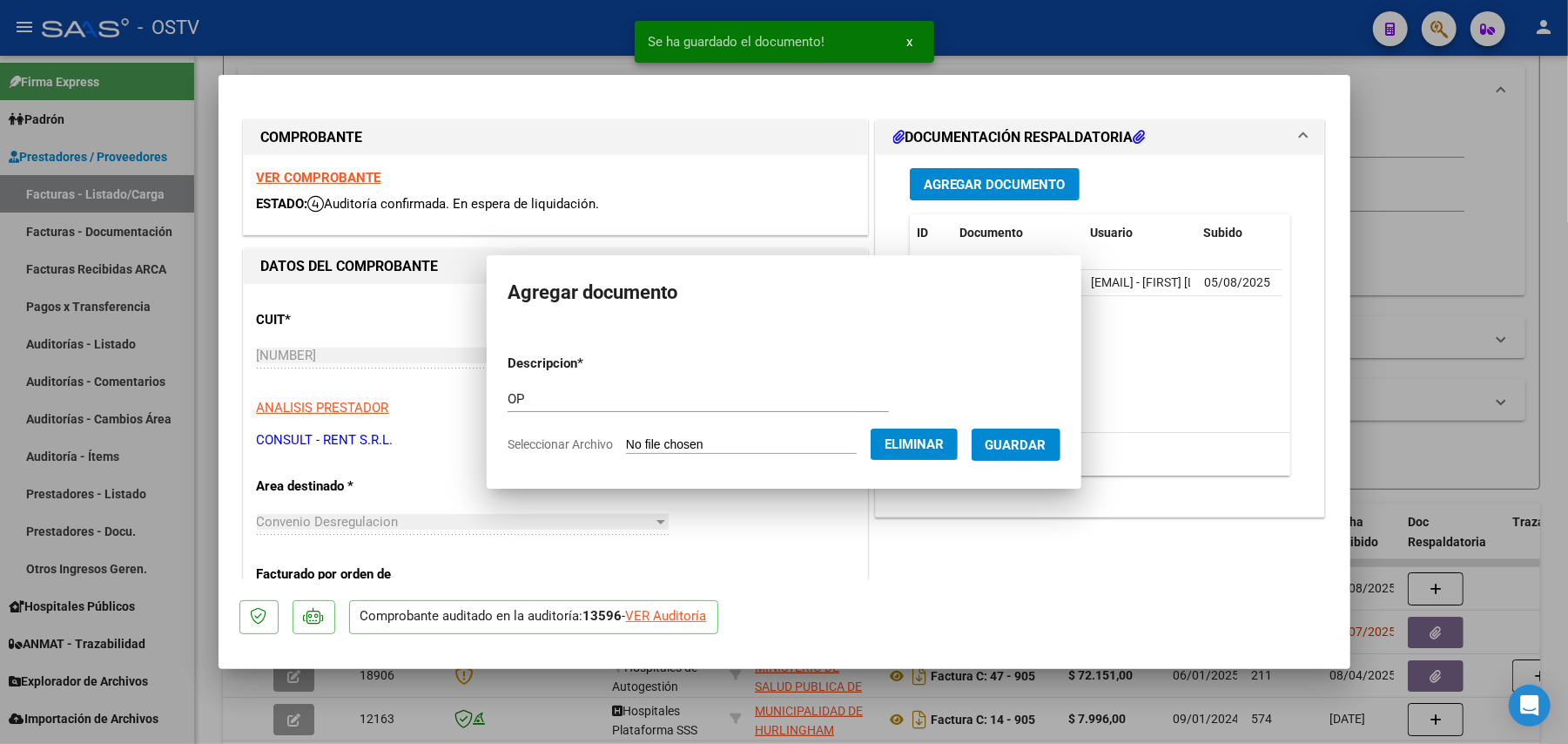 click on "Agregar Documento" at bounding box center (994, 185) 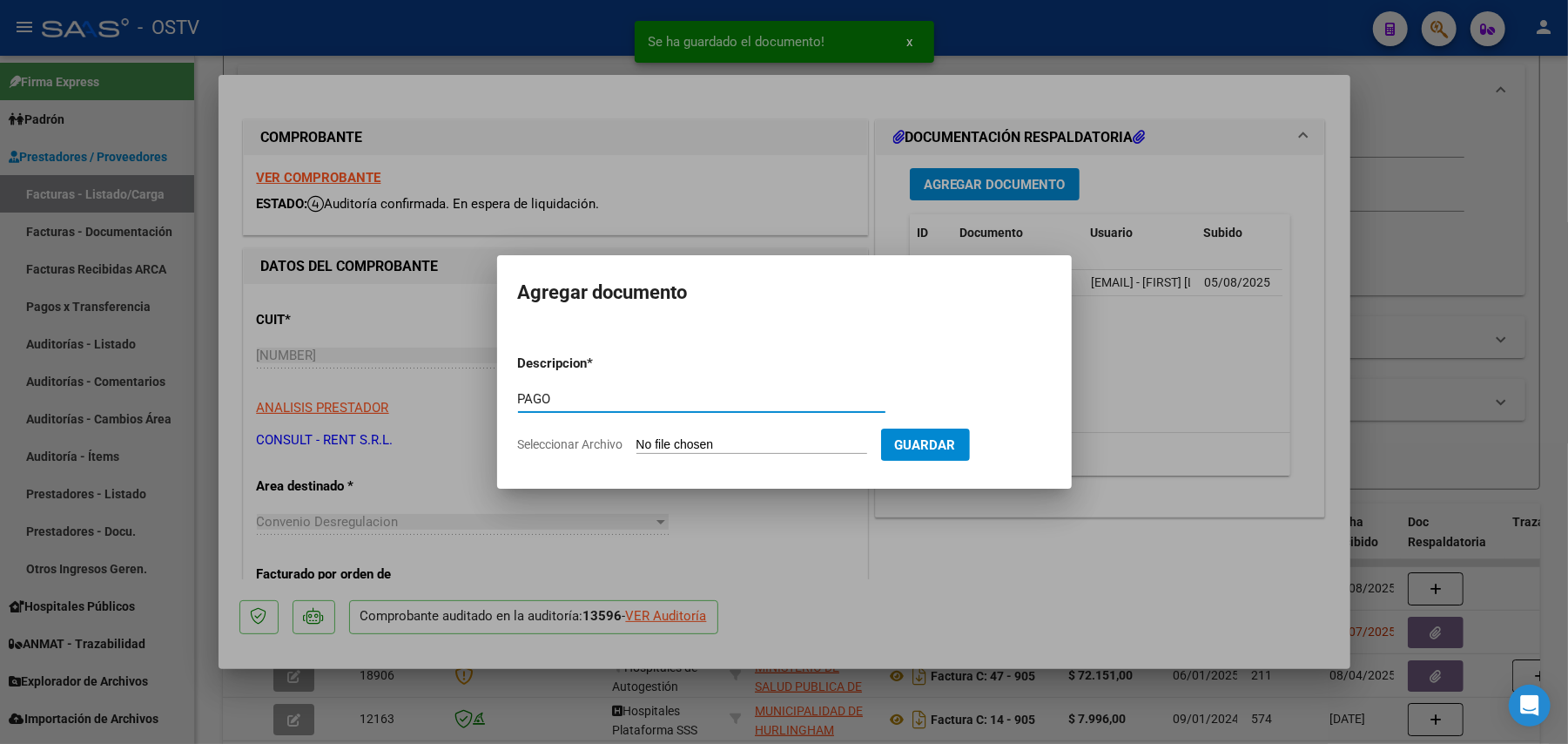 type on "PAGO" 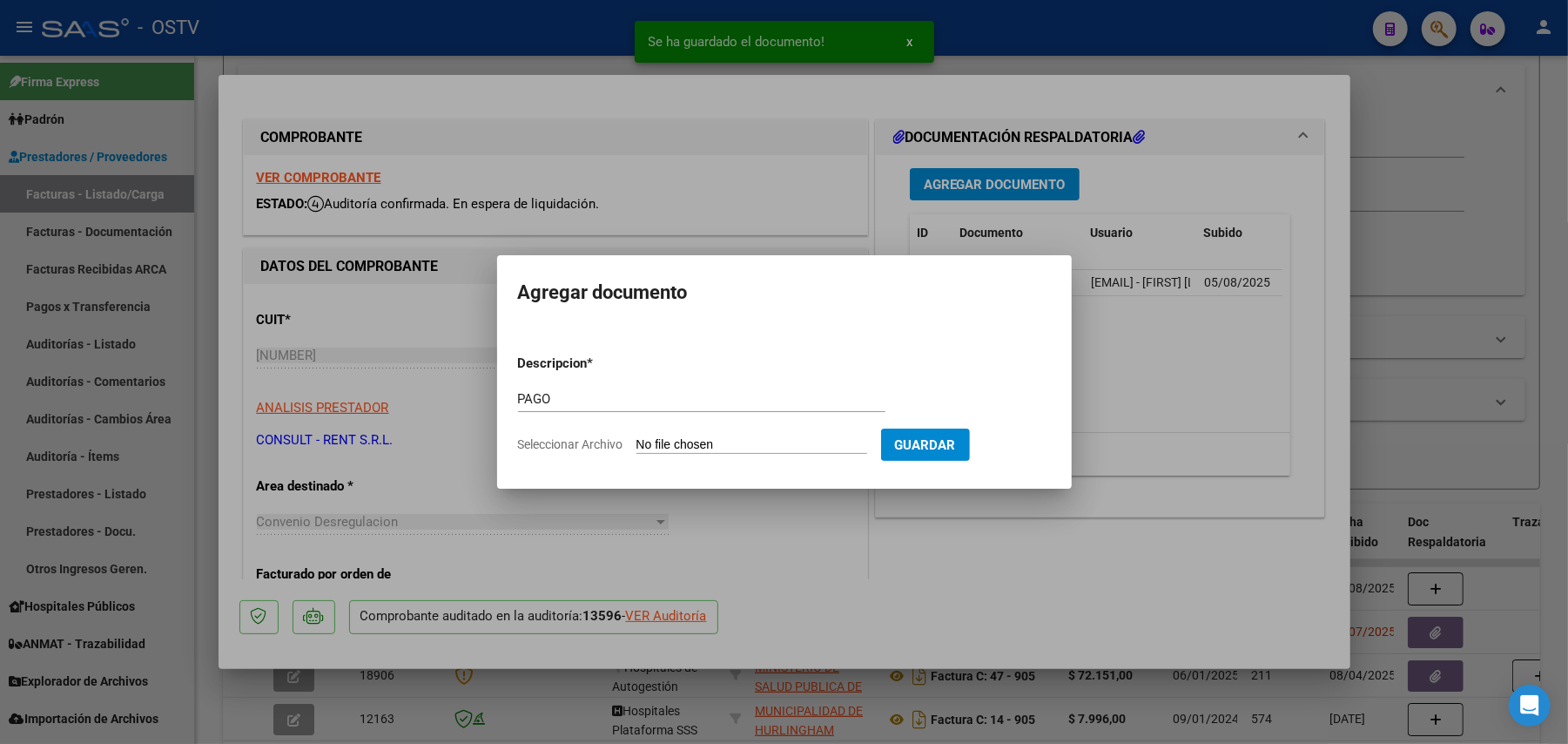 click on "Seleccionar Archivo" at bounding box center [751, 445] 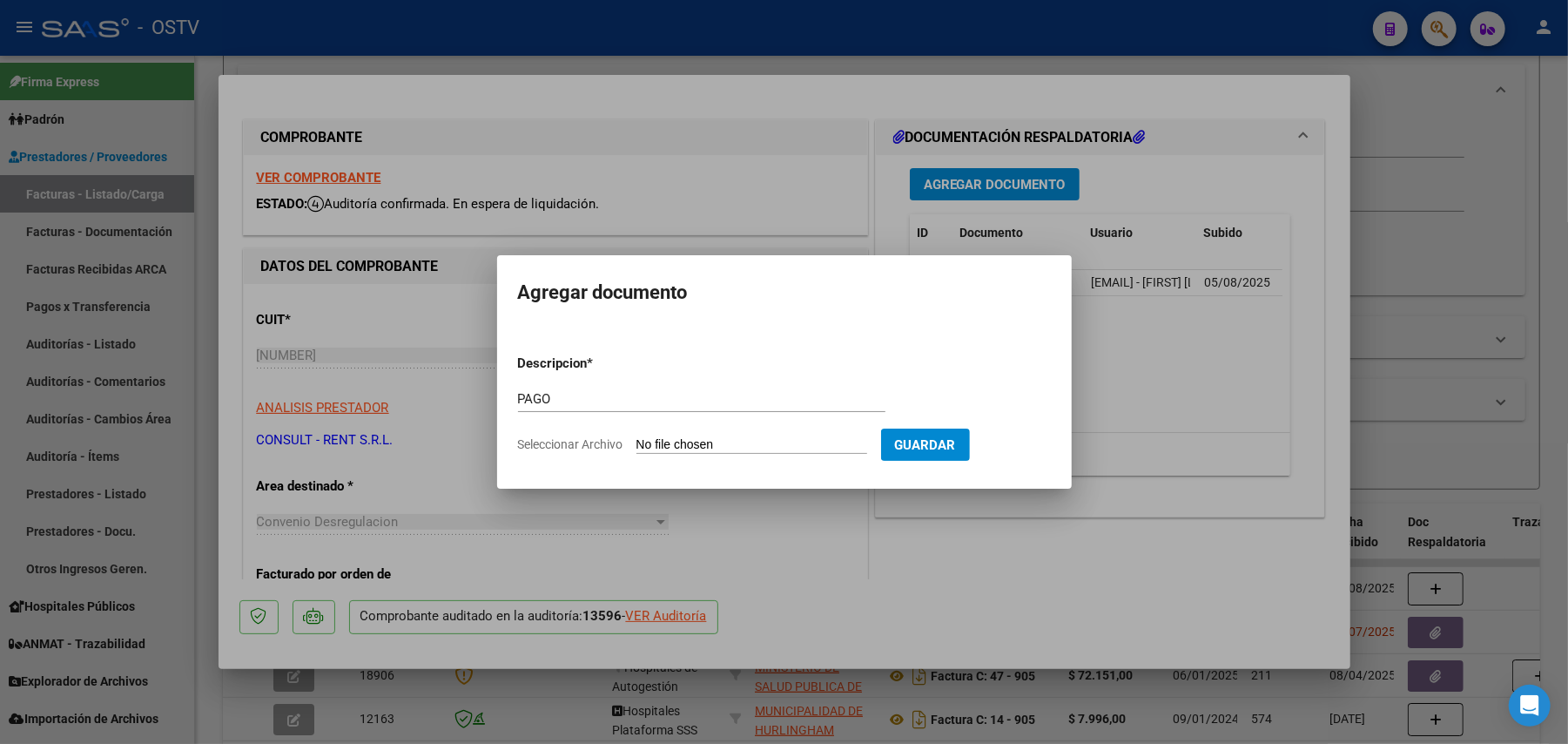 type on "C:\fakepath\Pago OP [NUMBER] [COMPANY].pdf" 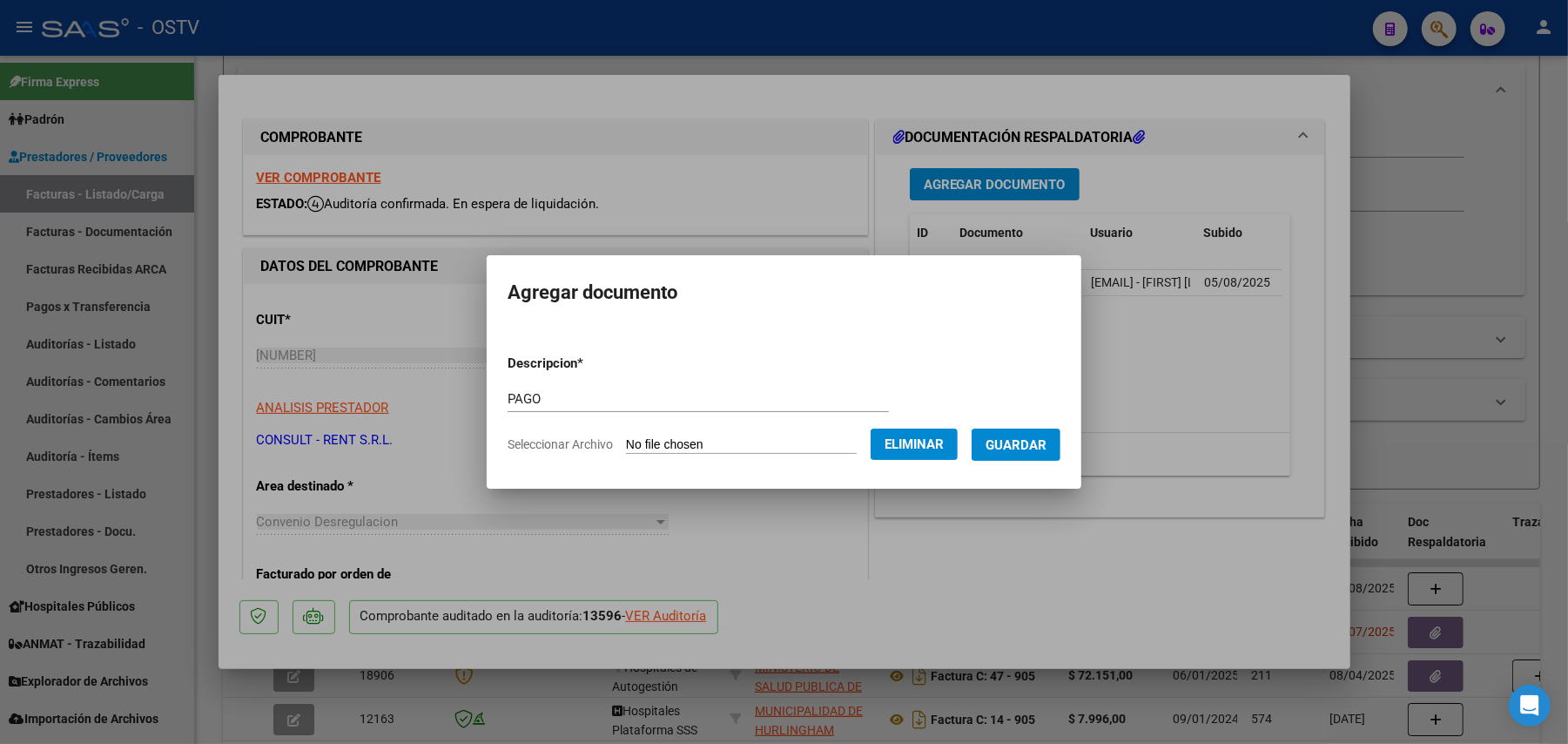 click on "Guardar" at bounding box center [1016, 445] 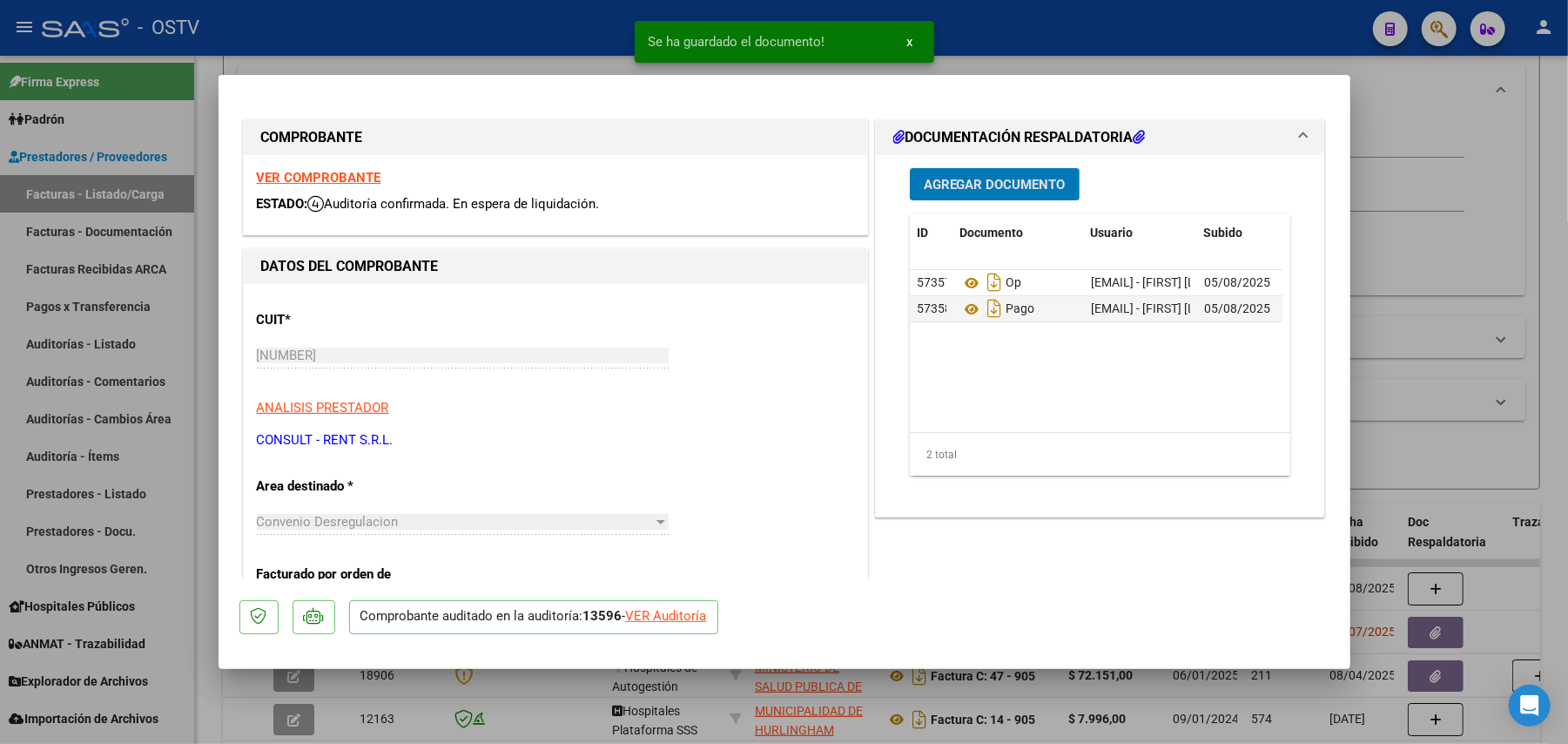 click at bounding box center [784, 372] 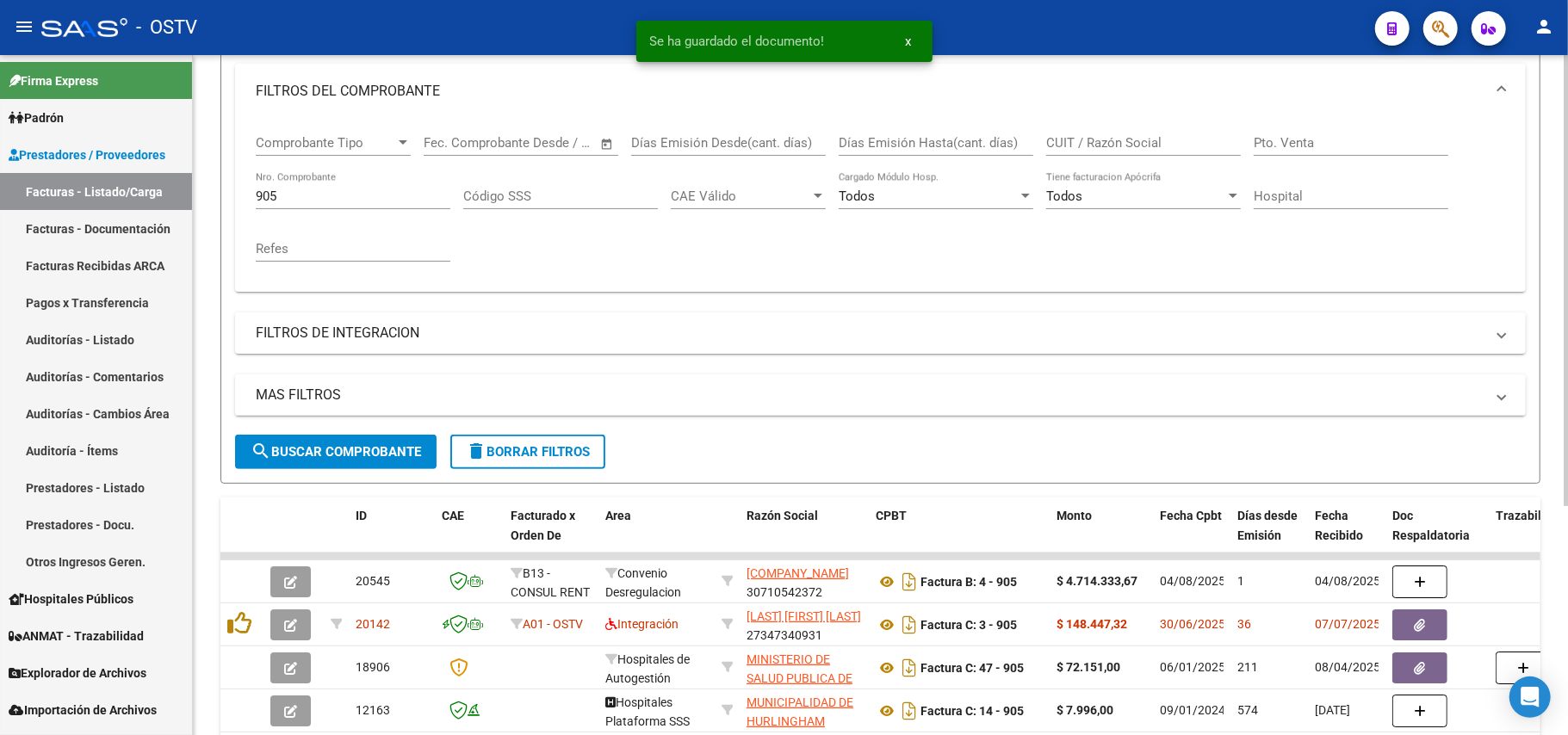 click on "[NUMBER] Nro. Comprobante" 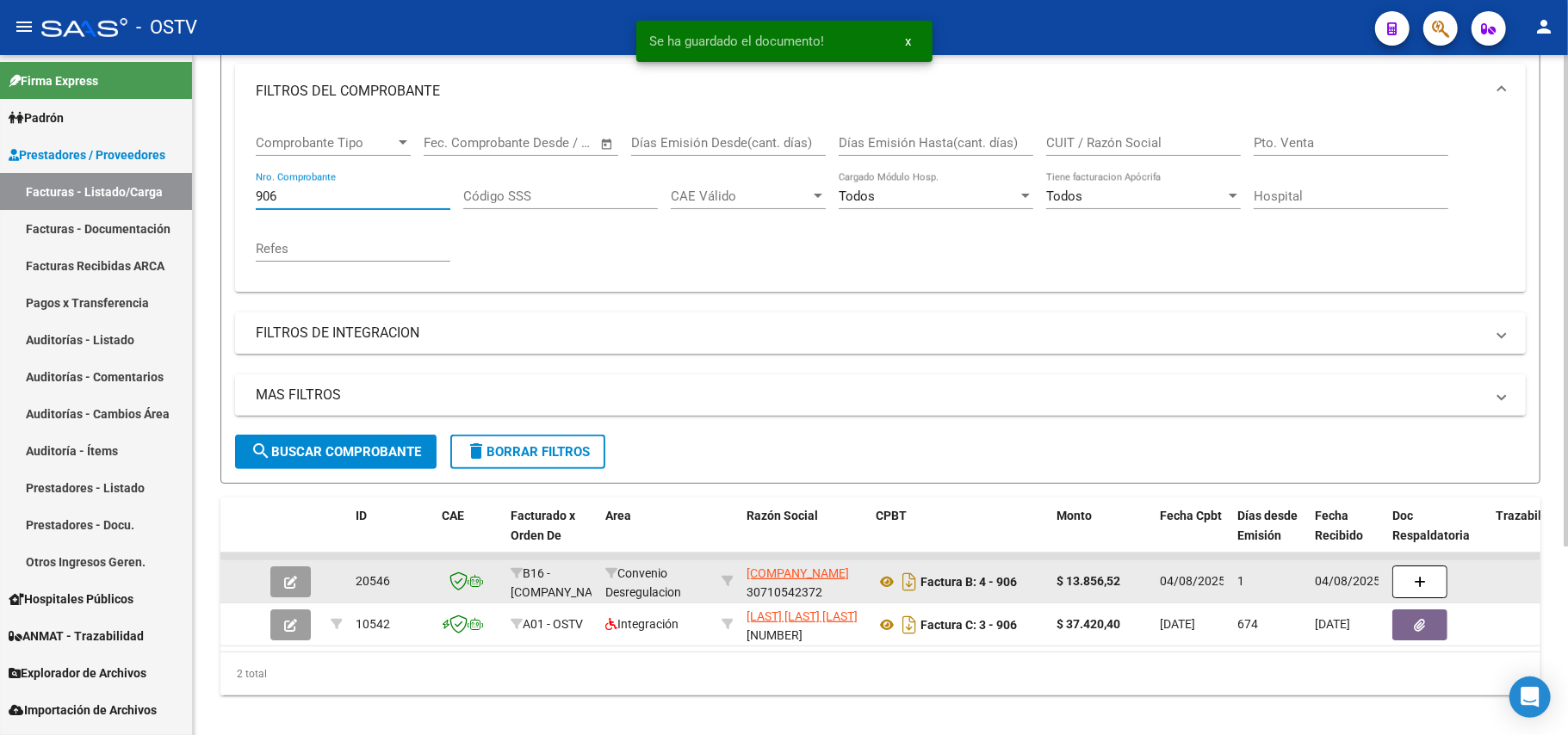 type on "906" 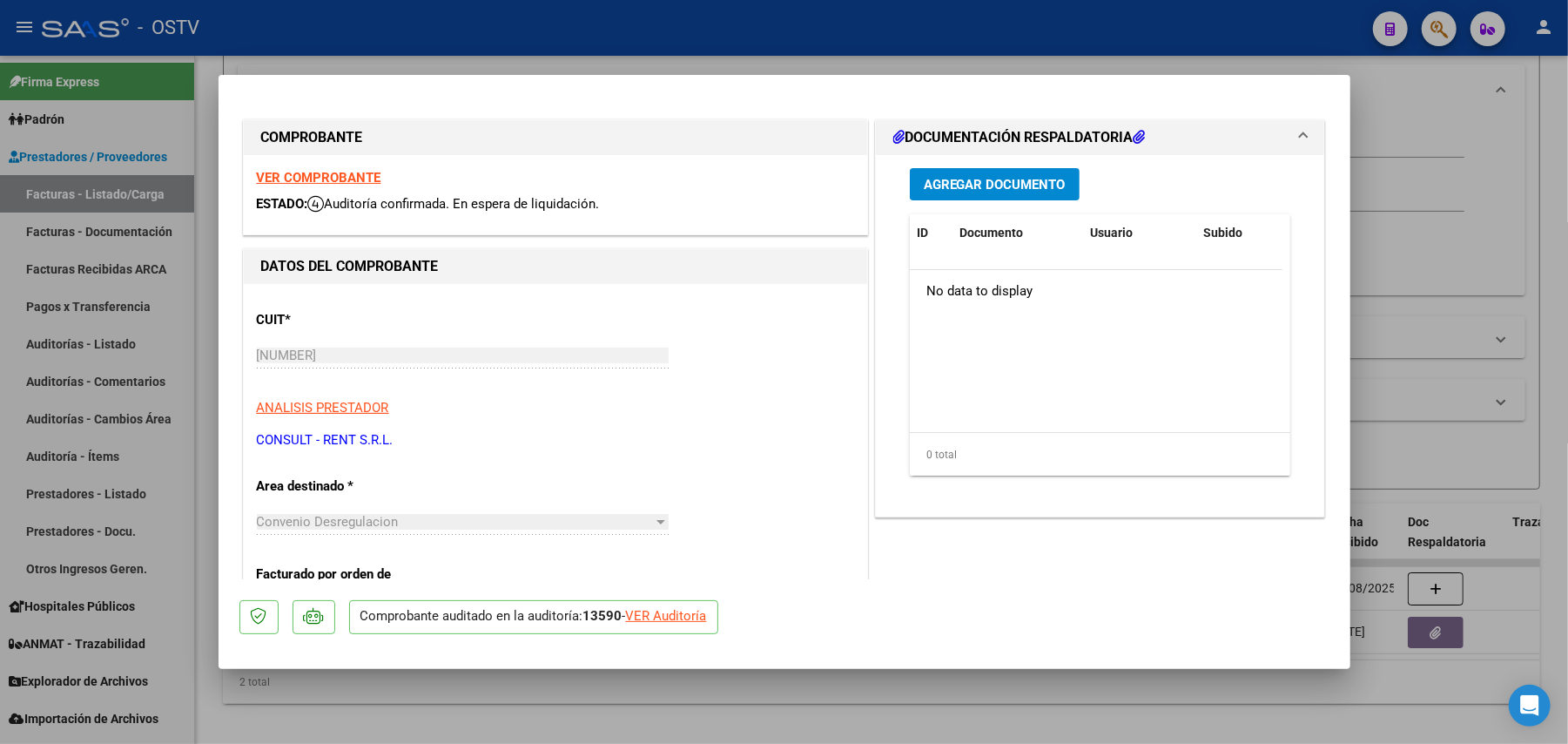 click on "Agregar Documento" at bounding box center (994, 185) 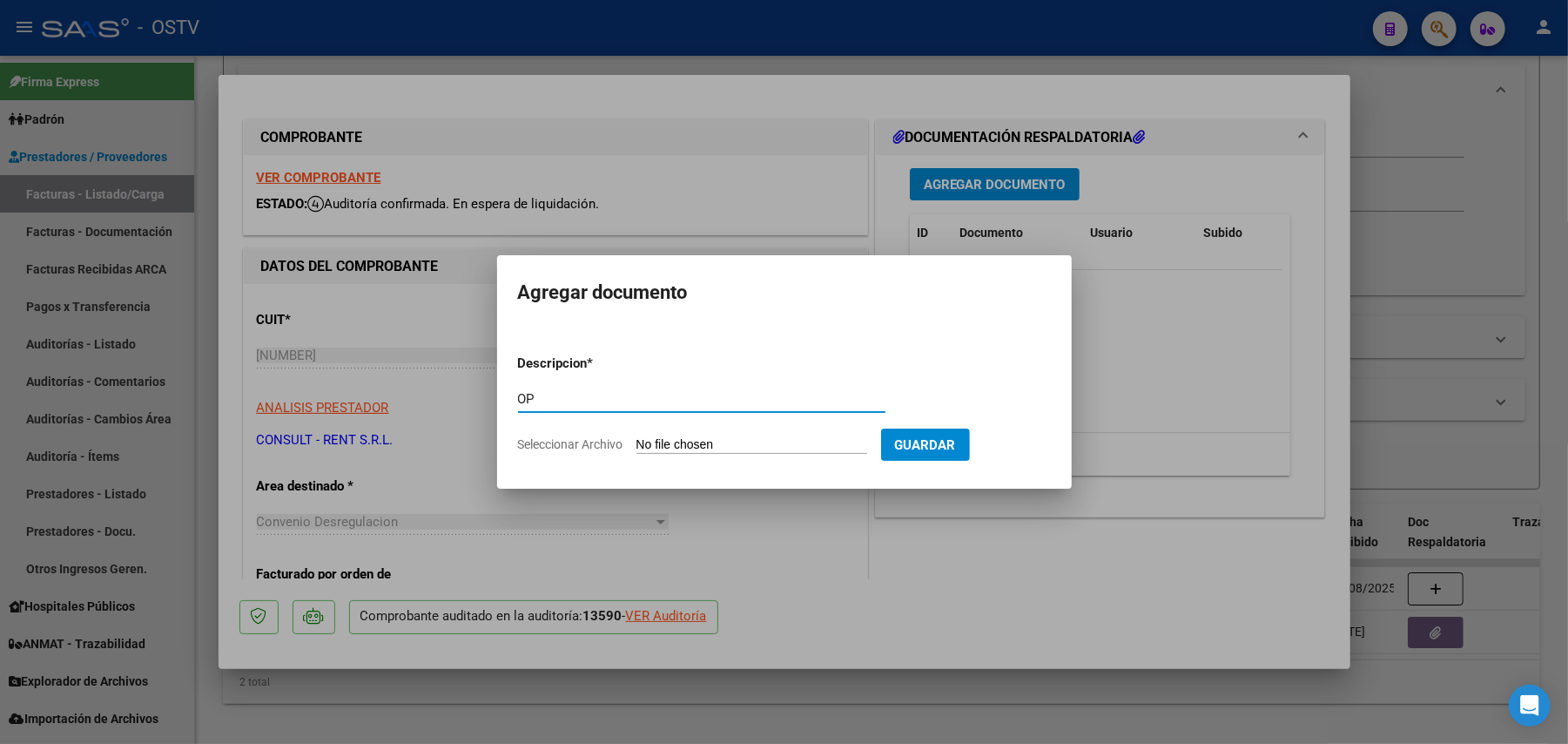 type on "OP" 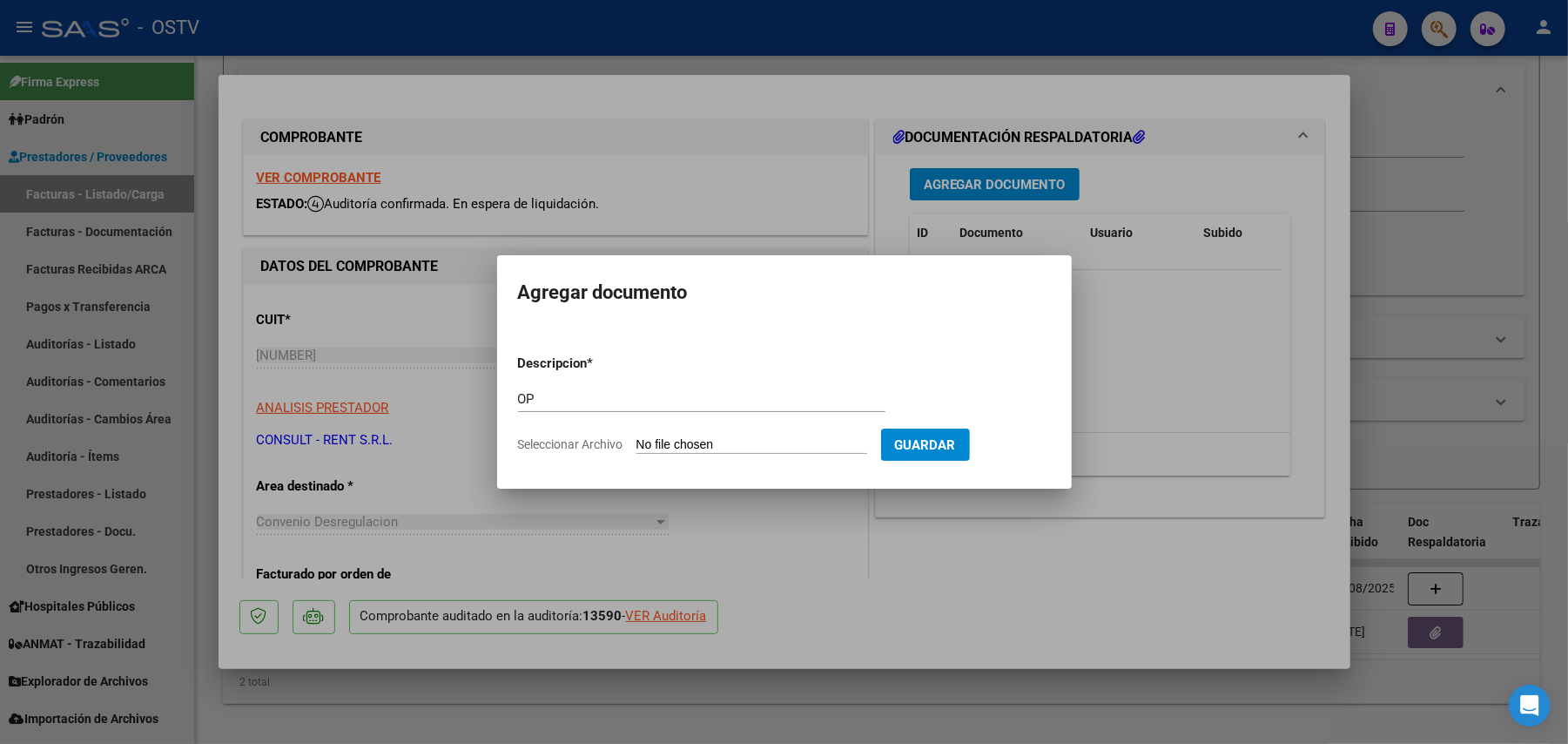 type on "C:\fakepath\[FILENAME] [NUMBER].pdf" 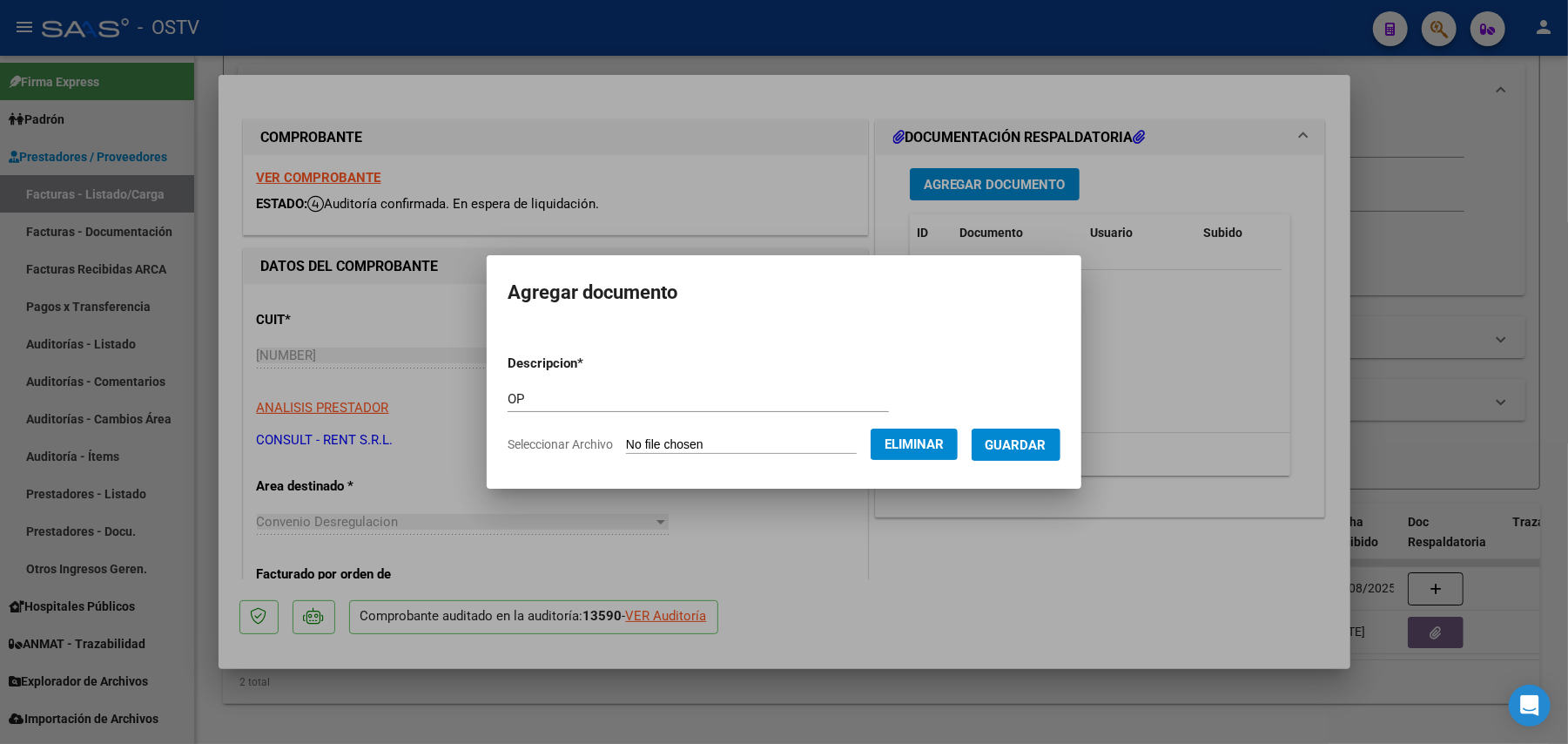 click on "Guardar" at bounding box center (1016, 445) 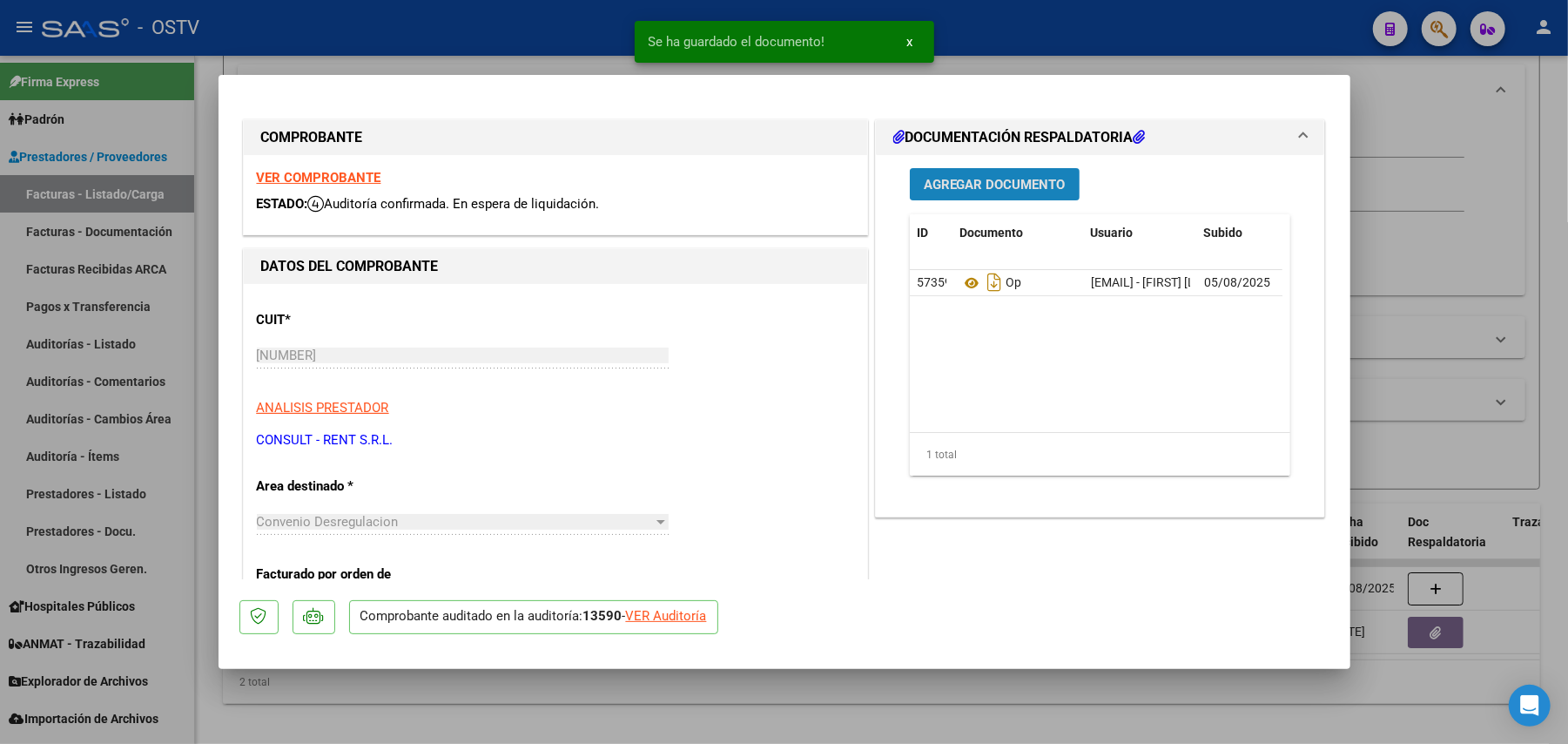 click on "Agregar Documento" at bounding box center [994, 185] 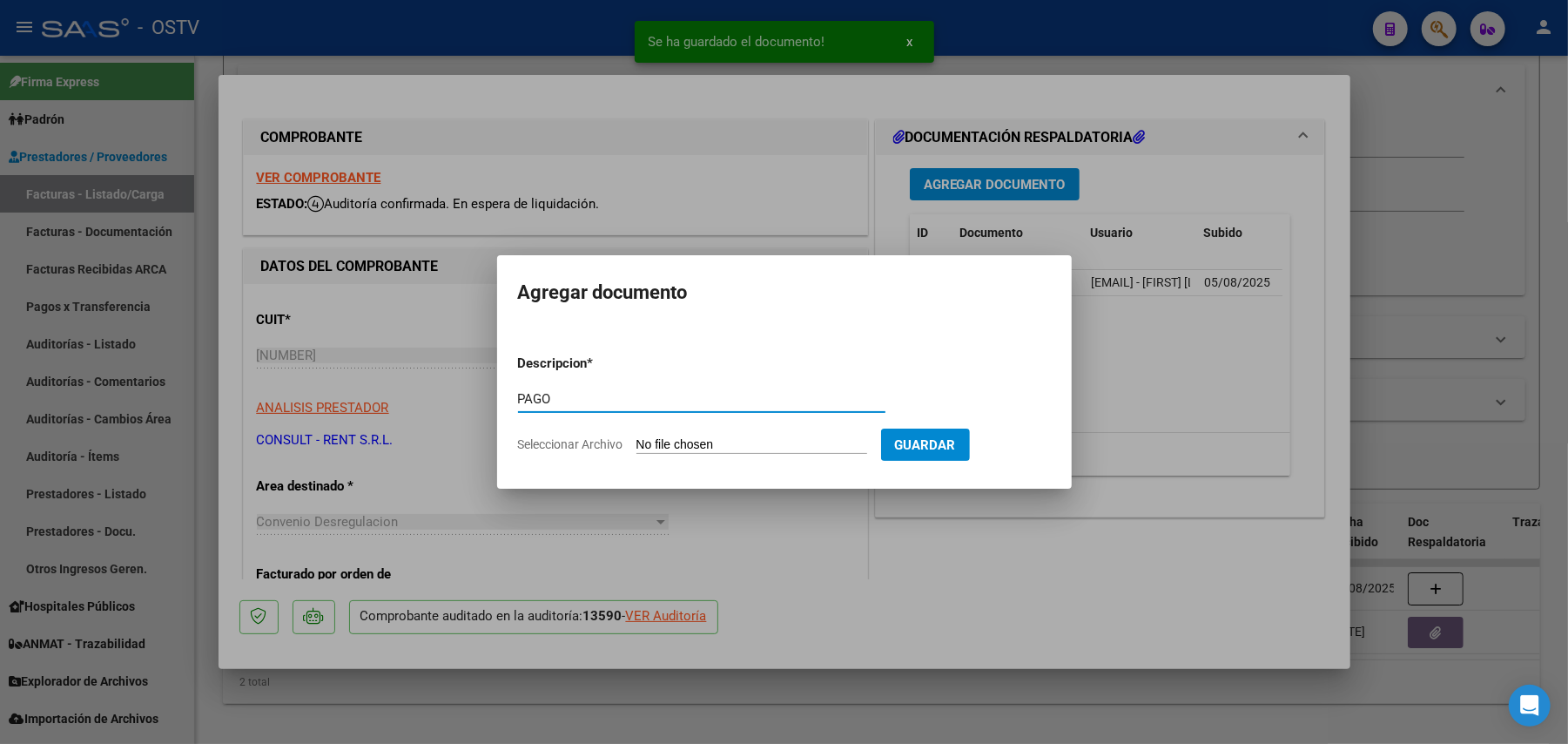 type on "PAGO" 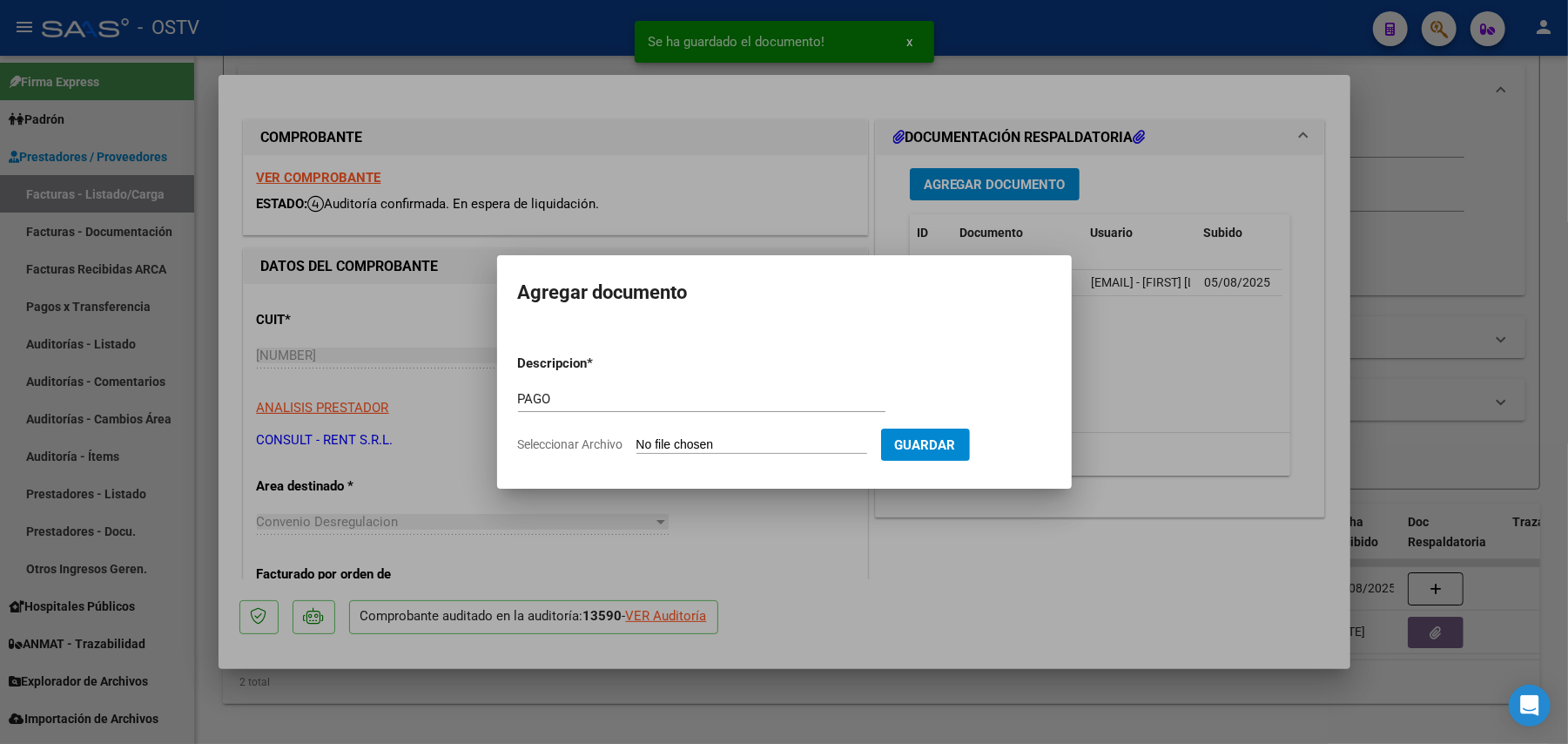 click on "Descripcion  *   PAGO Escriba aquí una descripcion  Seleccionar Archivo Guardar" at bounding box center [784, 404] 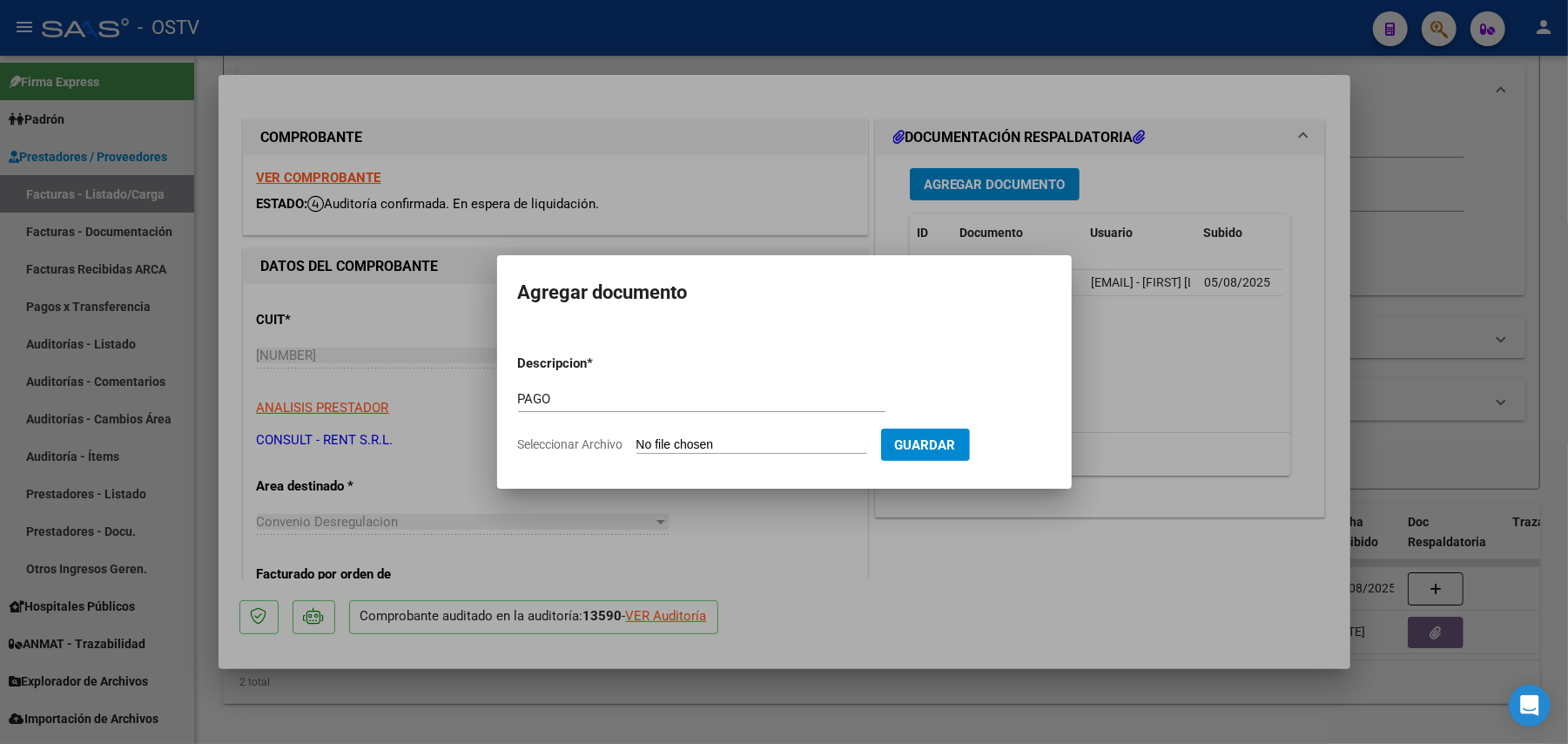 type on "C:\fakepath\Pago OP [NUMBER] [COMPANY].pdf" 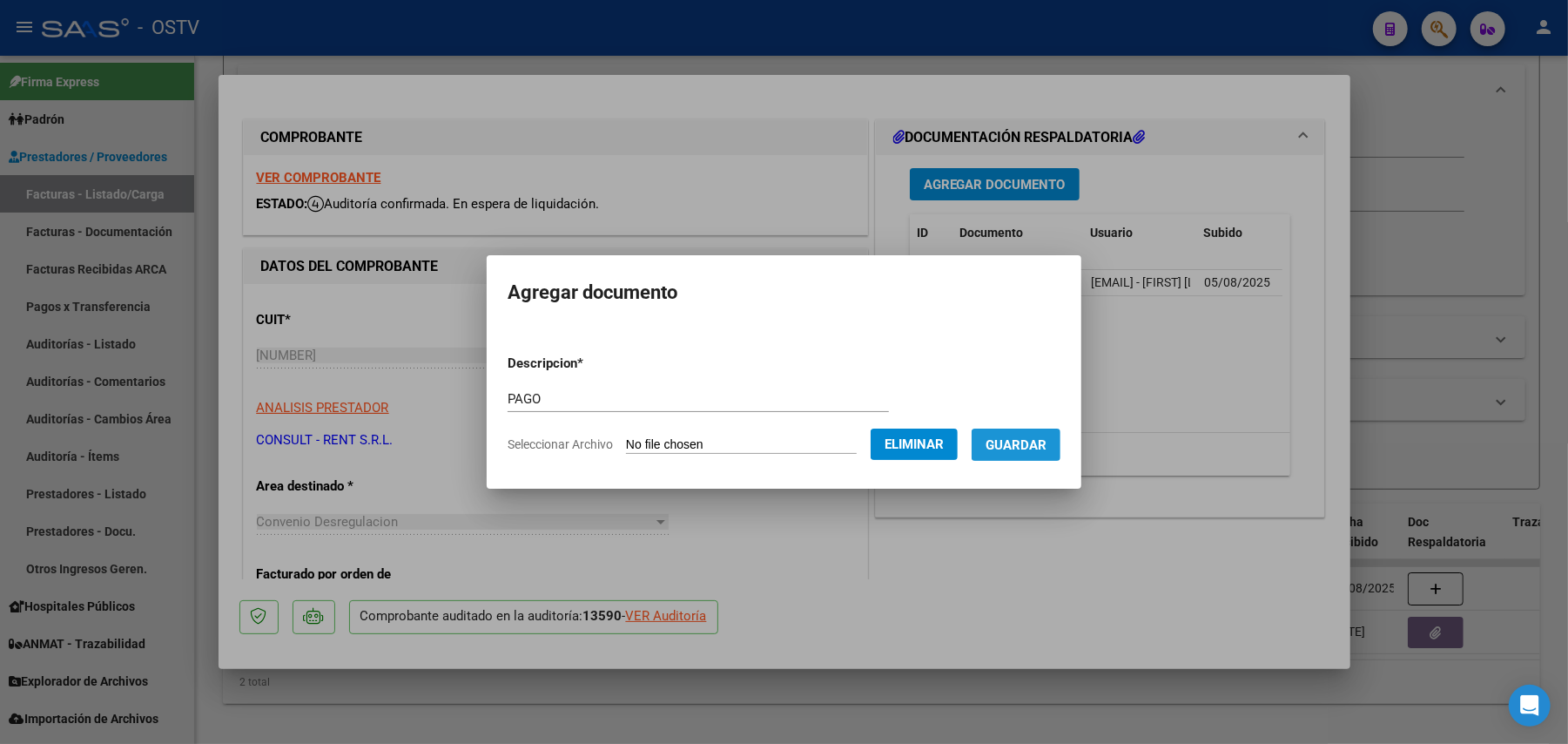 click on "Guardar" at bounding box center [1016, 445] 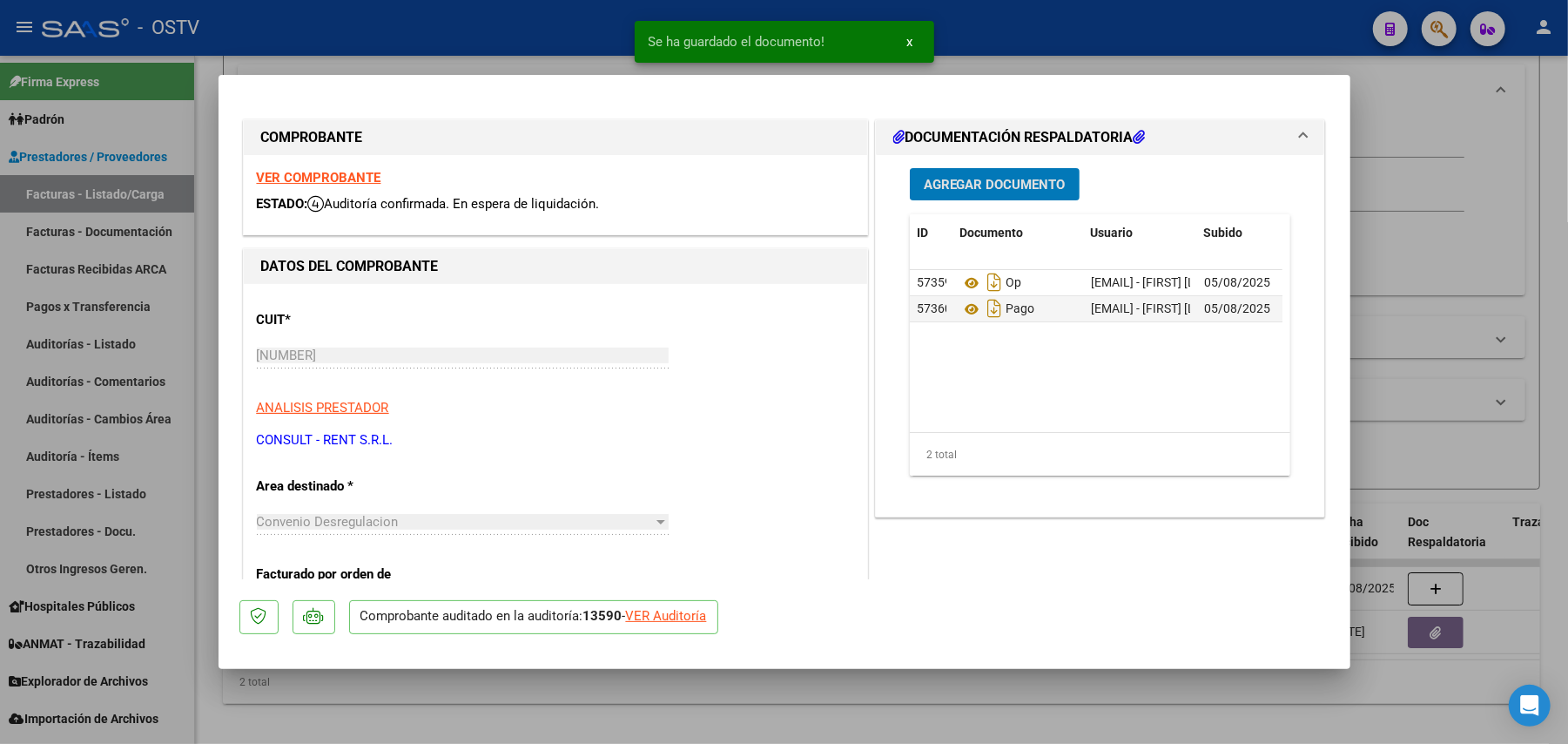 click at bounding box center [784, 372] 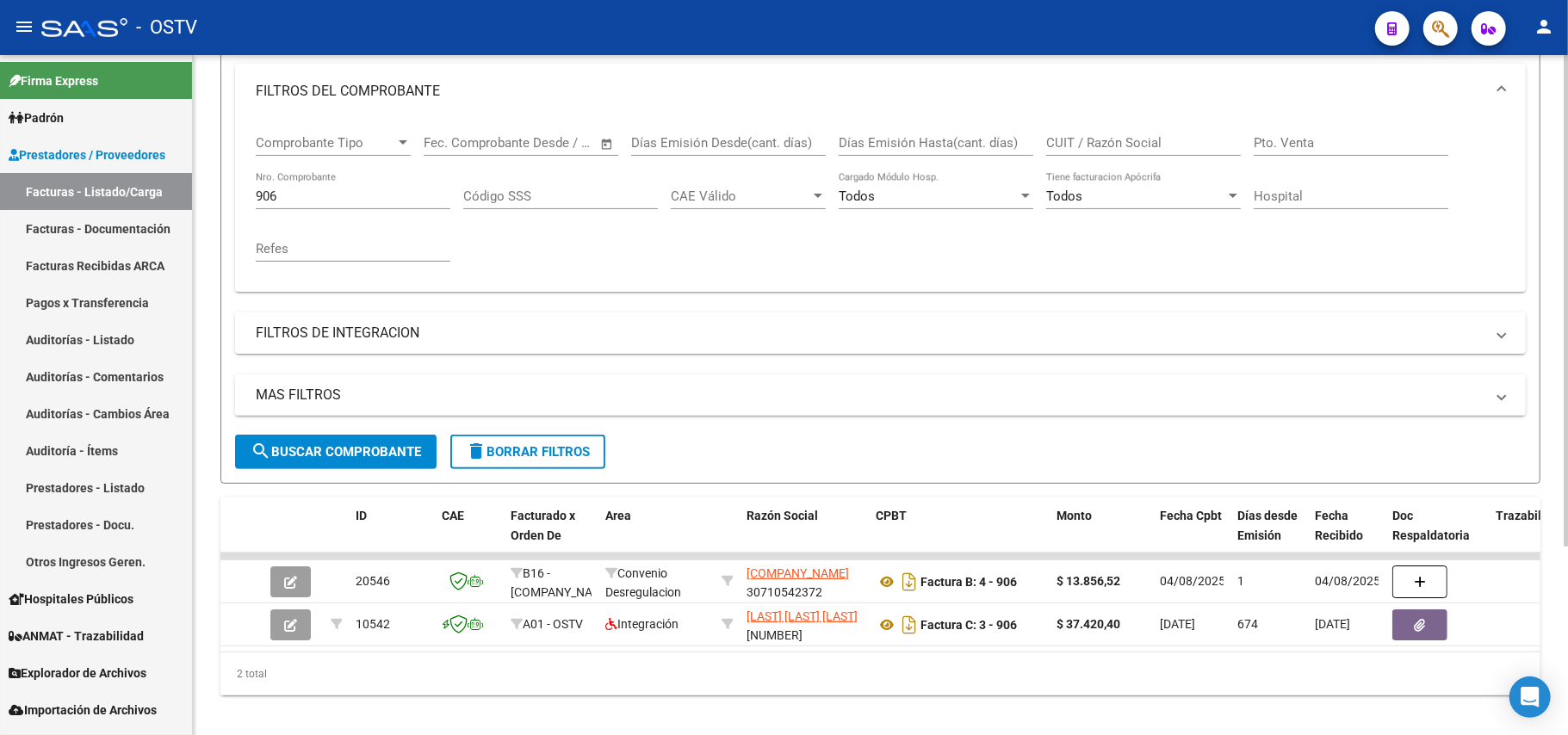 click on "906" at bounding box center [353, 196] 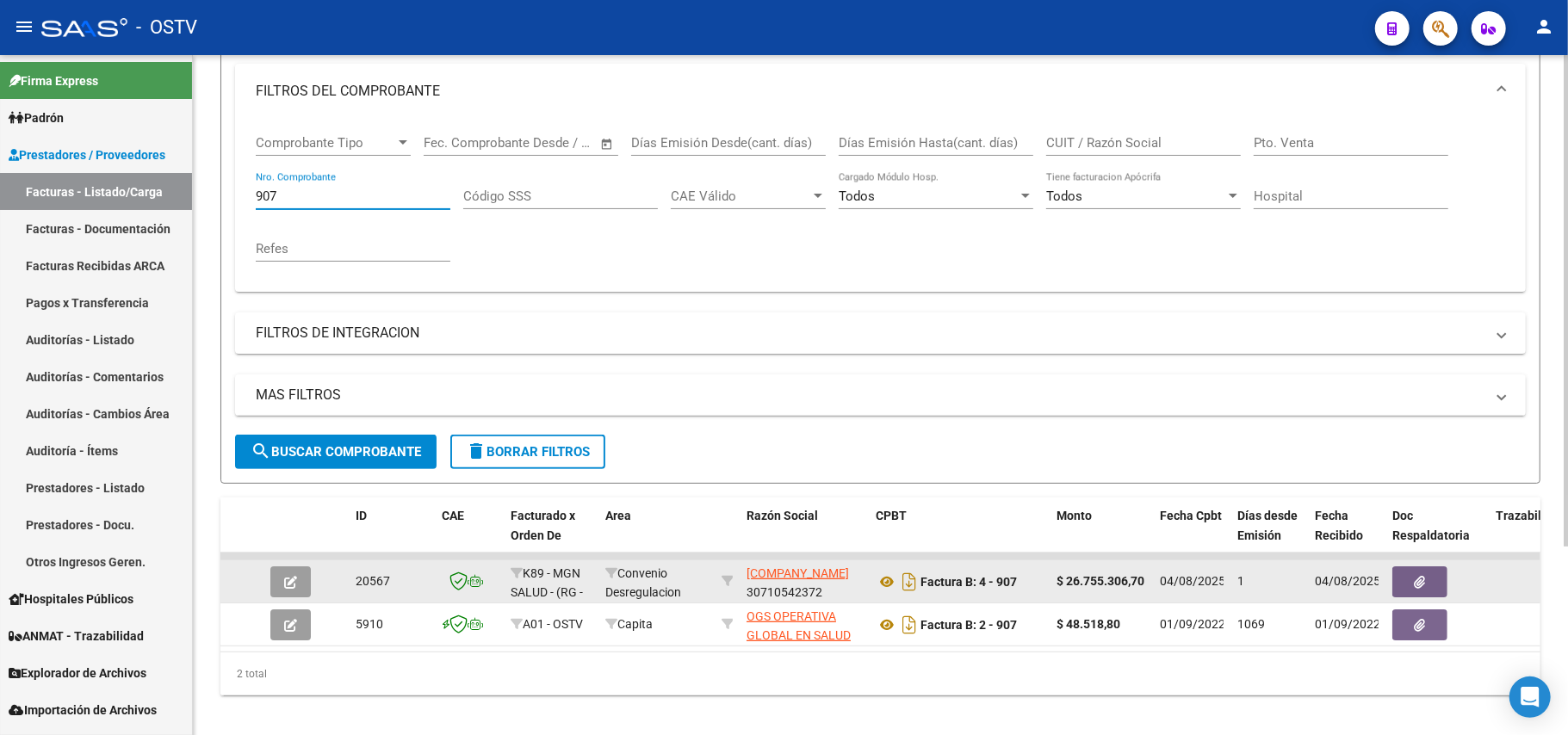 type on "907" 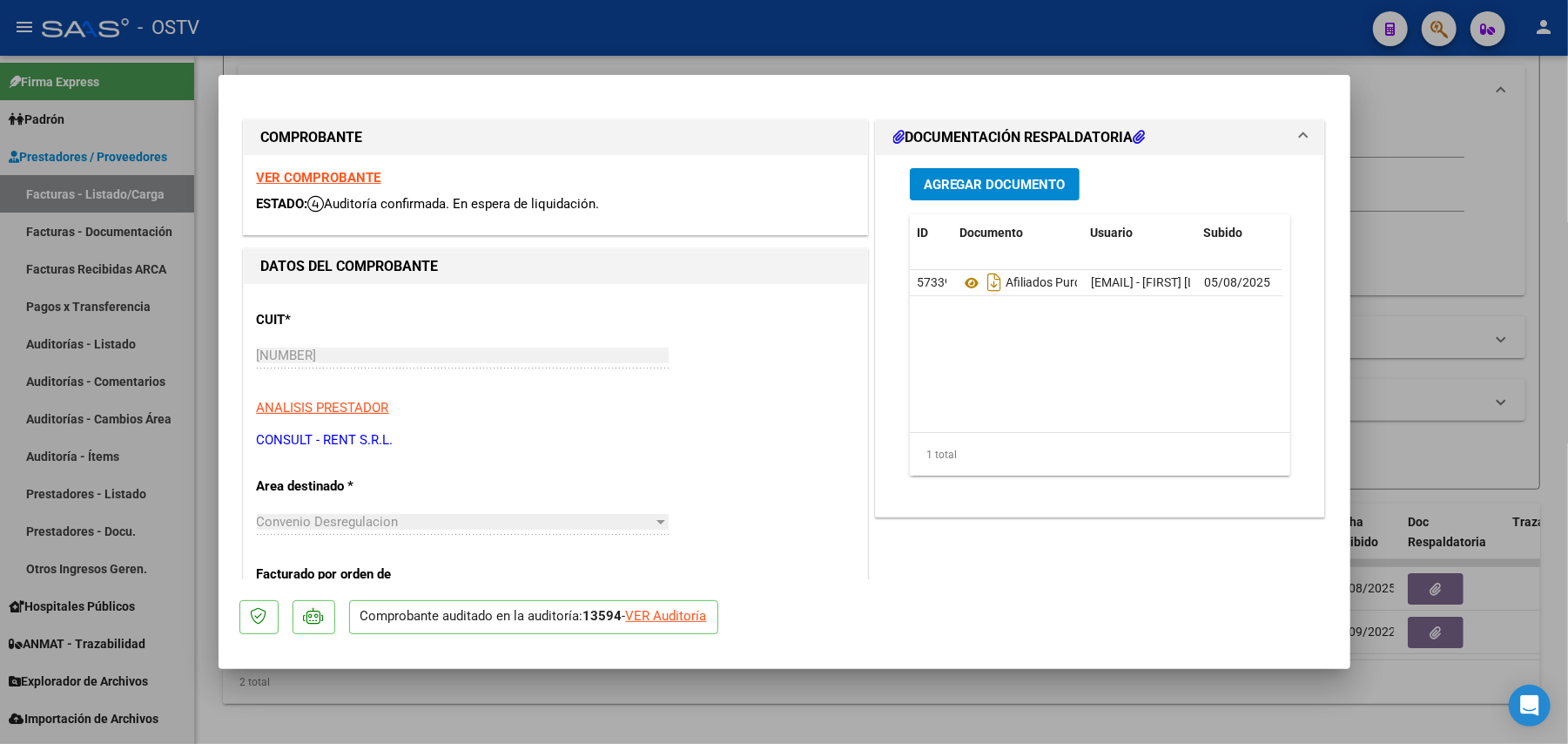 click on "Agregar Documento" at bounding box center (994, 185) 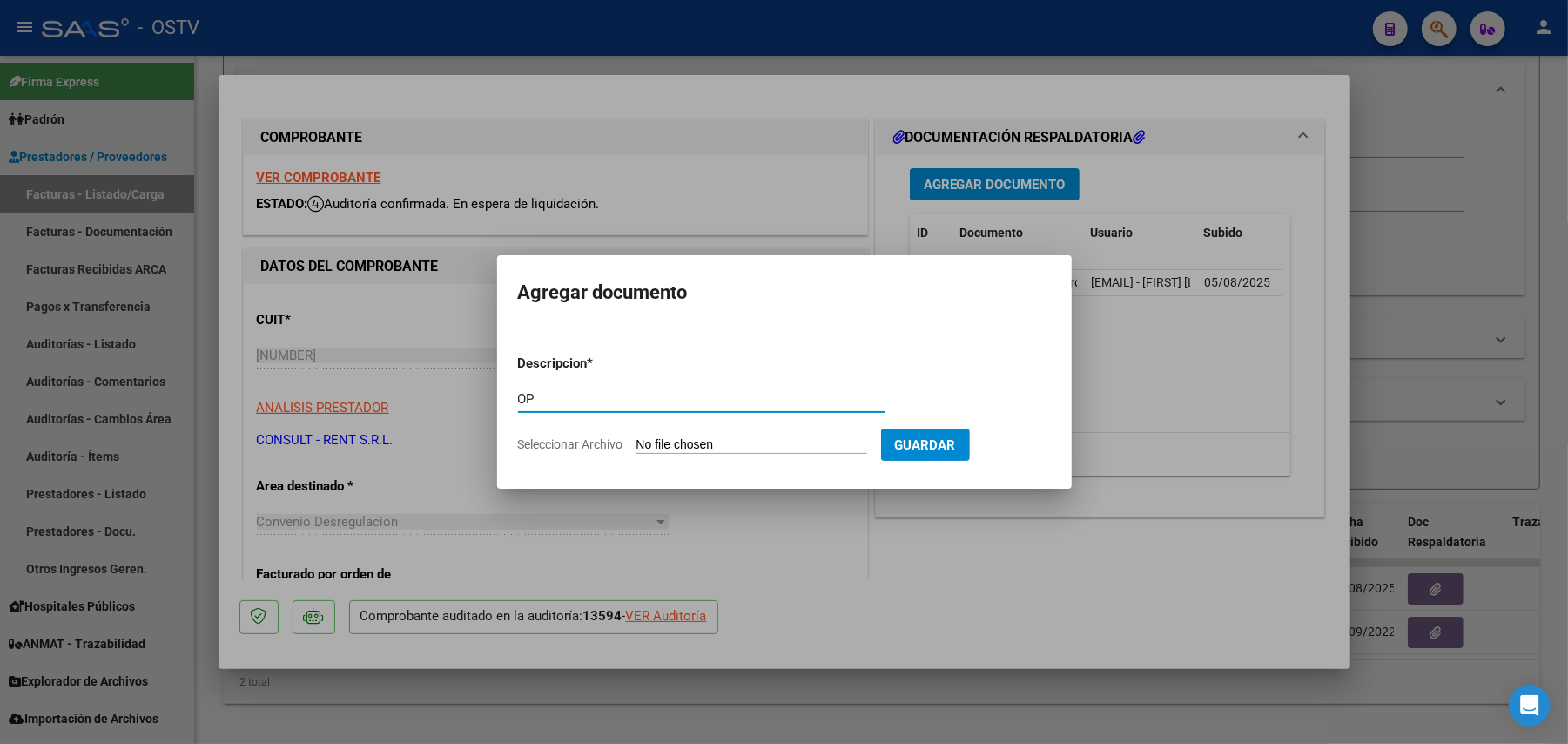 type on "OP" 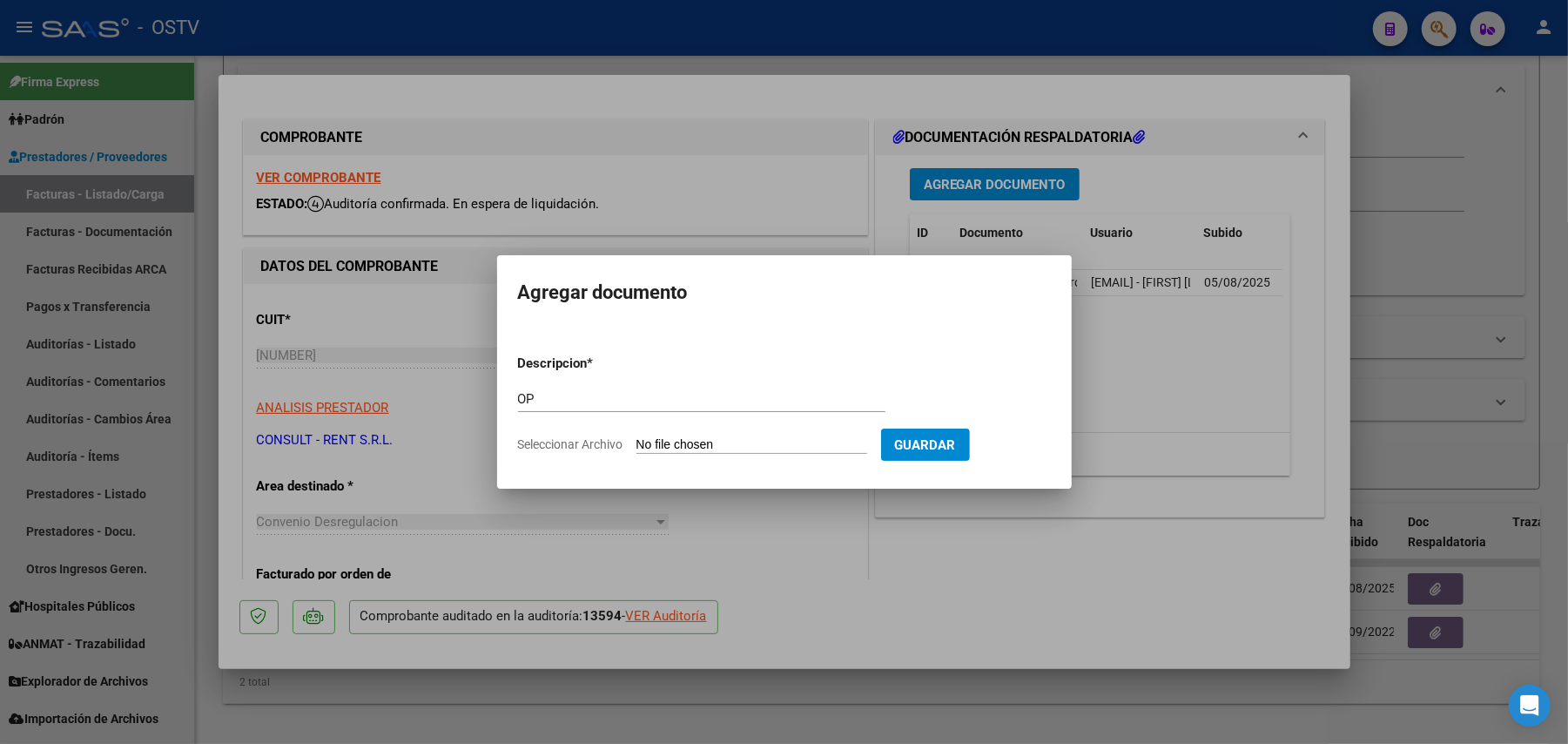 type on "C:\fakepath\OP 56970 [COMPANY_NAME].pdf" 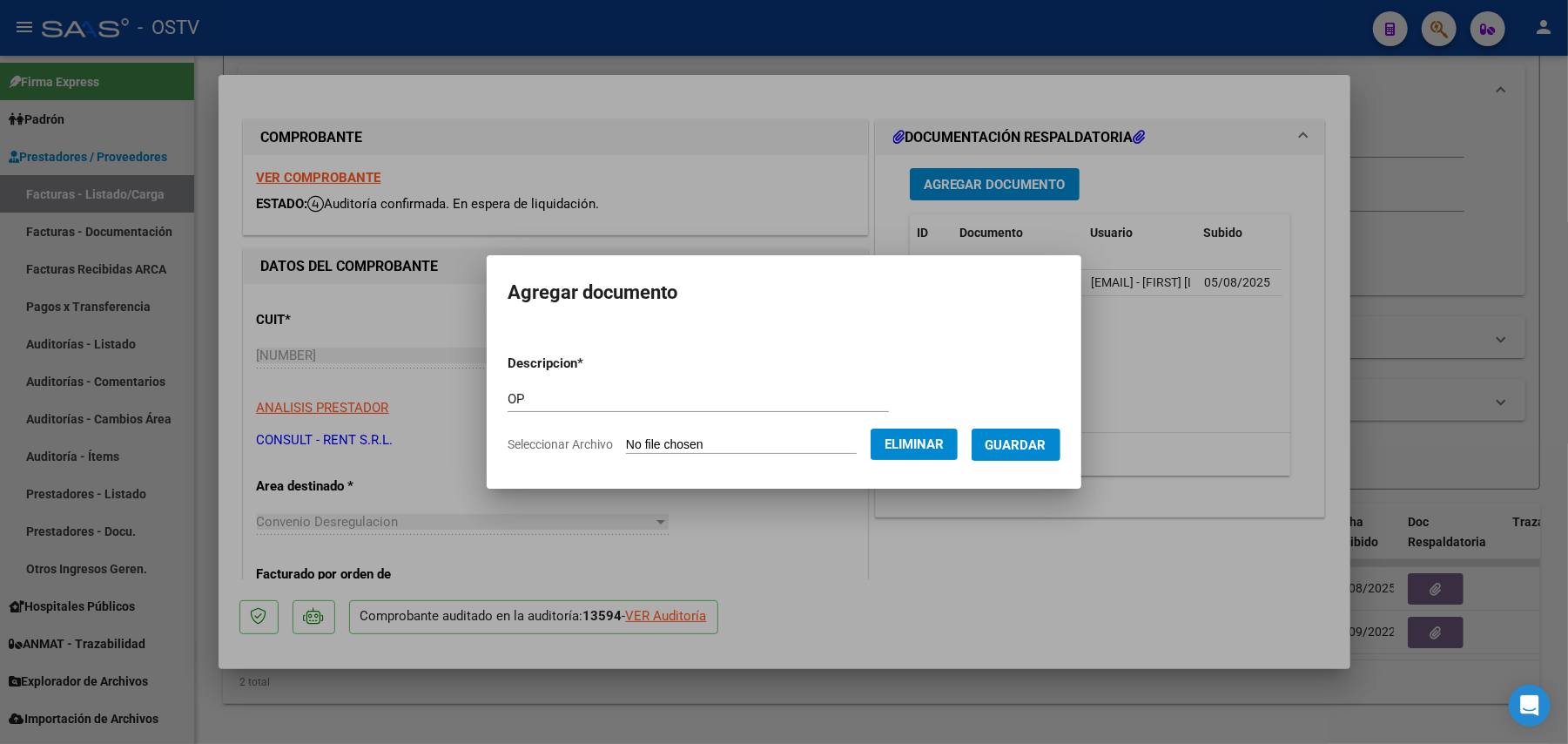click on "Guardar" at bounding box center [1016, 445] 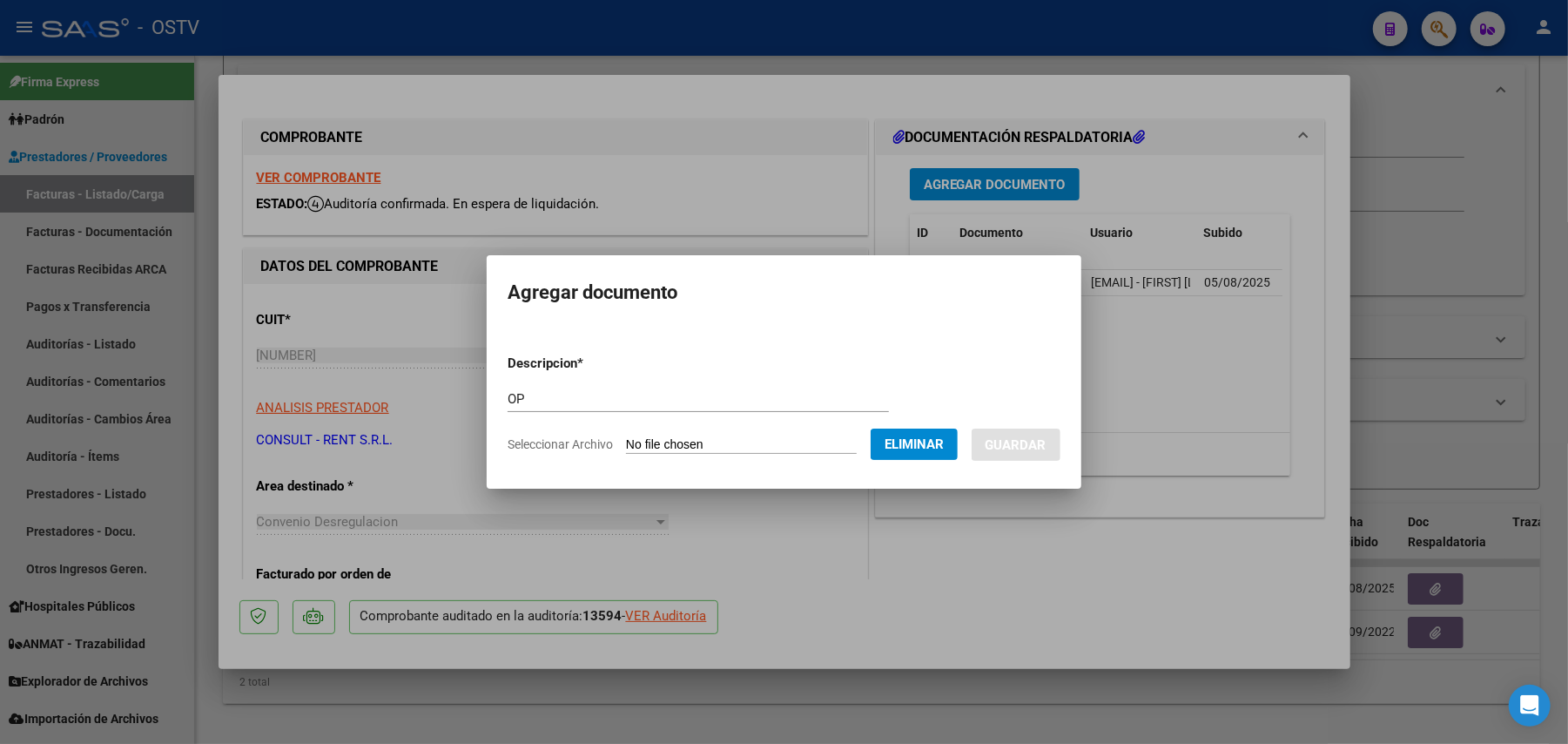 click on "Agregar Documento" at bounding box center [994, 185] 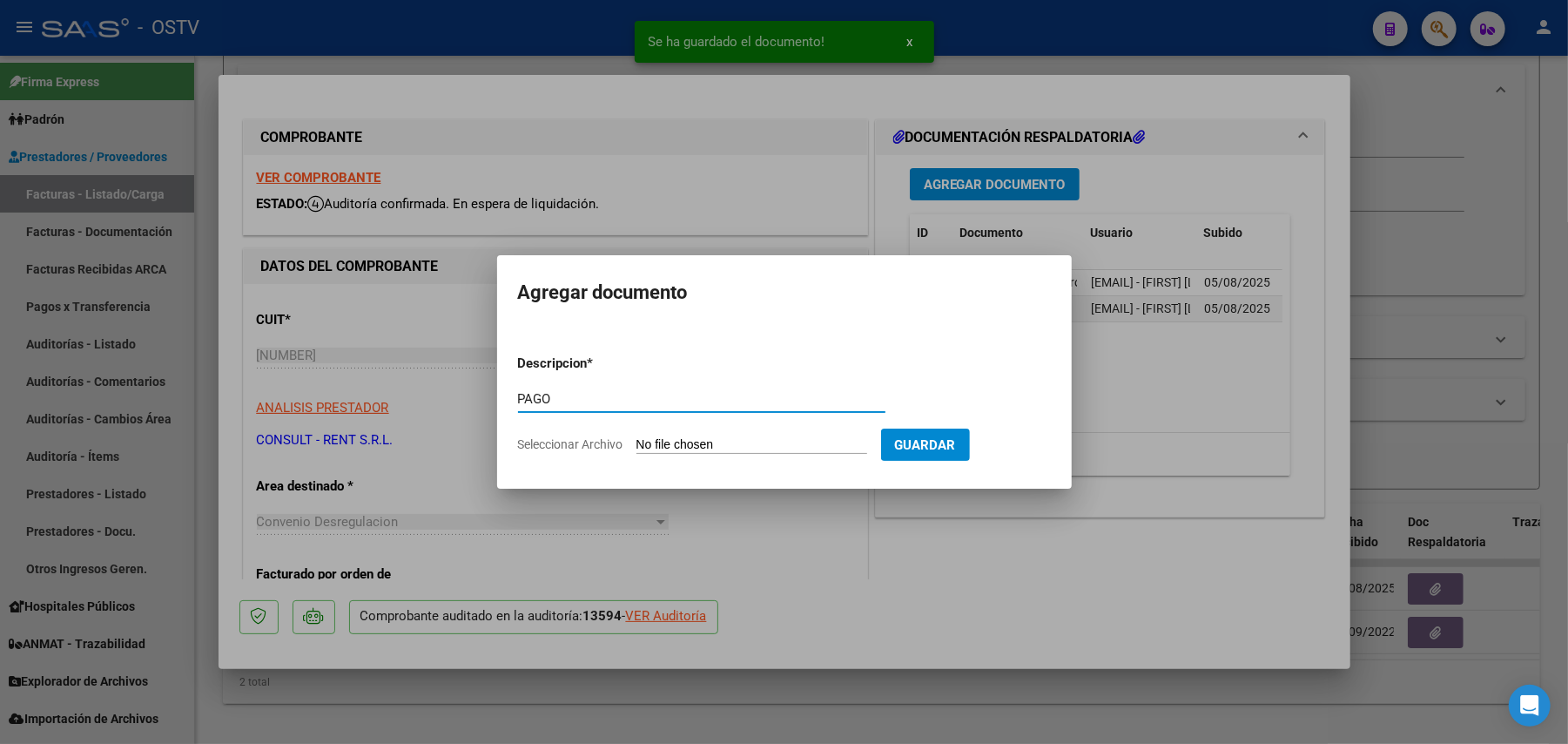 type on "PAGO" 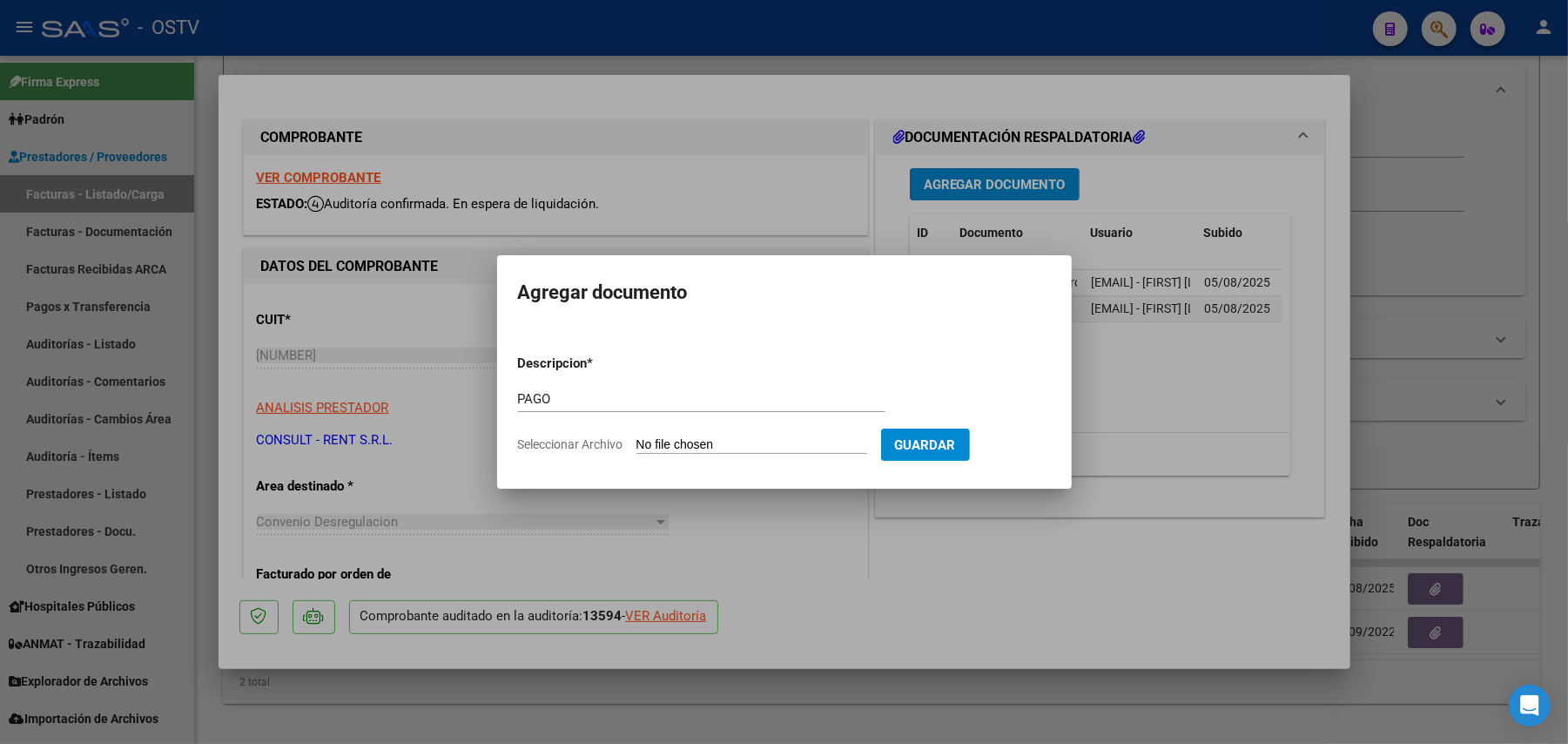 type on "C:\fakepath\[FILENAME] [NUMBER].pdf" 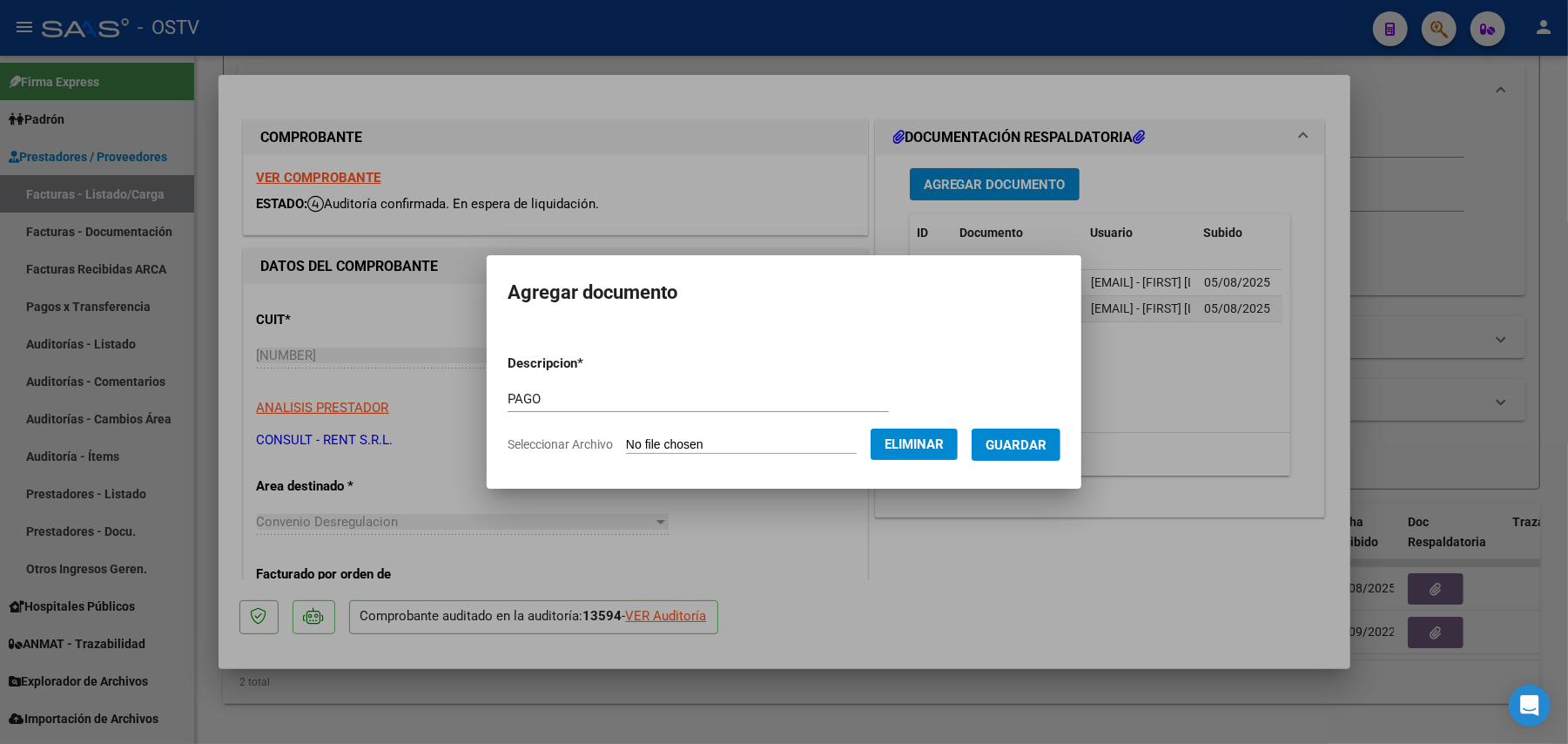 click on "Guardar" at bounding box center (1016, 445) 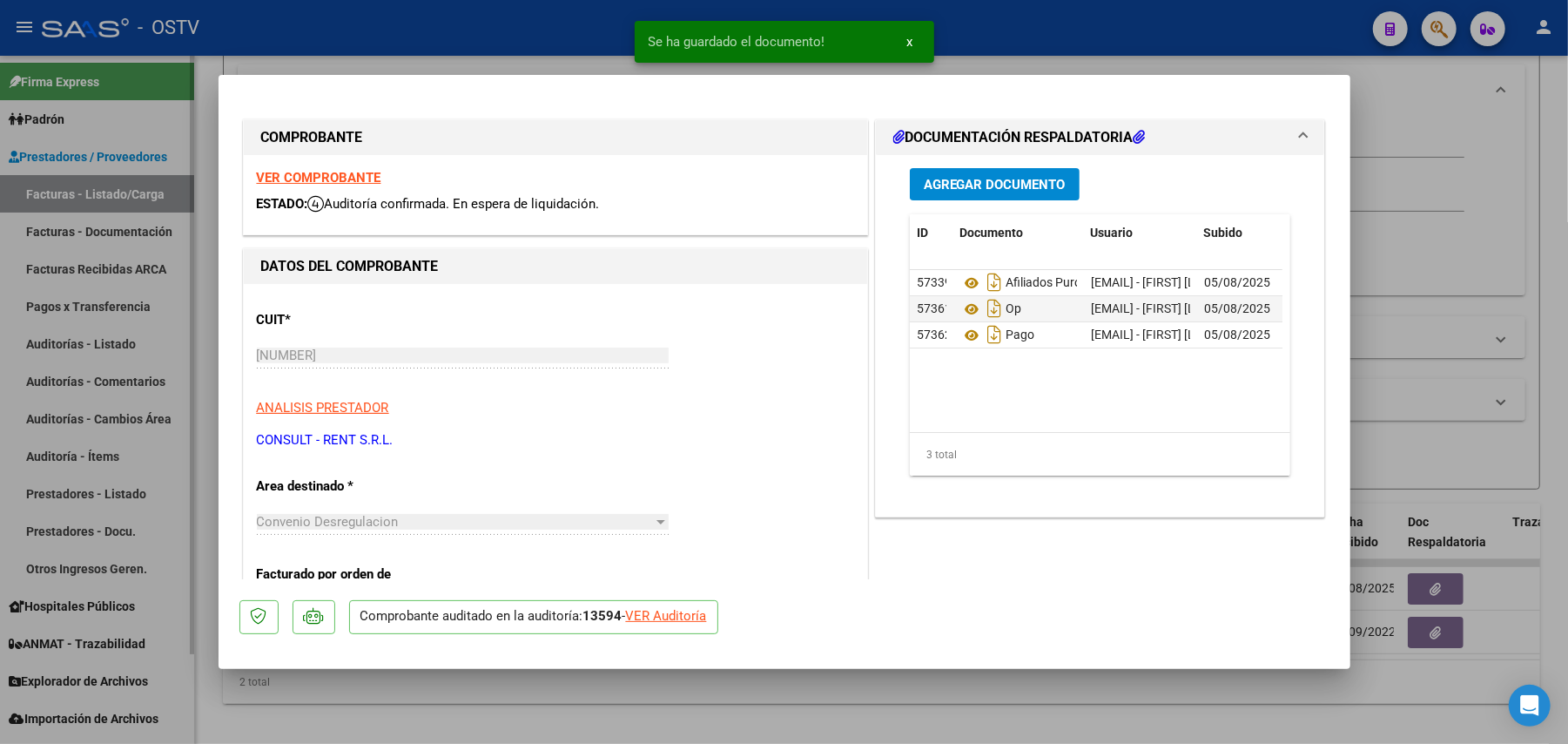 drag, startPoint x: 150, startPoint y: 326, endPoint x: 185, endPoint y: 347, distance: 40.816663 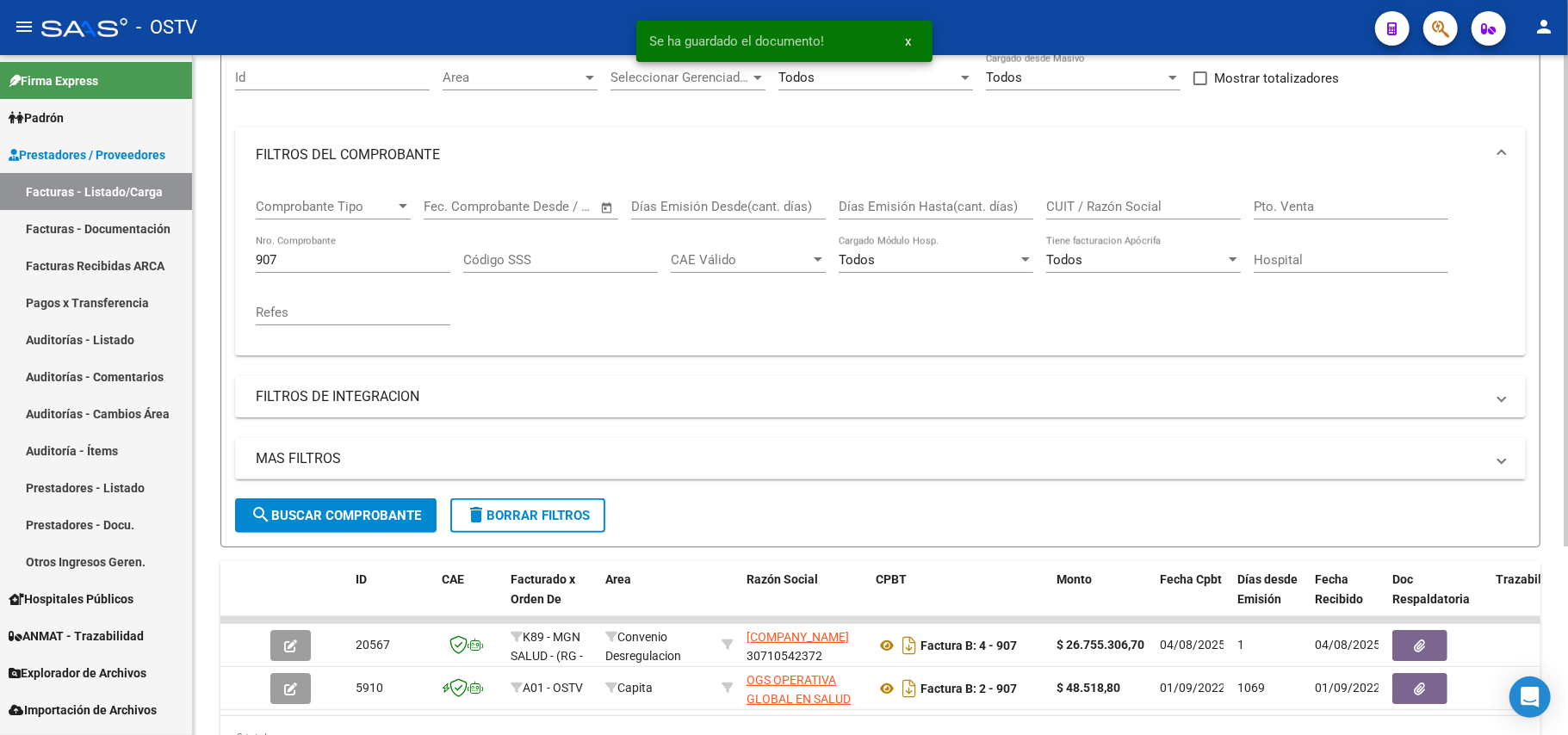 scroll, scrollTop: 114, scrollLeft: 0, axis: vertical 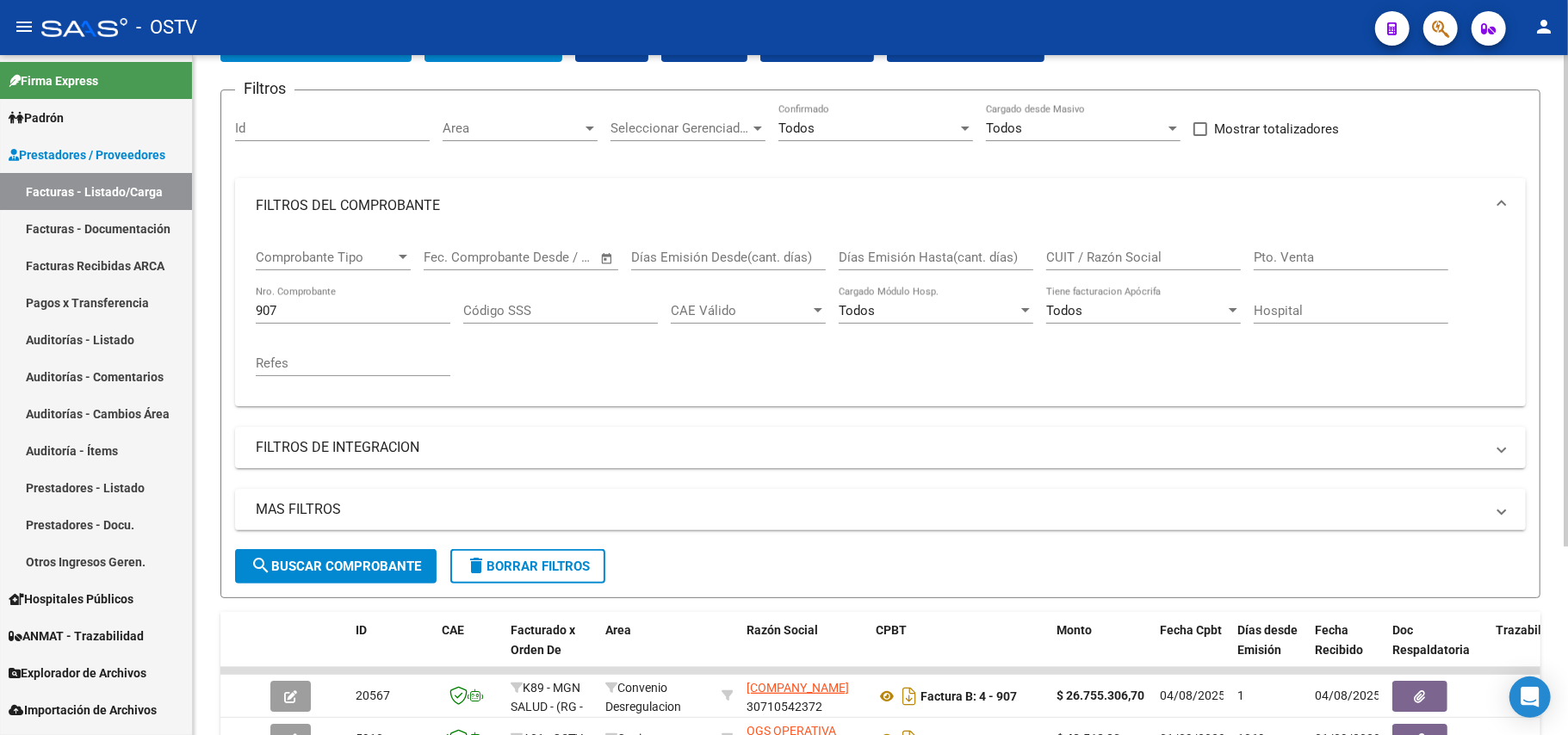 click on "907 Nro. Comprobante" 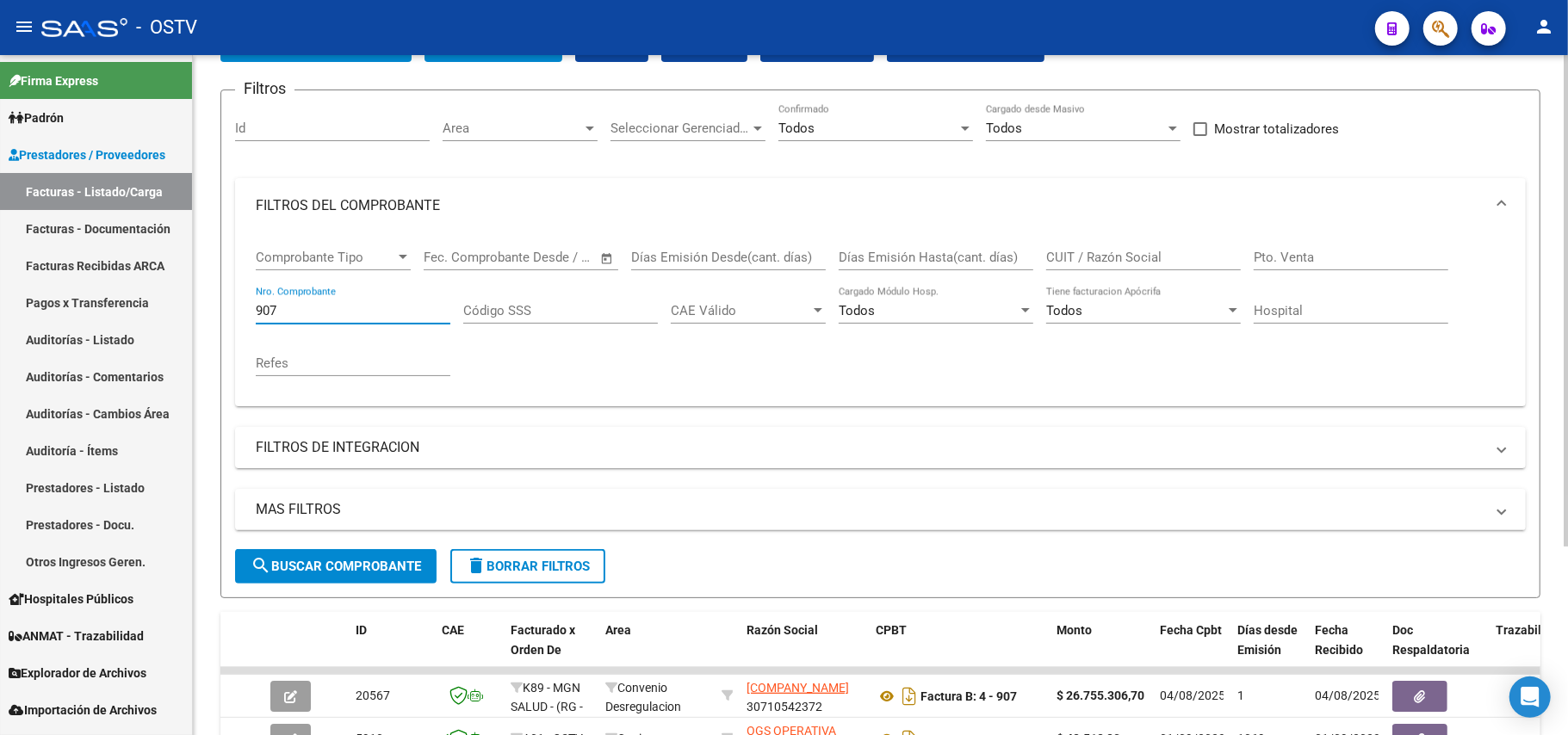 click on "907" at bounding box center [353, 311] 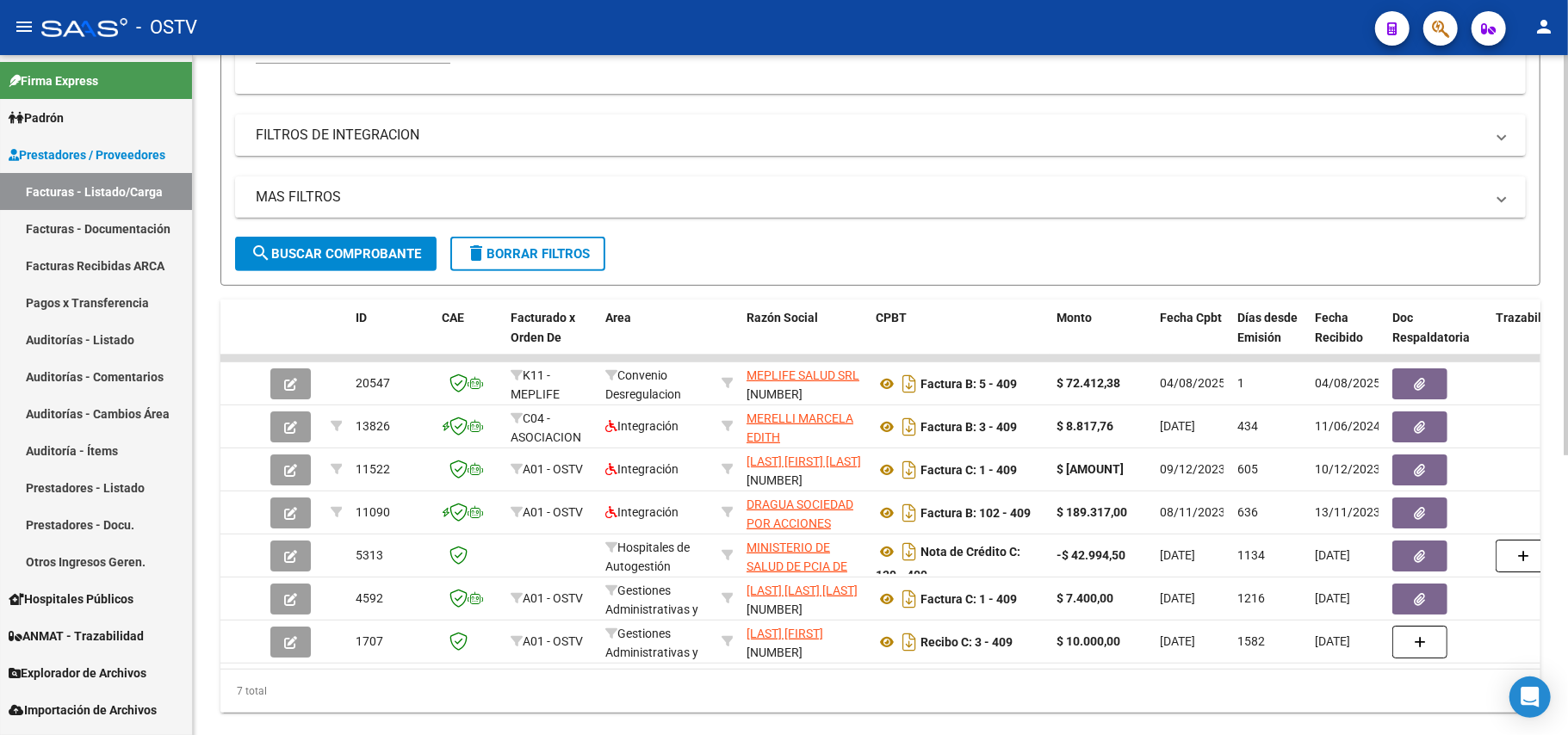 scroll, scrollTop: 459, scrollLeft: 0, axis: vertical 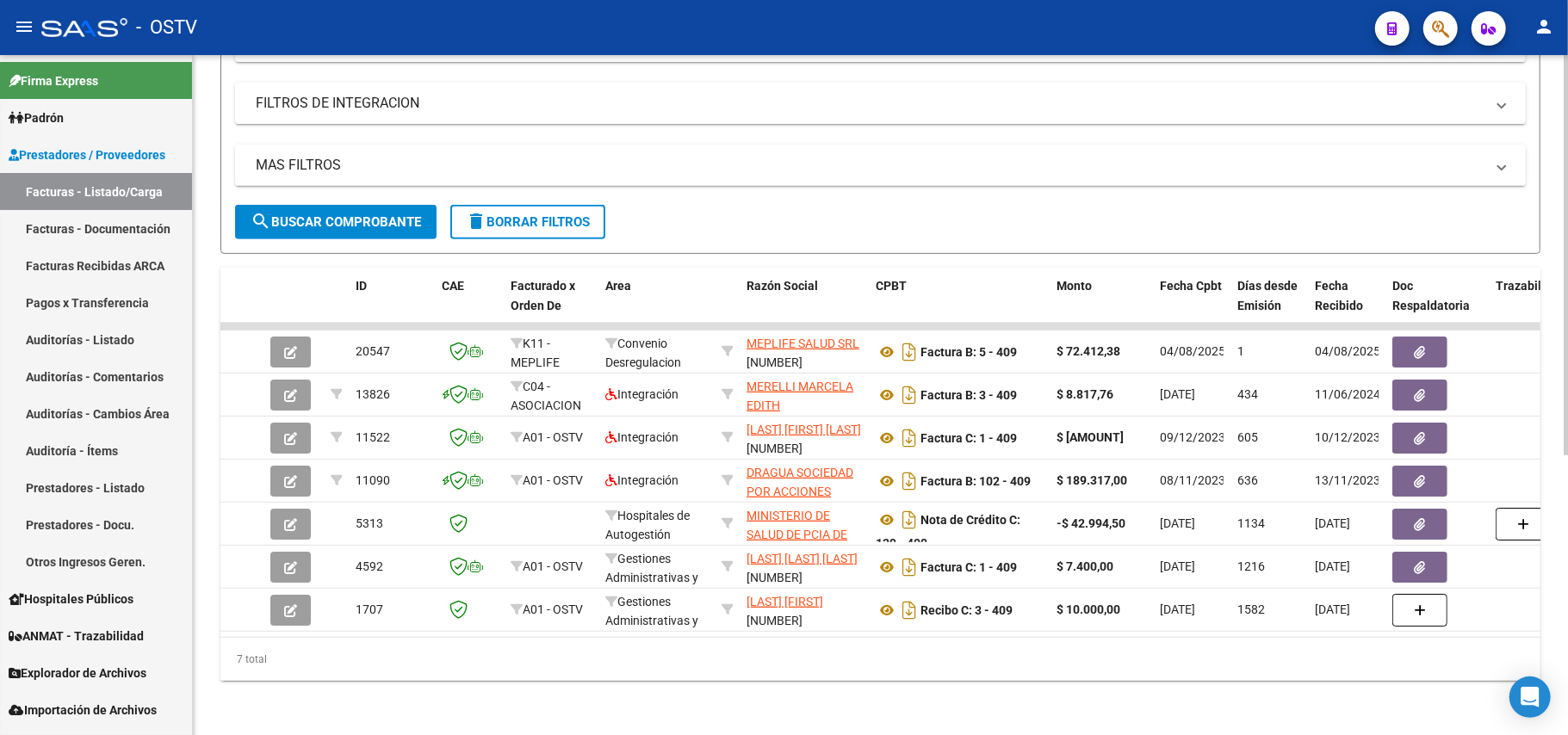 type on "408" 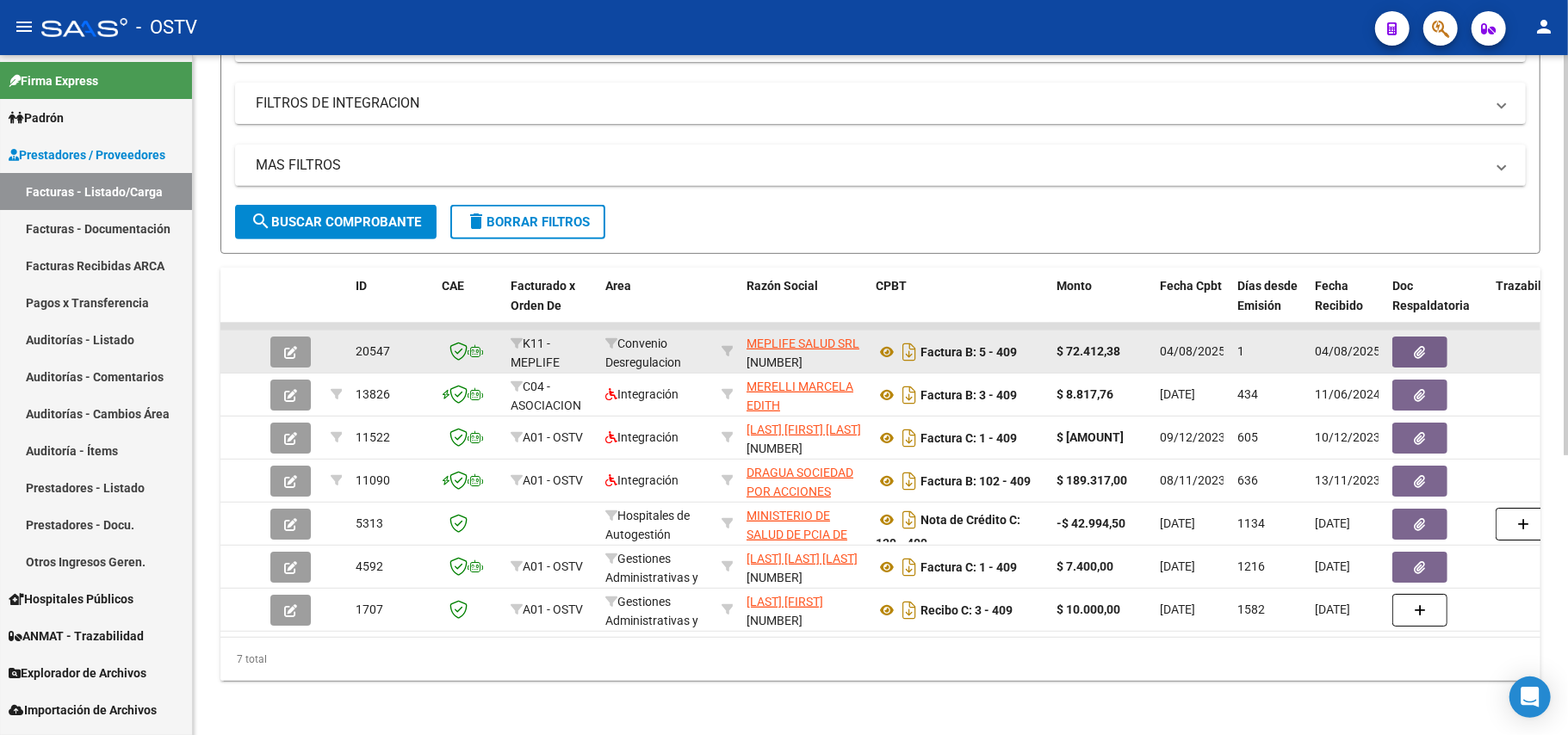 click 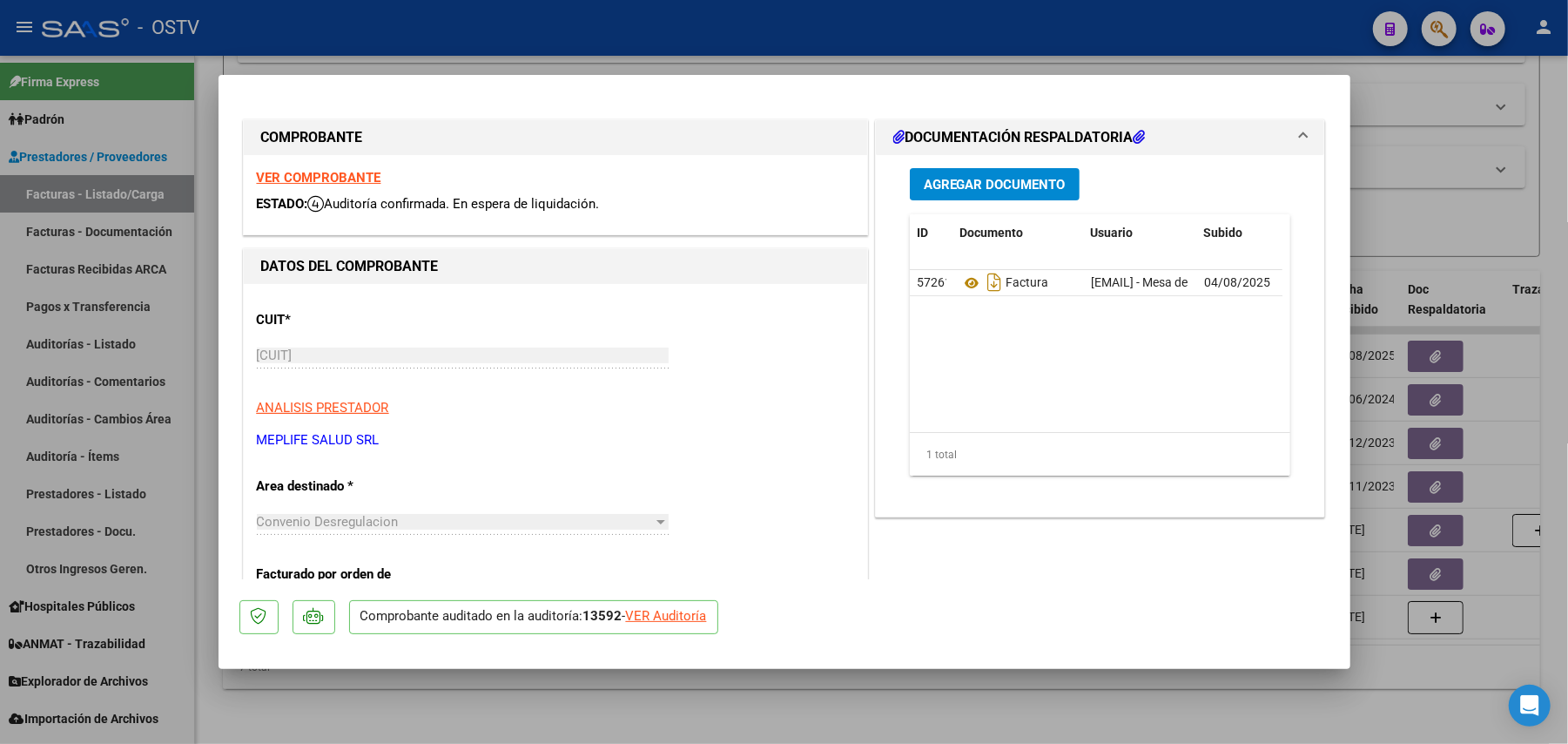 click on "Agregar Documento" at bounding box center [994, 185] 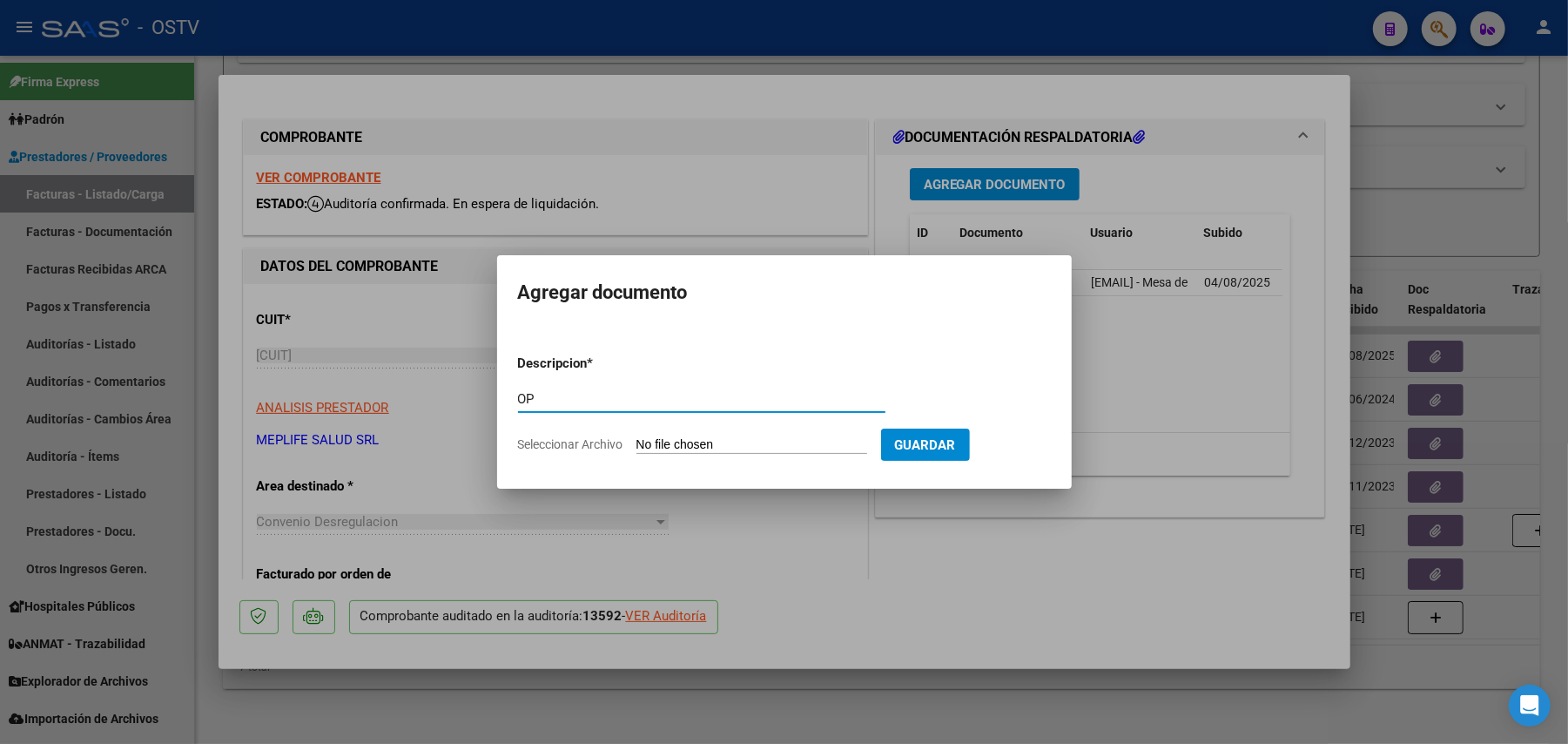 type on "OP" 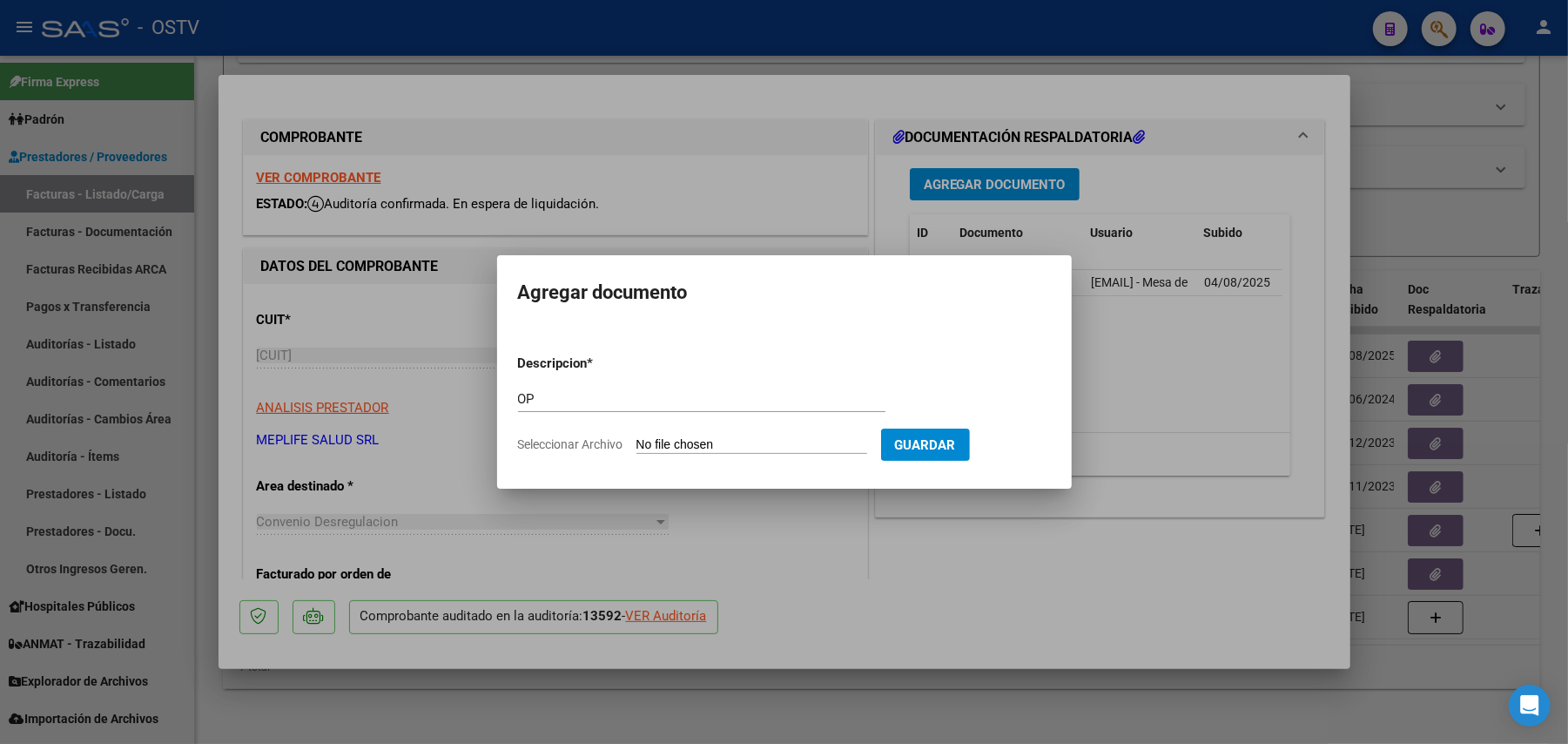 type on "C:\fakepath\OP [NUMBER] [COMPANY].pdf" 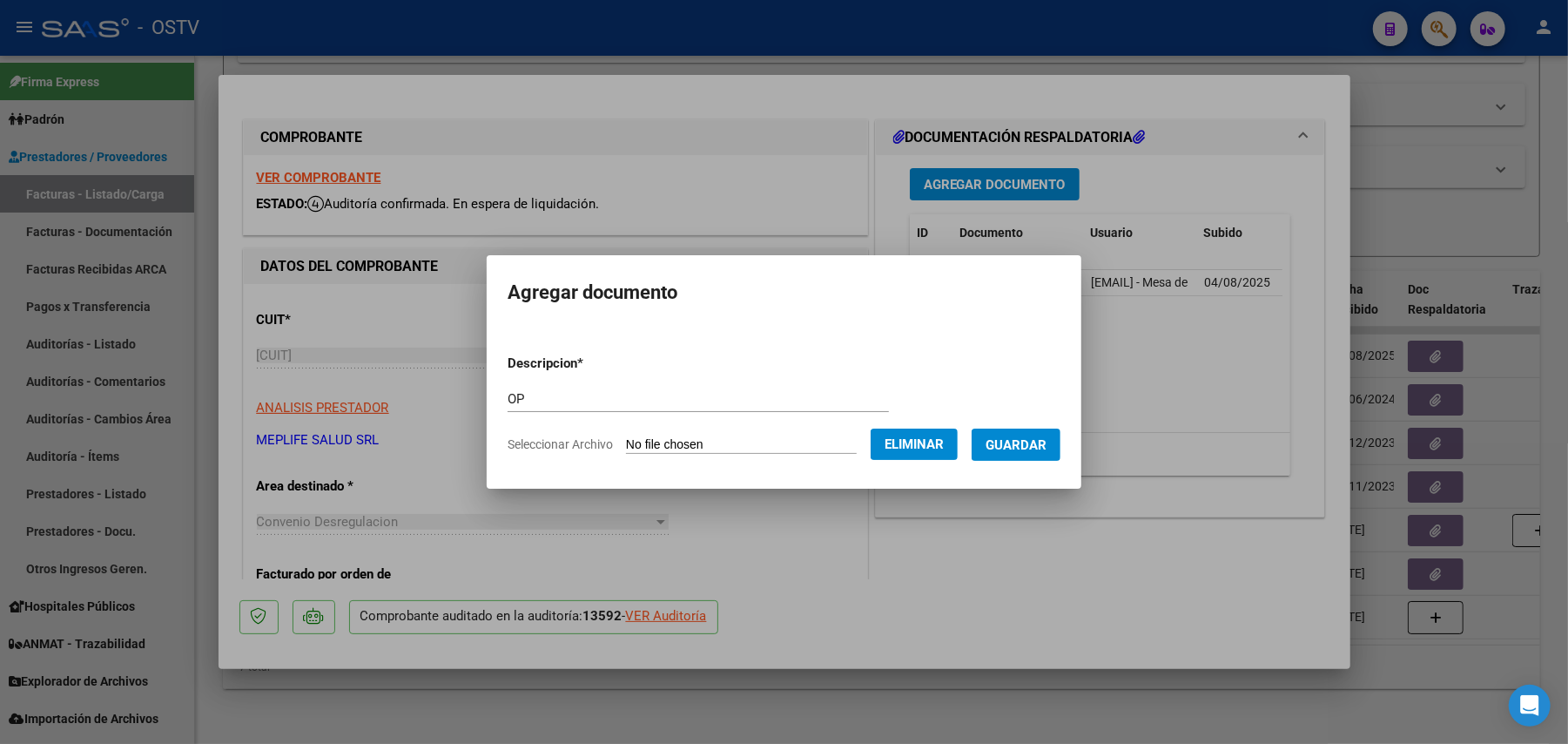click on "Guardar" at bounding box center (1016, 445) 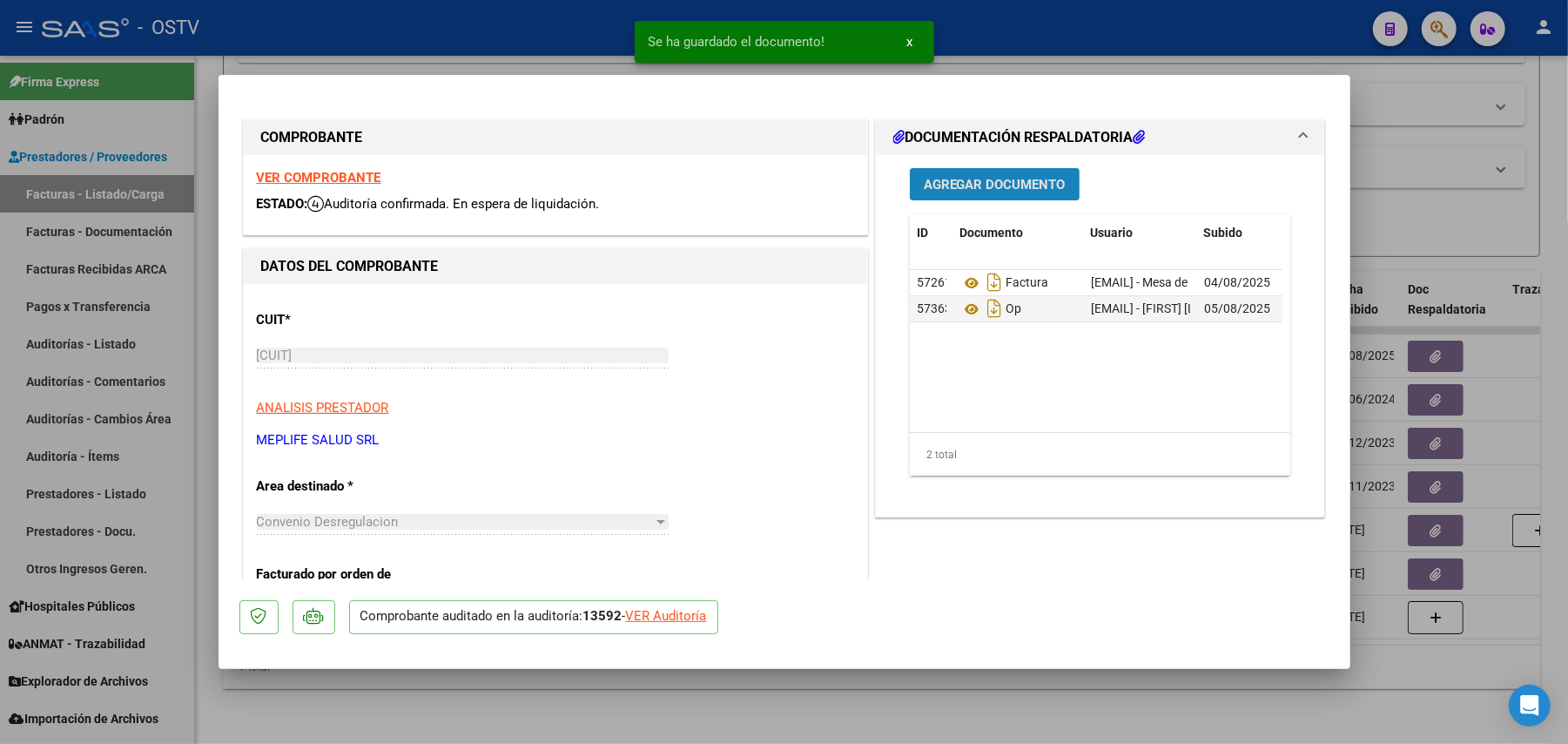 click on "Agregar Documento" at bounding box center (994, 185) 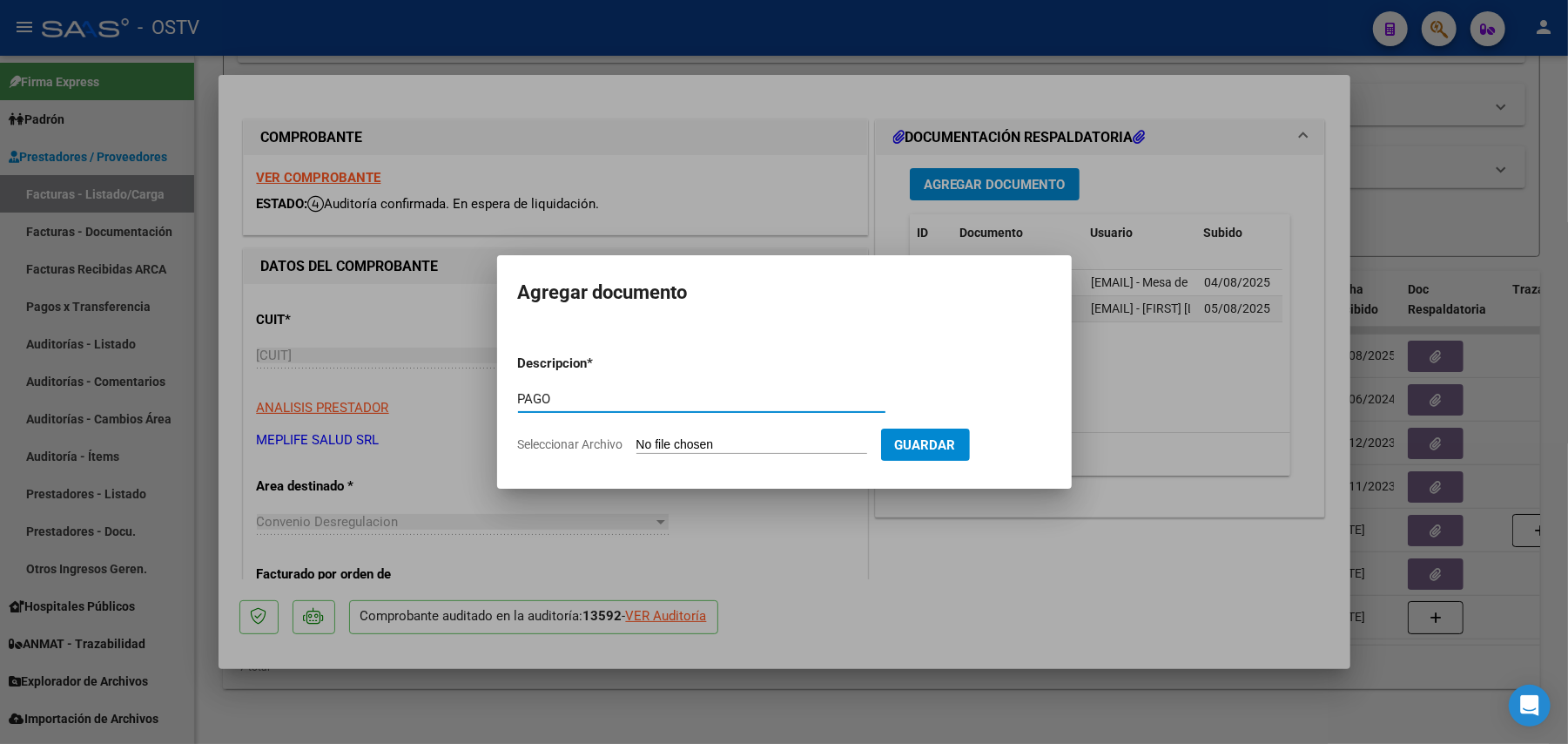 type on "PAGO" 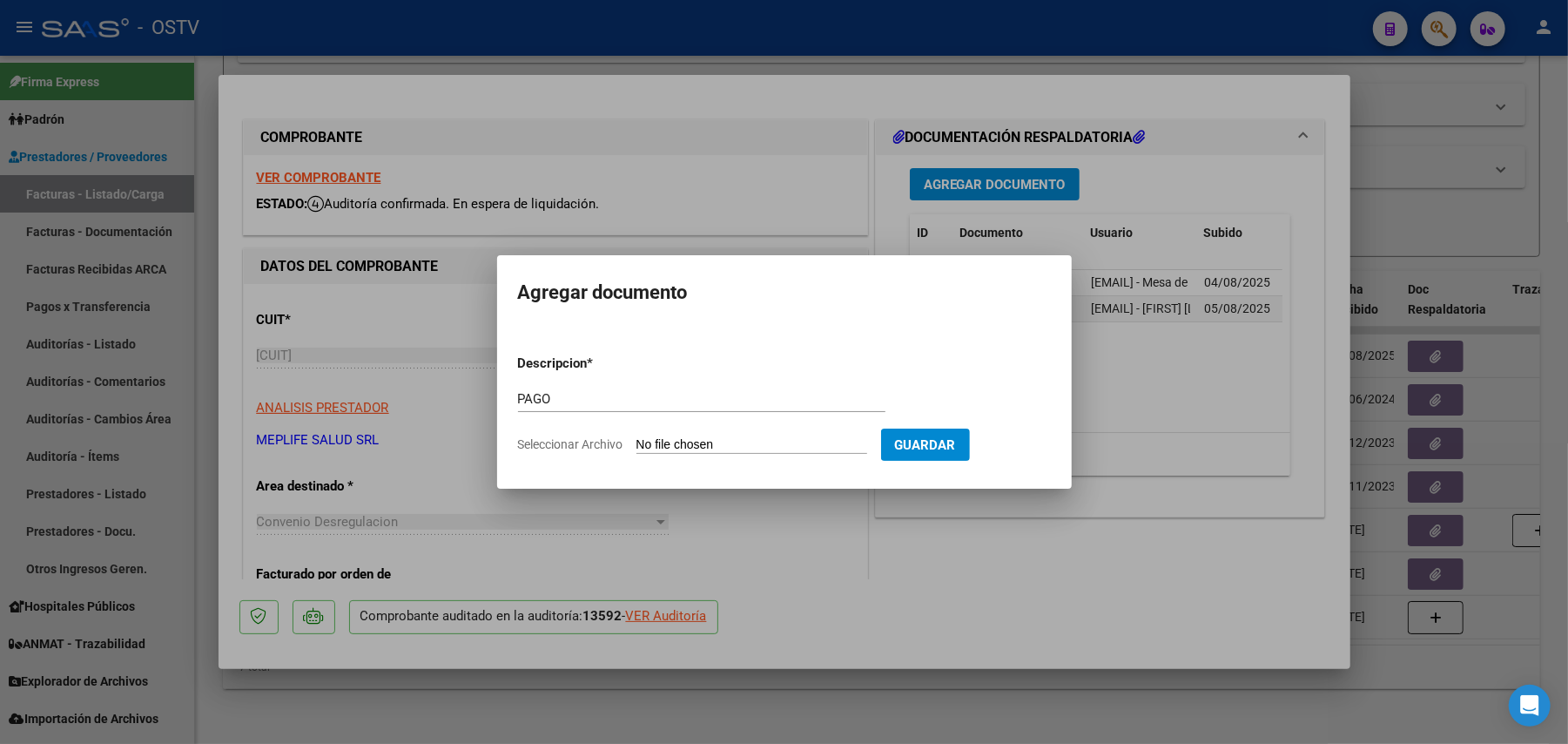 click on "Seleccionar Archivo" at bounding box center [751, 445] 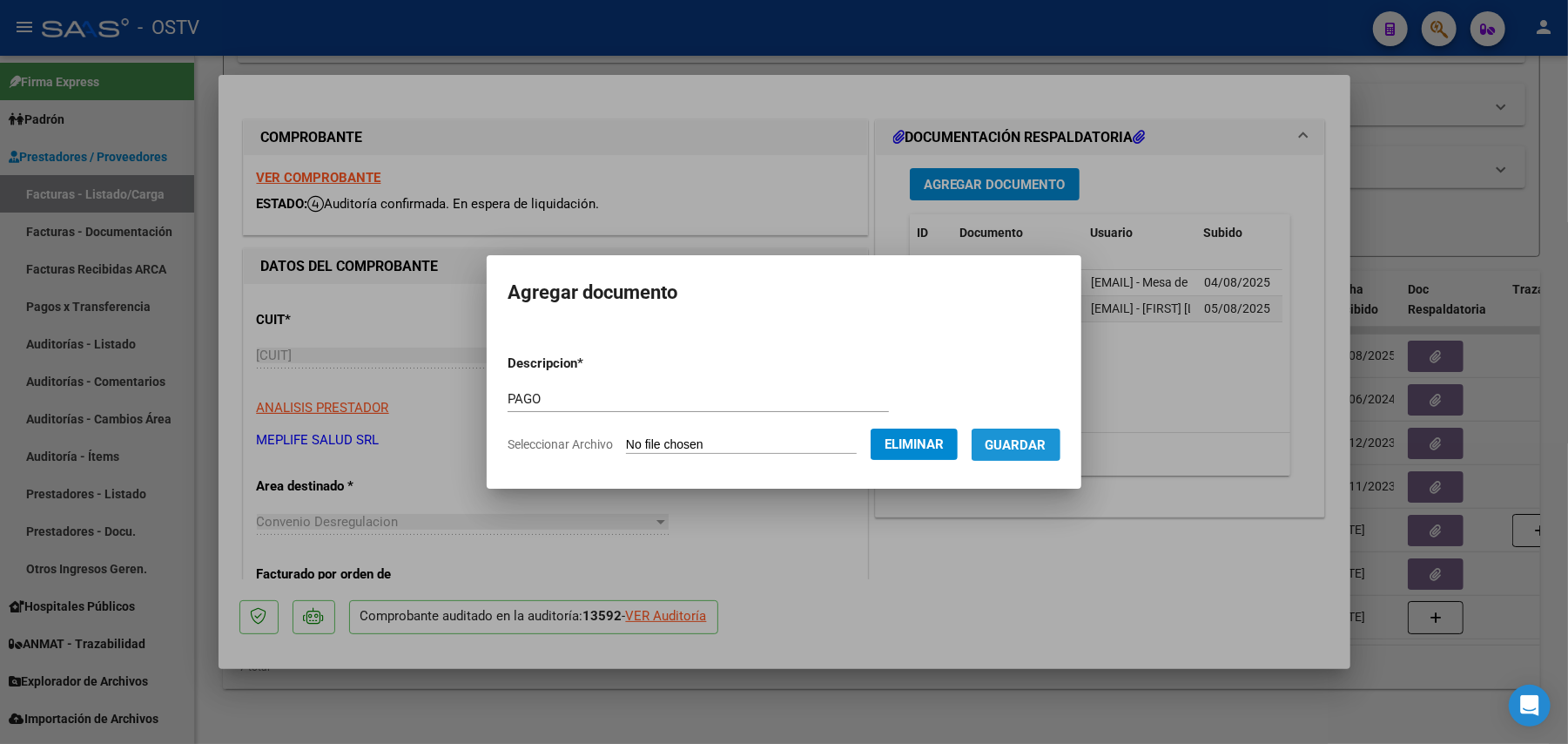 click on "Guardar" at bounding box center [1016, 445] 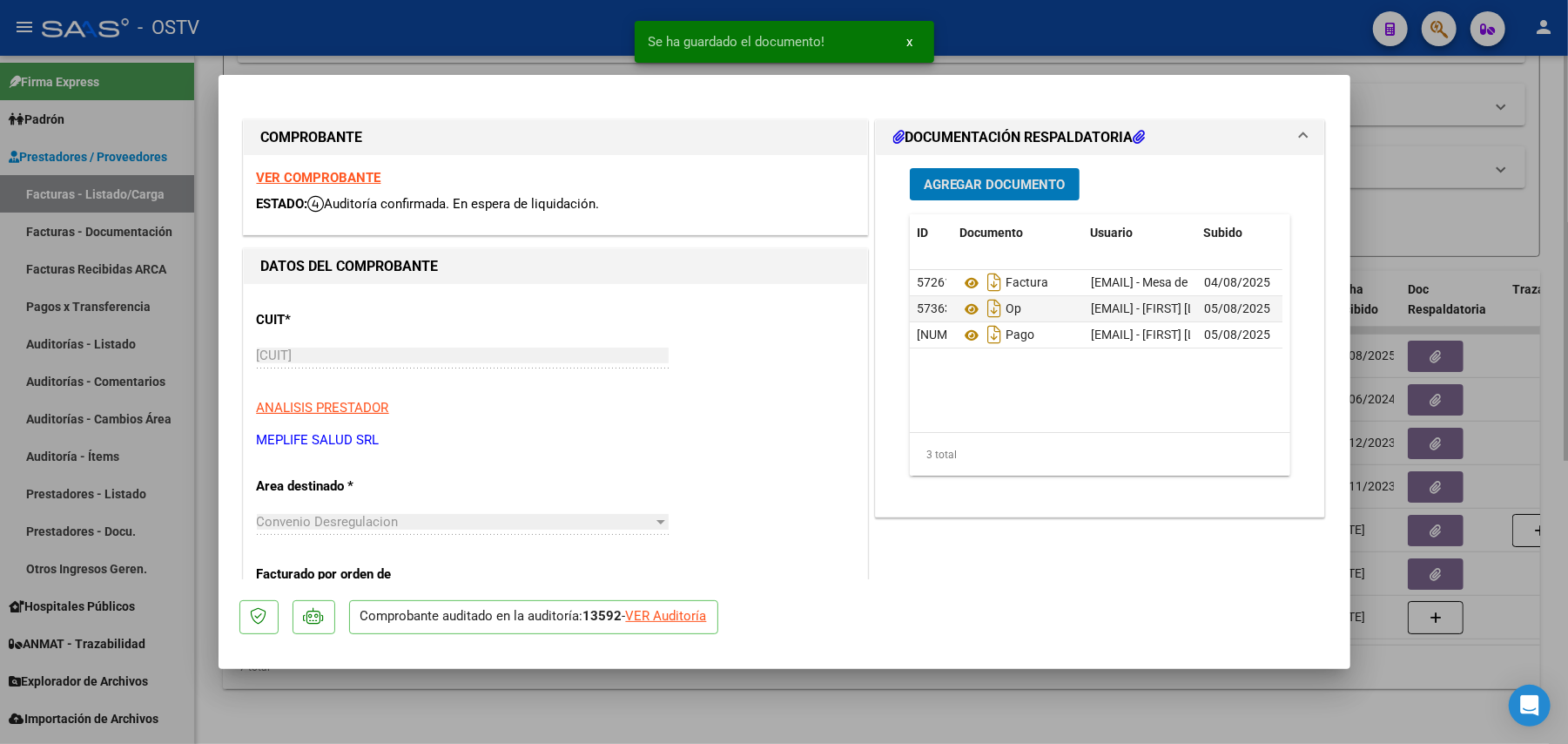 drag, startPoint x: 202, startPoint y: 401, endPoint x: 216, endPoint y: 398, distance: 14.31782 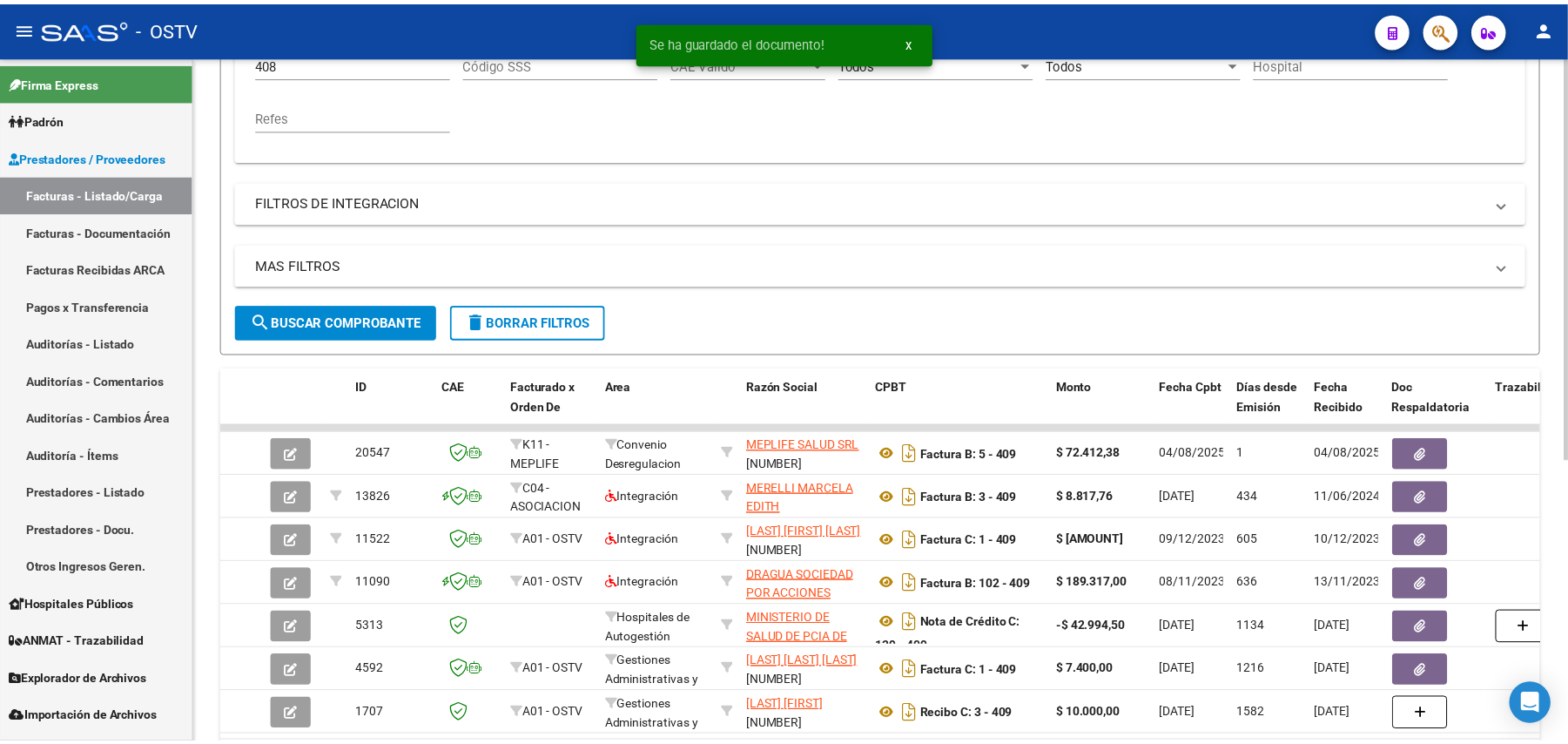 scroll, scrollTop: 232, scrollLeft: 0, axis: vertical 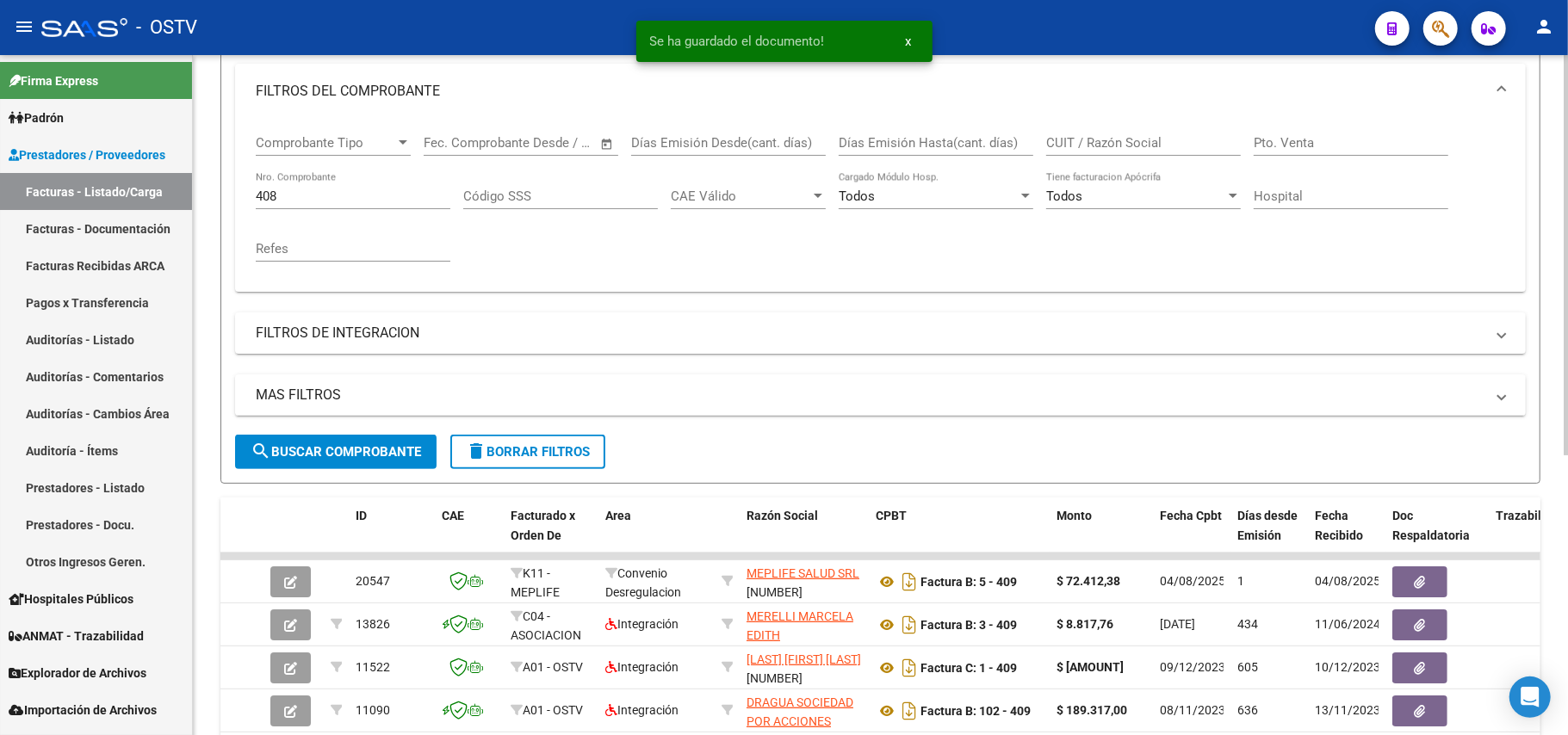 click on "408" at bounding box center (353, 196) 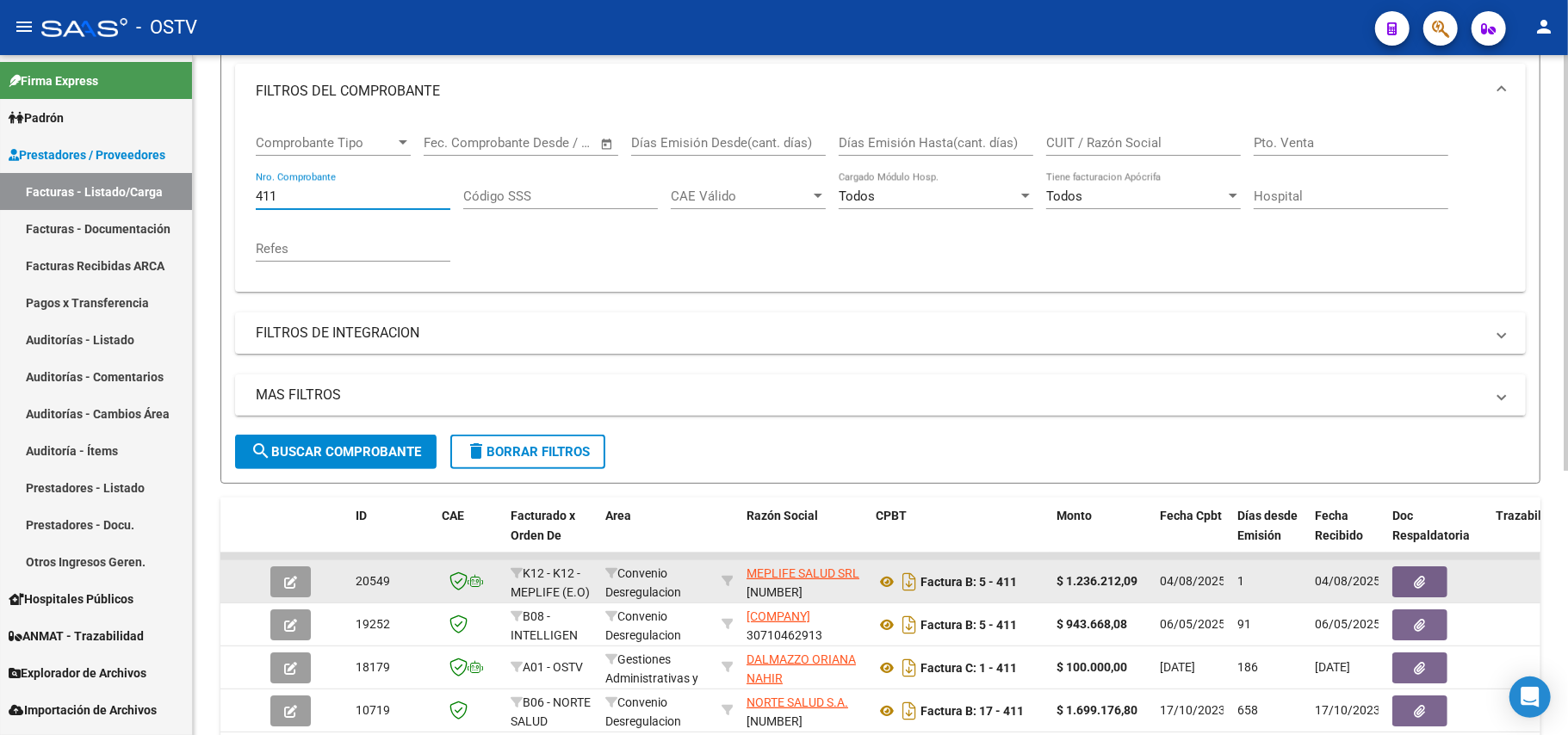 type on "411" 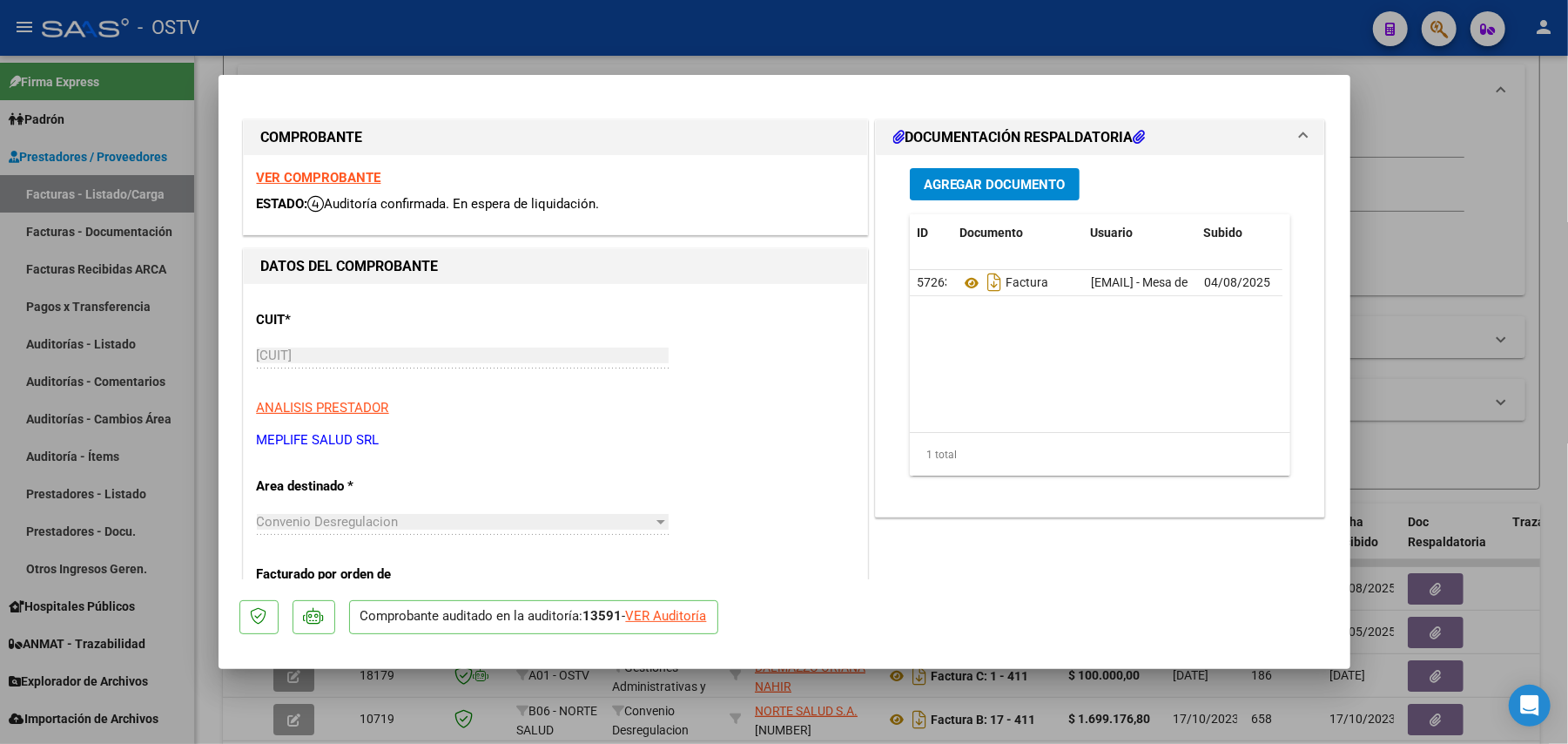 click on "Agregar Documento" at bounding box center [994, 184] 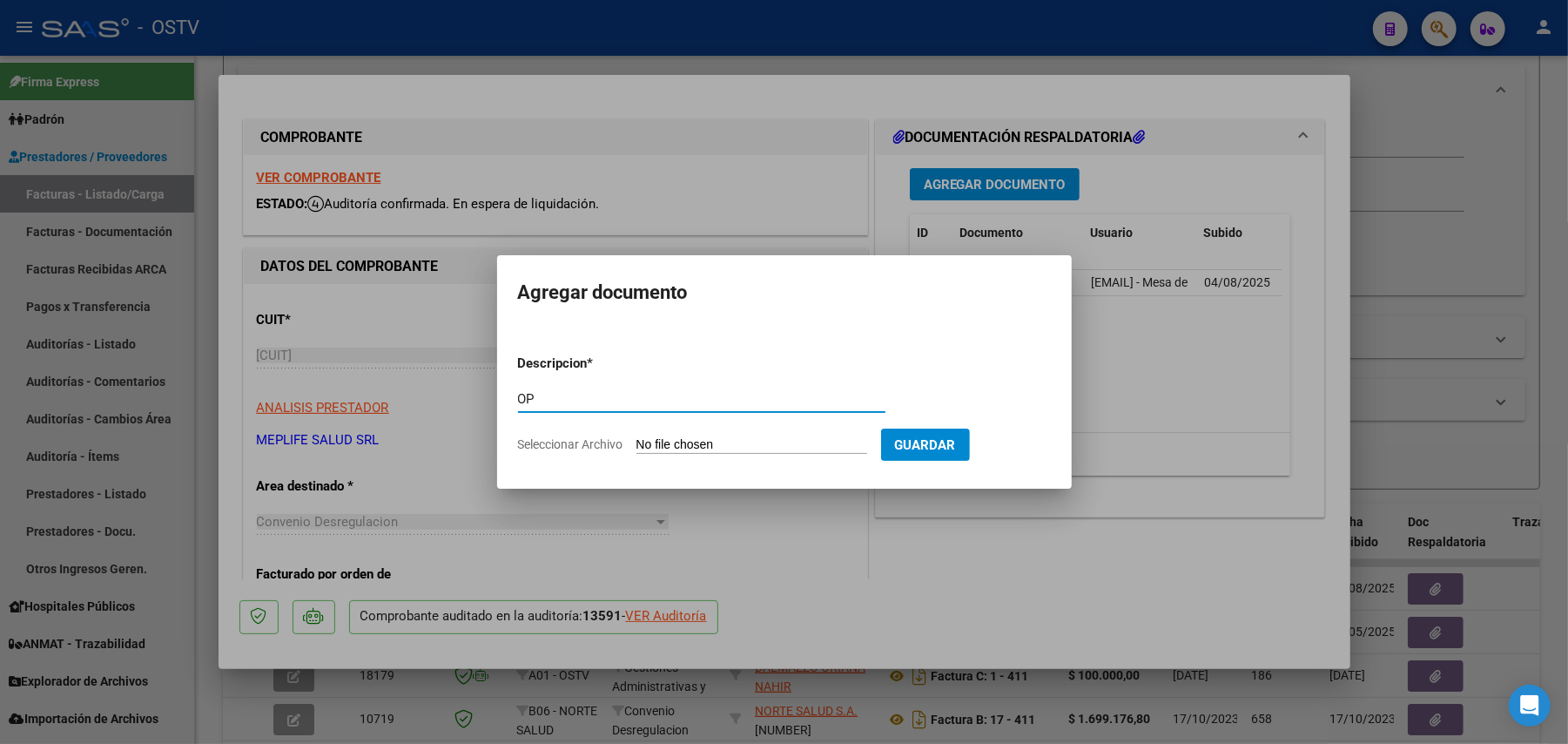 type on "OP" 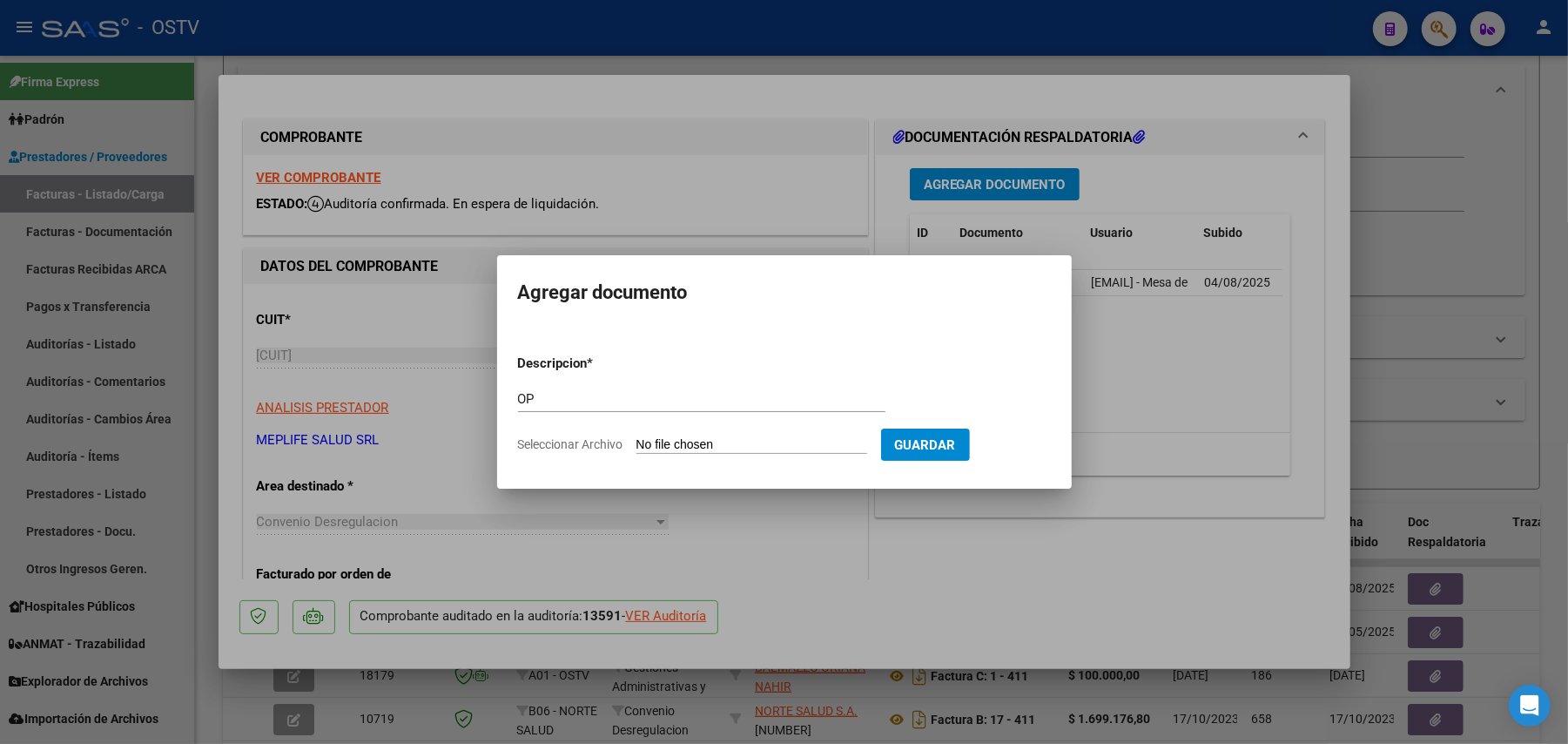 click on "Seleccionar Archivo" at bounding box center (751, 445) 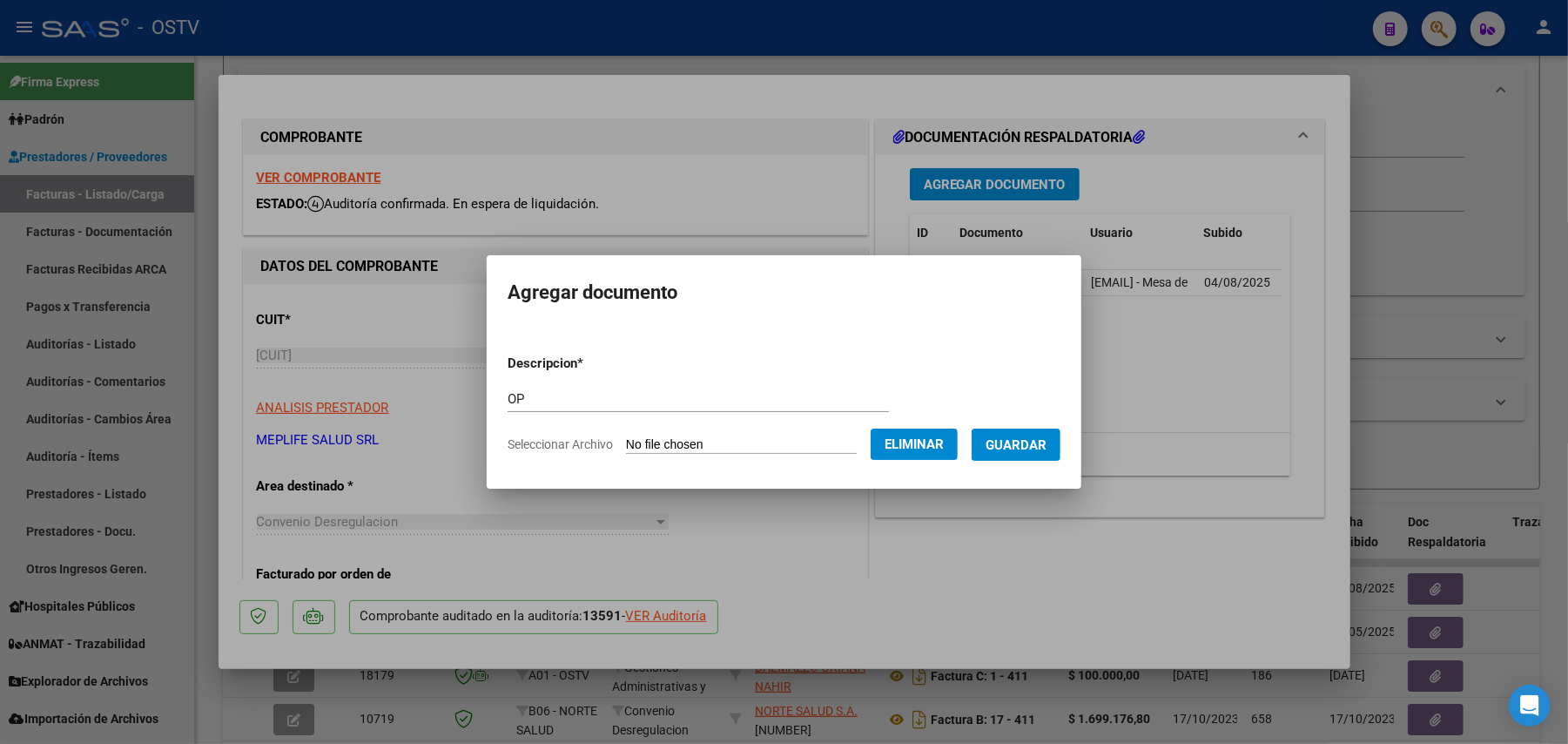 click on "Eliminar" 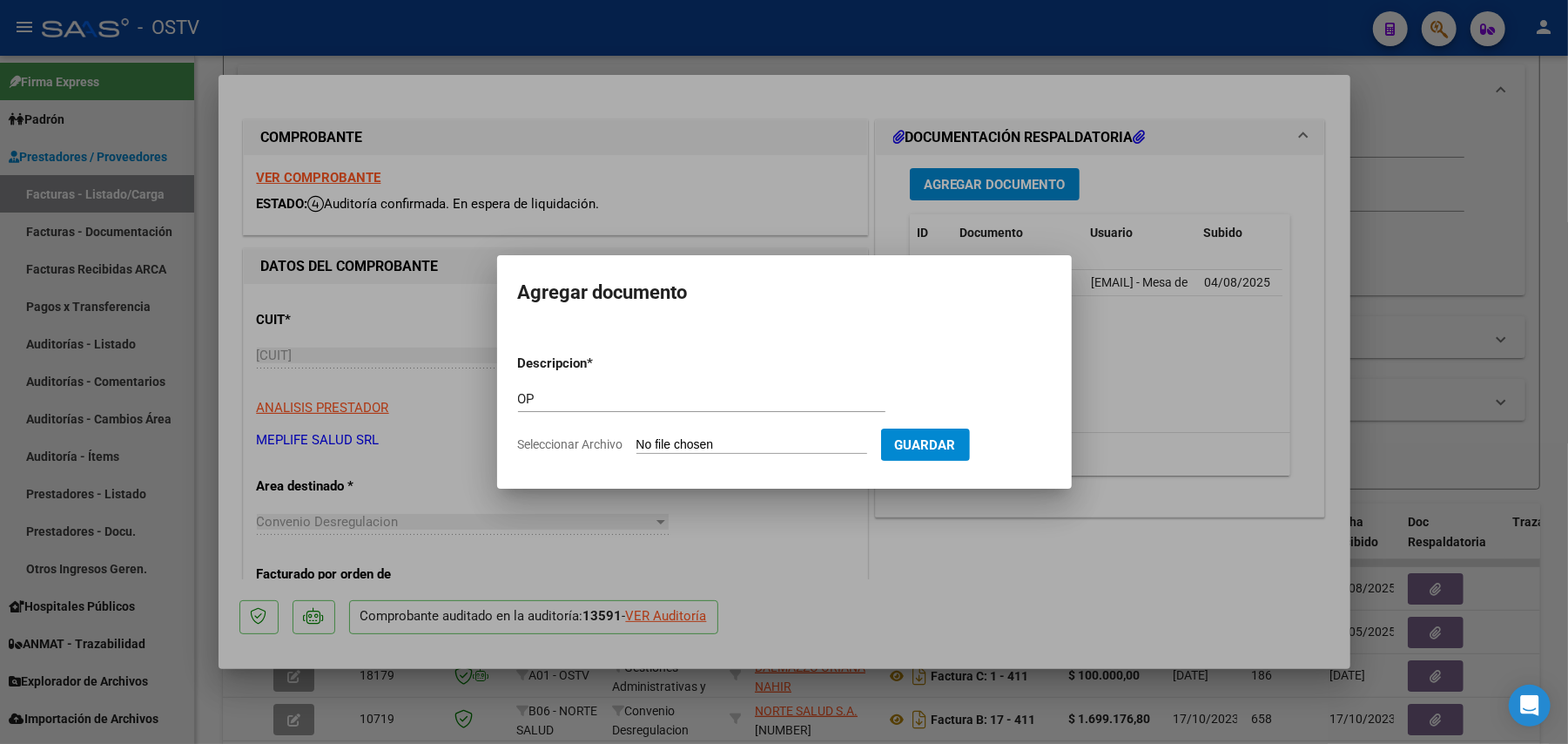 click at bounding box center (784, 372) 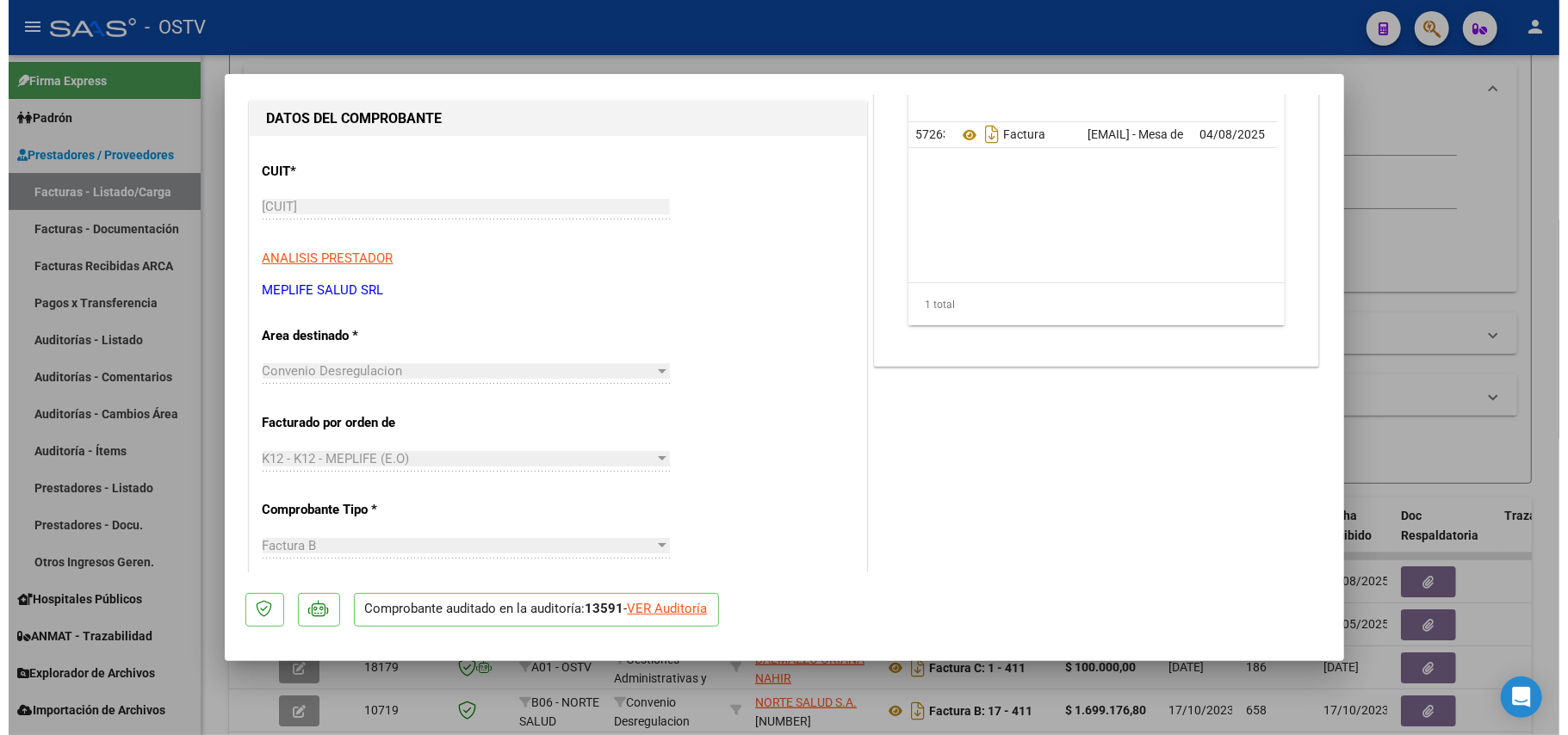 scroll, scrollTop: 0, scrollLeft: 0, axis: both 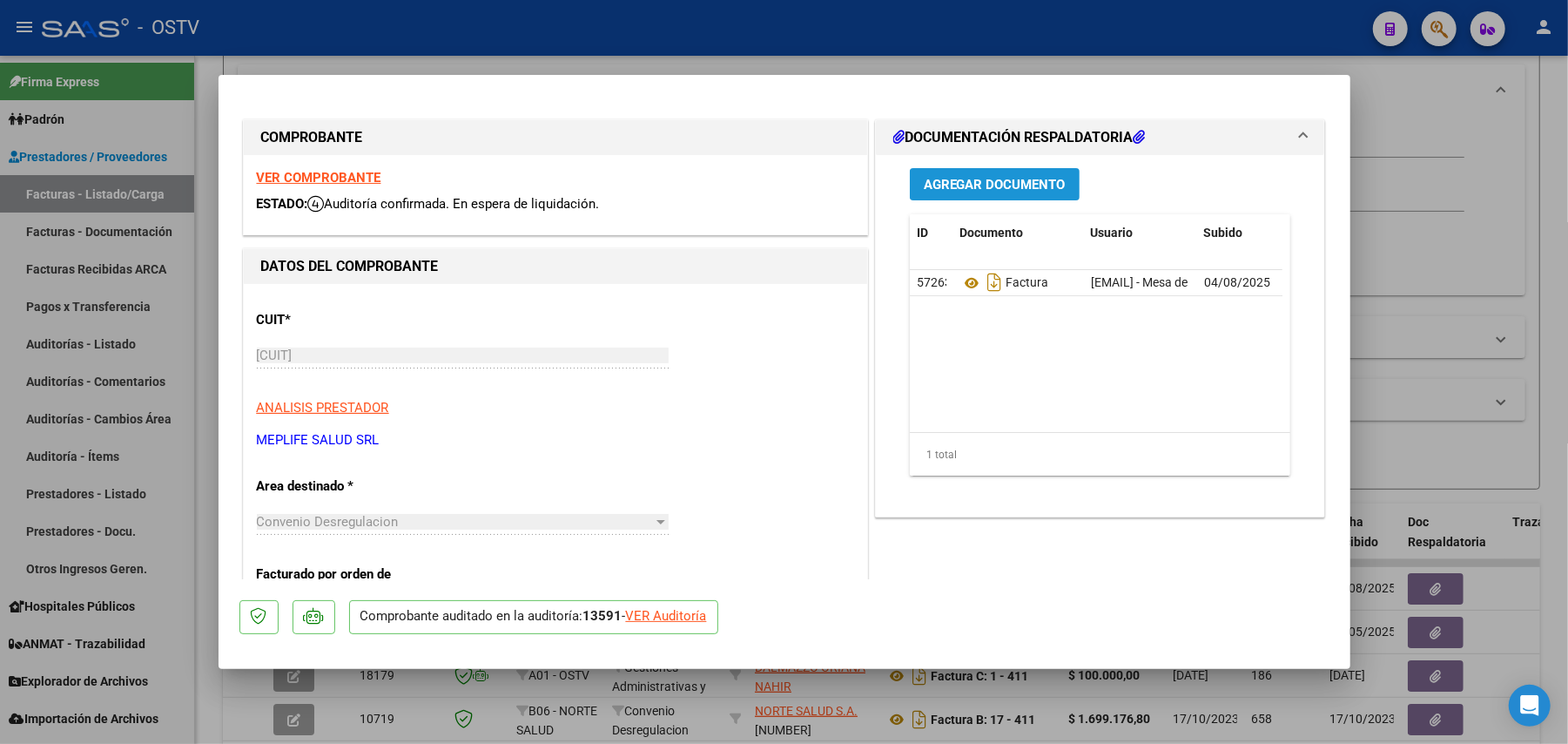 click on "Agregar Documento" at bounding box center (994, 185) 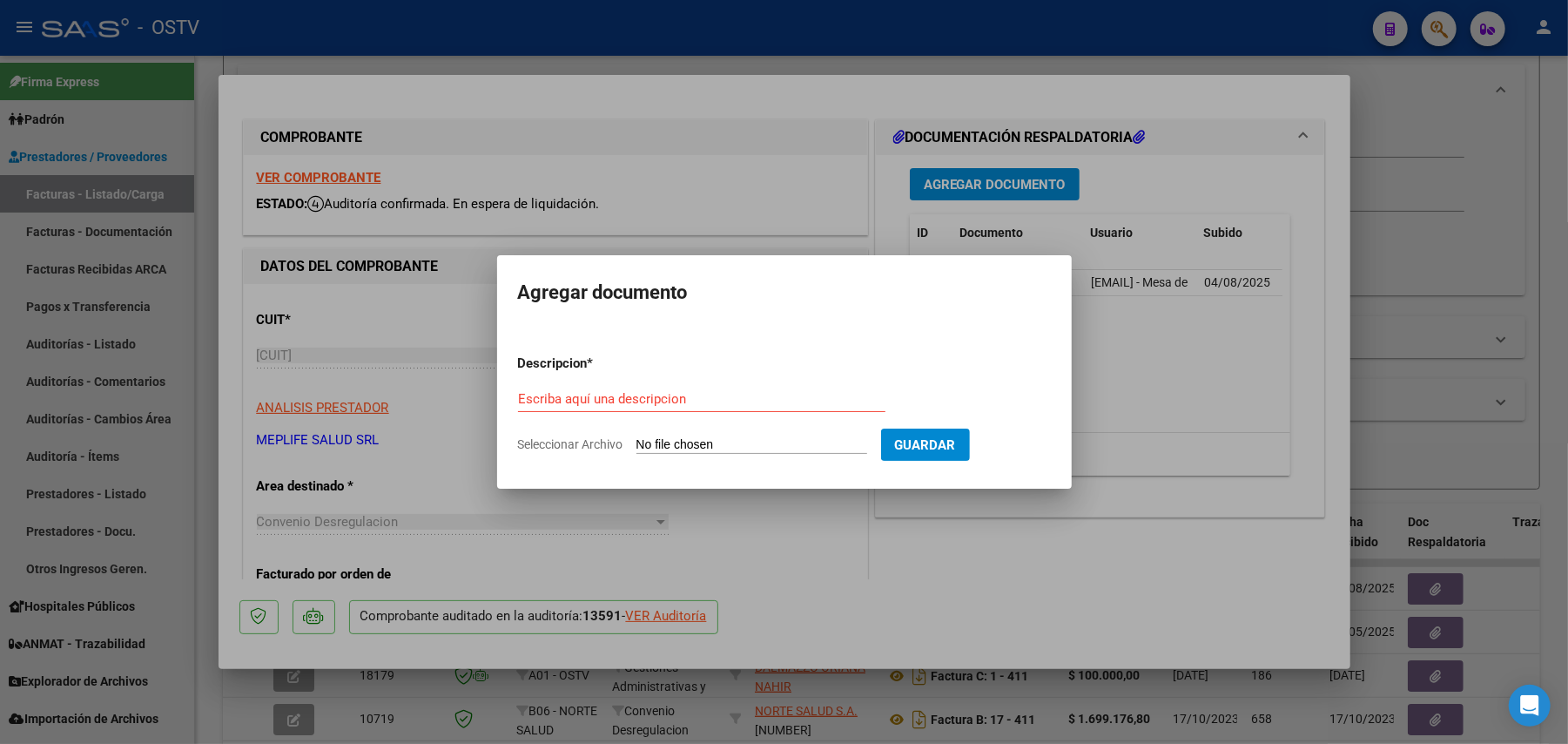 click on "Seleccionar Archivo" at bounding box center (751, 445) 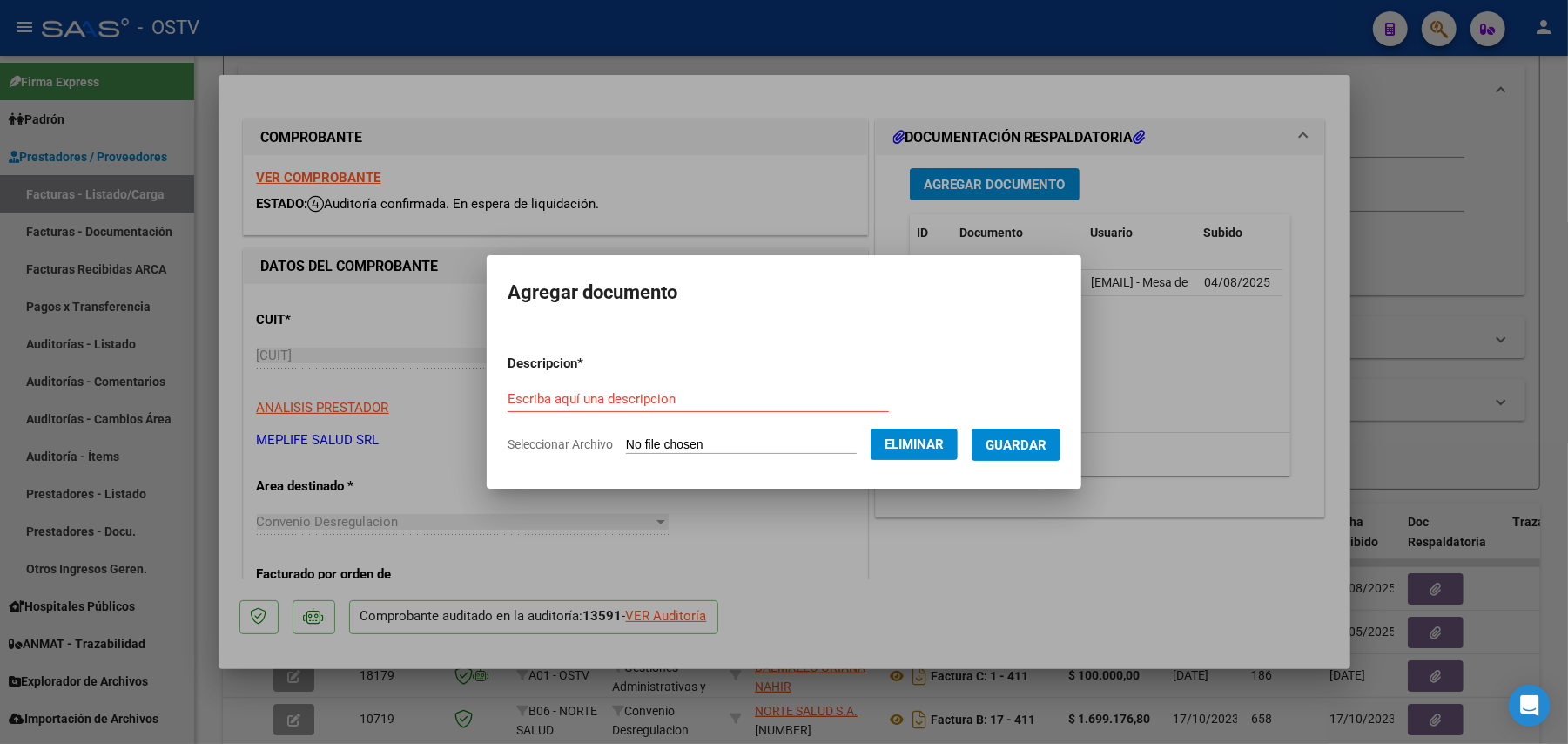click on "Escriba aquí una descripcion" at bounding box center [698, 399] 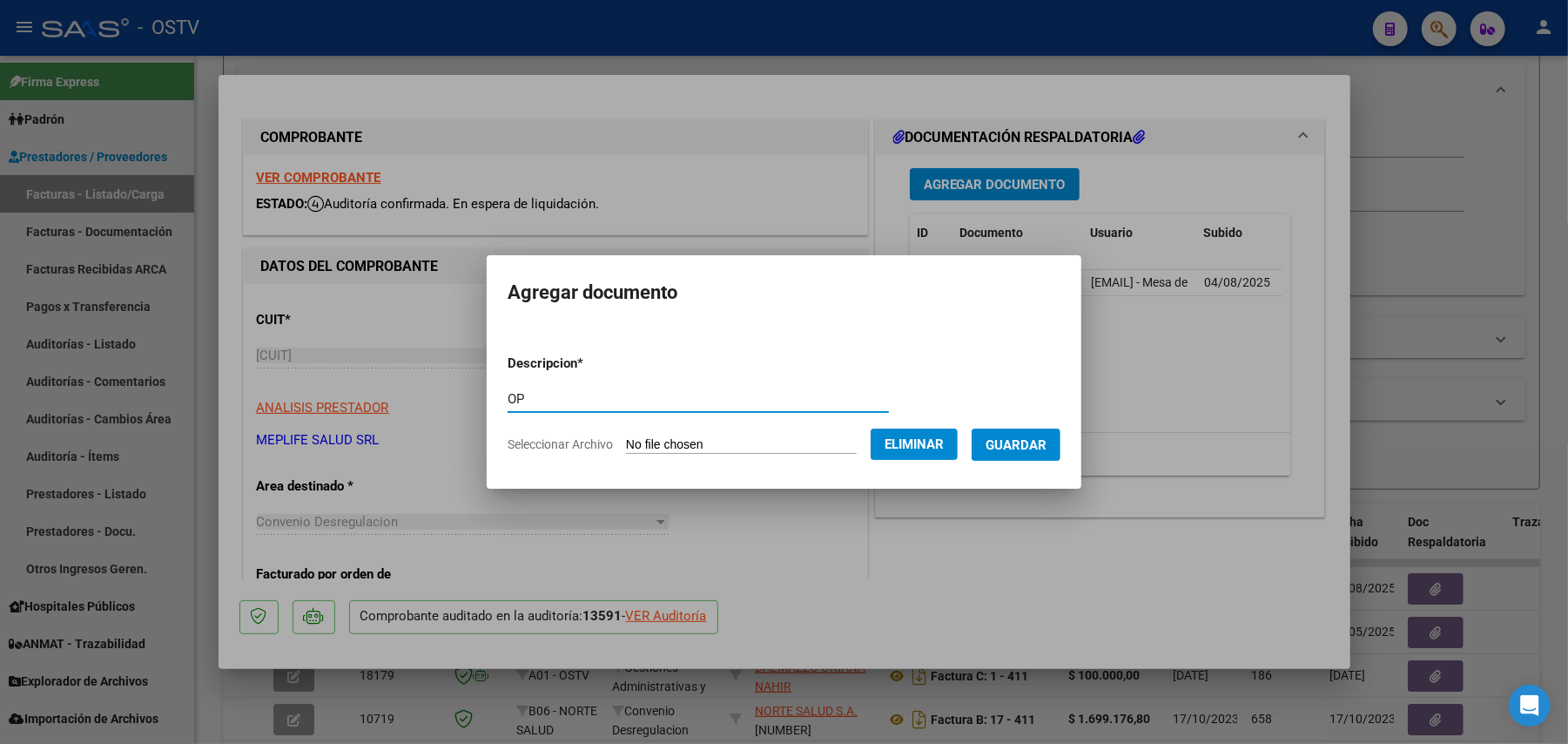 type on "OP" 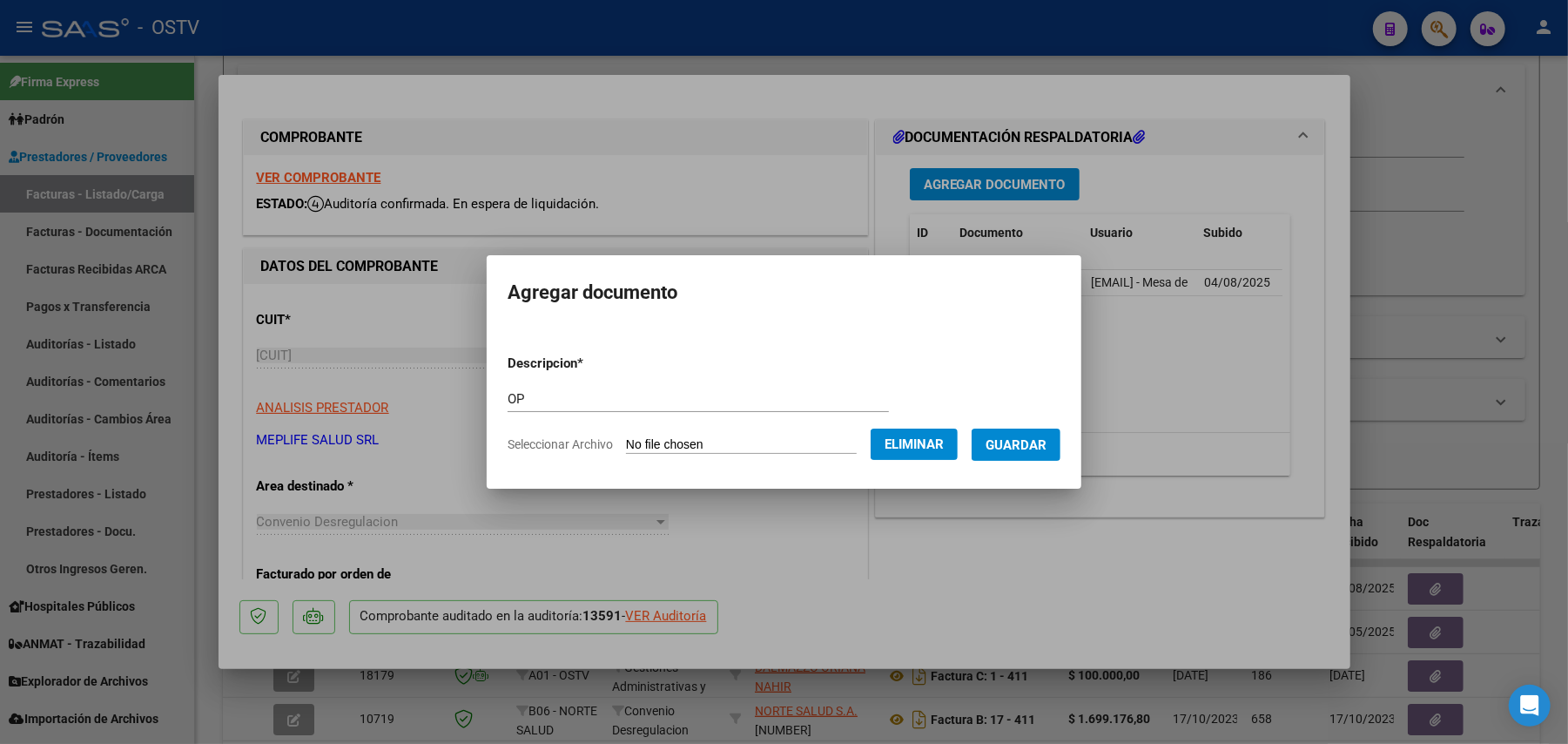 click on "Descripcion  *   OP Escriba aquí una descripcion  Seleccionar Archivo Eliminar Guardar" at bounding box center (784, 404) 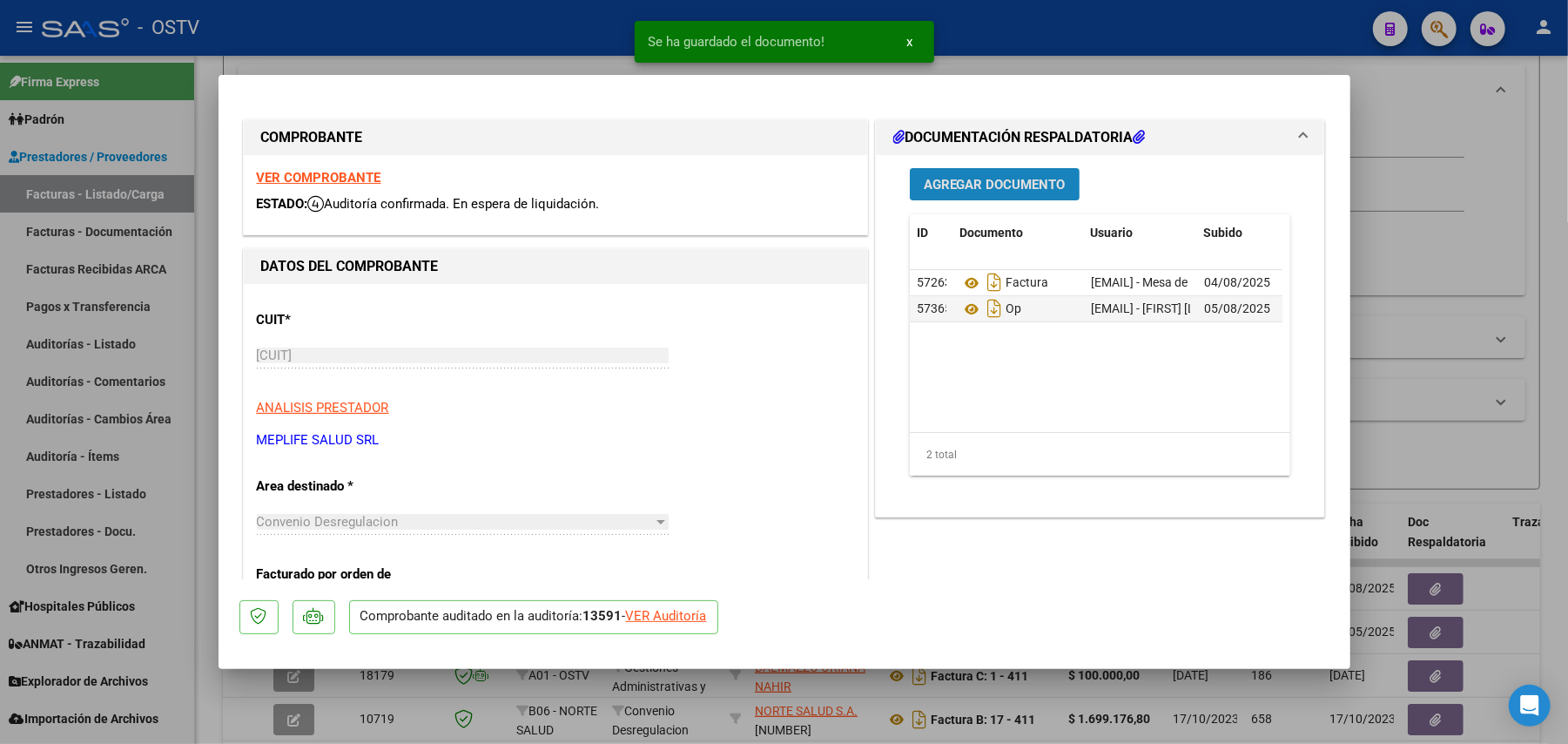 click on "Agregar Documento" at bounding box center [994, 185] 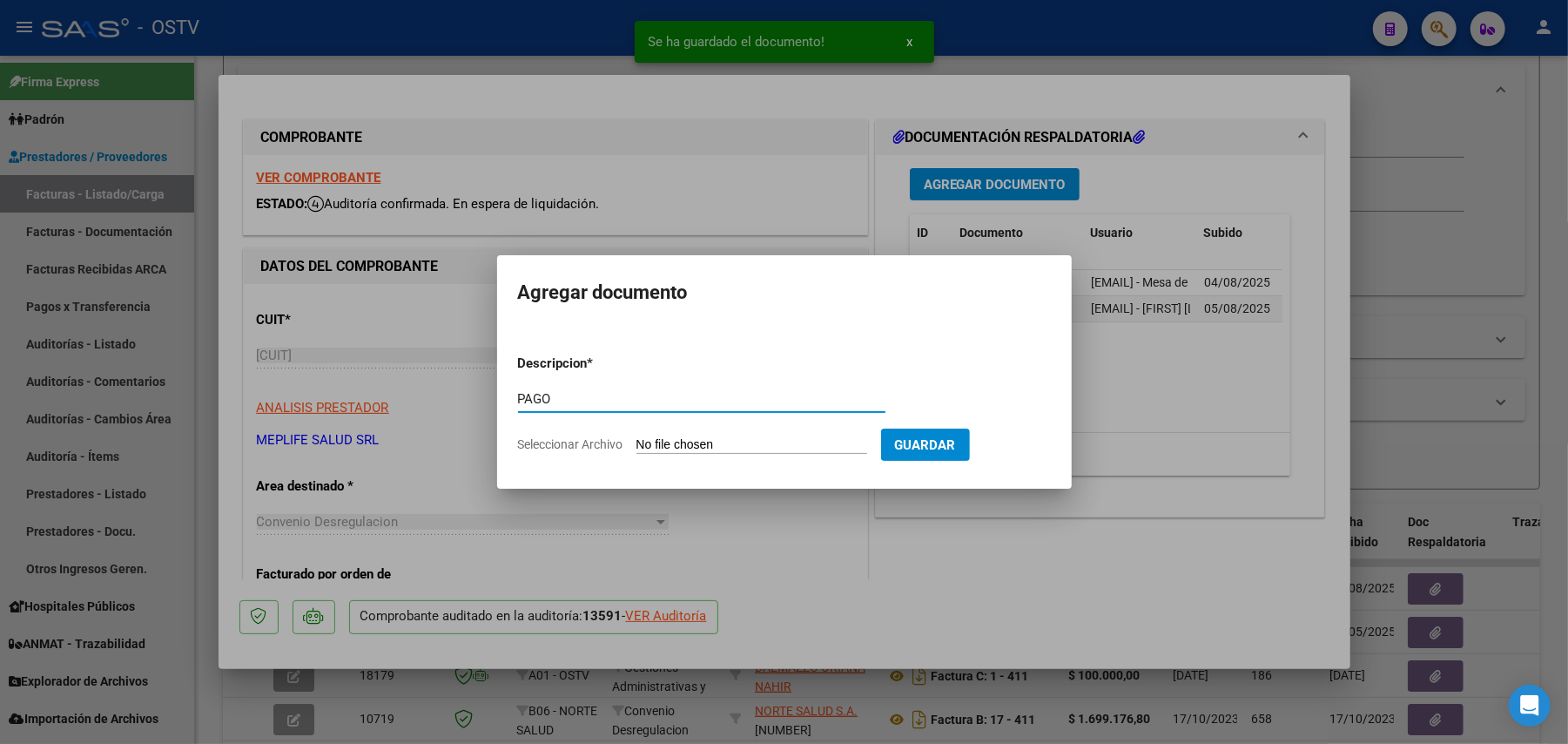 type on "PAGO" 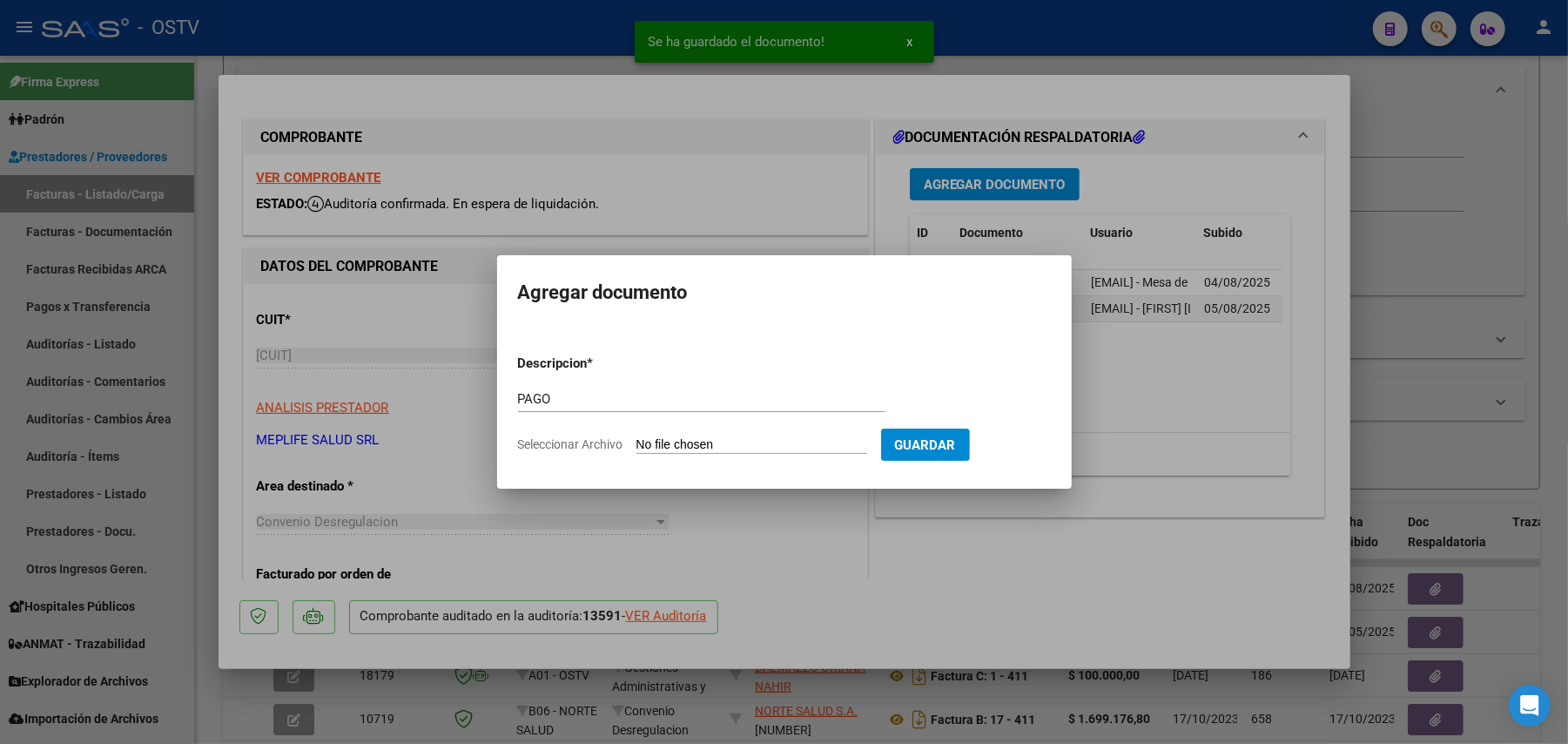 click on "Seleccionar Archivo" at bounding box center [751, 445] 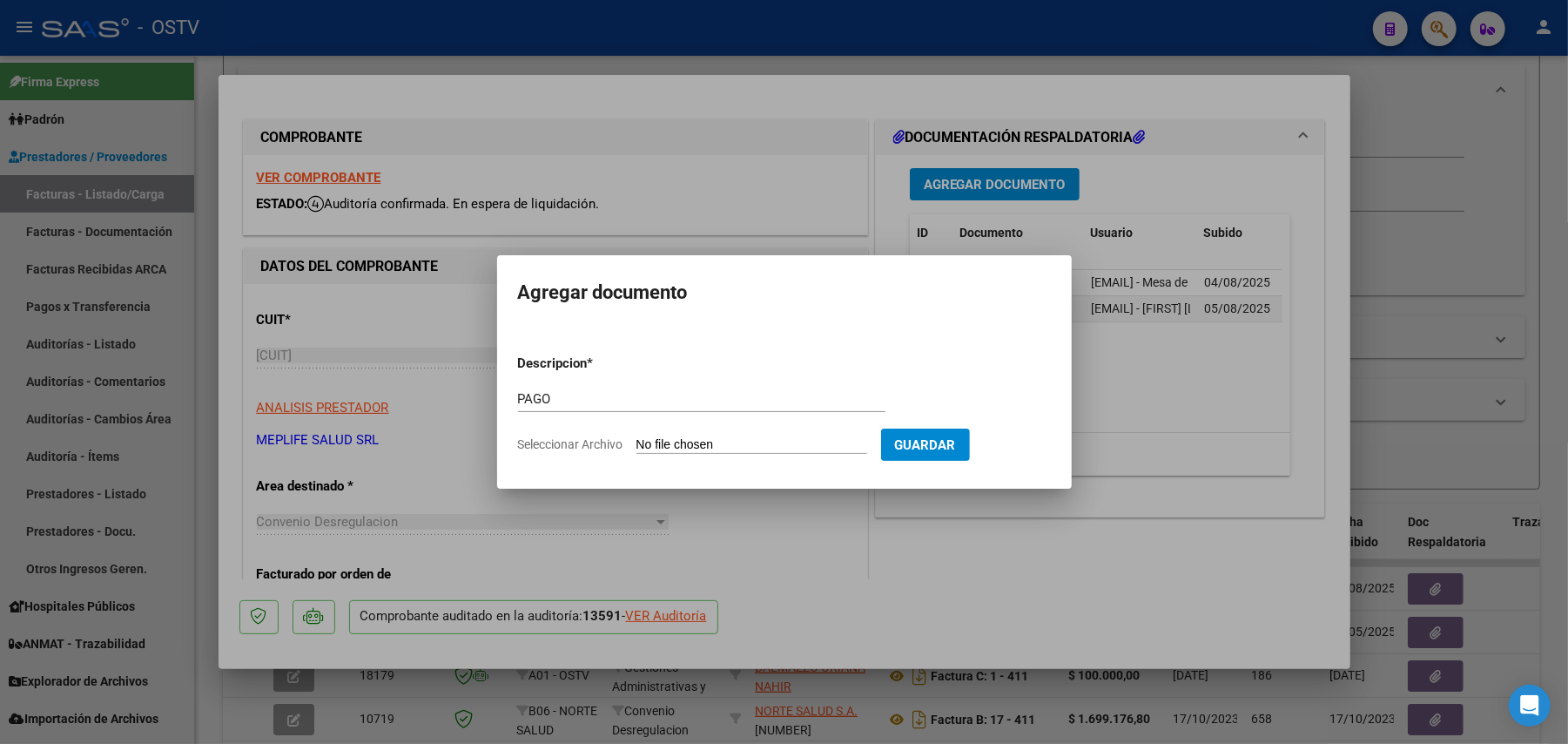 type on "C:\fakepath\Pago OP 56971 [COMPANY_NAME].pdf" 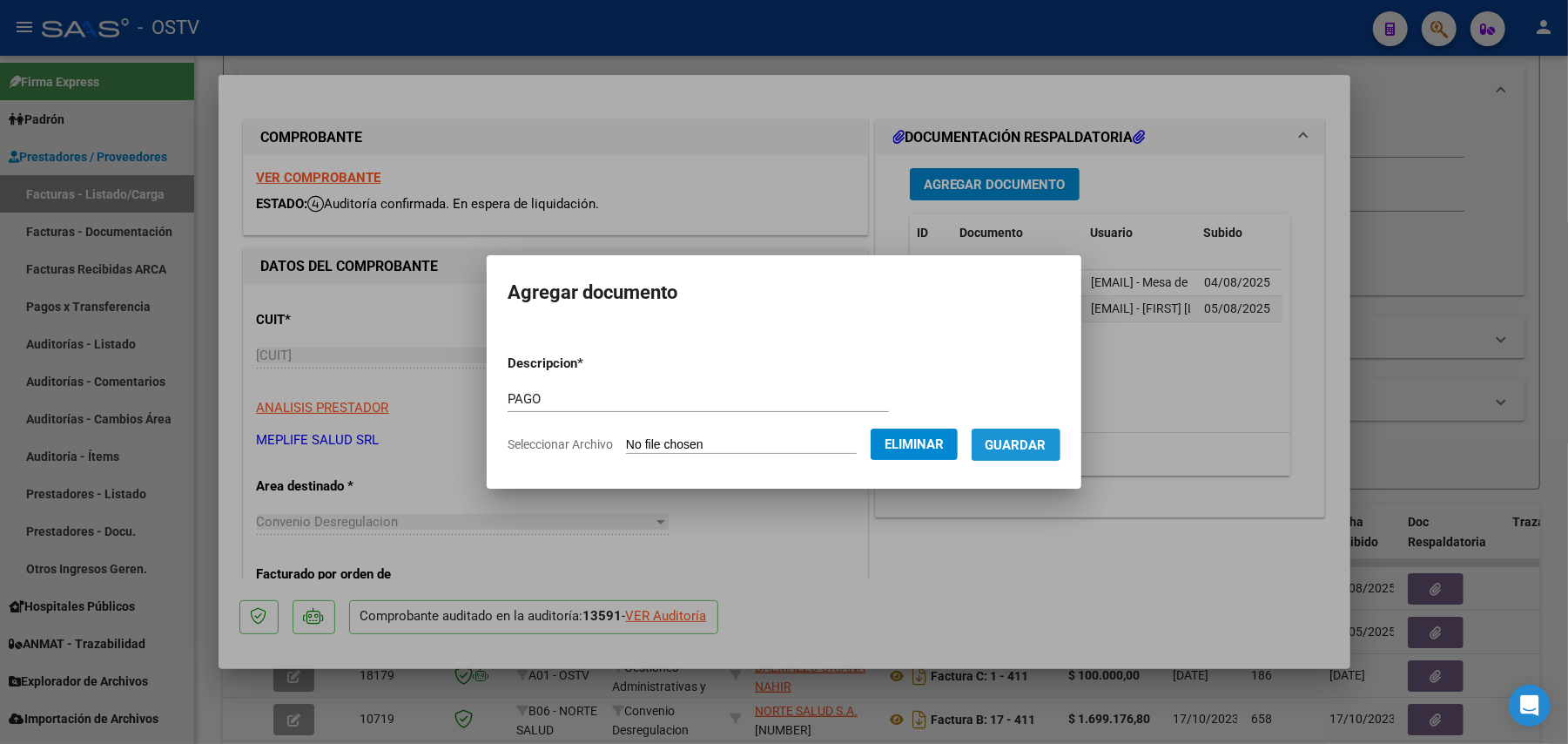 click on "Guardar" at bounding box center [1016, 445] 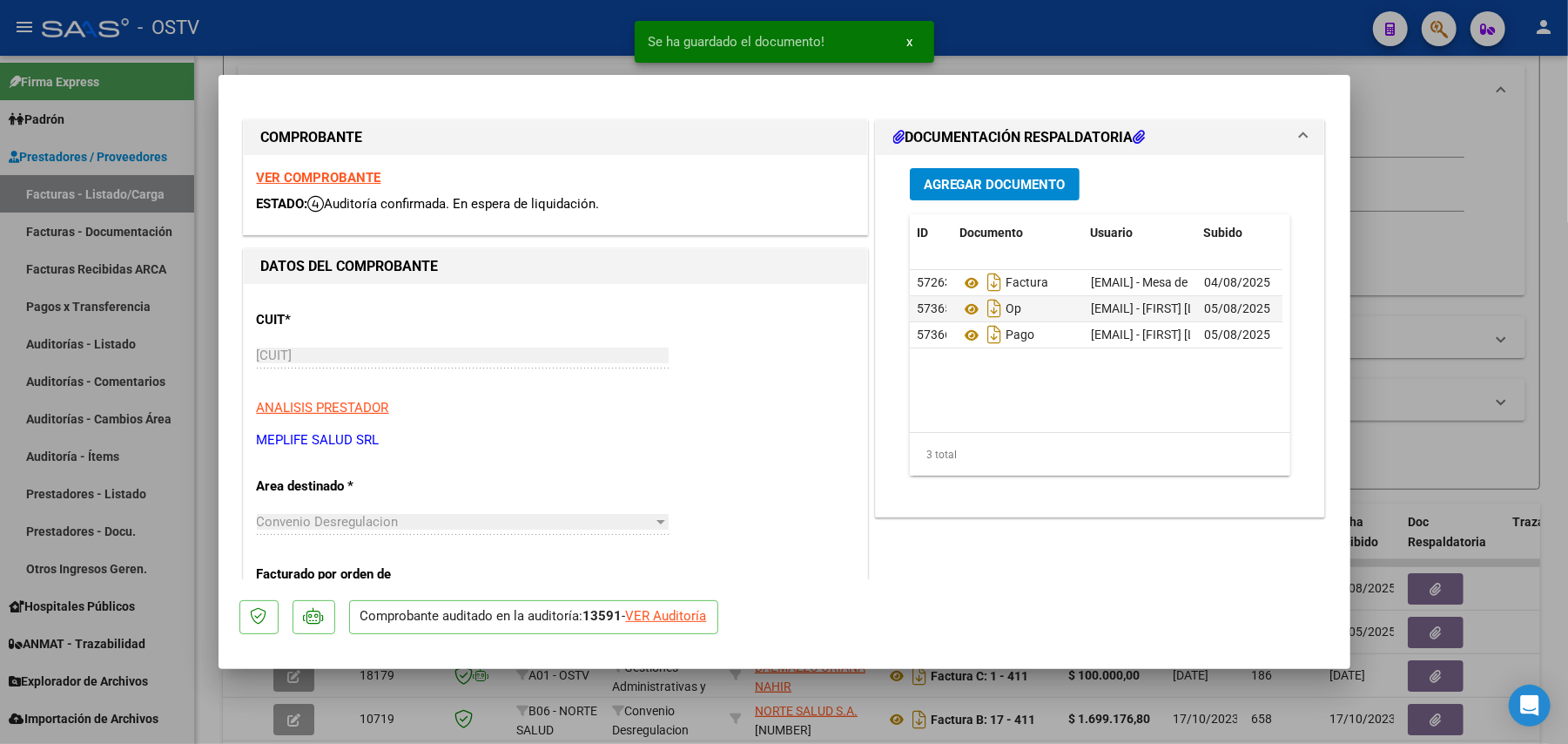 click at bounding box center (784, 372) 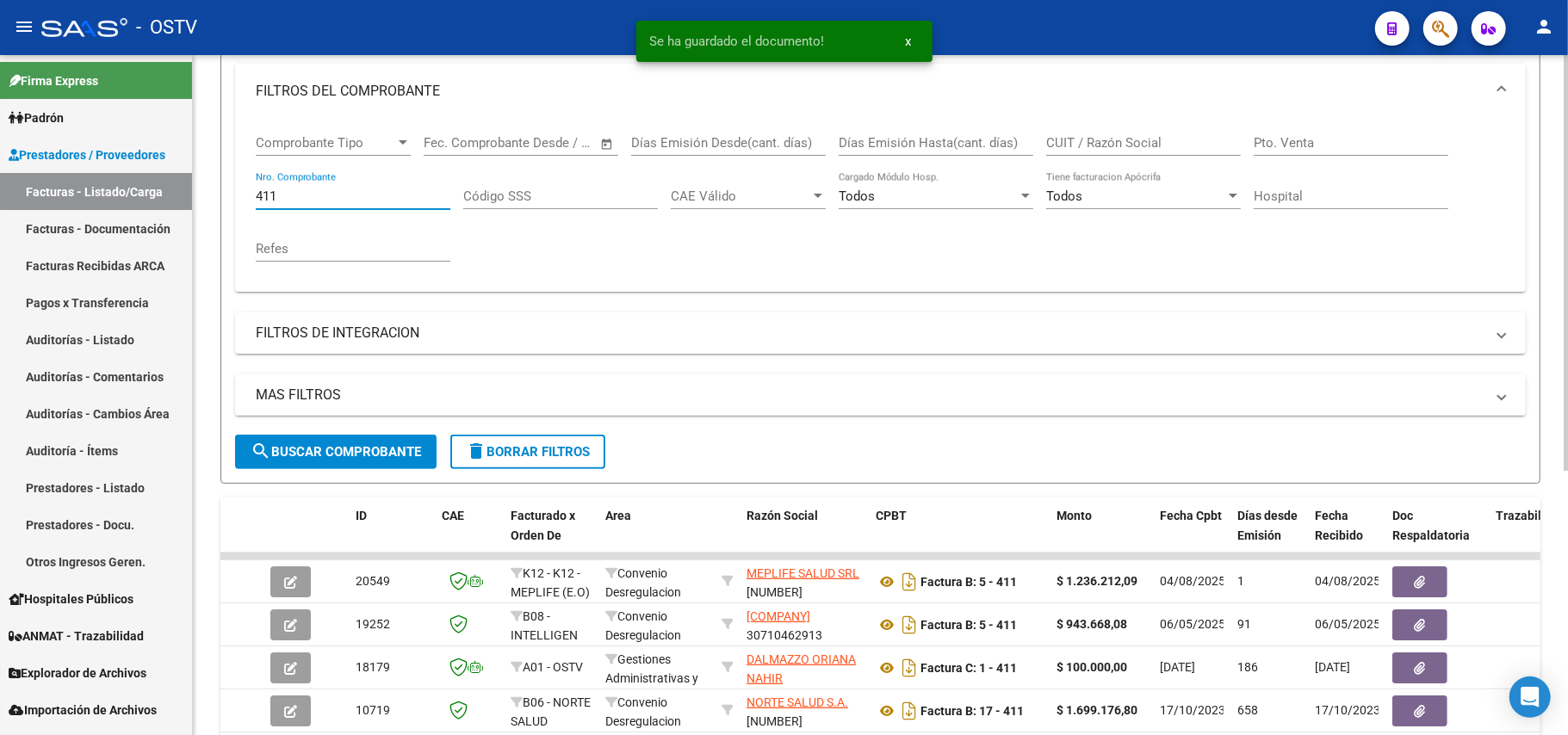 click on "411" at bounding box center [353, 196] 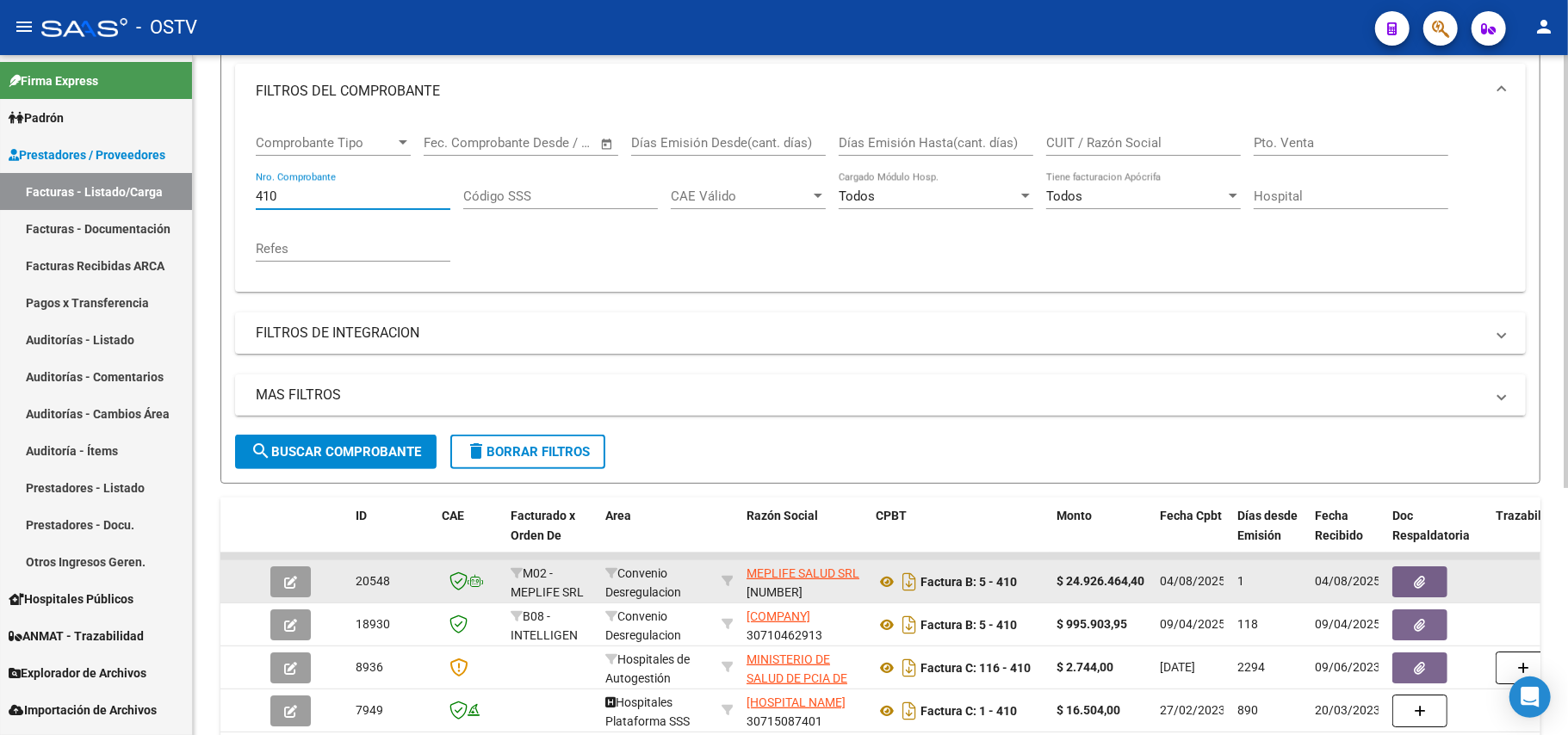 type on "410" 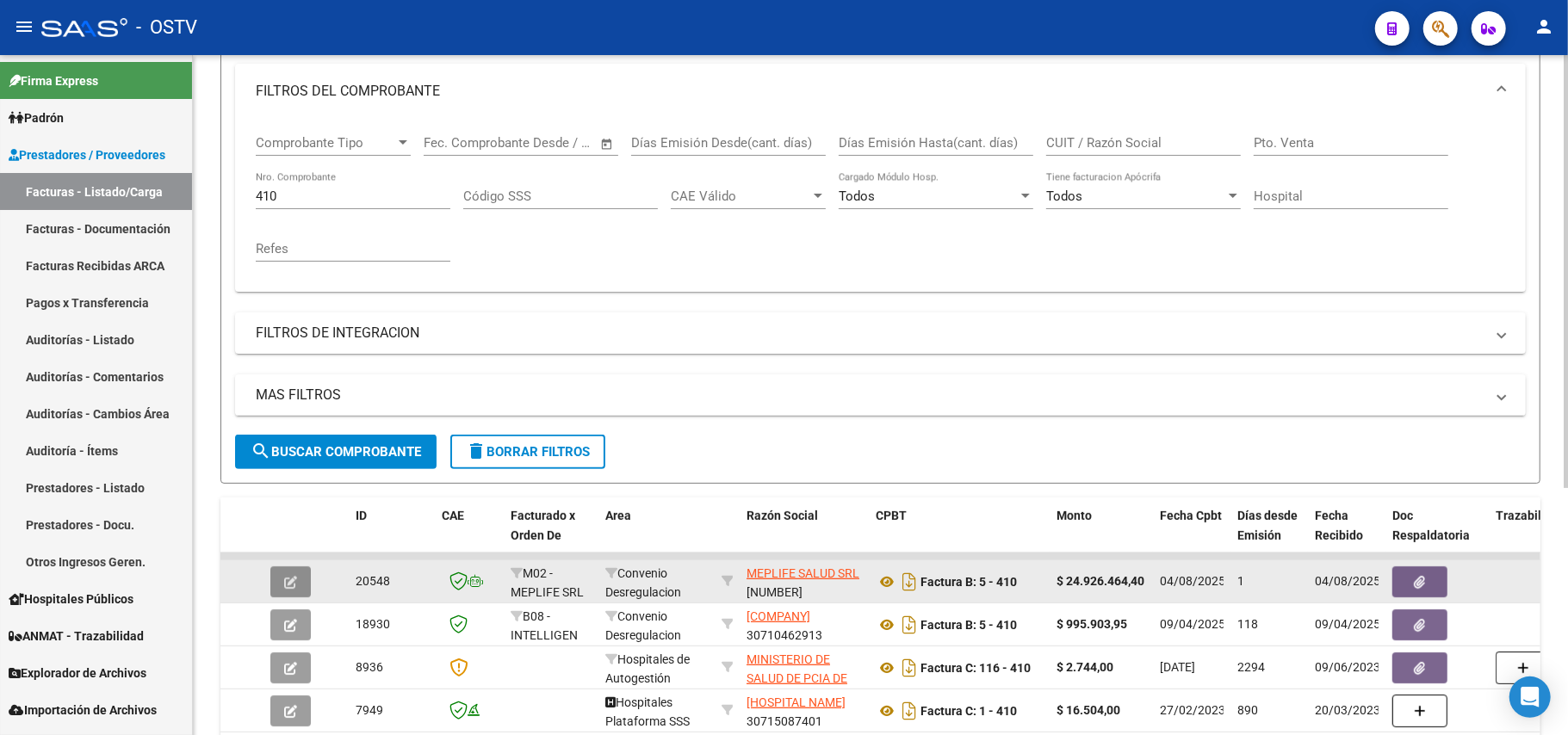 click 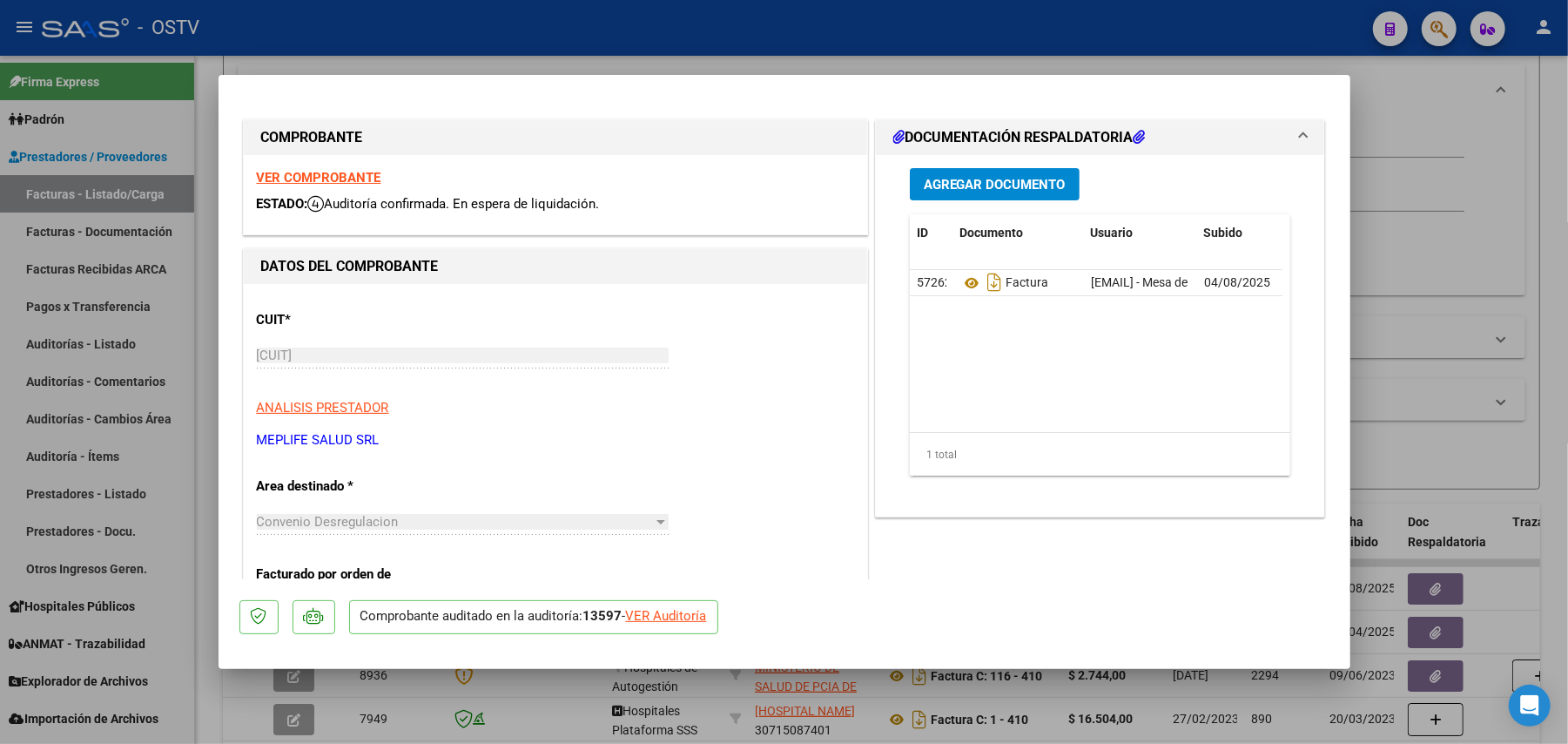 click on "Agregar Documento" at bounding box center (994, 185) 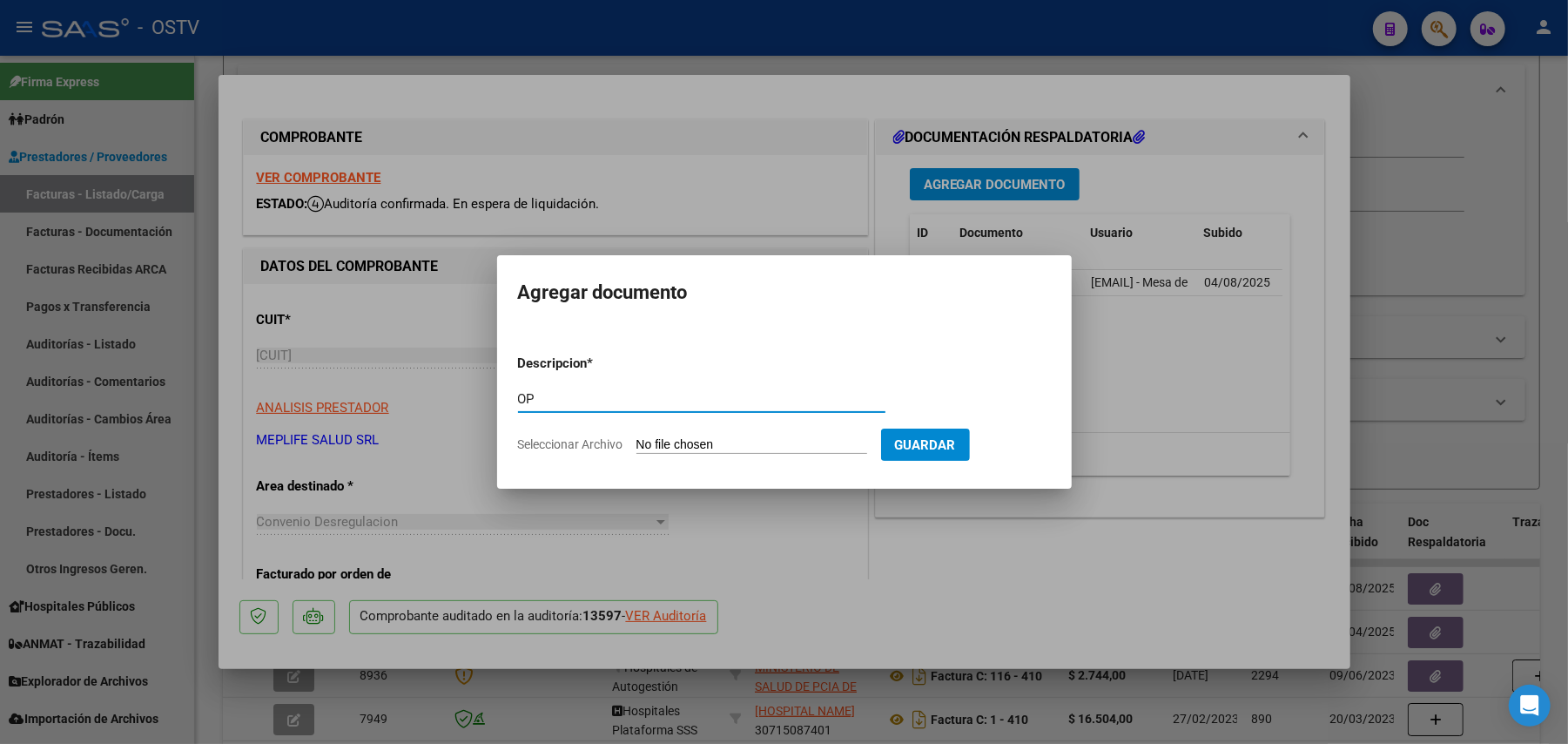 type on "OP" 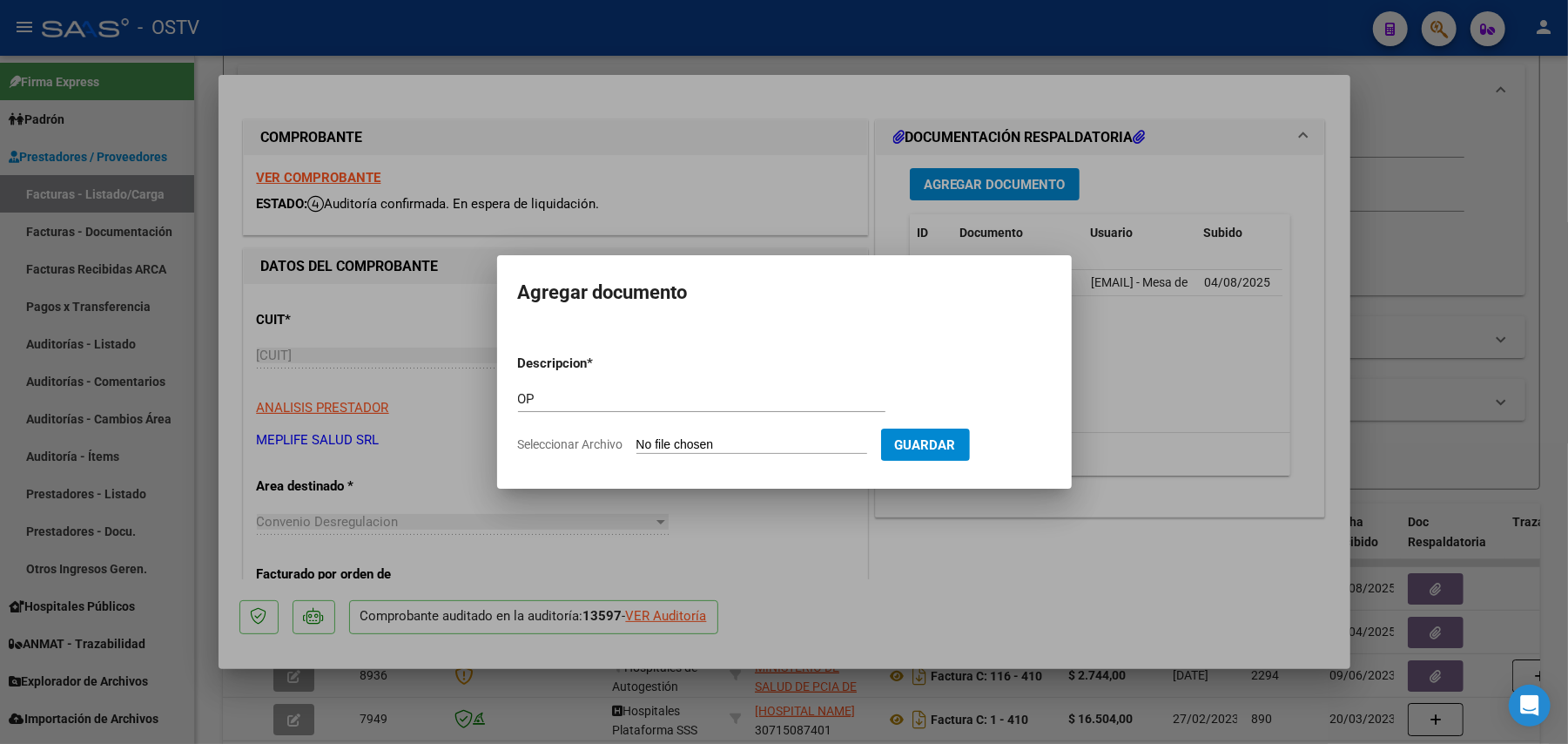 type on "C:\fakepath\OP [NUMBER] [COMPANY].pdf" 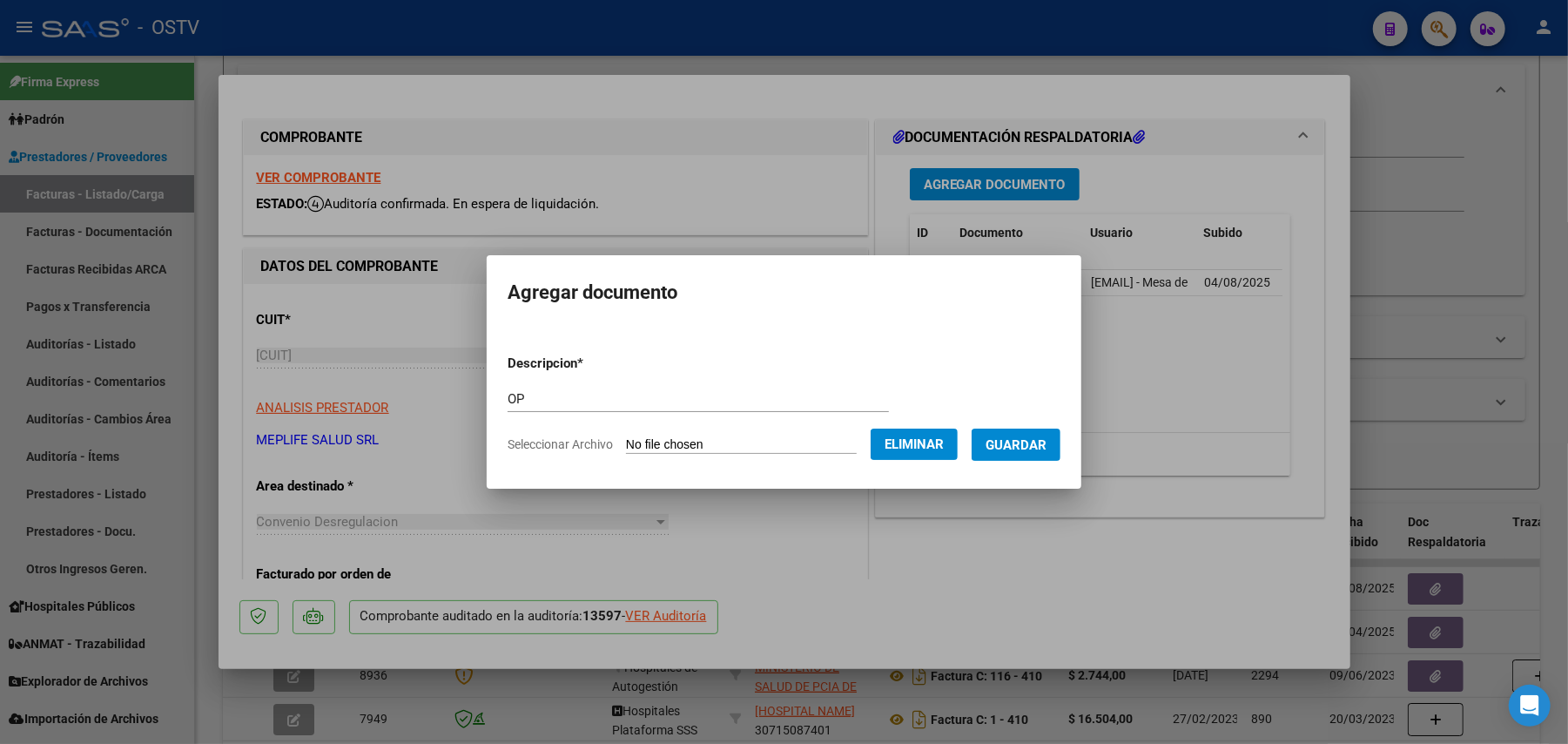 click on "Guardar" at bounding box center [1016, 445] 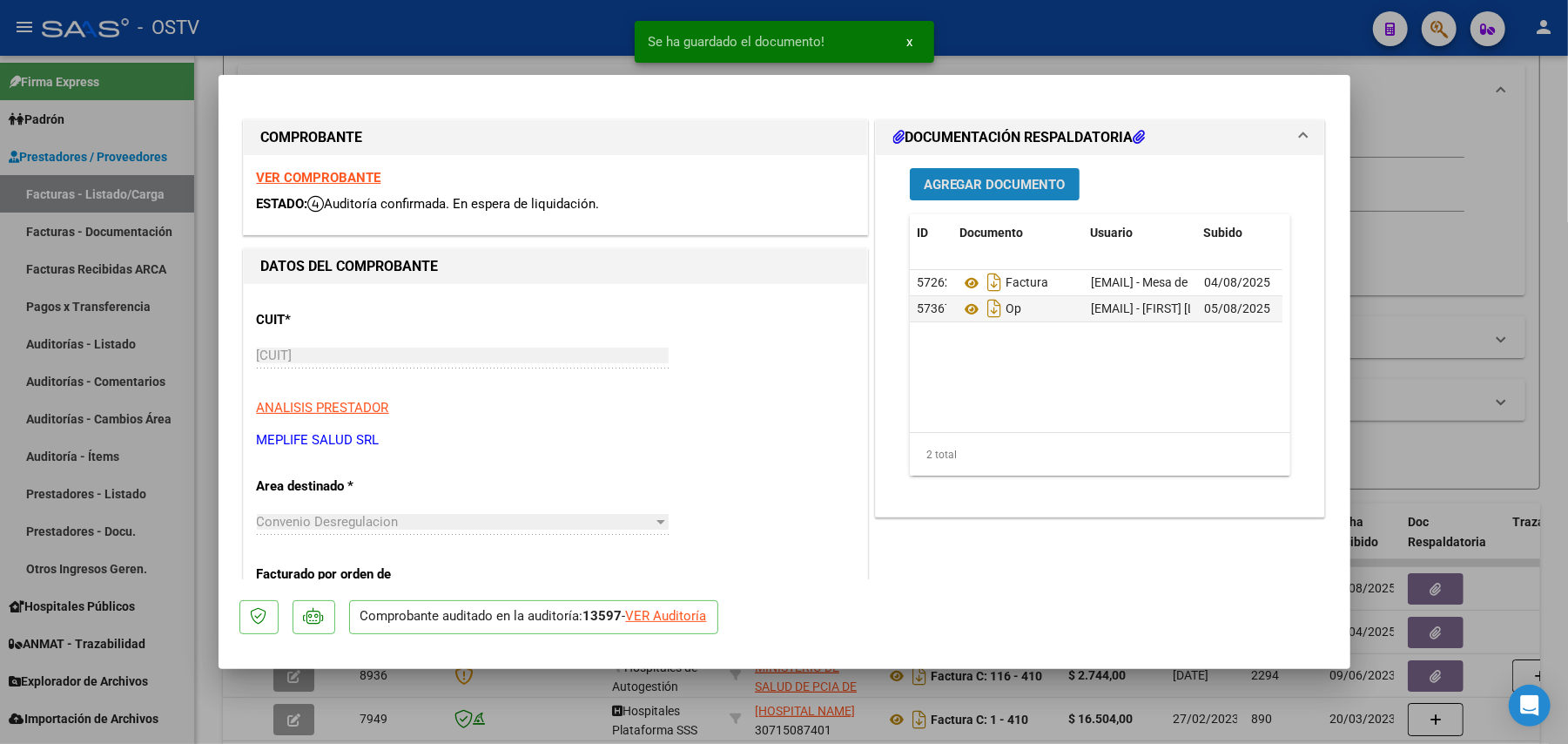 click on "Agregar Documento" at bounding box center (994, 185) 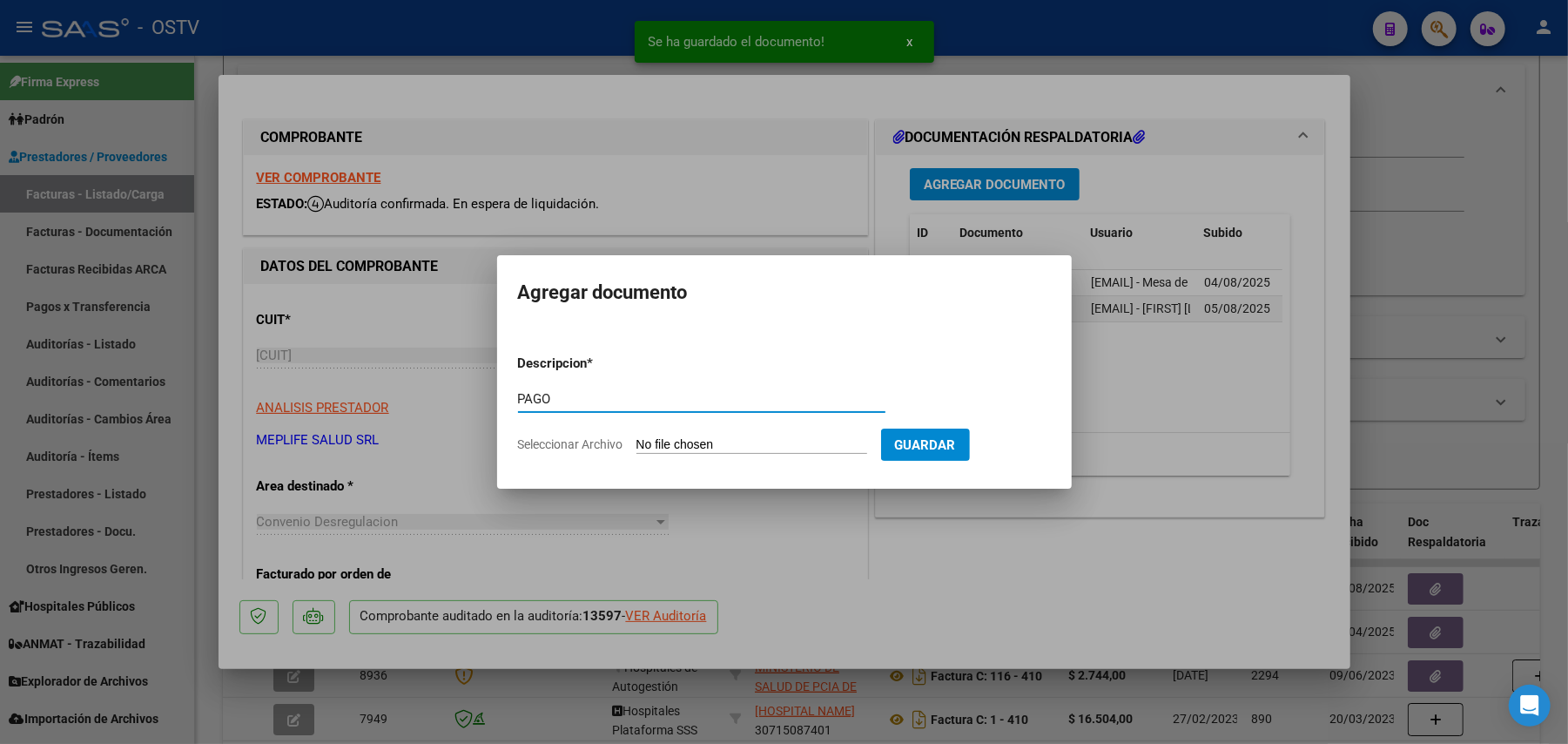 type on "PAGO" 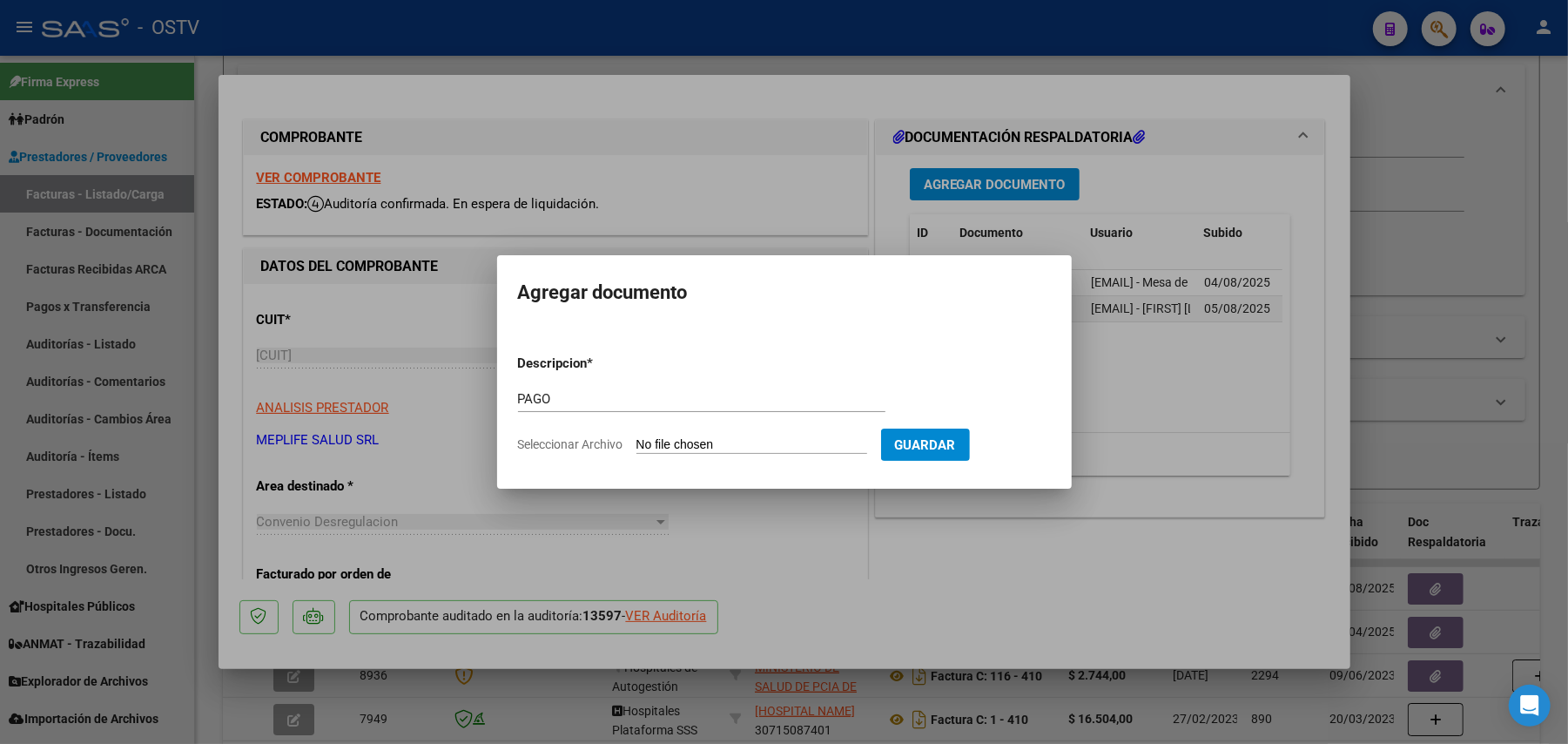 click on "Seleccionar Archivo" at bounding box center (751, 445) 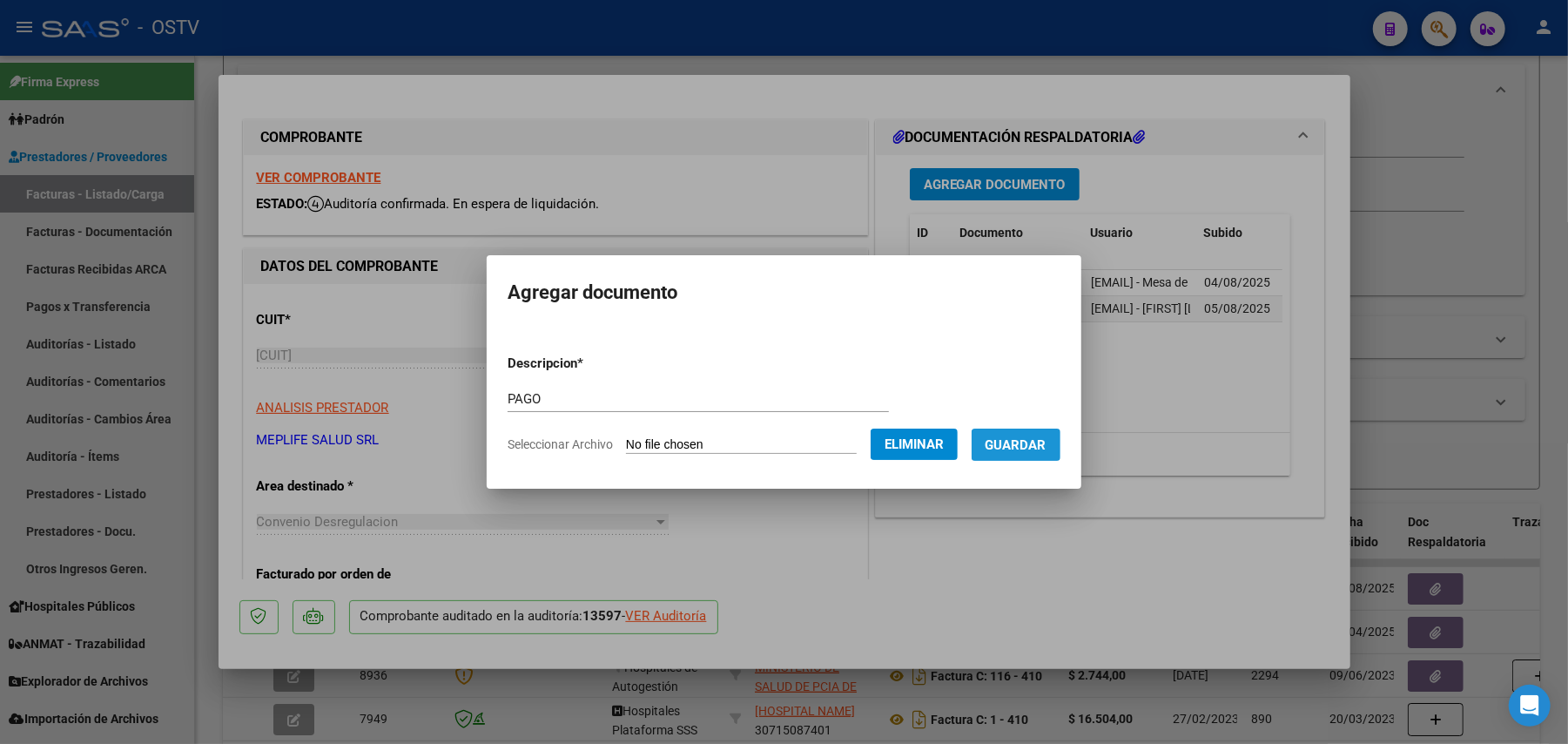 click on "Guardar" at bounding box center [1016, 445] 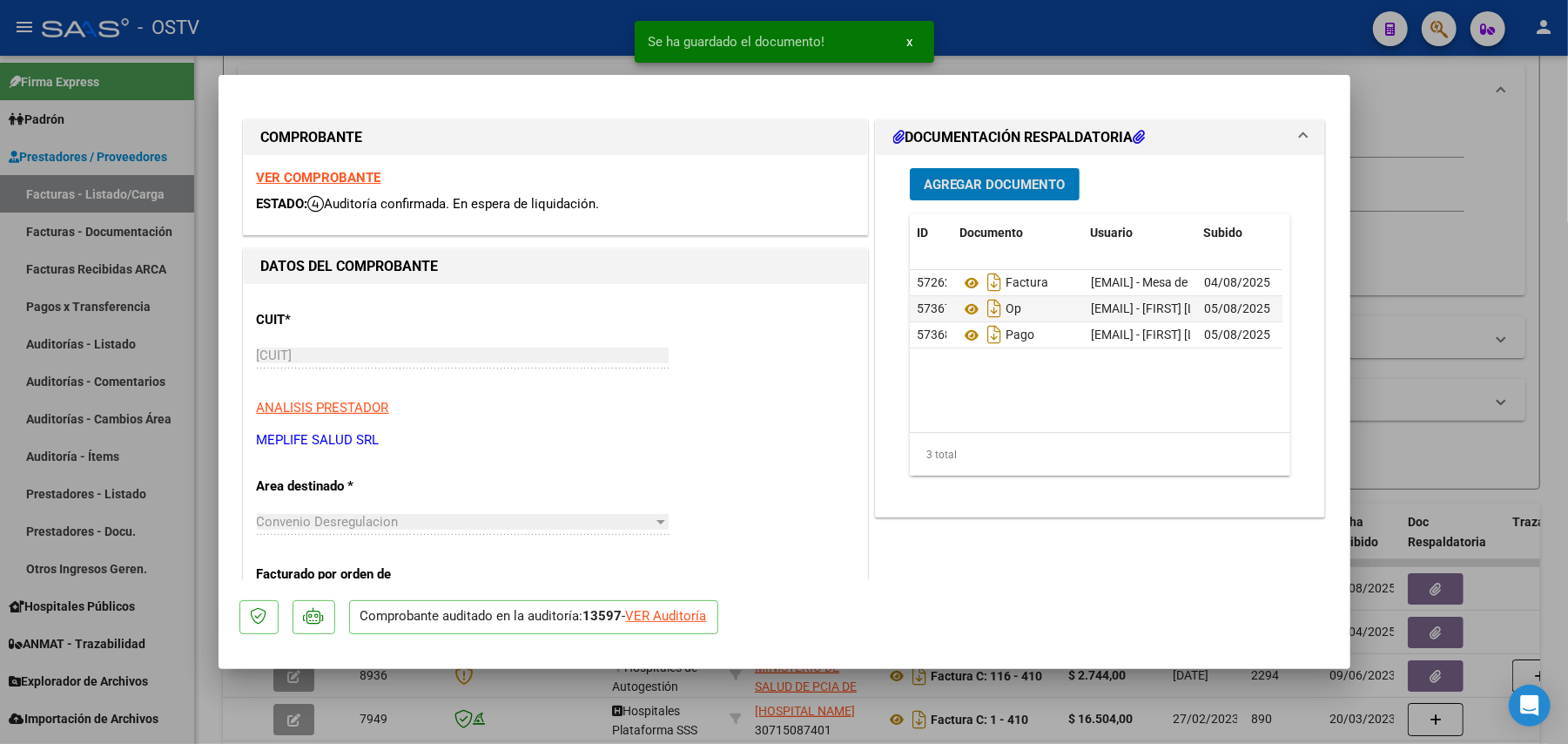click at bounding box center (784, 372) 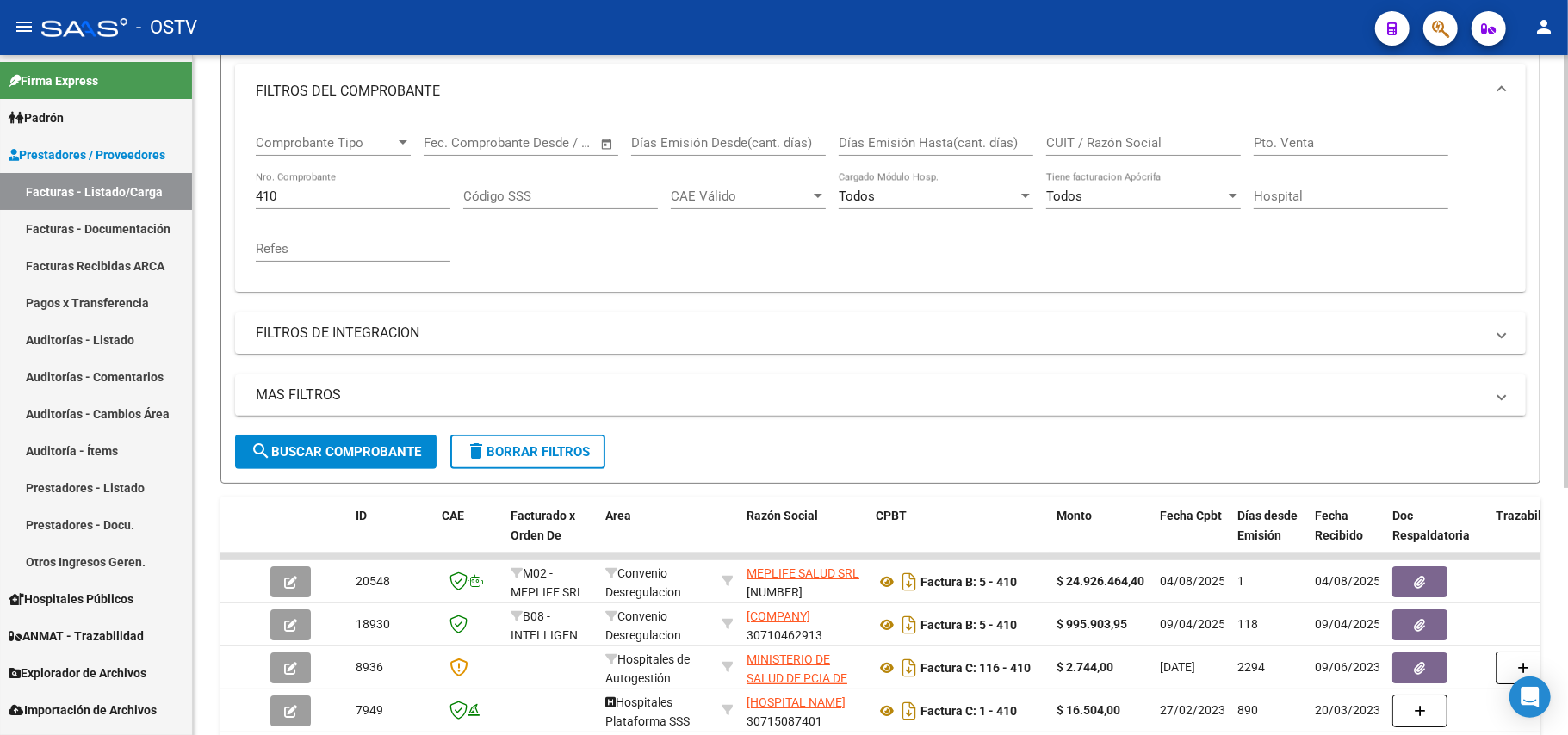 click on "410" at bounding box center [353, 196] 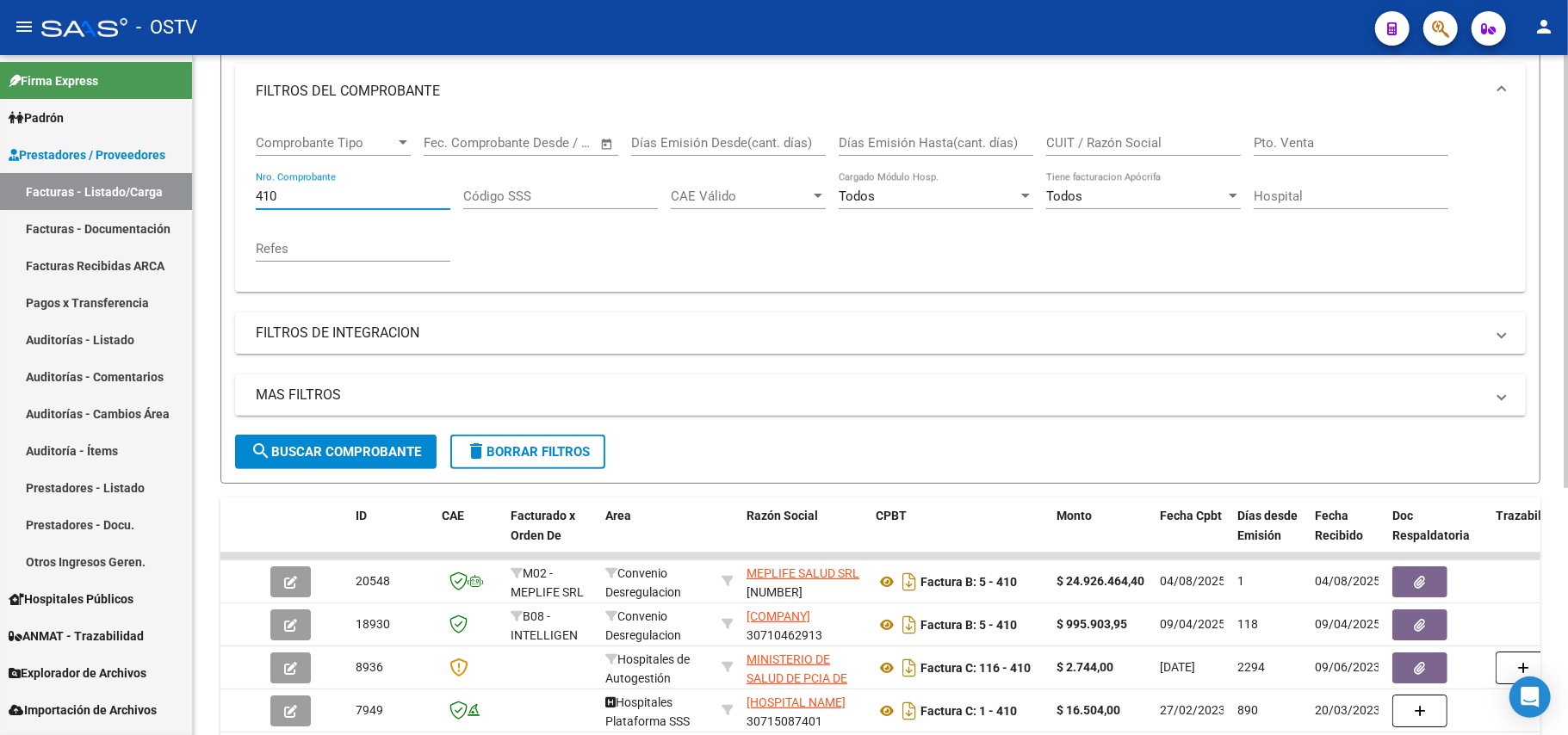 click on "410" at bounding box center (353, 196) 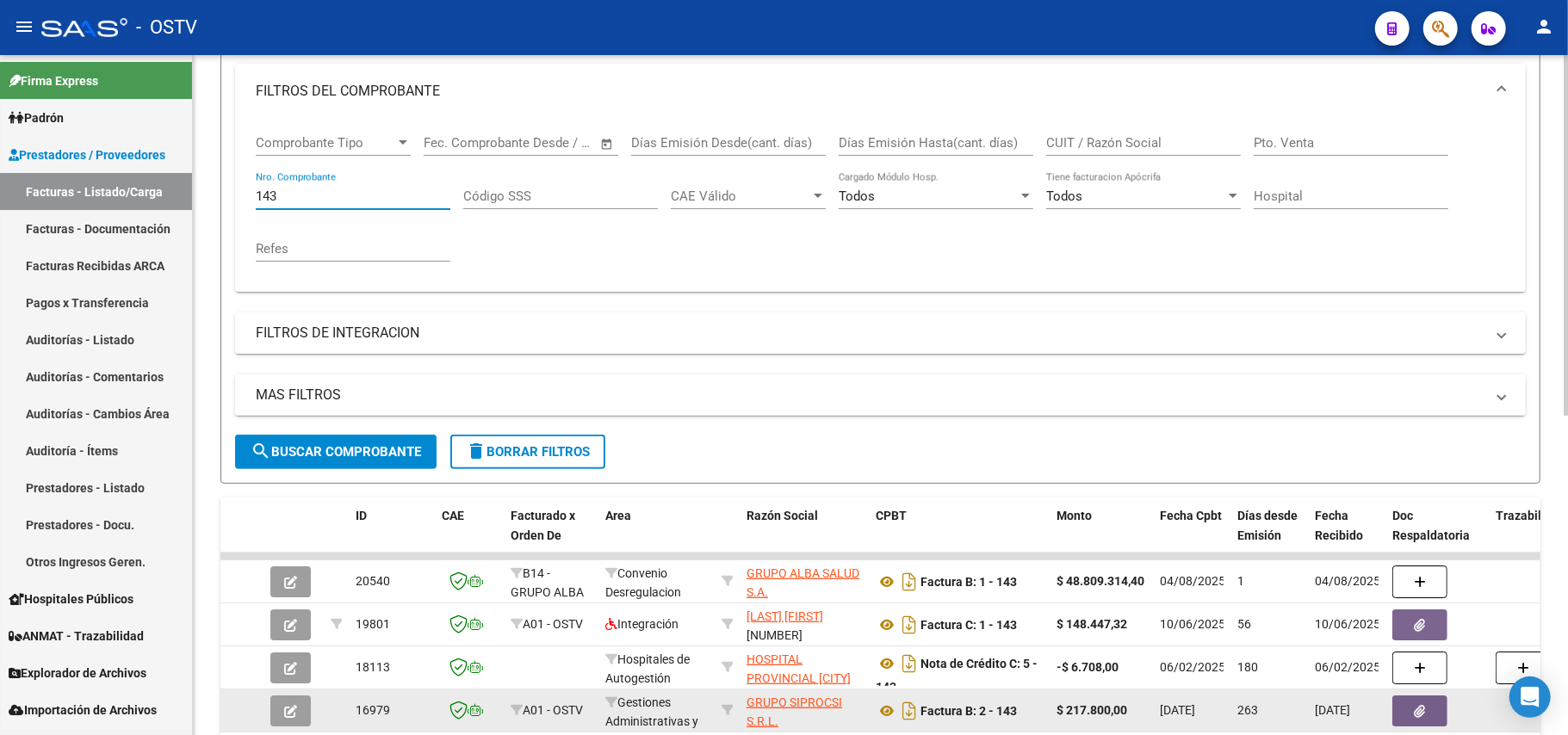 type on "143" 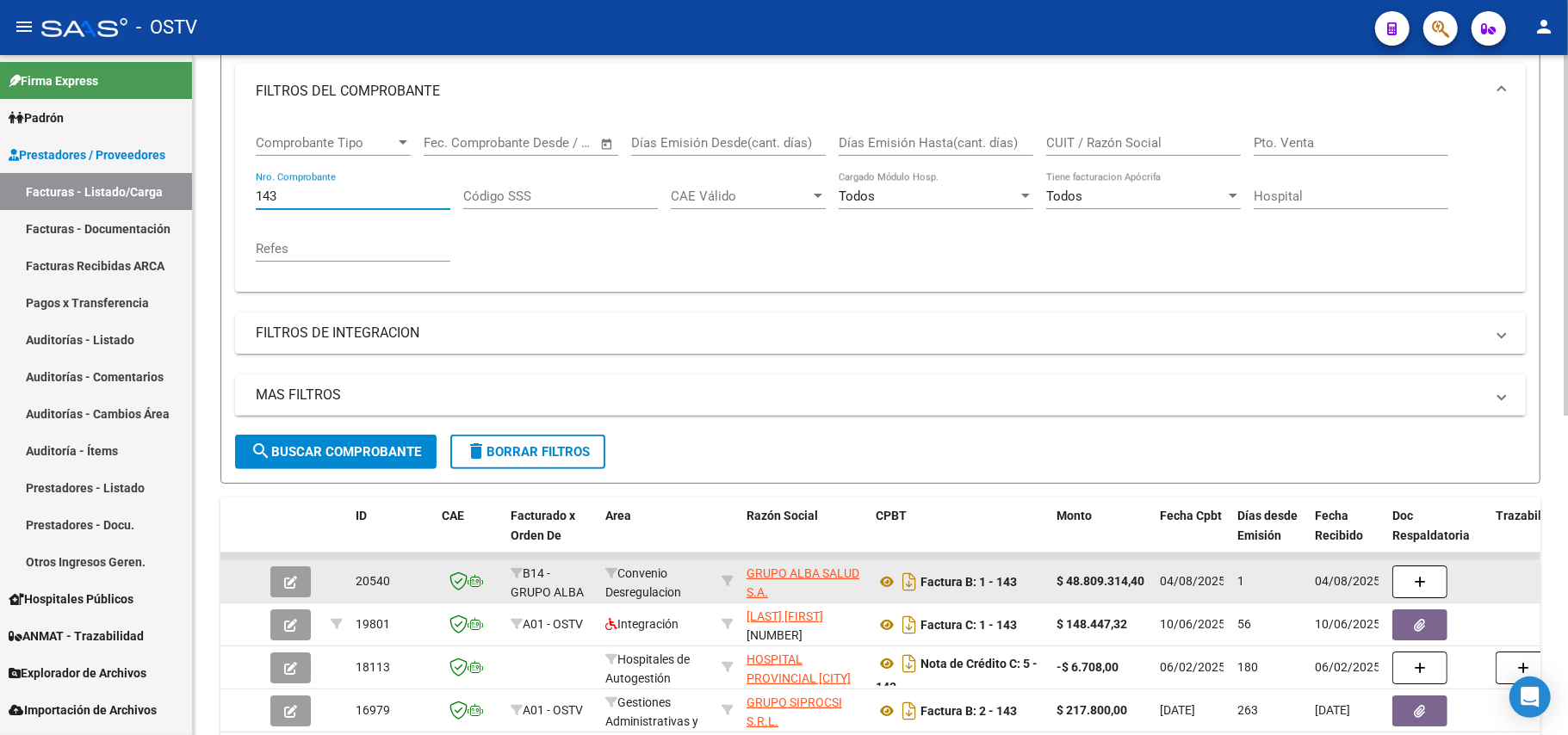click 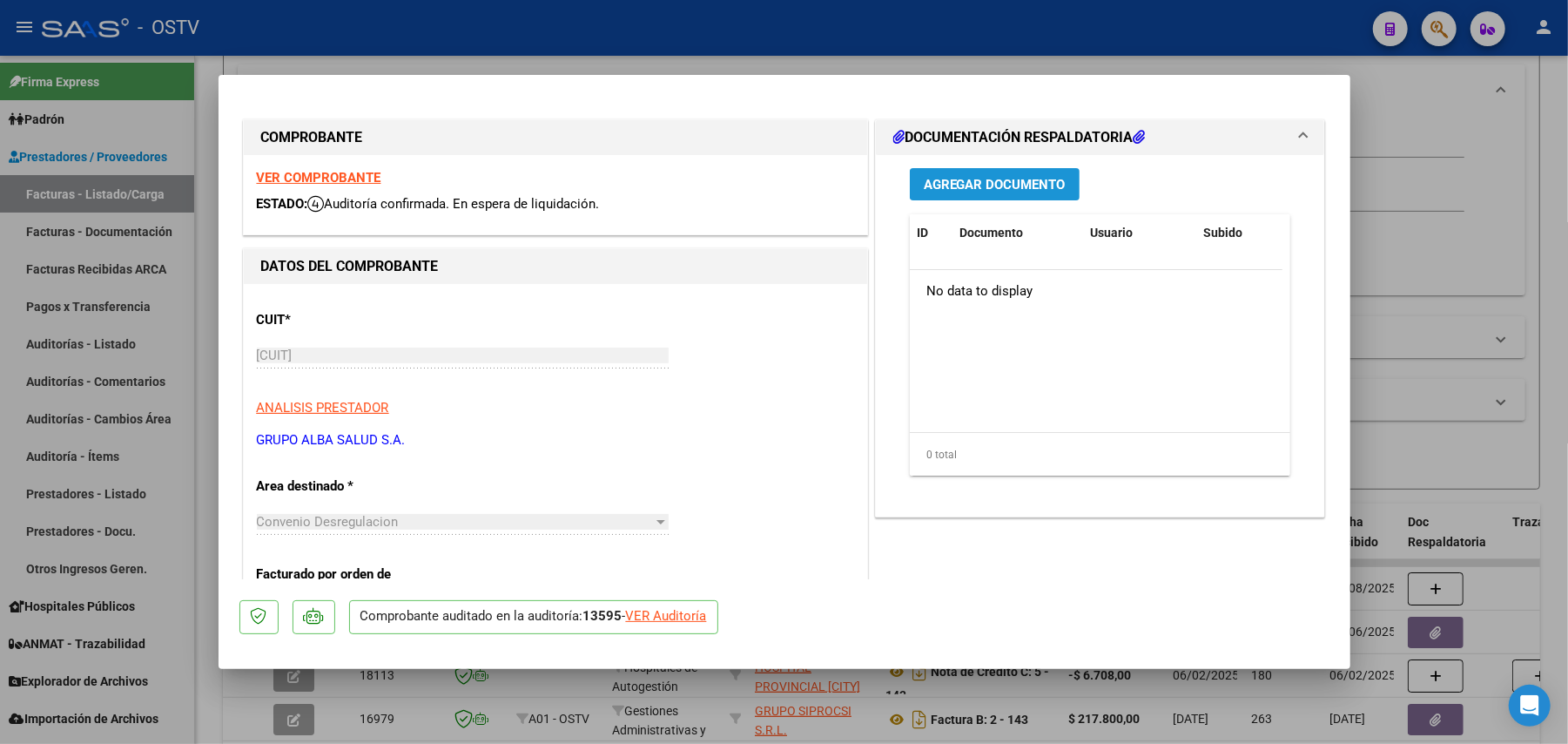 click on "Agregar Documento" at bounding box center [994, 185] 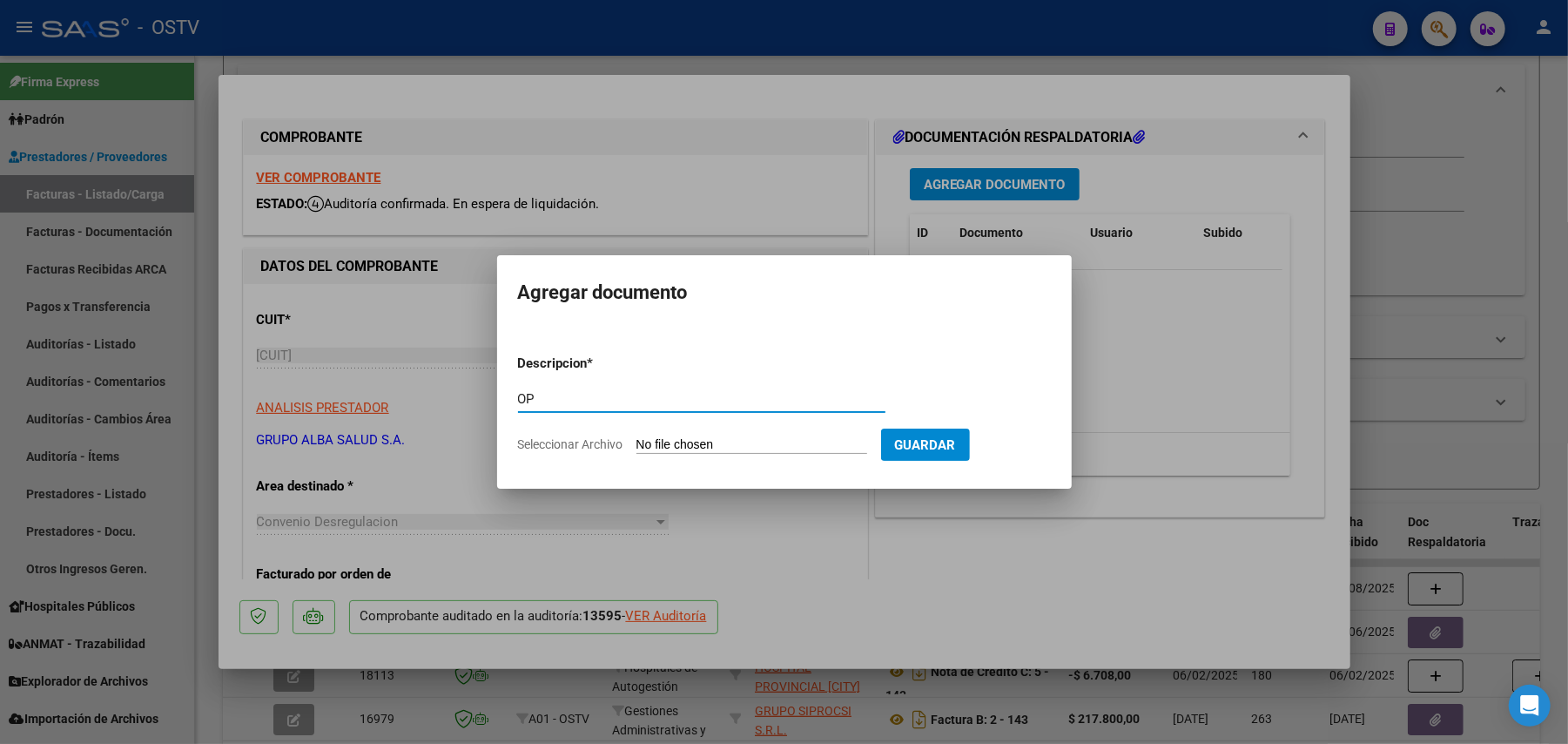 type on "OP" 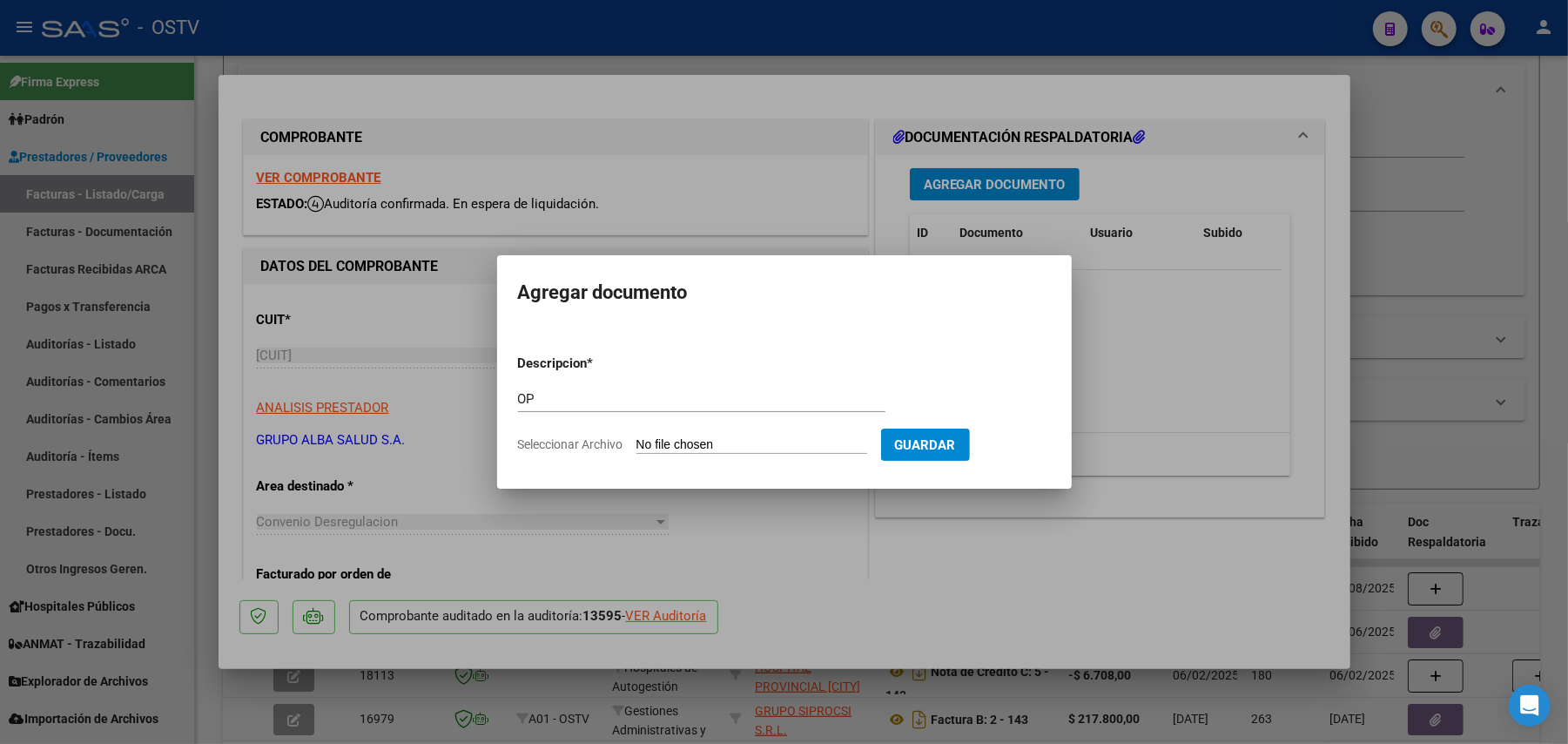 click on "Seleccionar Archivo" at bounding box center (751, 445) 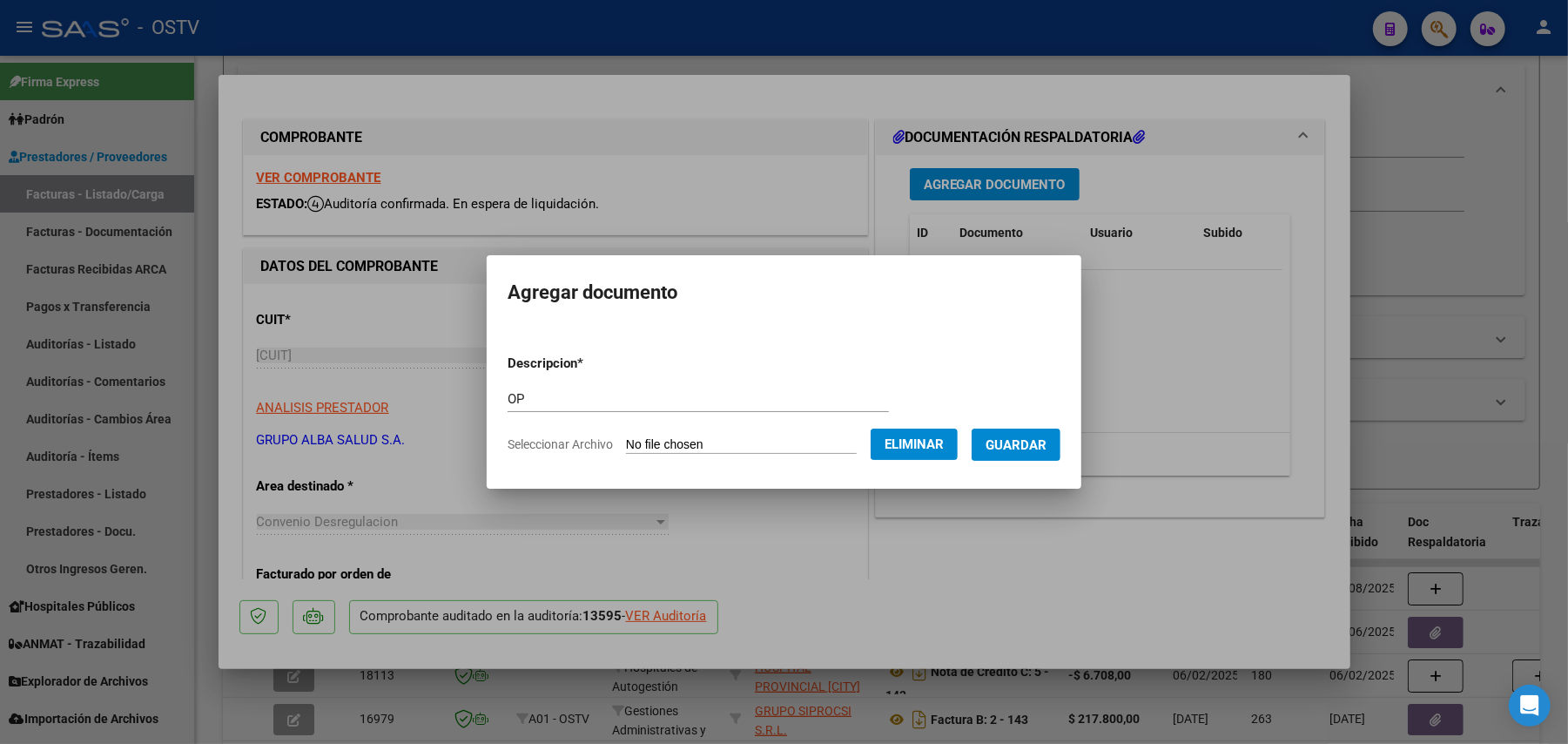 click on "Guardar" at bounding box center [1016, 445] 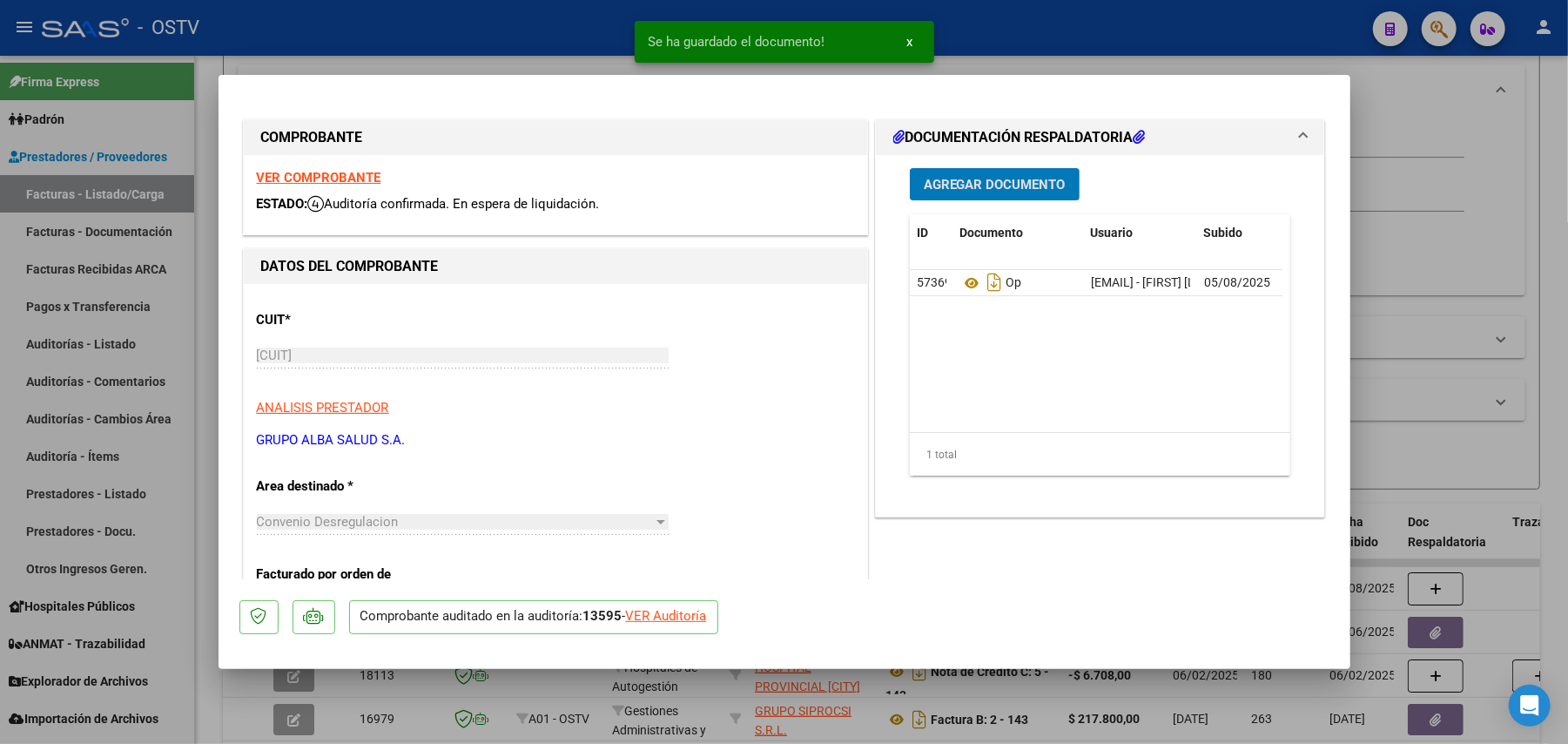 click on "Agregar Documento" at bounding box center (994, 184) 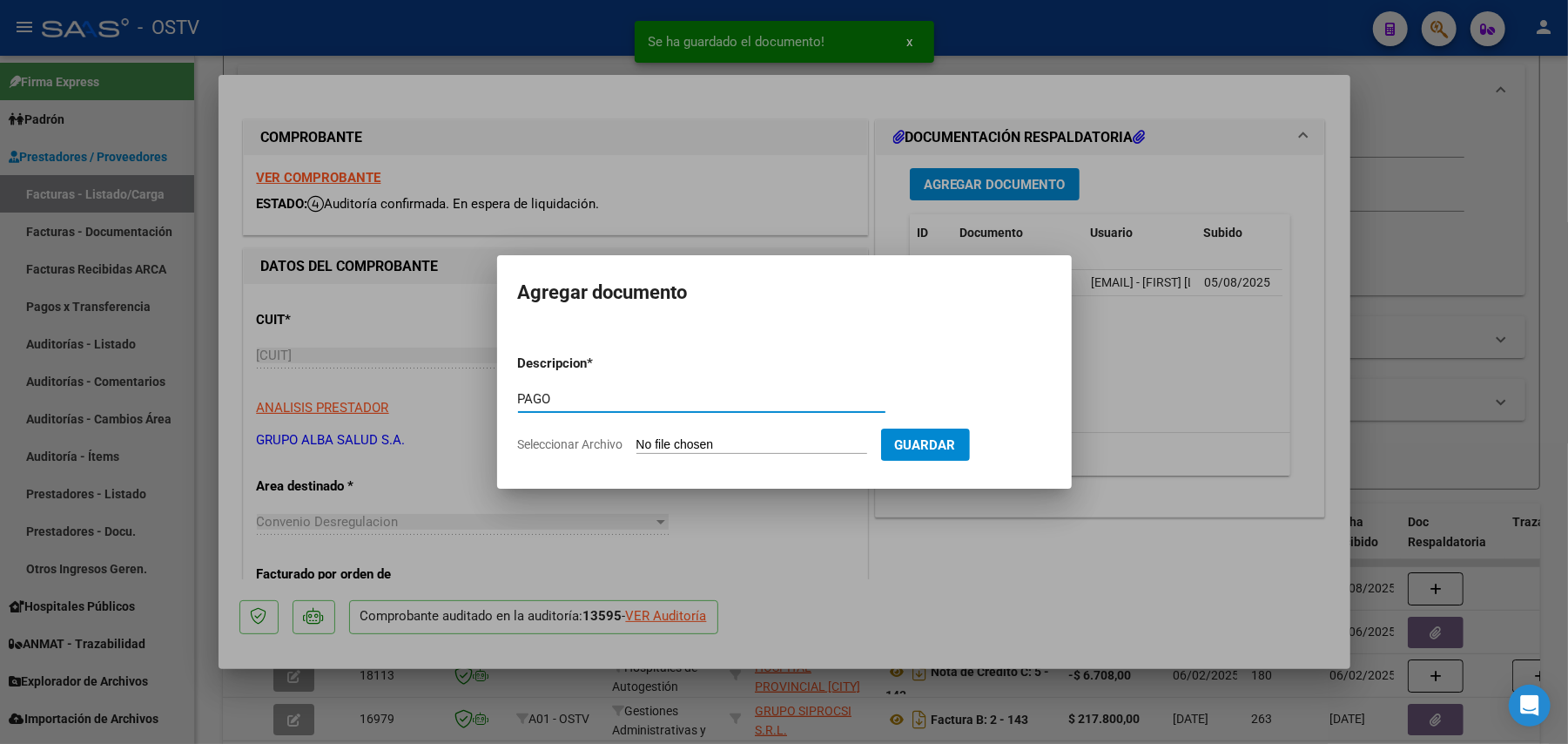 type on "PAGO" 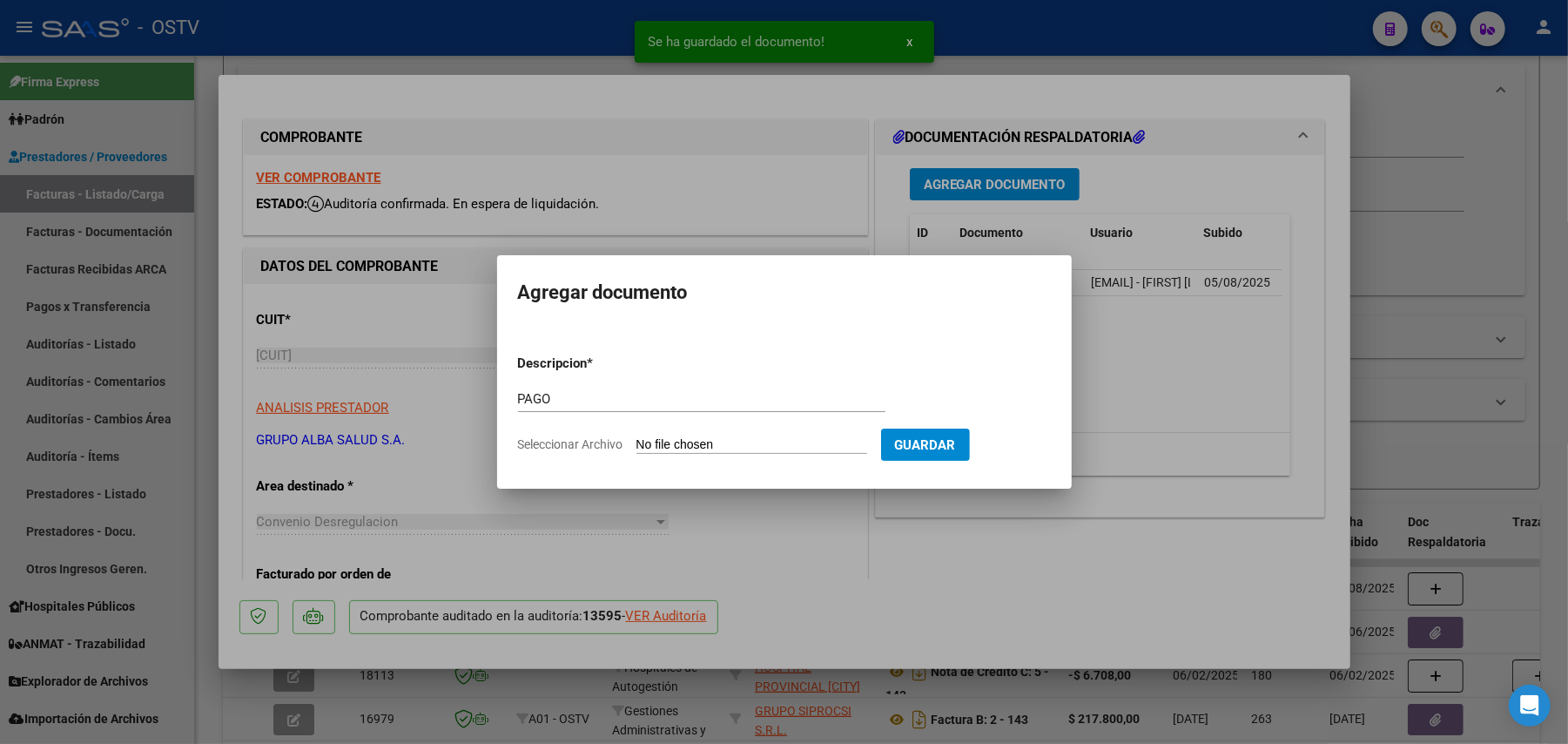 click on "Seleccionar Archivo" at bounding box center (751, 445) 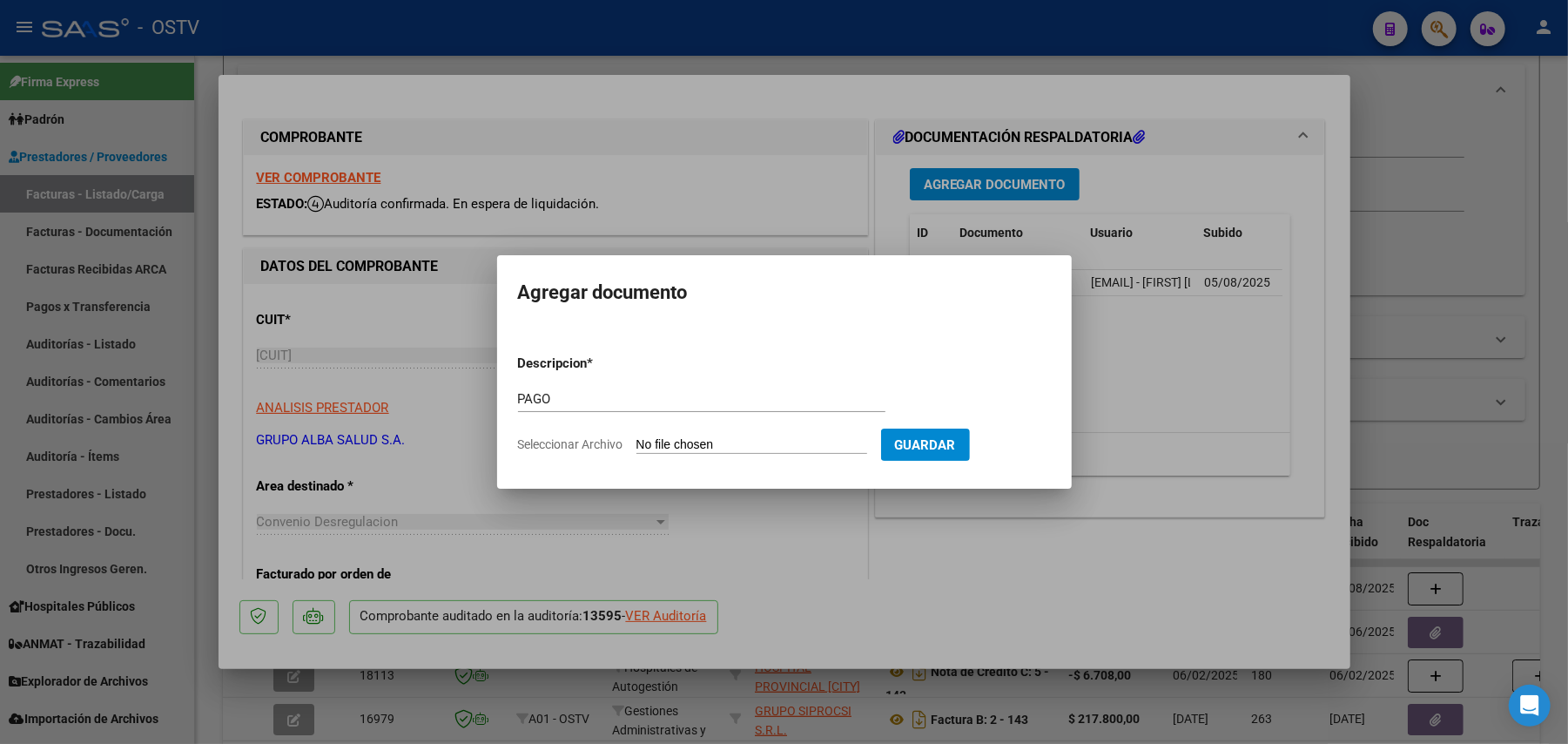 type on "C:\fakepath\Pago OP [NUMBER] [COMPANY].pdf" 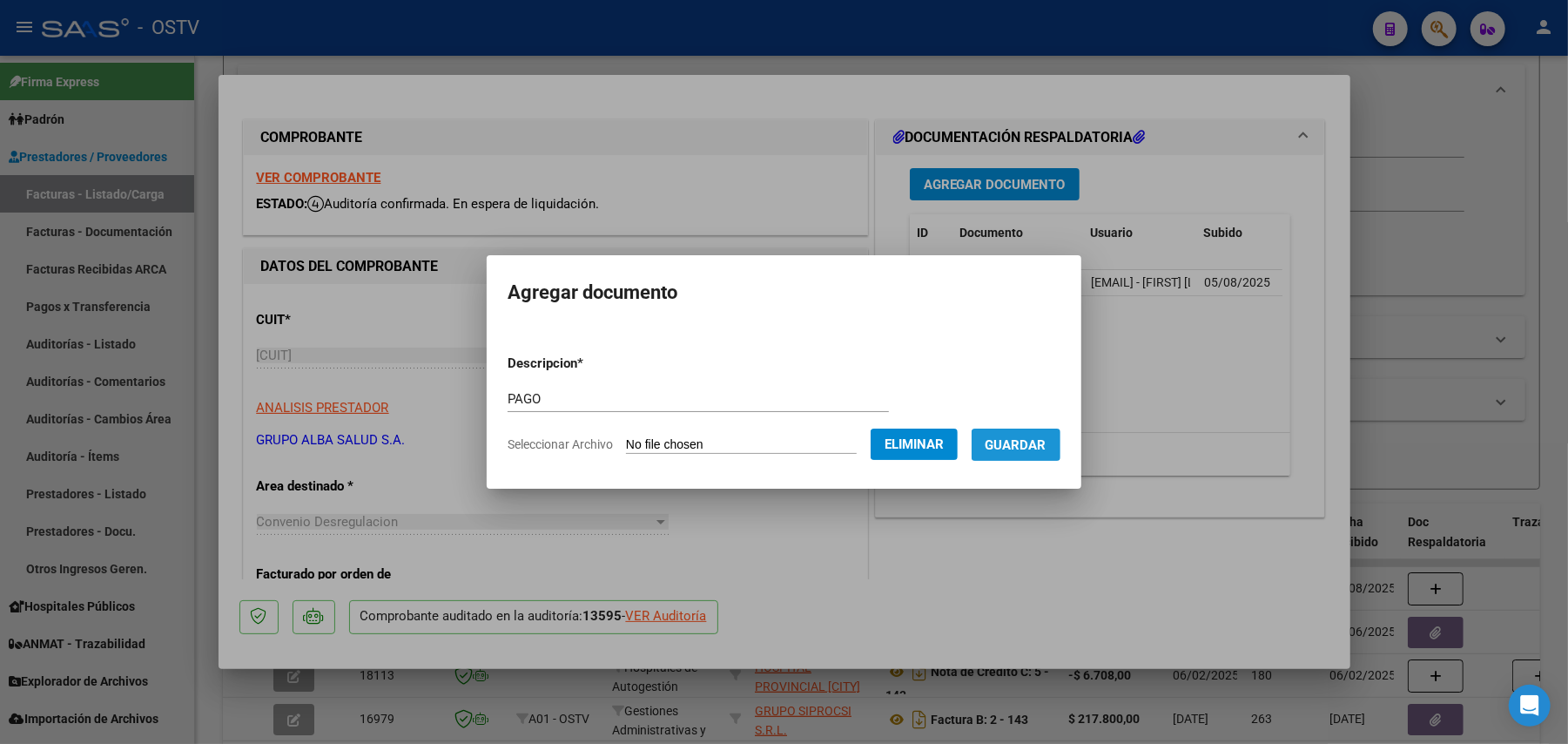 click on "Guardar" at bounding box center (1016, 445) 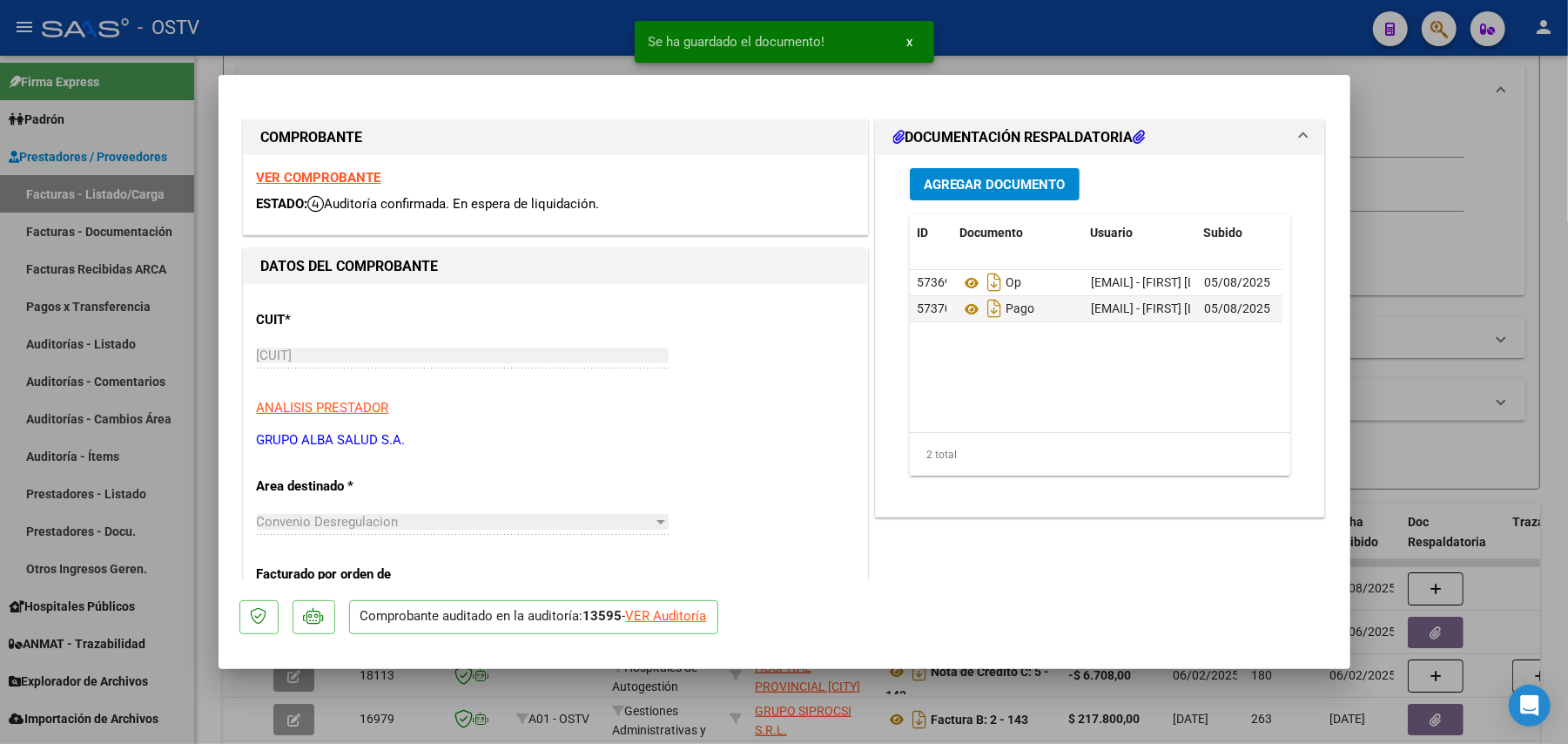 click at bounding box center (784, 372) 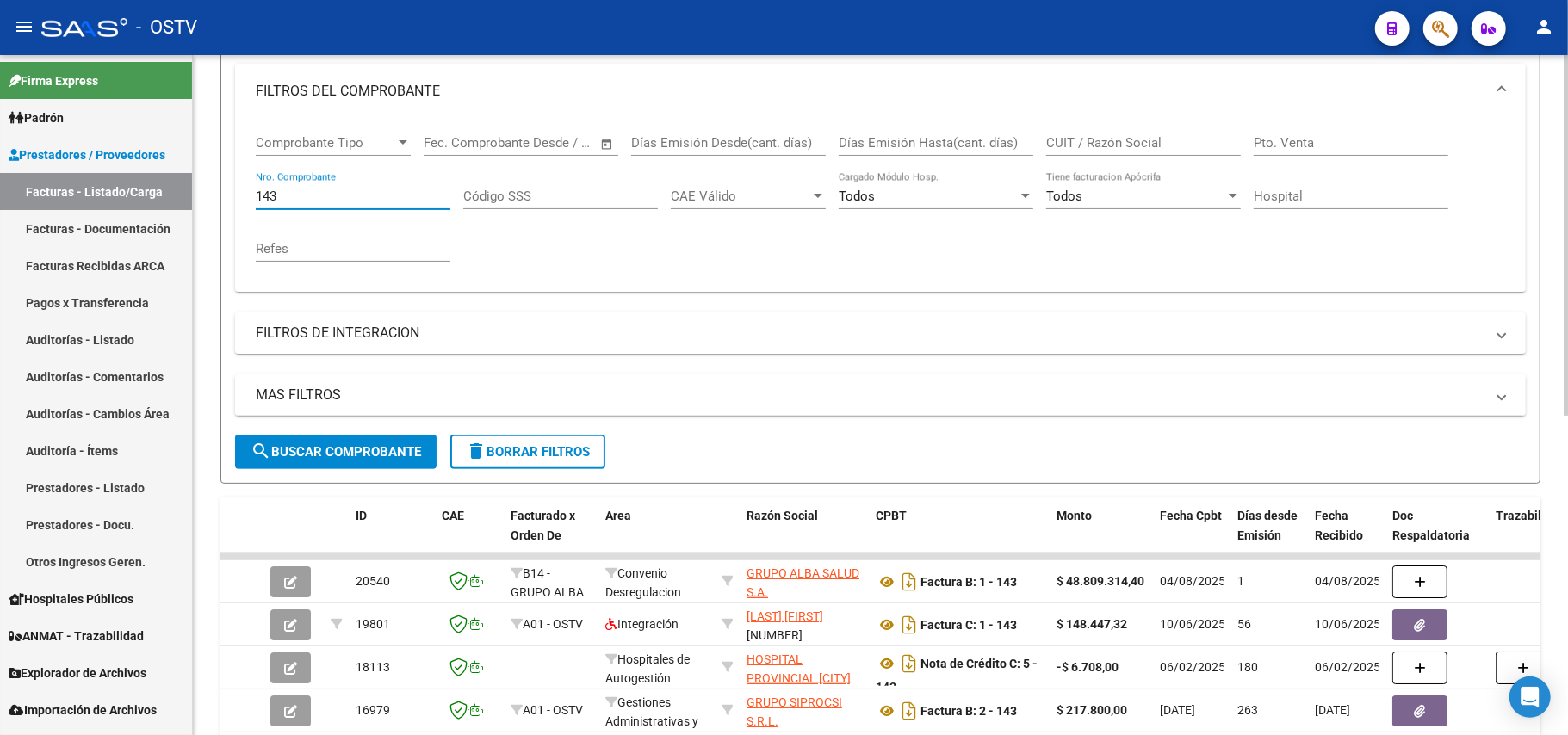 click on "143" at bounding box center [353, 196] 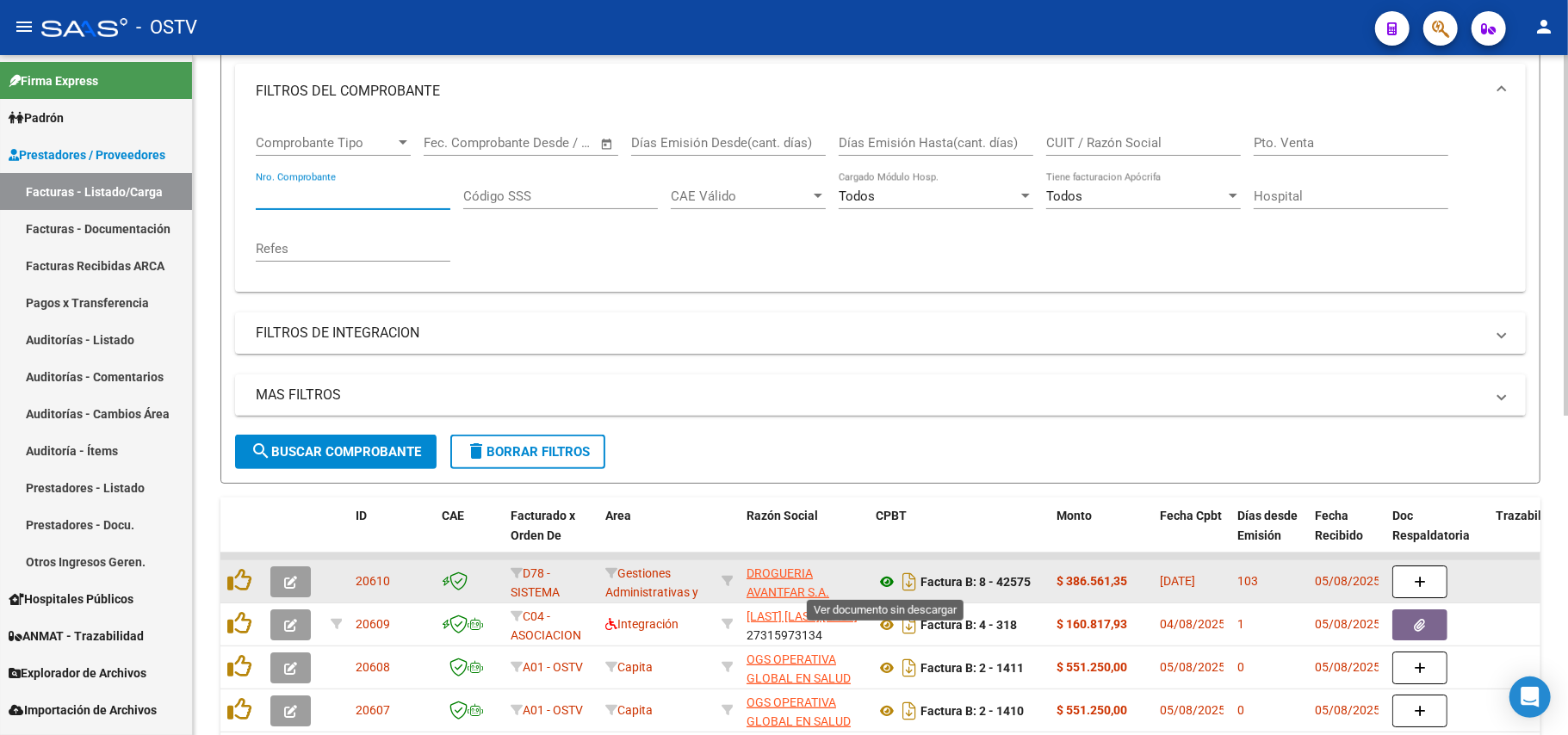 type 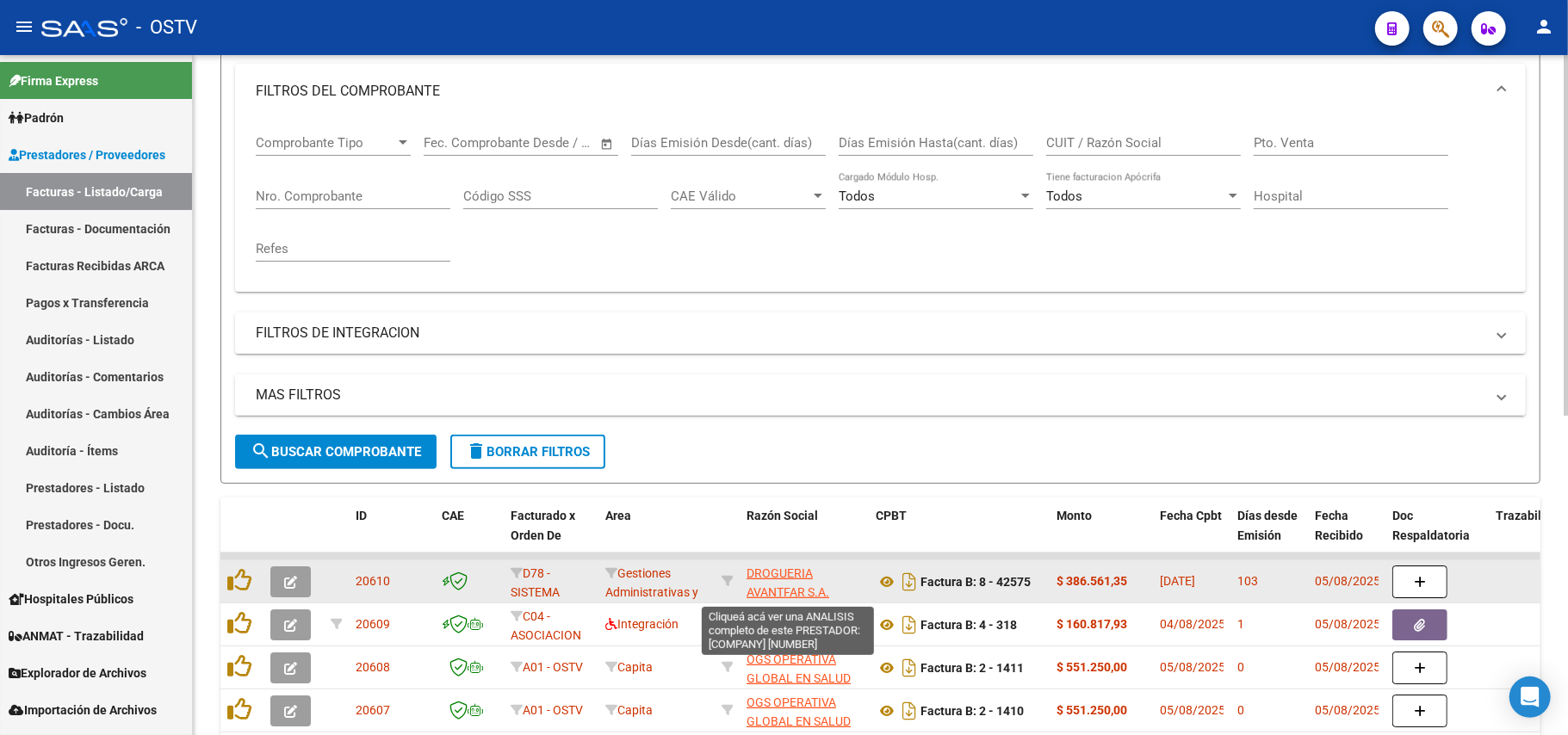 click on "DROGUERIA AVANTFAR S.A." 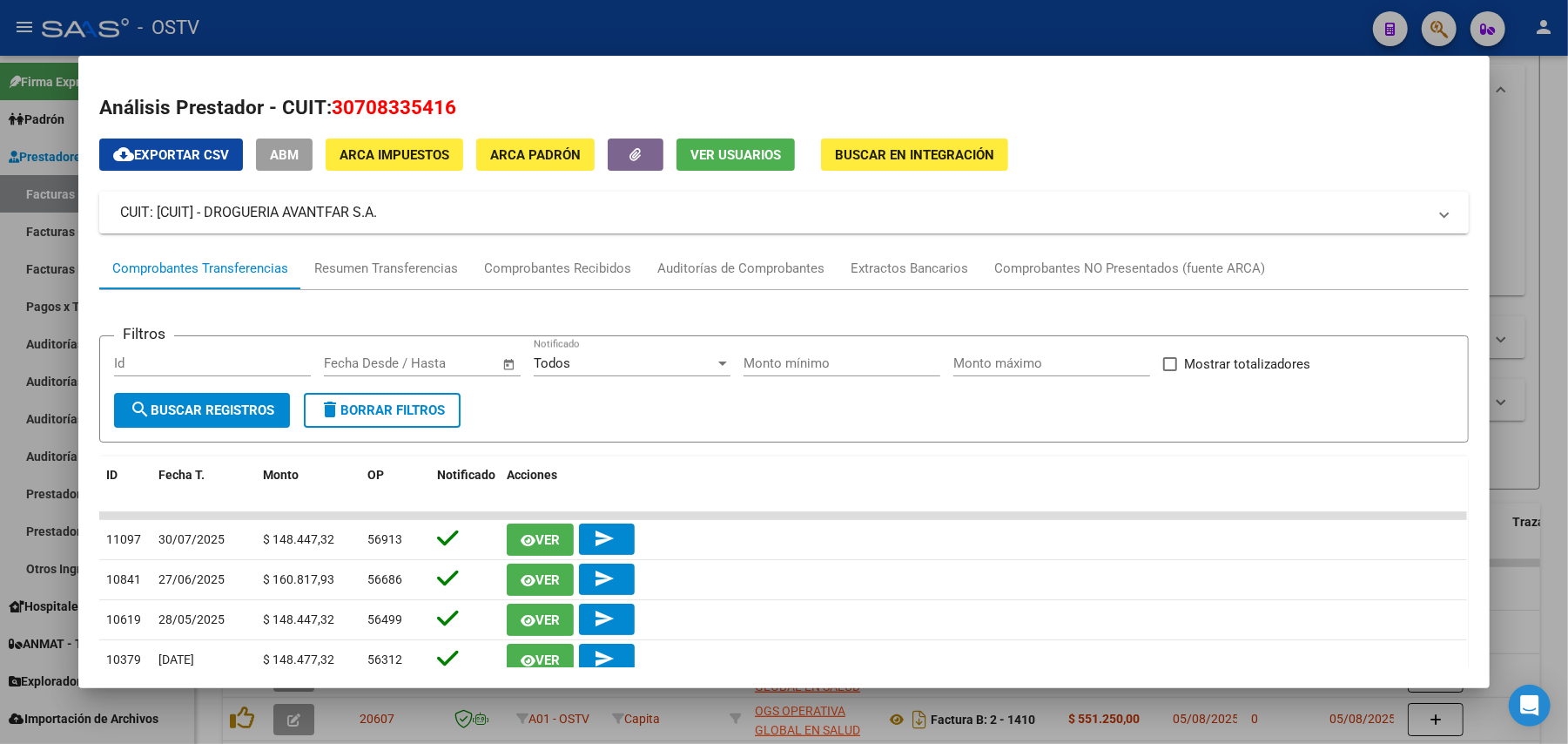 drag, startPoint x: 434, startPoint y: 214, endPoint x: 249, endPoint y: 207, distance: 185.1324 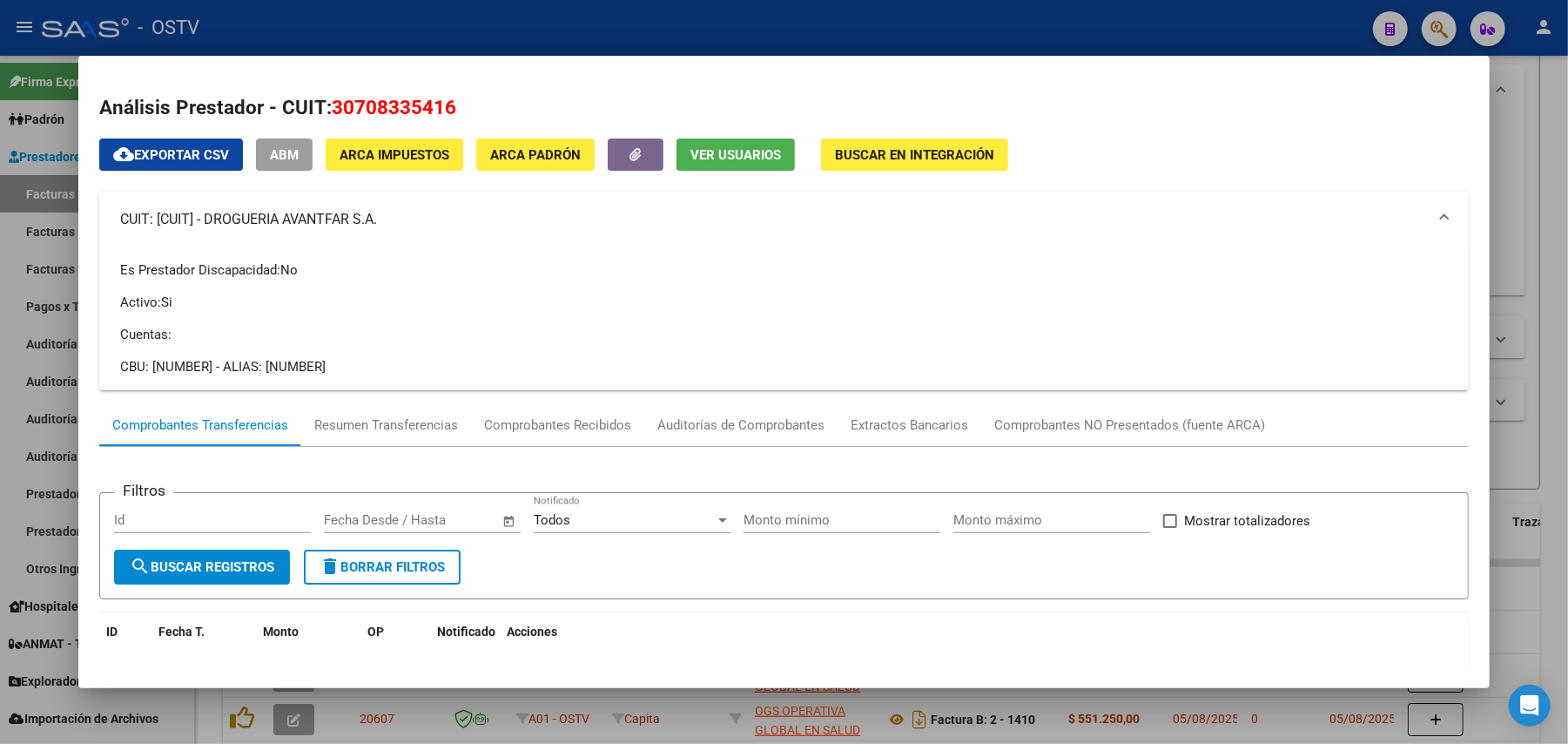 copy on "DROGUERIA AVANTFAR S.A." 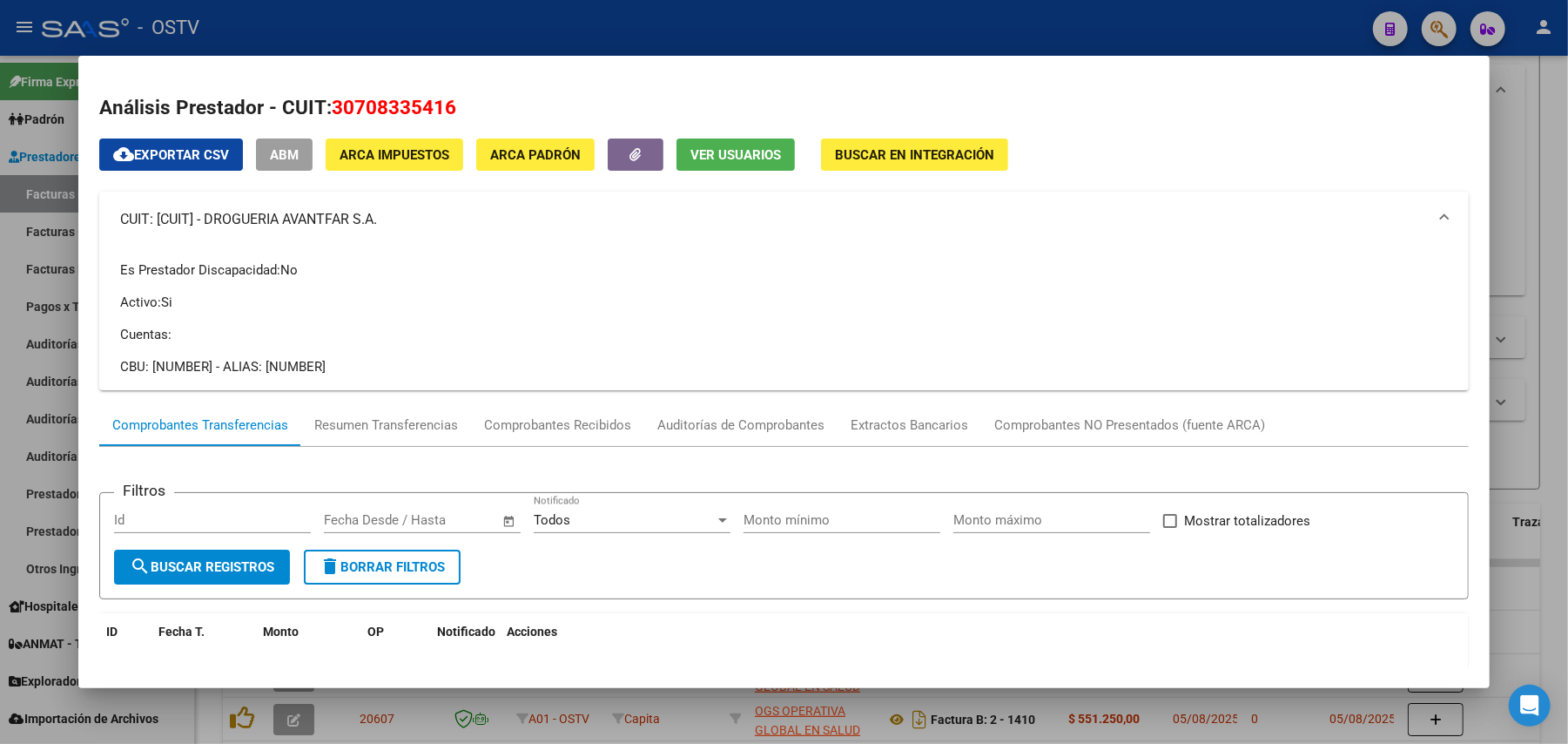 click at bounding box center (784, 372) 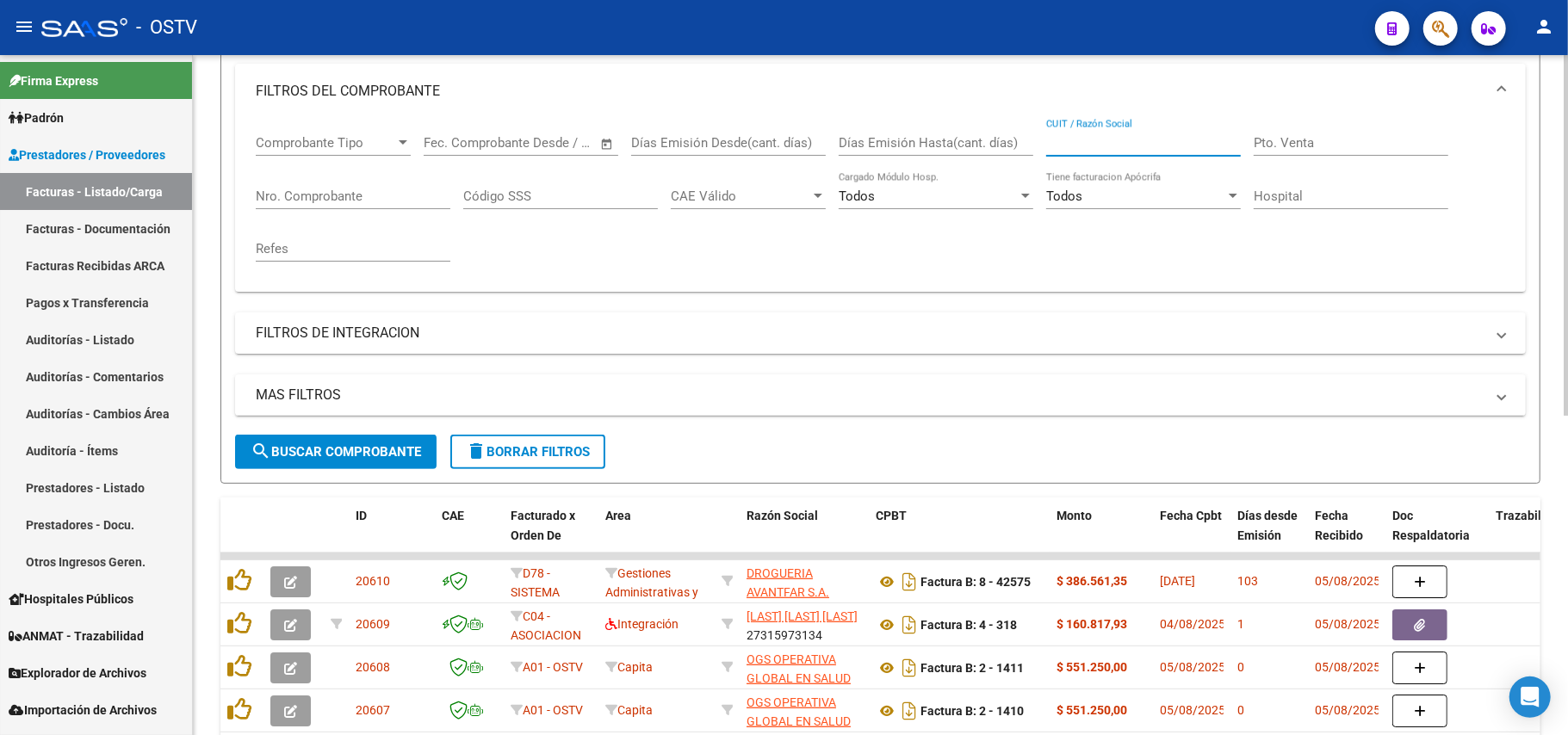 paste on "DROGUERIA AVANTFAR S.A." 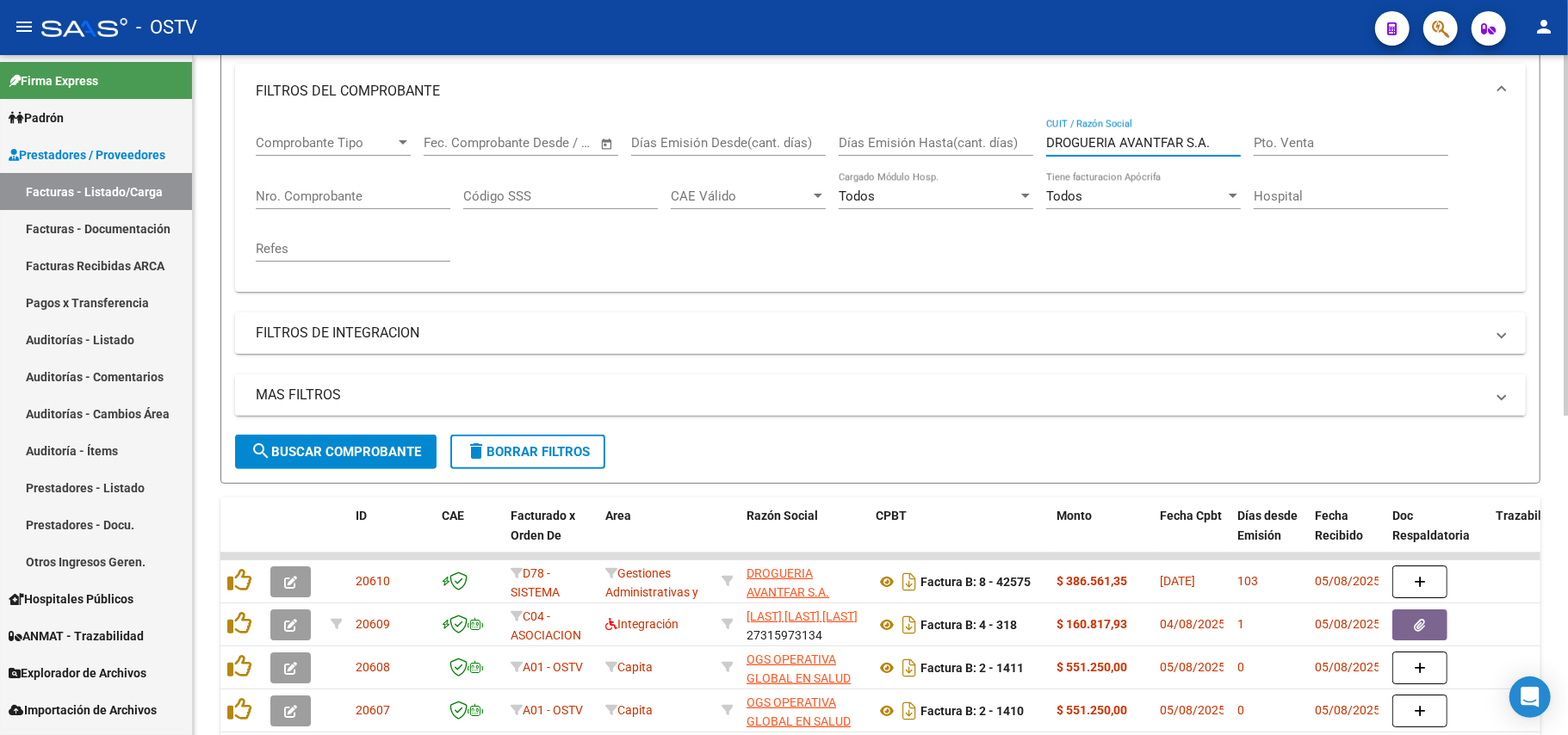 type on "DROGUERIA AVANTFAR S.A." 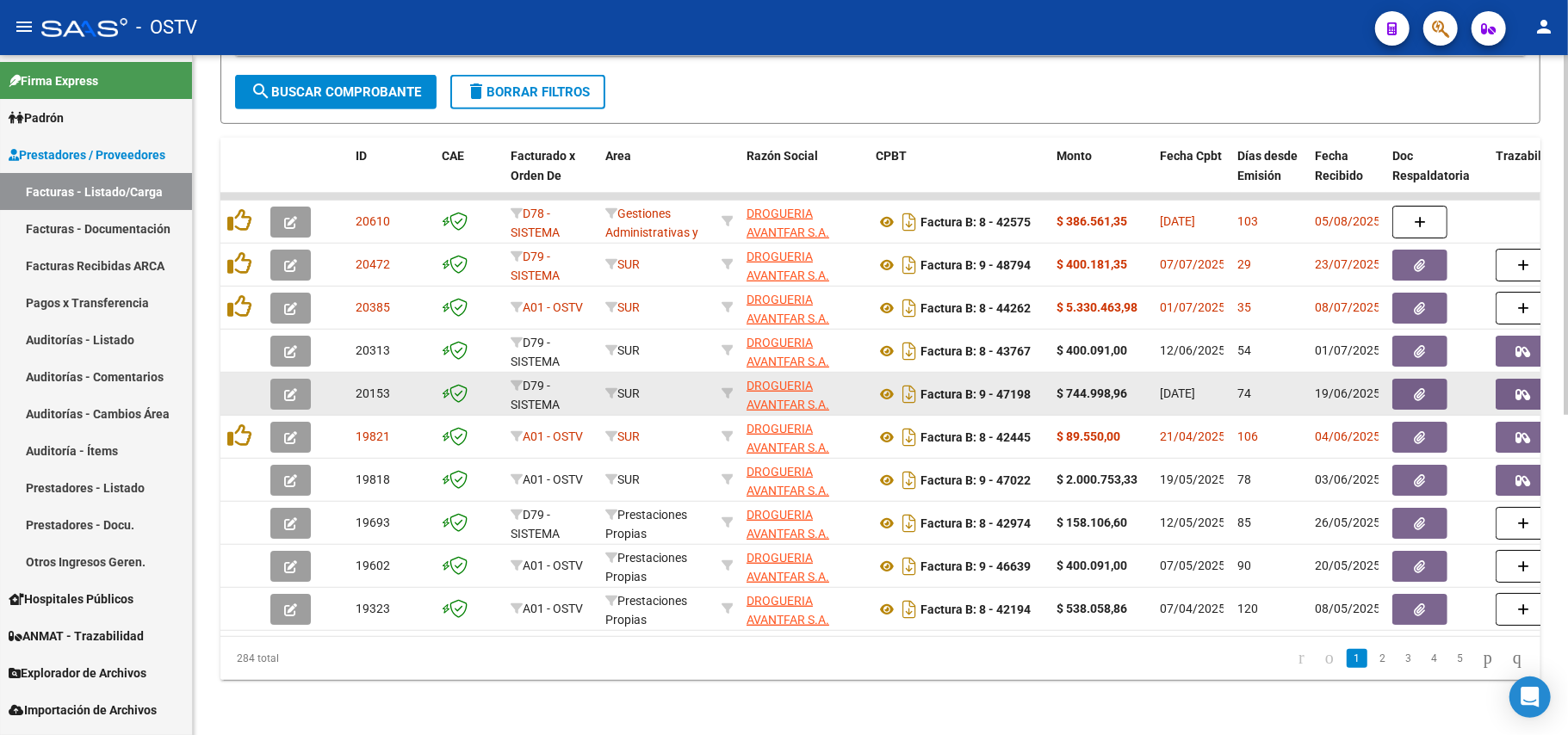 scroll, scrollTop: 606, scrollLeft: 0, axis: vertical 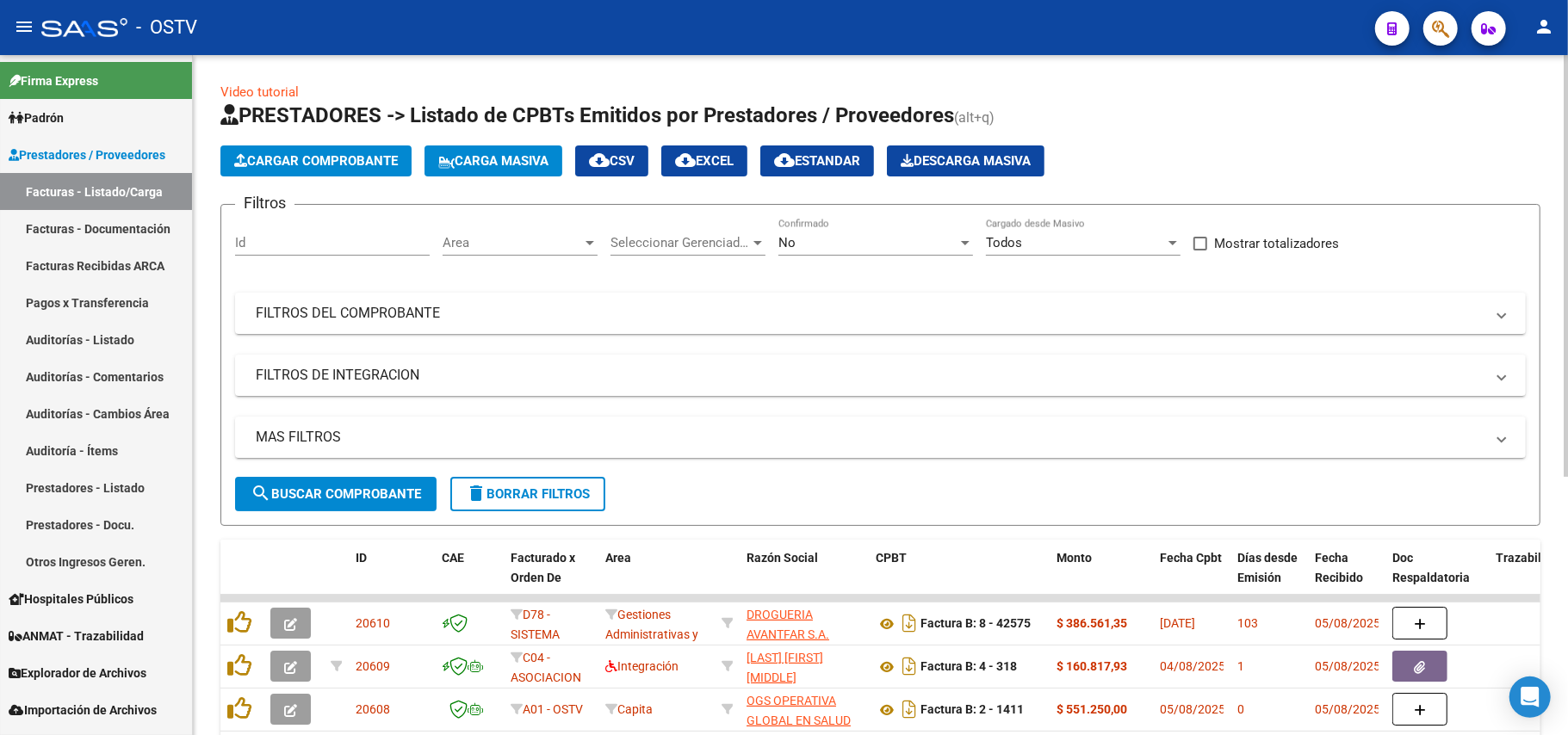 click on "Seleccionar Gerenciador Seleccionar Gerenciador" 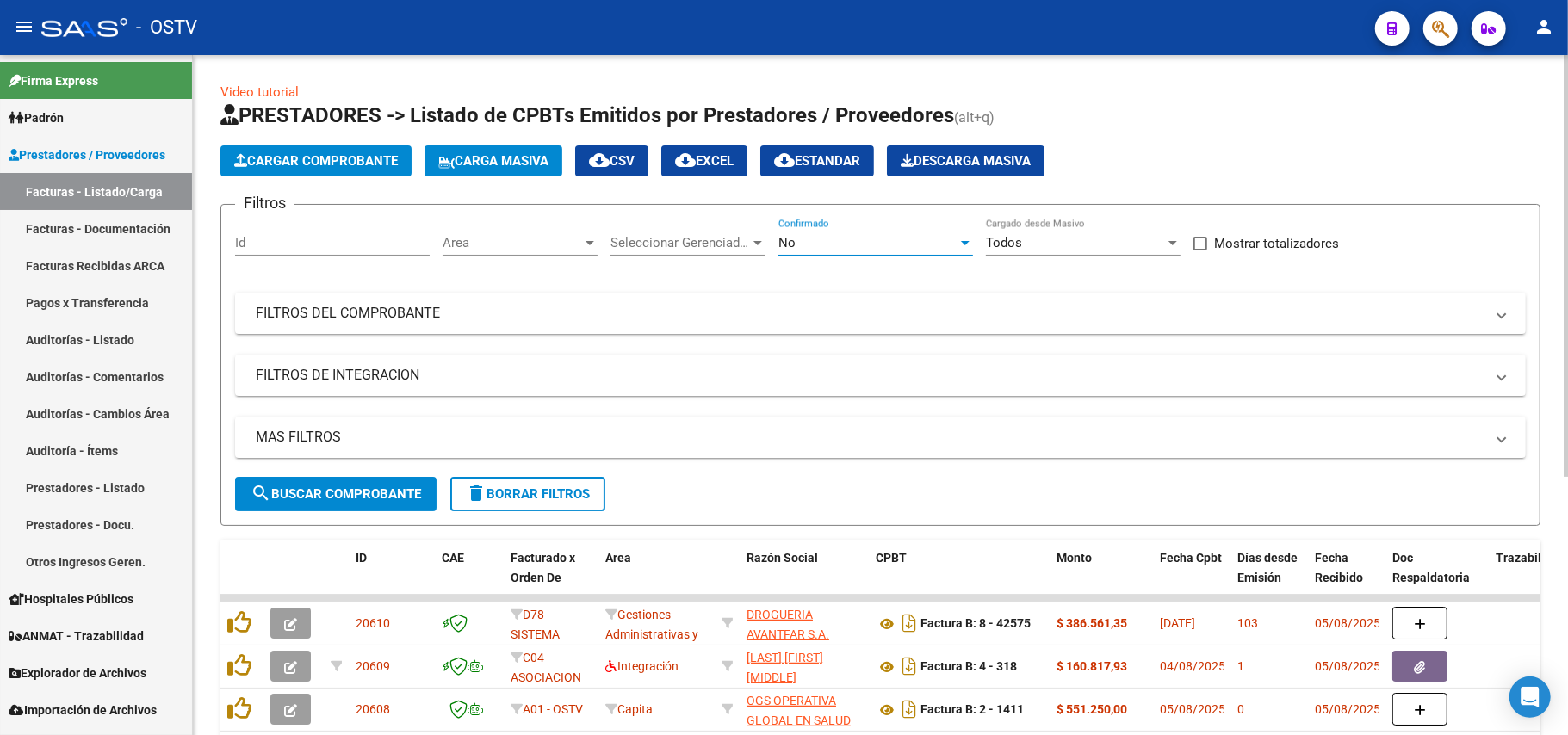 click on "No" at bounding box center (868, 243) 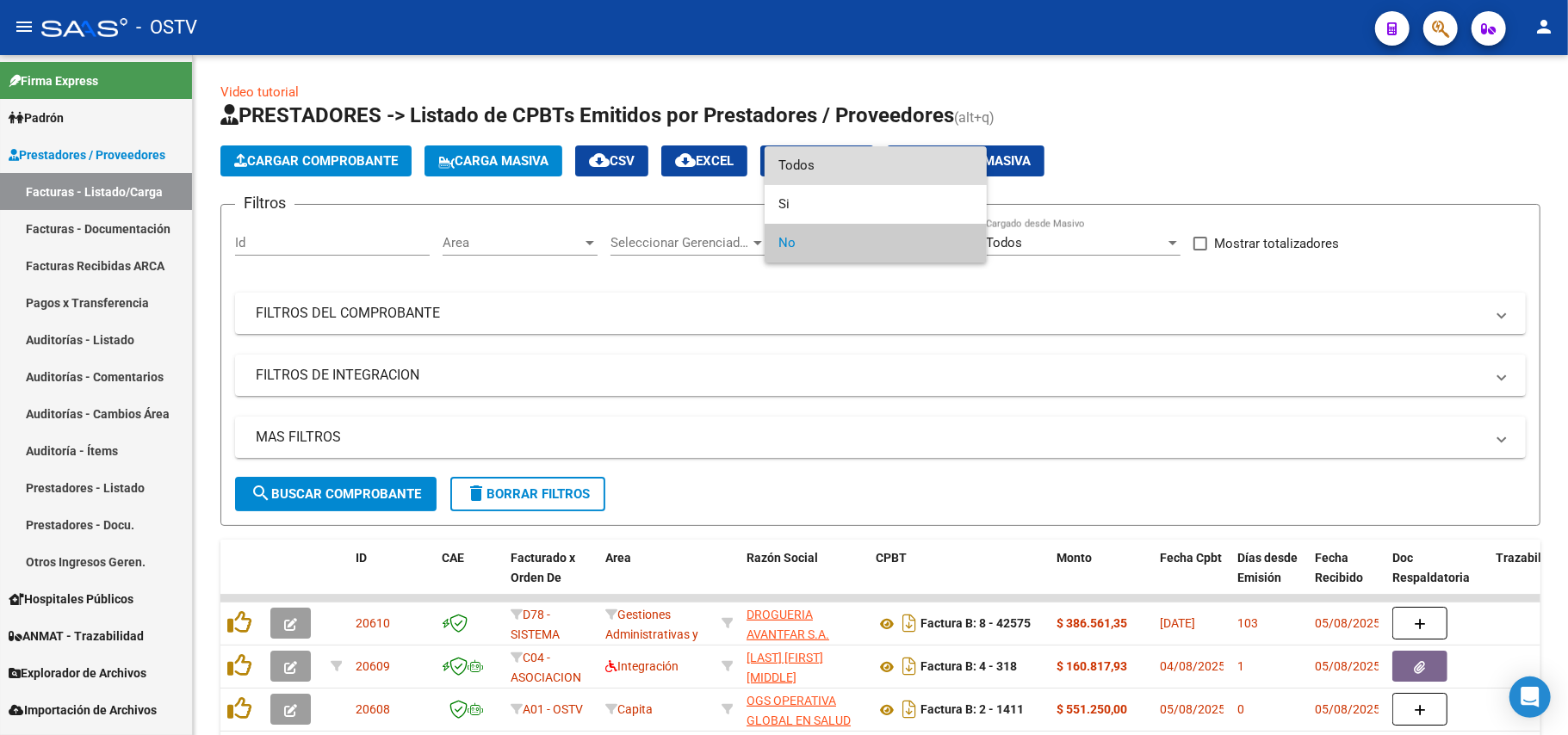 click on "Todos" at bounding box center [876, 165] 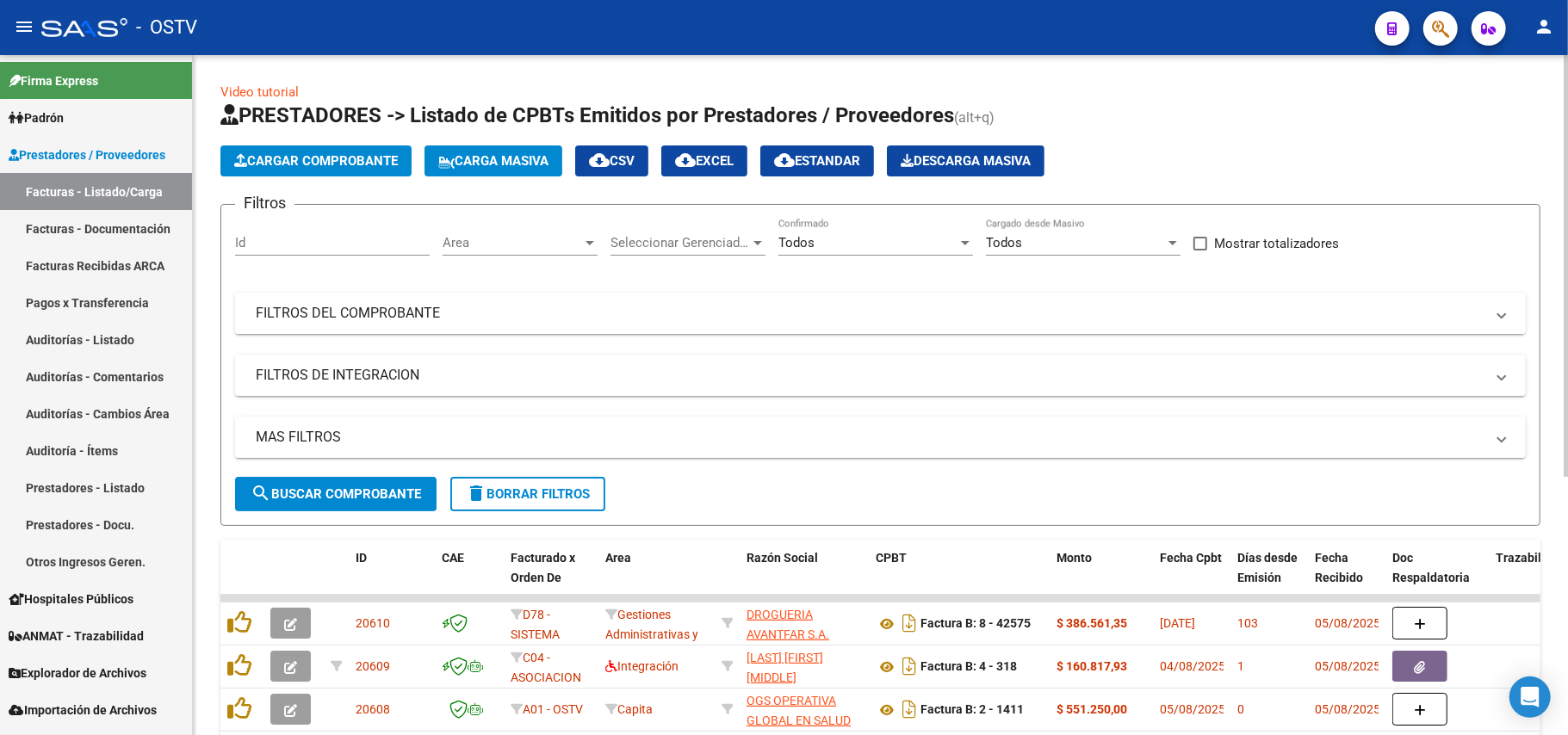 click on "FILTROS DEL COMPROBANTE" at bounding box center (880, 313) 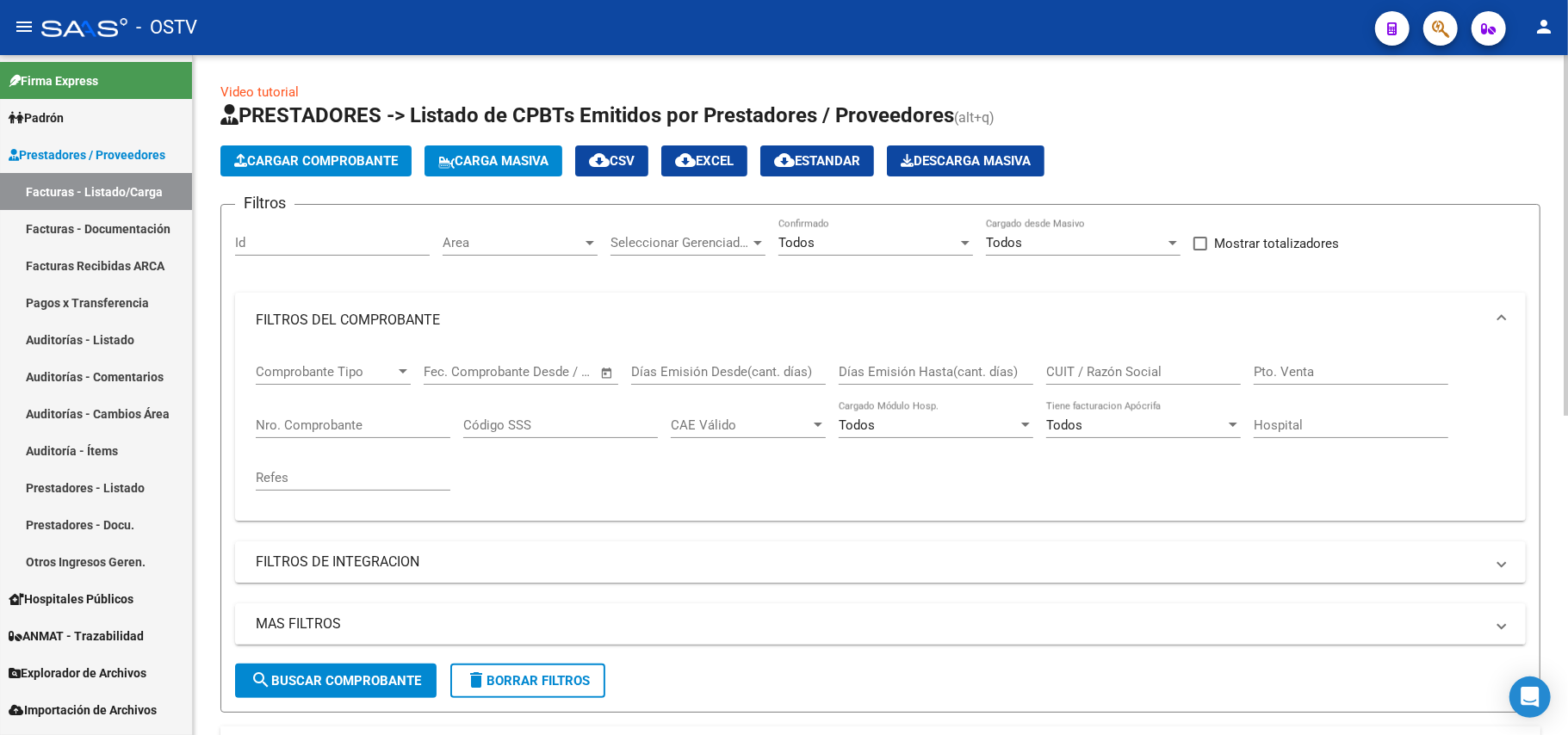 click on "Días Emisión Hasta(cant. días)" at bounding box center (936, 372) 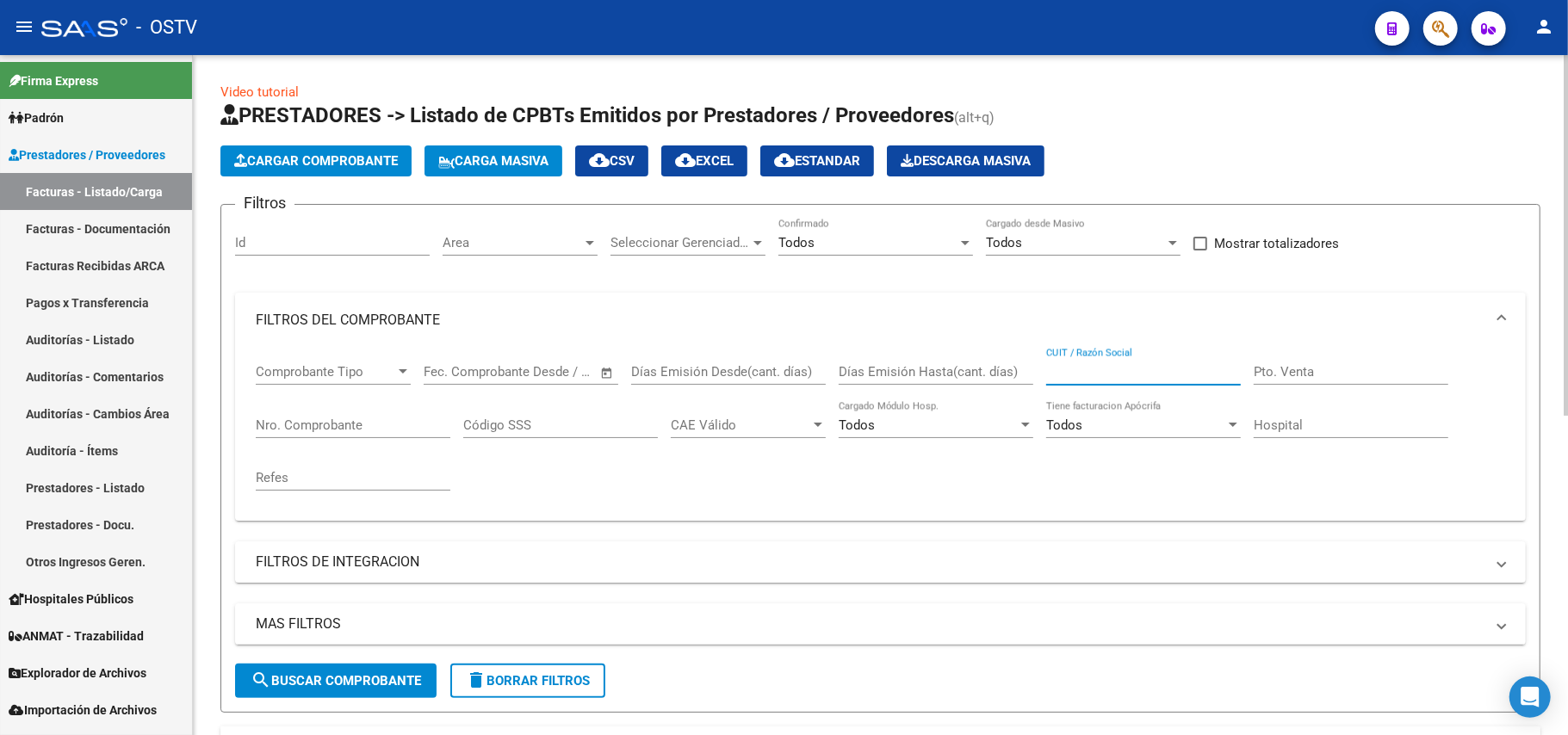 click on "CUIT / Razón Social" at bounding box center [1143, 372] 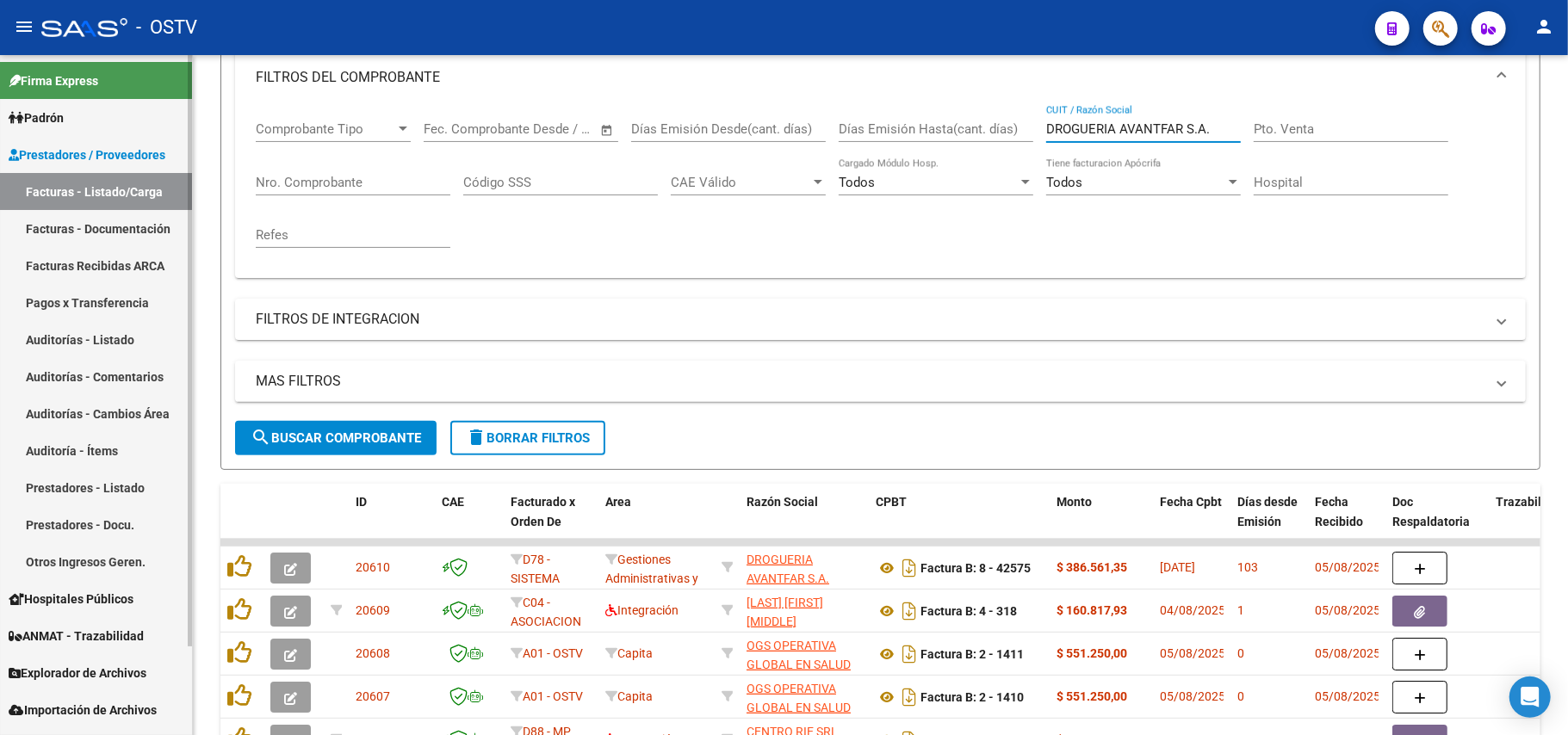 scroll, scrollTop: 344, scrollLeft: 0, axis: vertical 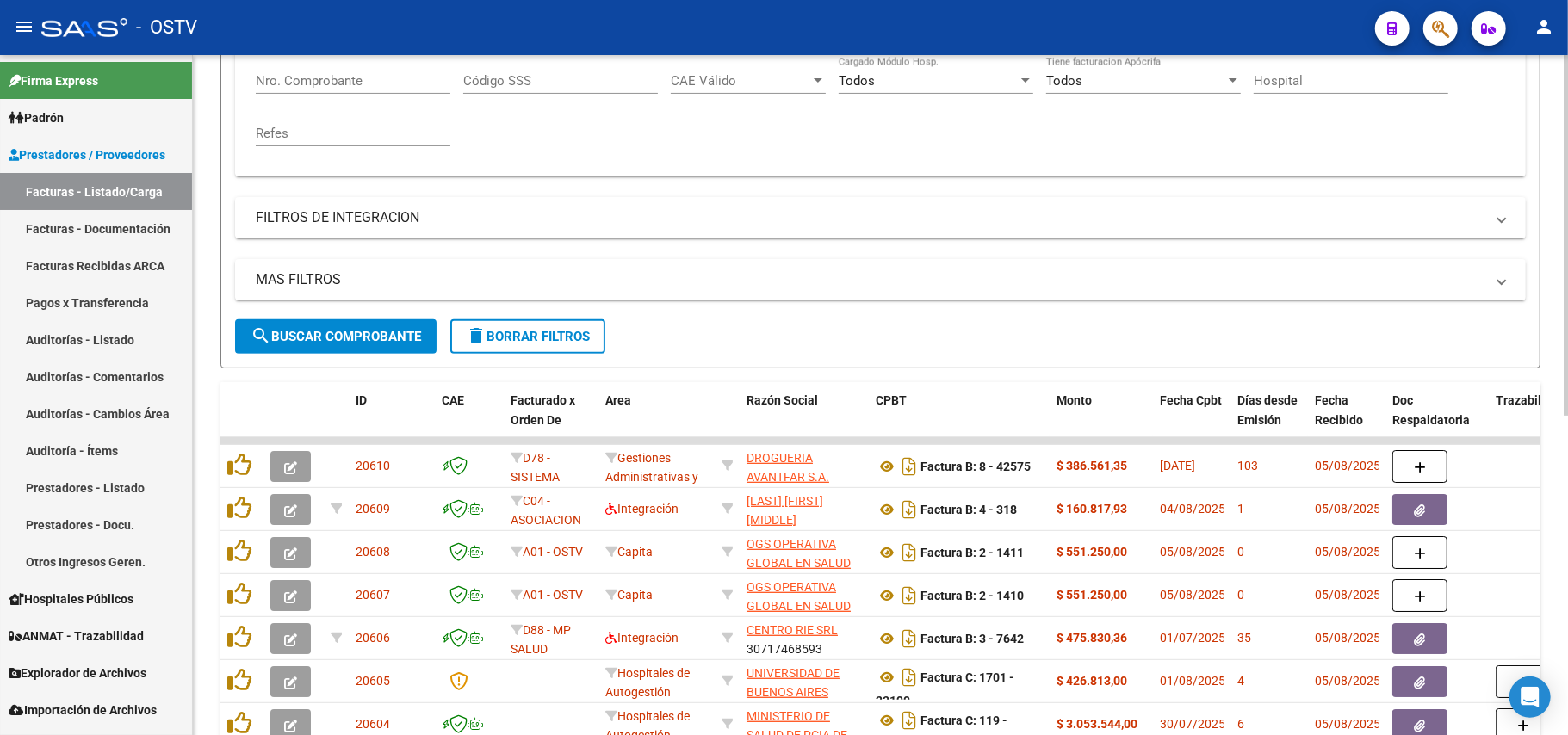 type on "DROGUERIA AVANTFAR S.A." 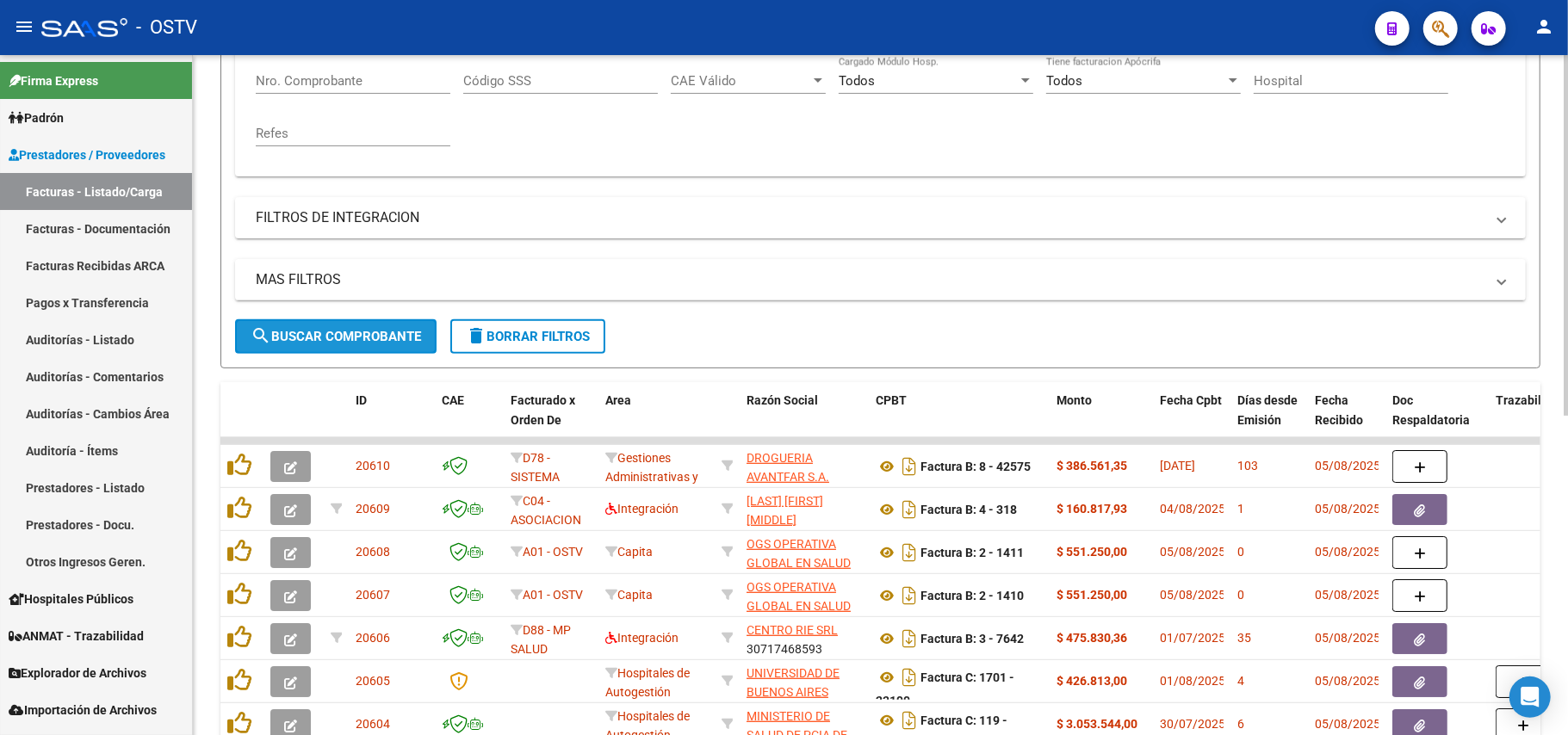 click on "search  Buscar Comprobante" 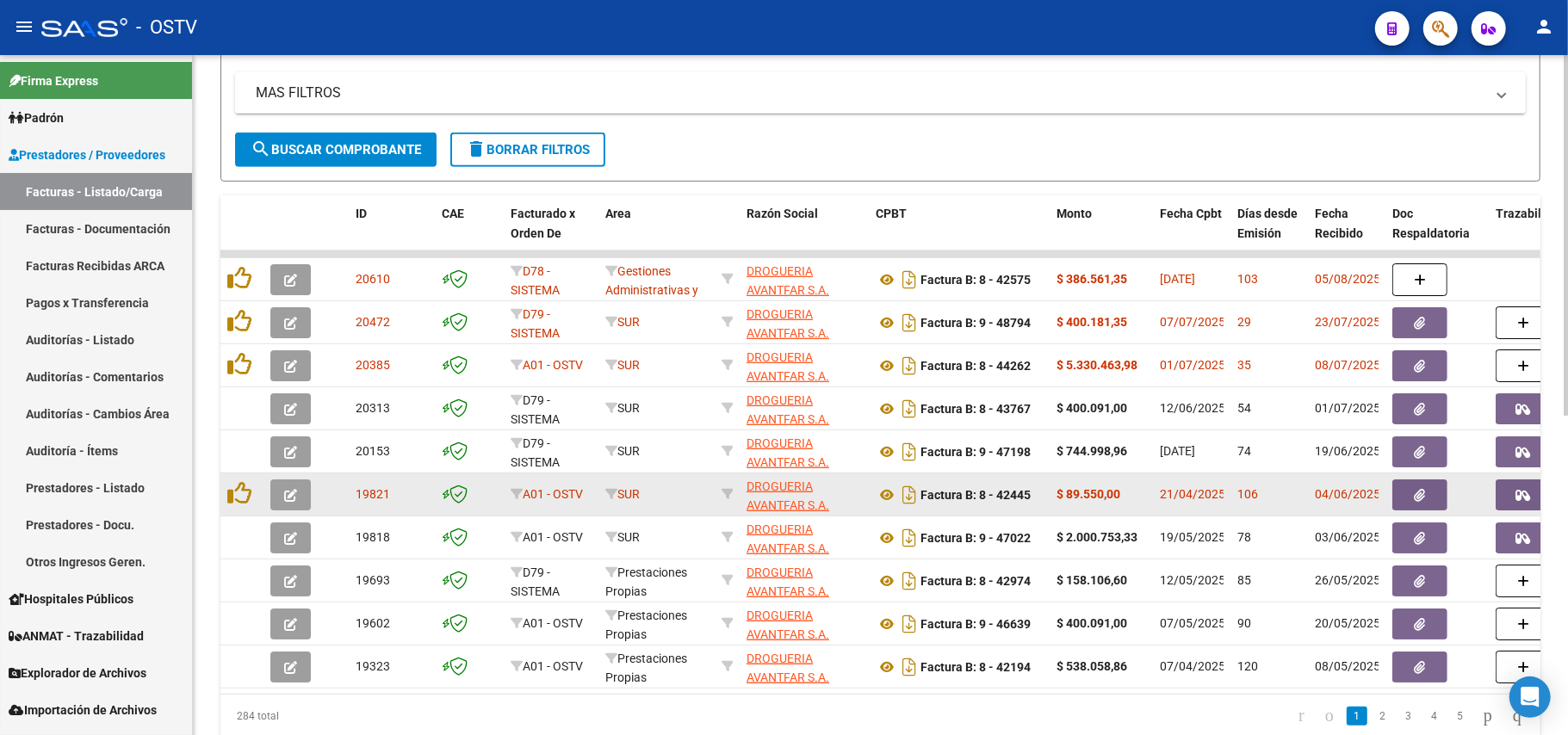 scroll, scrollTop: 606, scrollLeft: 0, axis: vertical 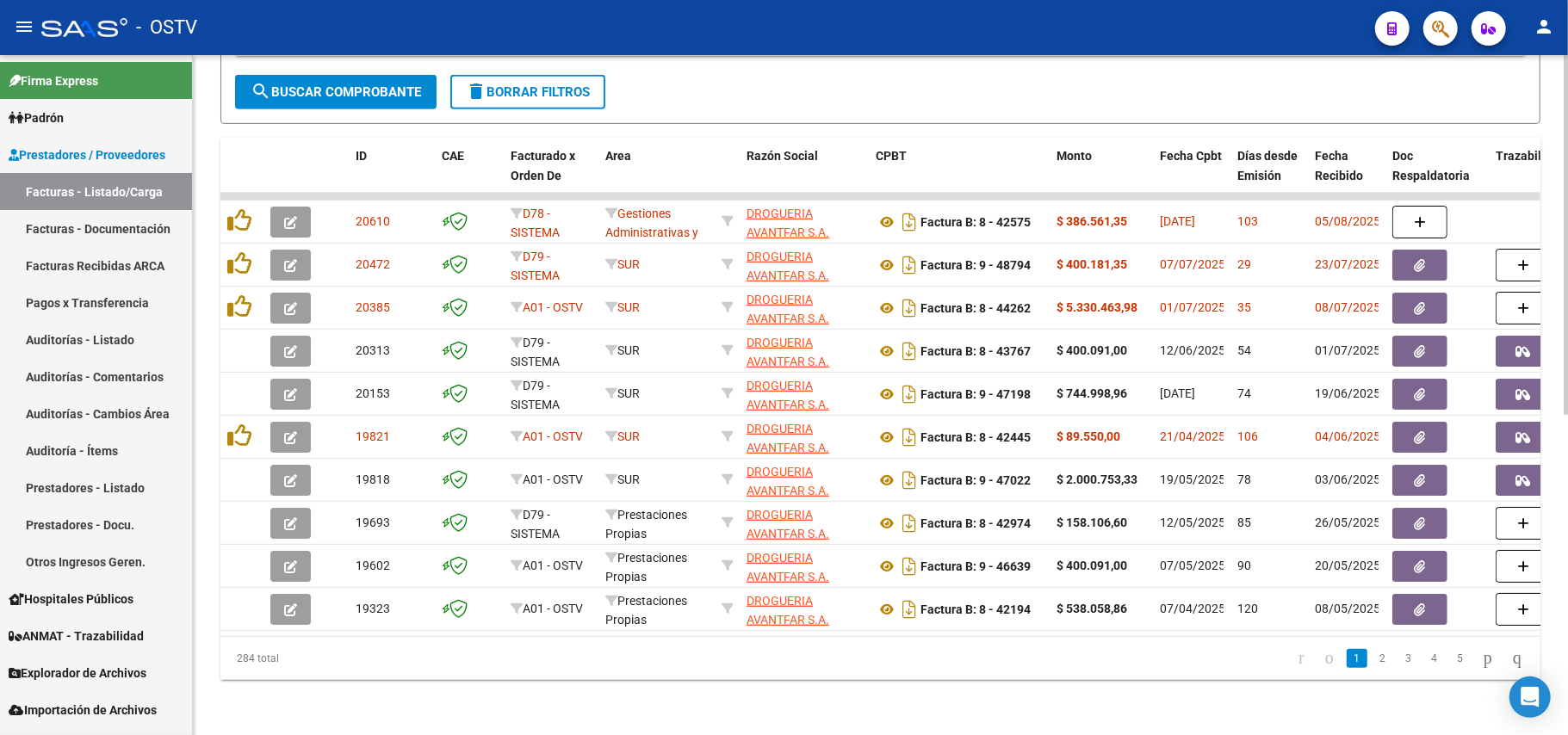 click on "3" 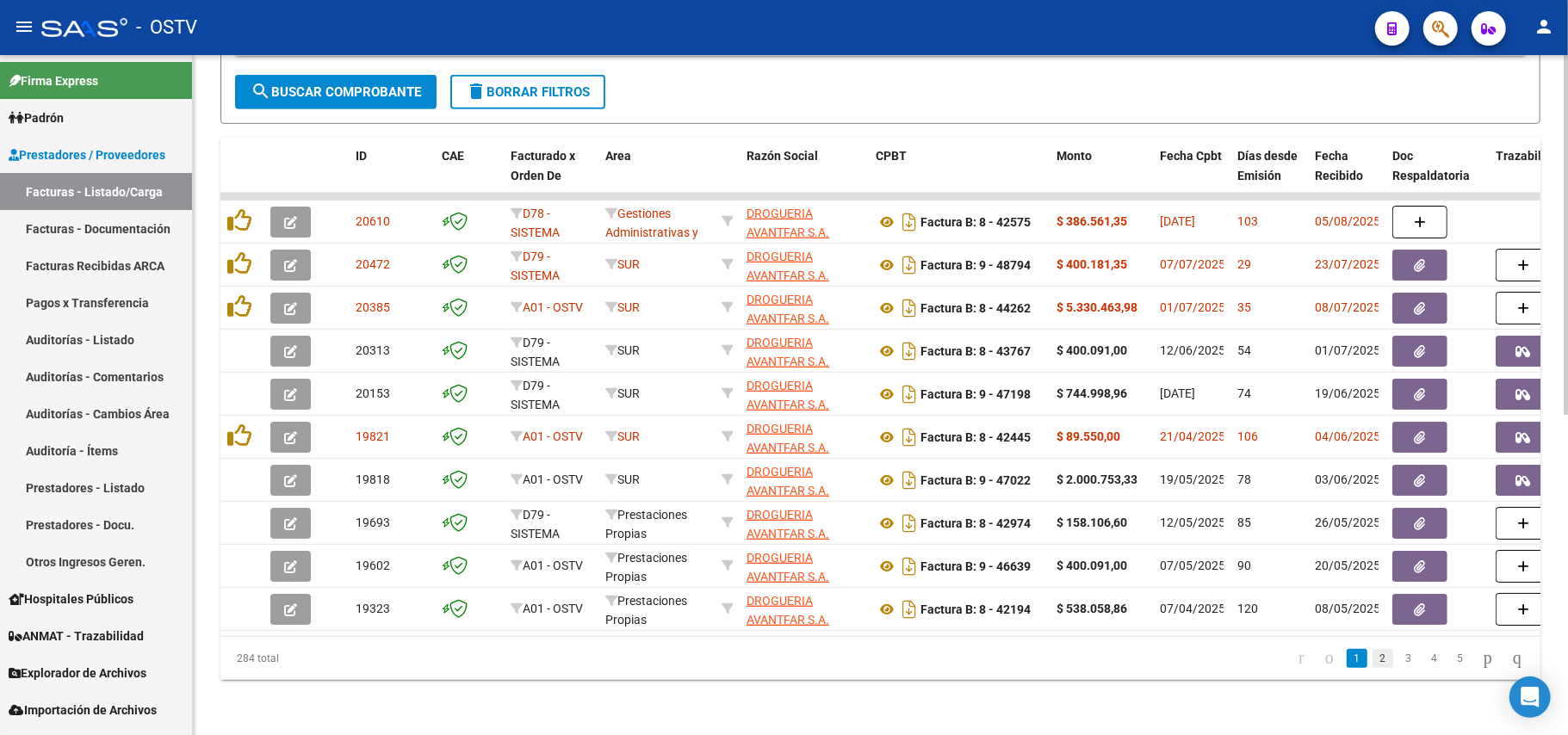 click on "2" 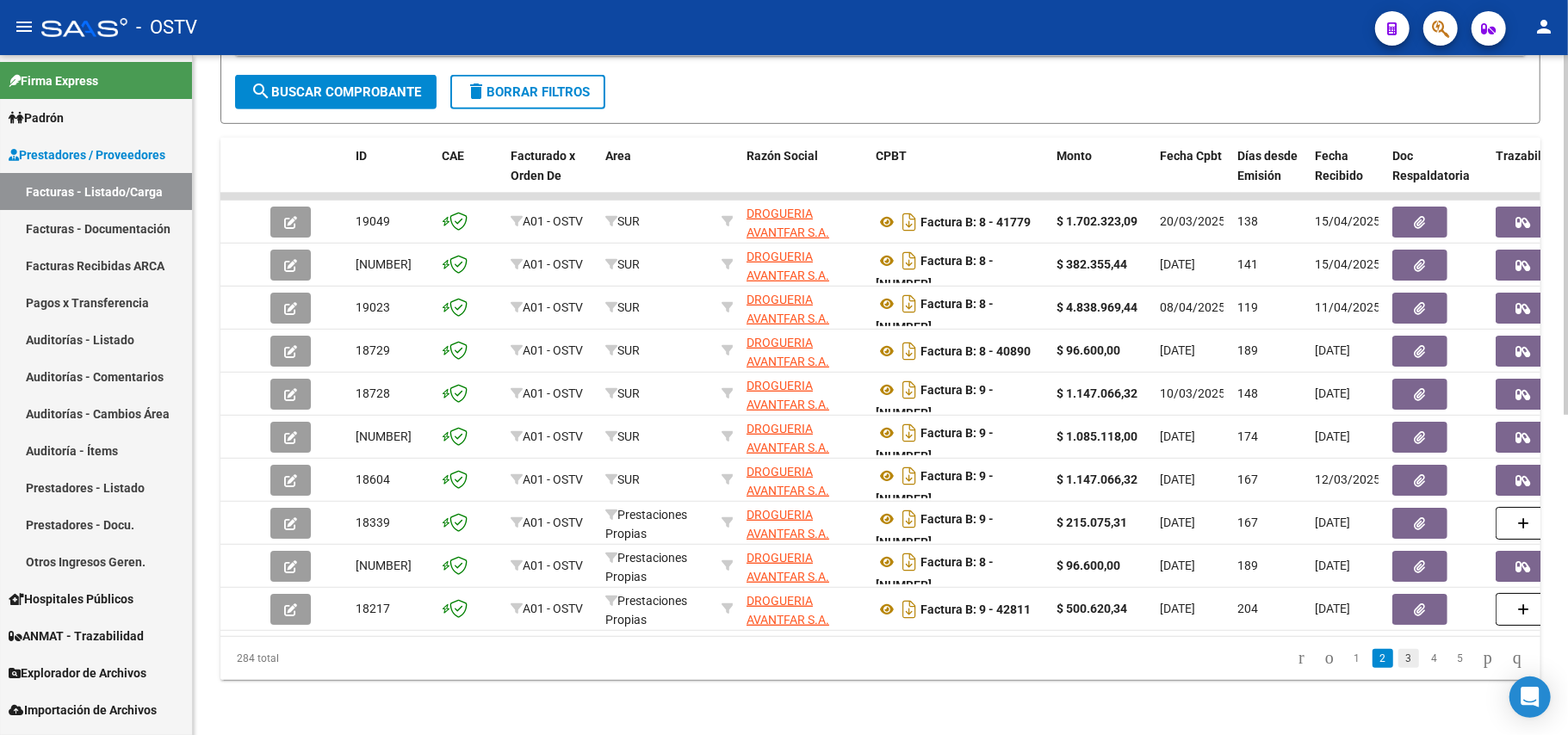 click on "3" 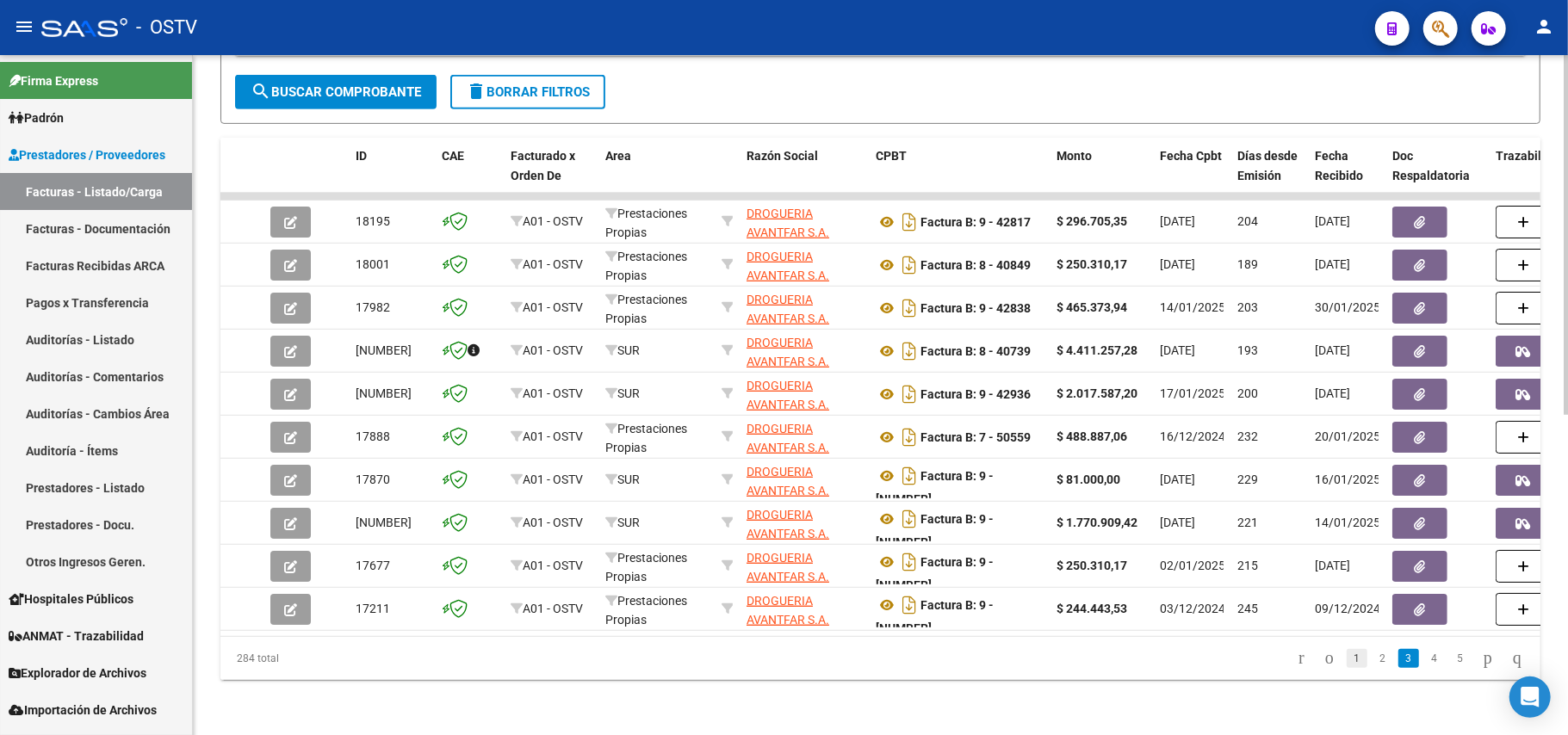 click on "1" 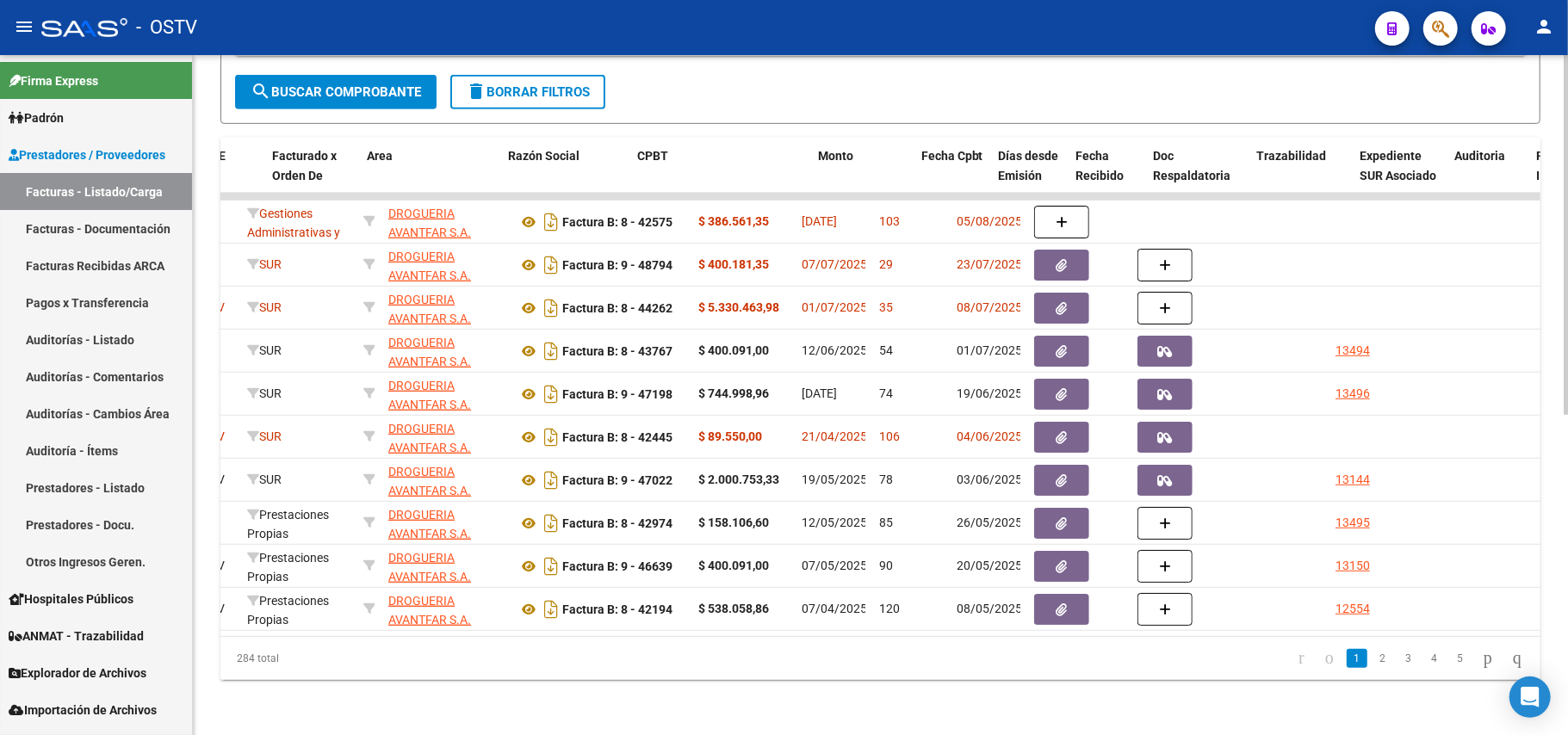 scroll, scrollTop: 0, scrollLeft: 239, axis: horizontal 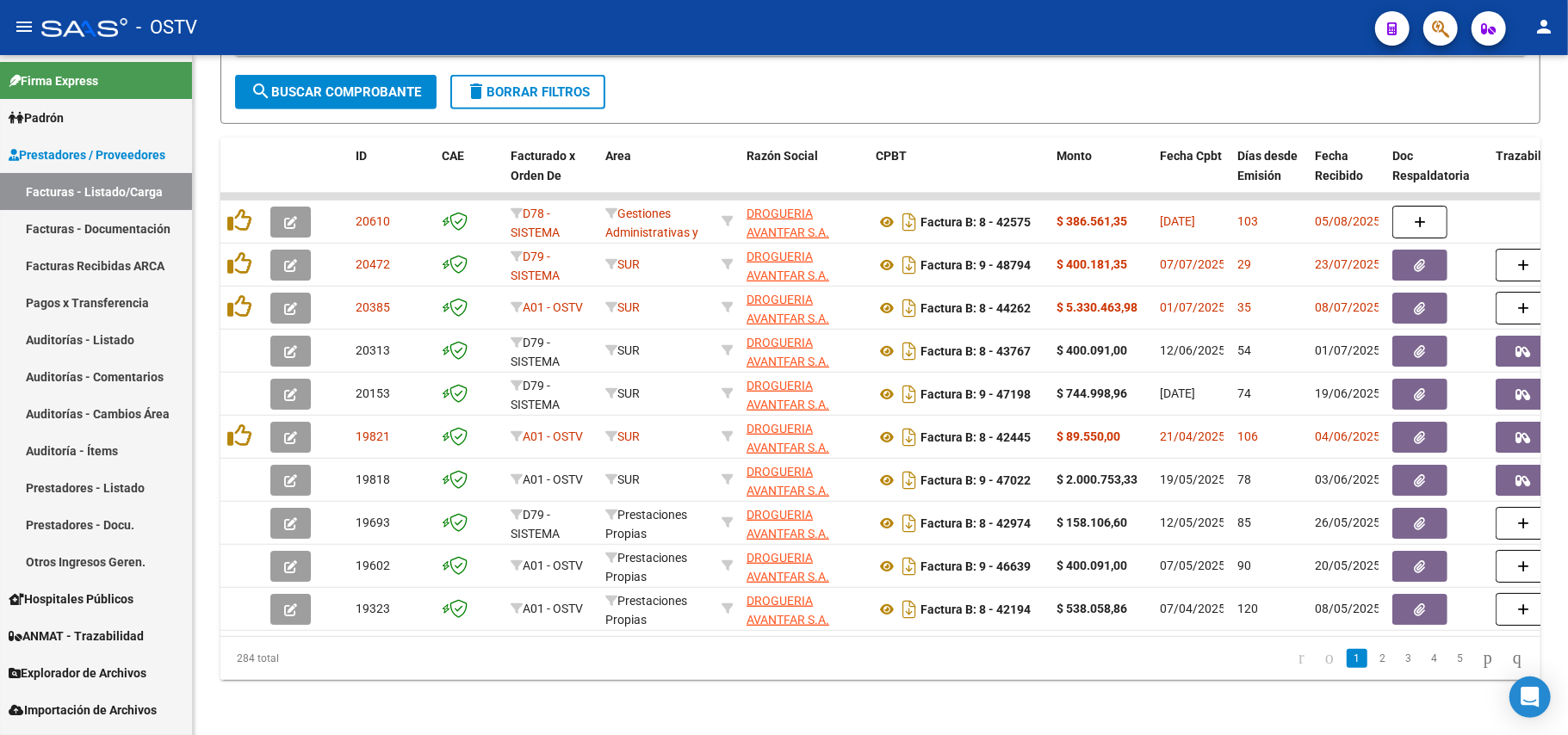 click on "284 total   1   2   3   4   5" 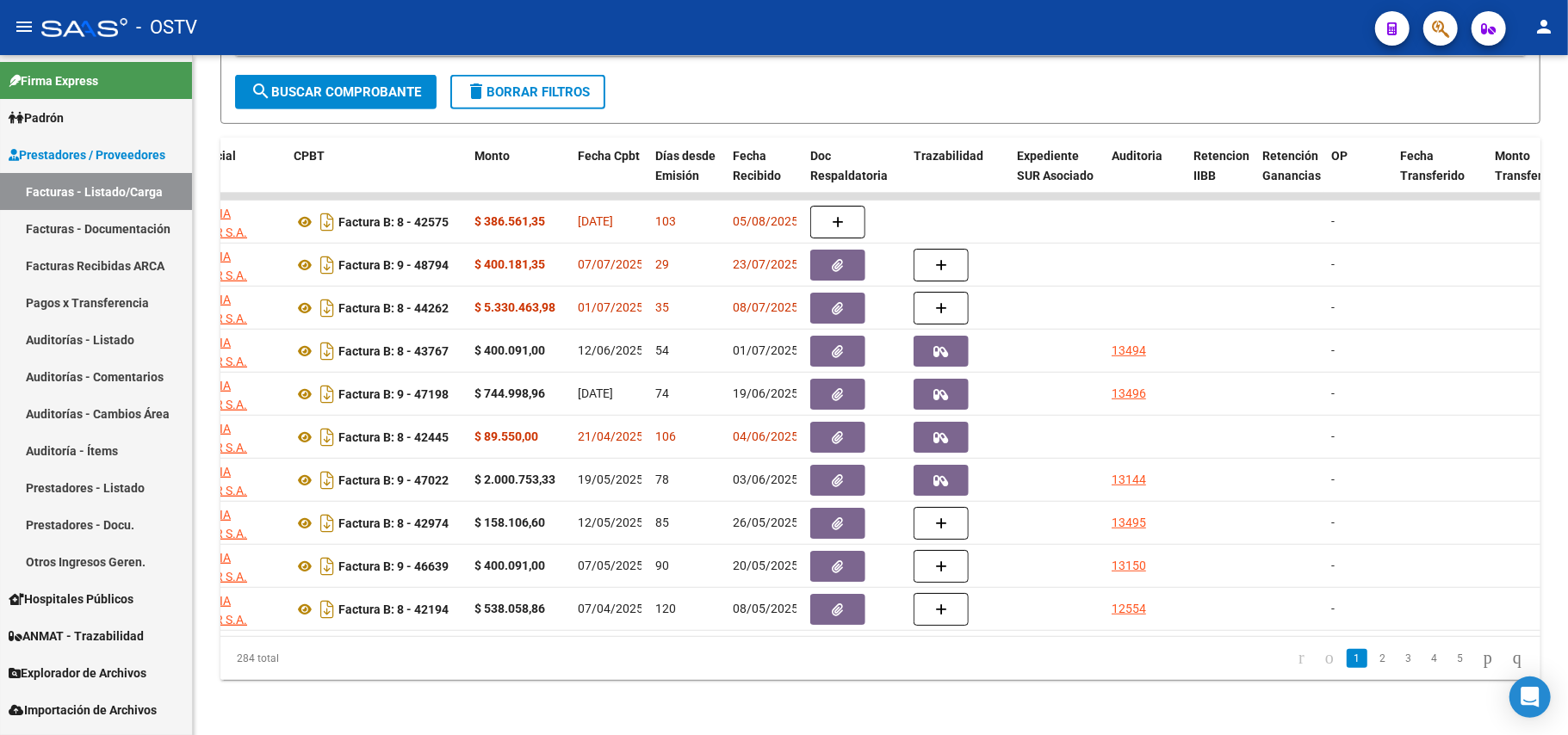 scroll, scrollTop: 0, scrollLeft: 0, axis: both 